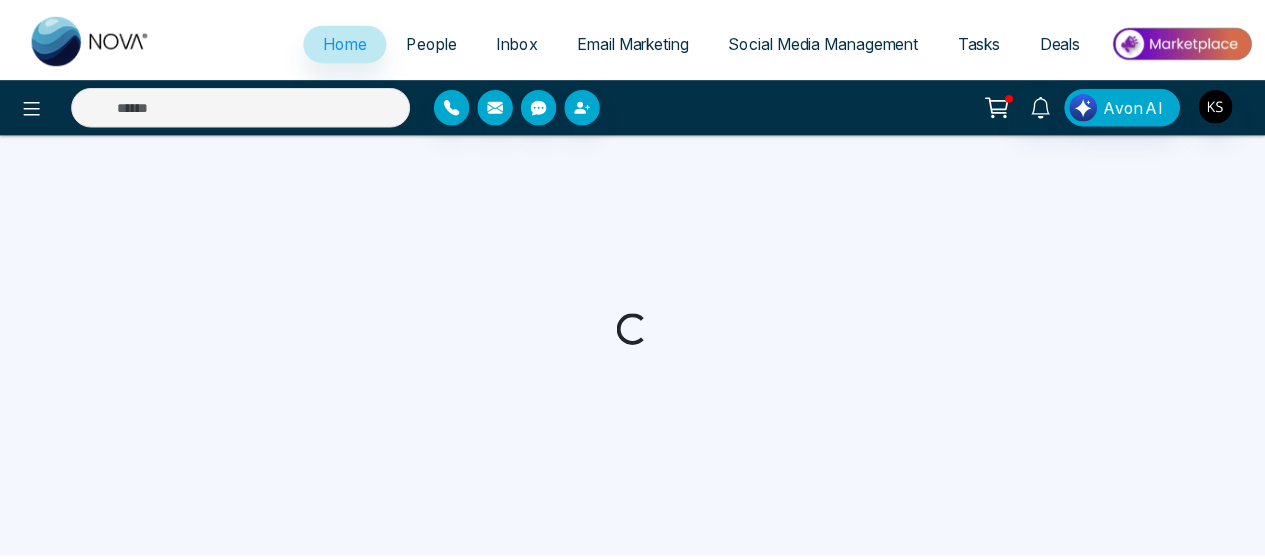 scroll, scrollTop: 0, scrollLeft: 0, axis: both 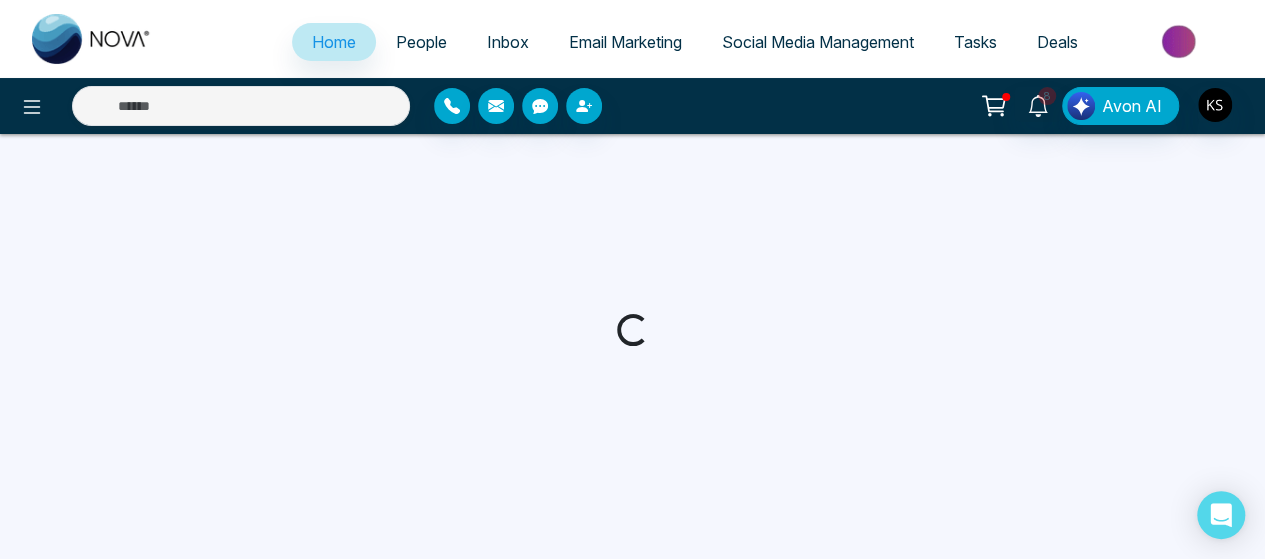 select on "*" 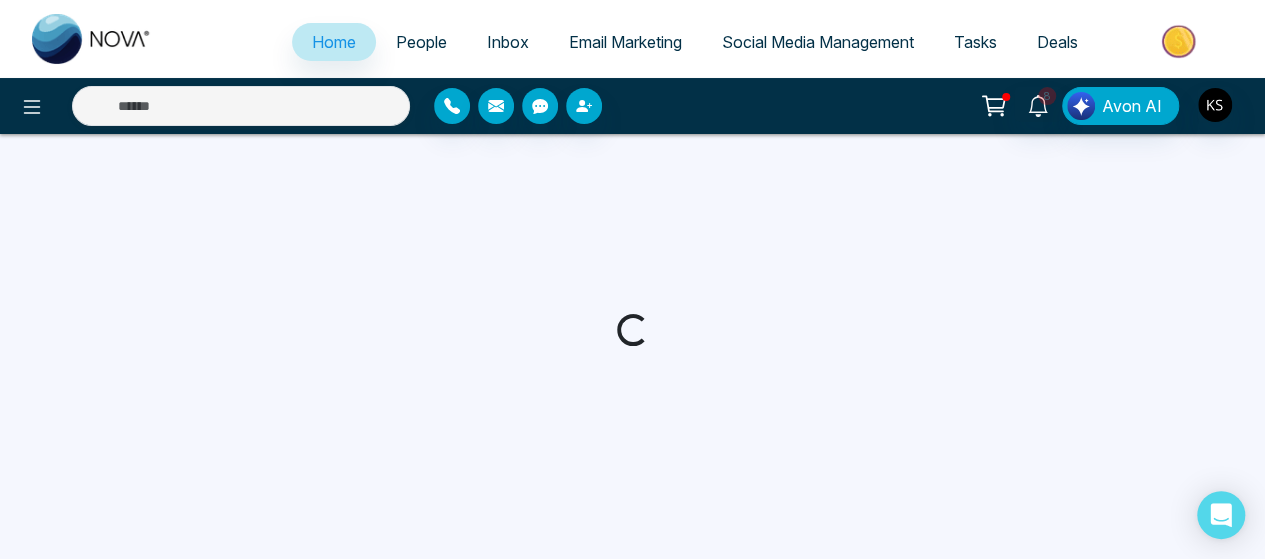 select on "*" 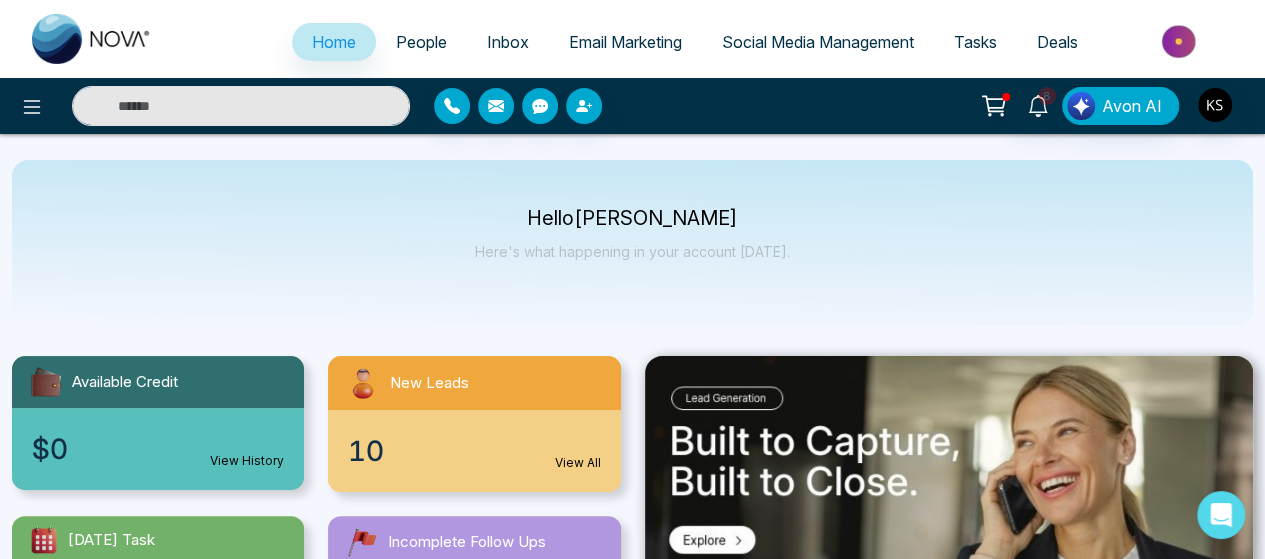 click on "People" at bounding box center (421, 42) 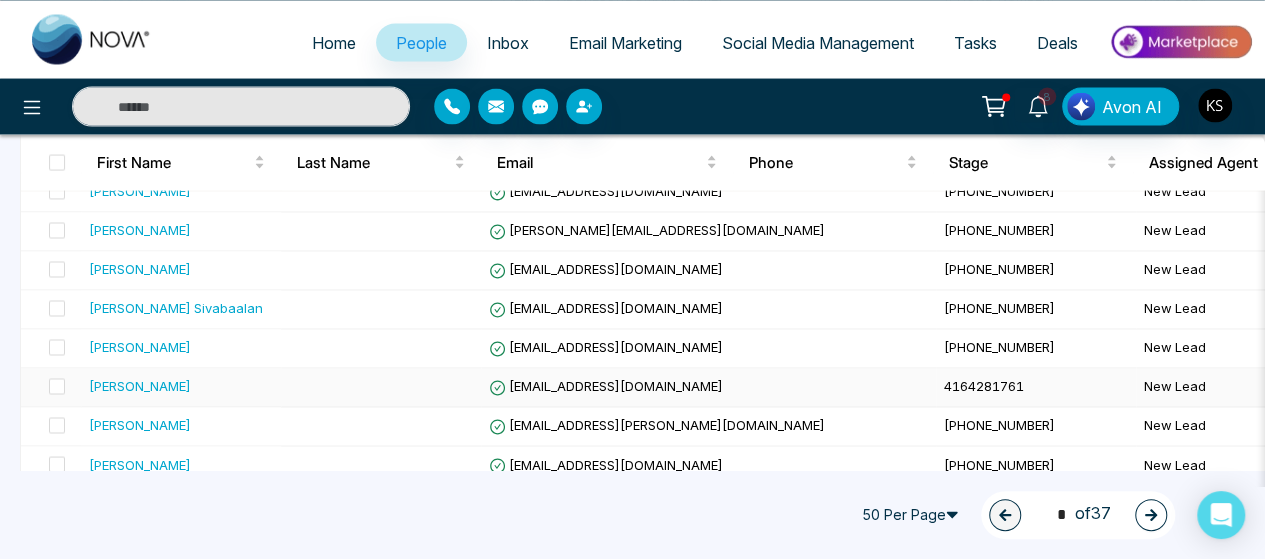scroll, scrollTop: 1880, scrollLeft: 0, axis: vertical 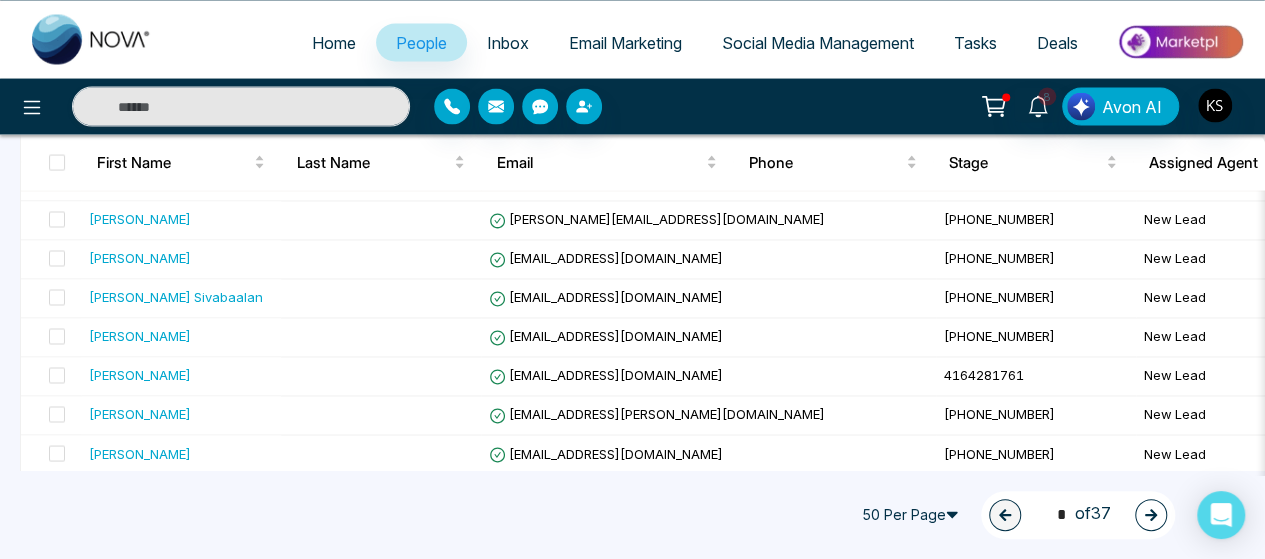 click at bounding box center [1151, 515] 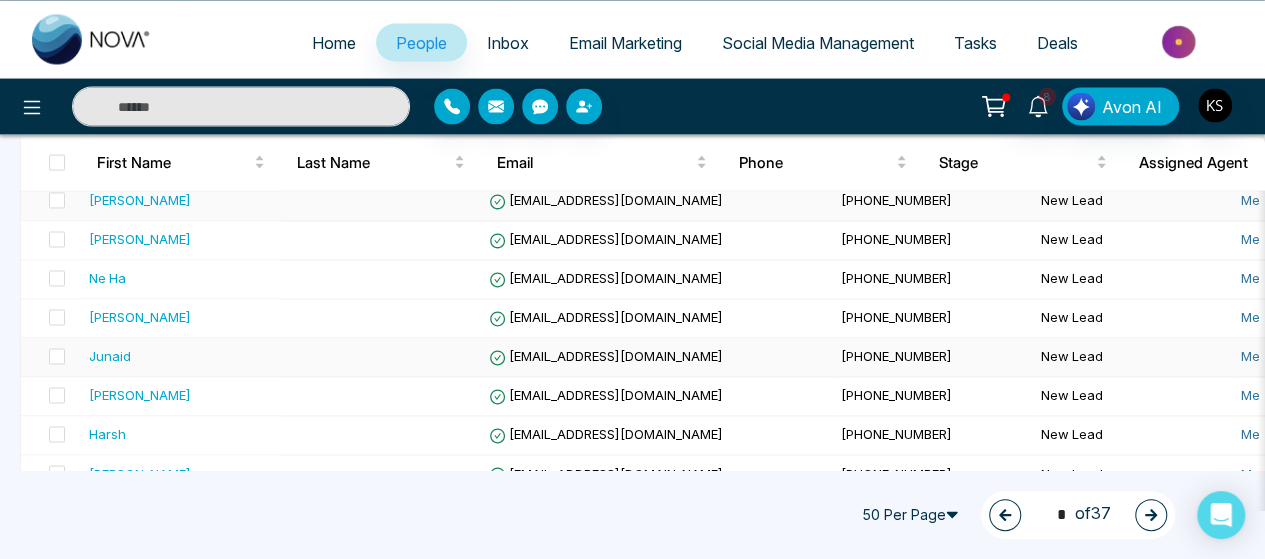 scroll, scrollTop: 1880, scrollLeft: 0, axis: vertical 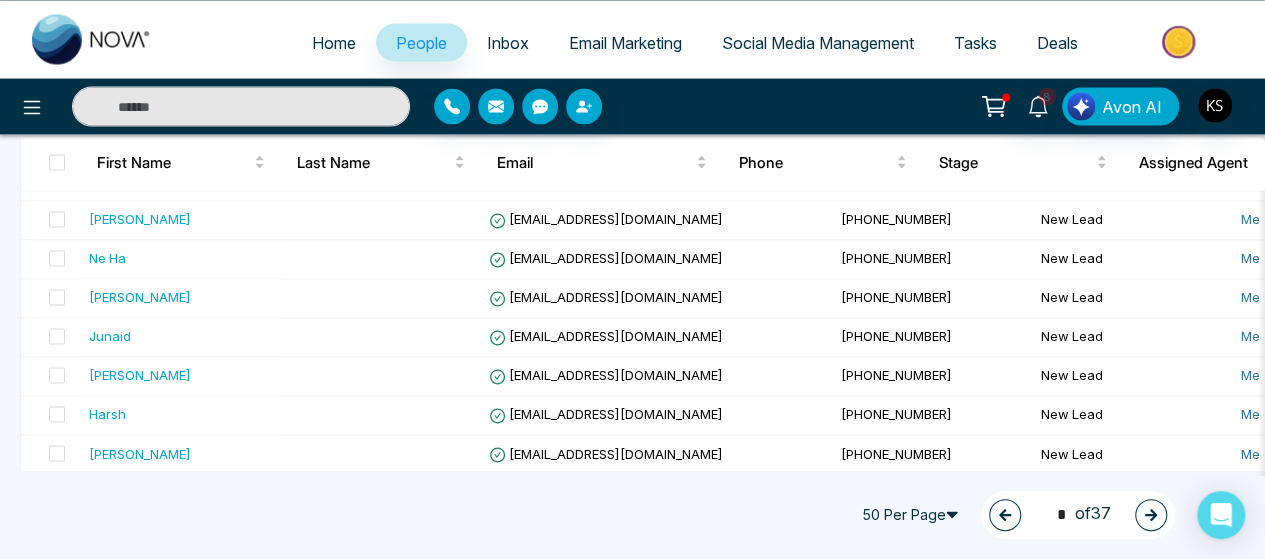click at bounding box center [1005, 515] 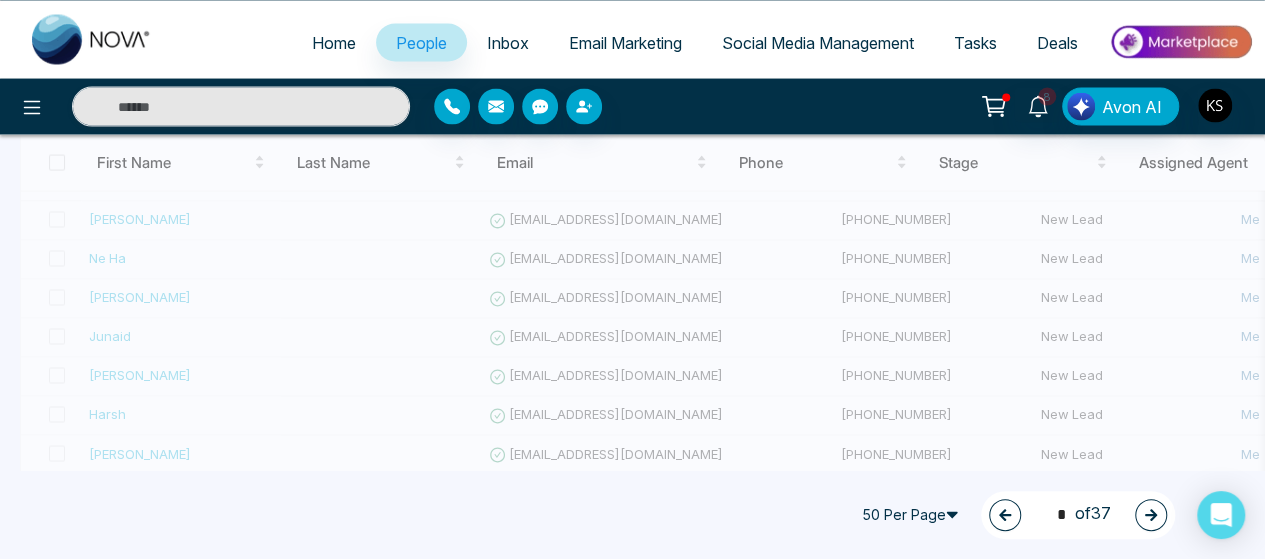 type on "*" 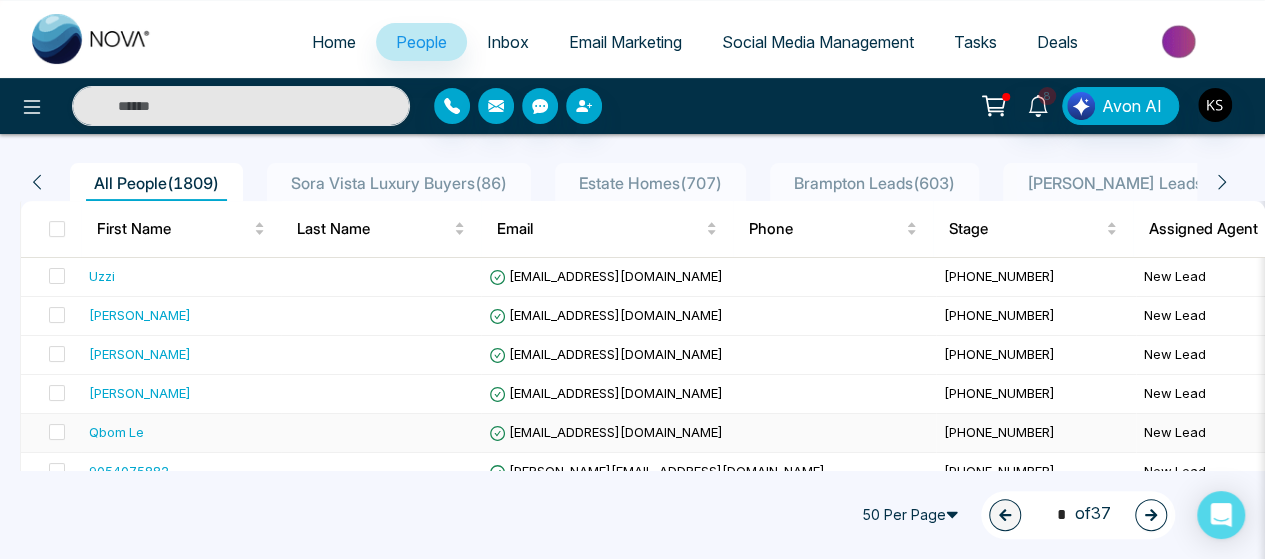 scroll, scrollTop: 178, scrollLeft: 0, axis: vertical 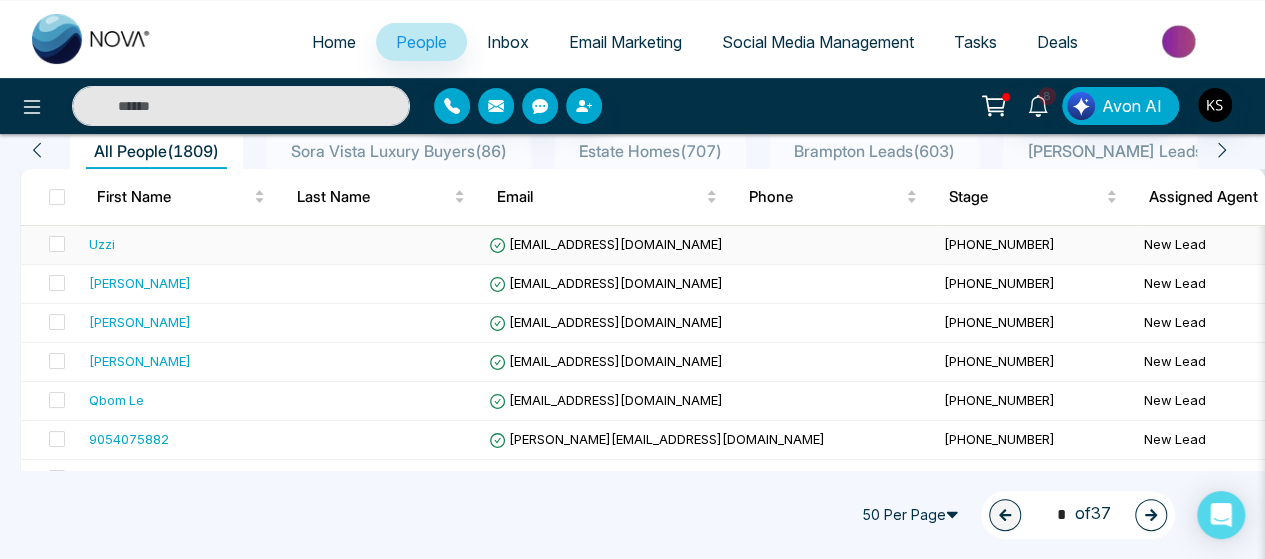 click on "Uzzi" at bounding box center [102, 244] 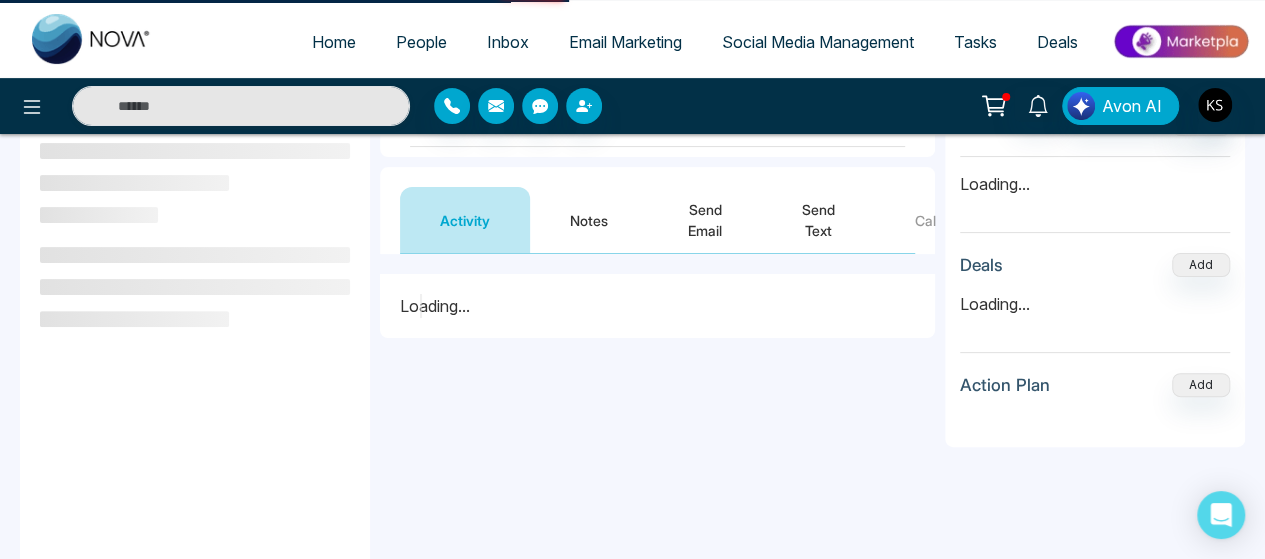 scroll, scrollTop: 0, scrollLeft: 0, axis: both 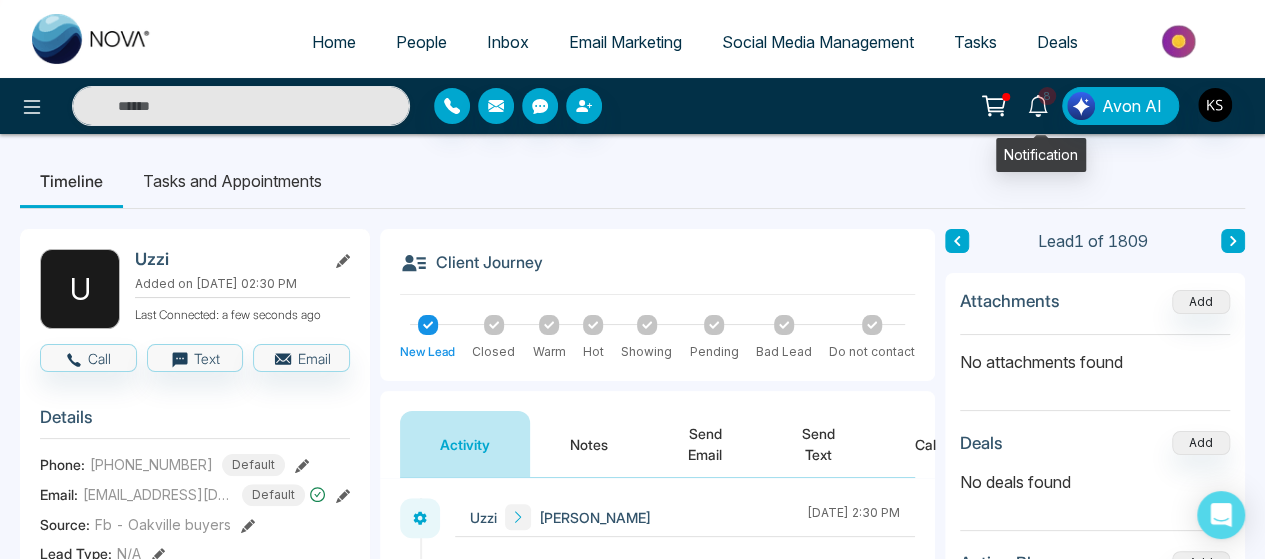 click 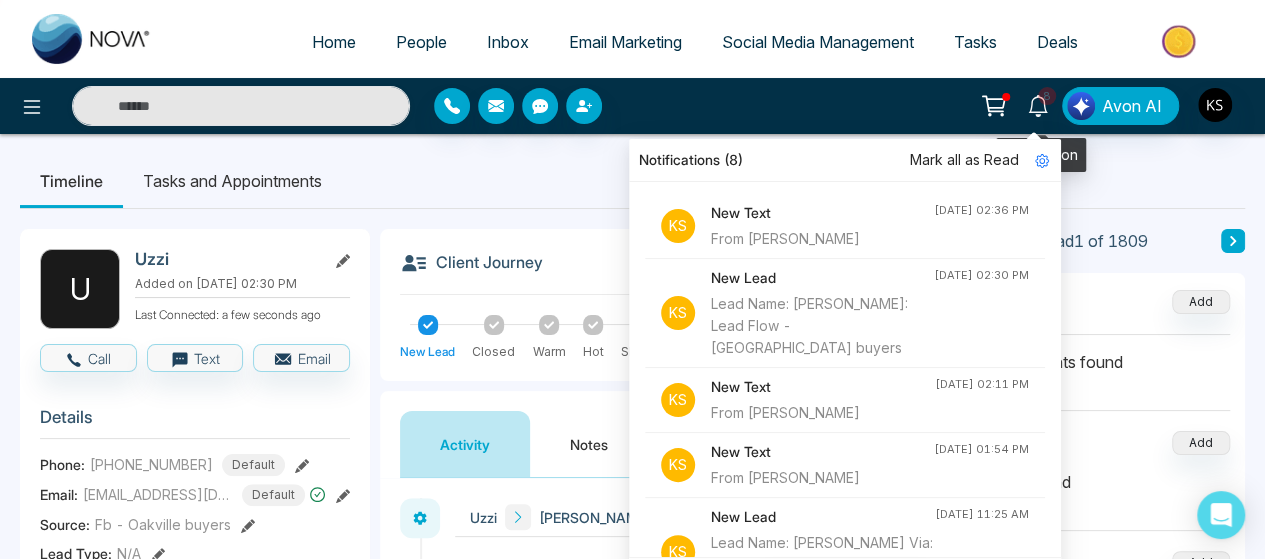 click 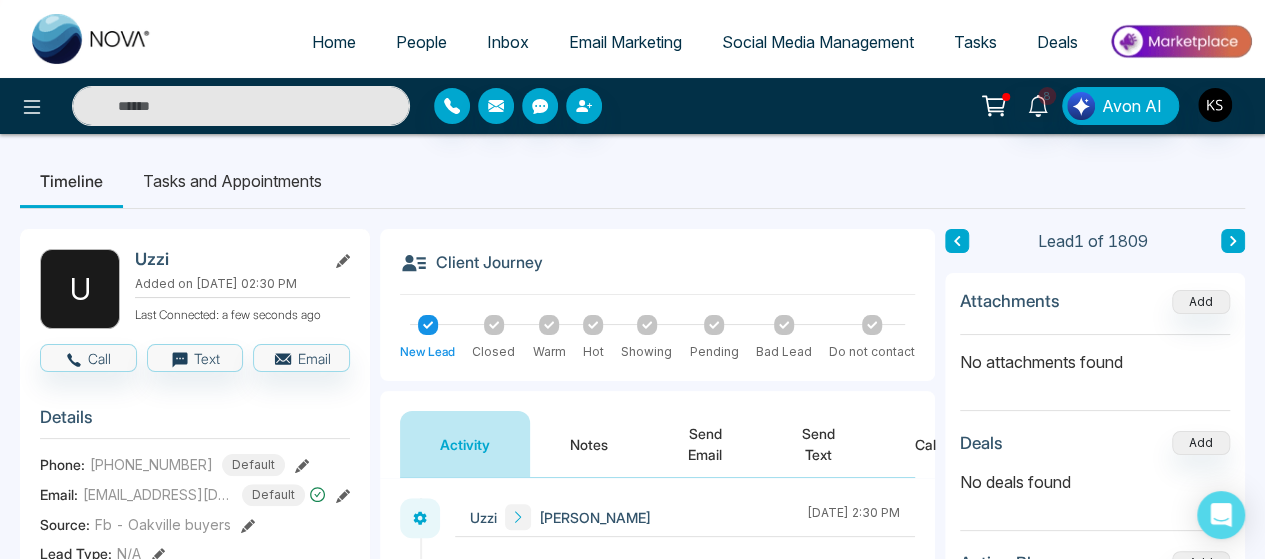 click at bounding box center [241, 106] 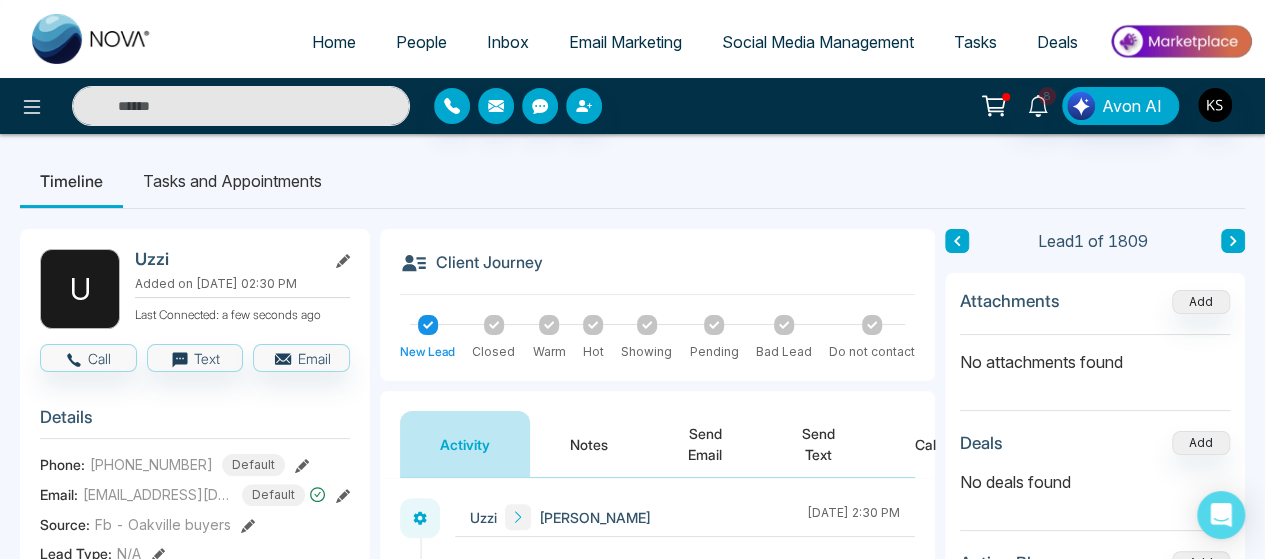 click at bounding box center (241, 106) 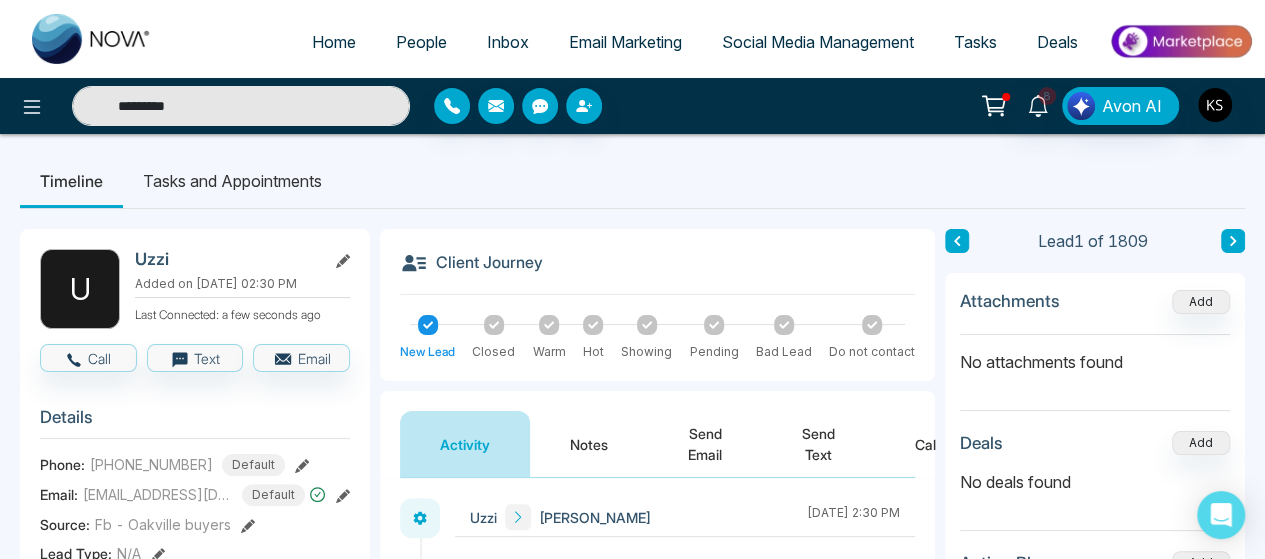 type on "*********" 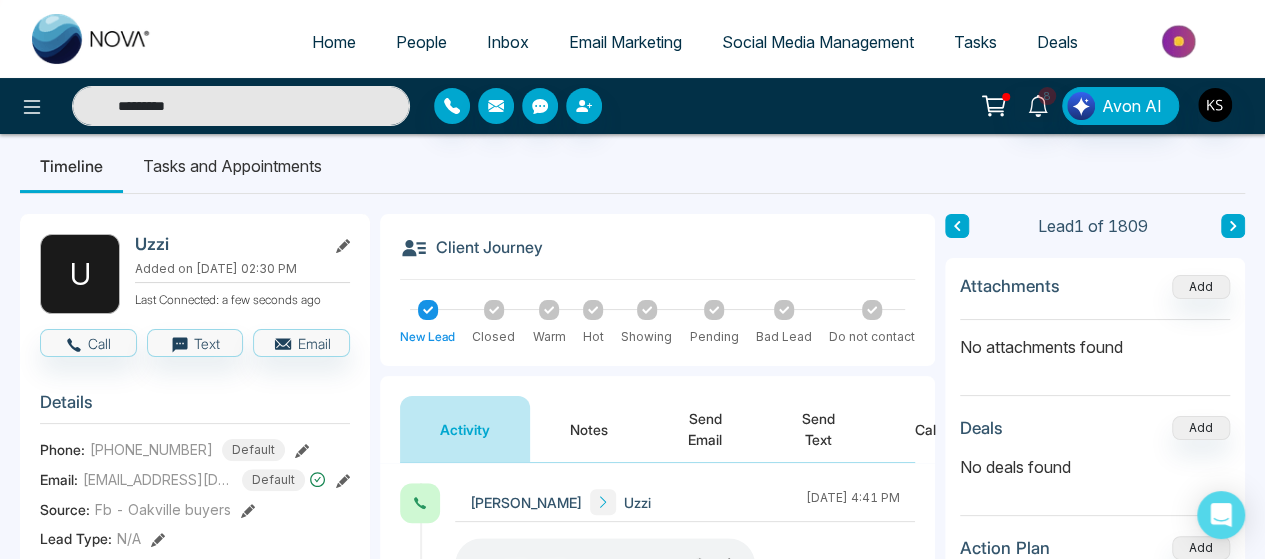 scroll, scrollTop: 16, scrollLeft: 0, axis: vertical 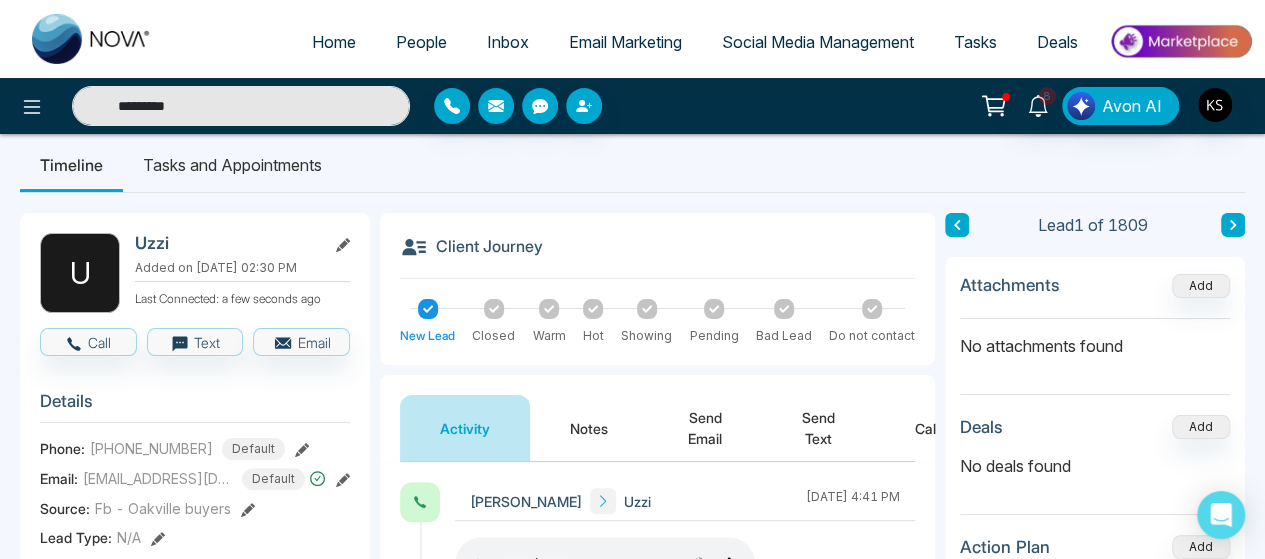 click on "*********" at bounding box center [241, 106] 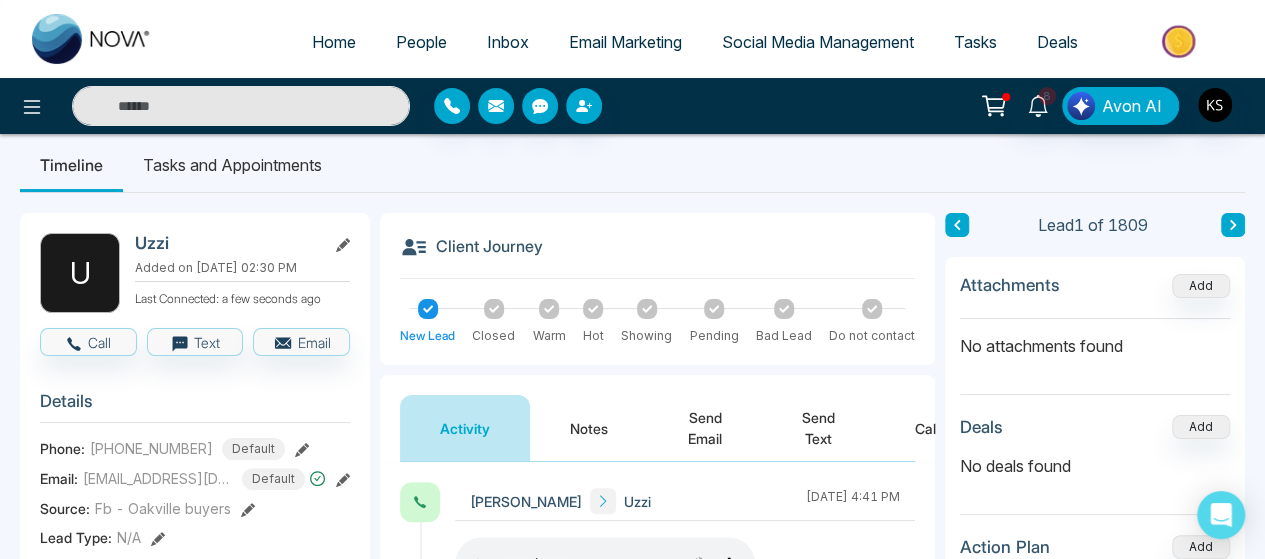 click at bounding box center (241, 106) 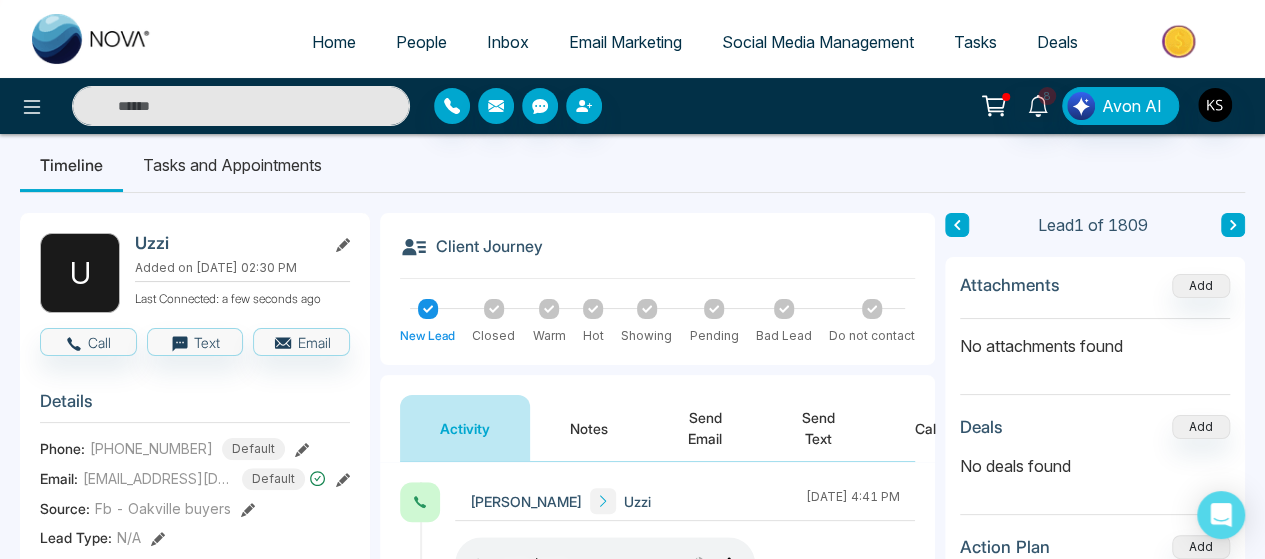 click at bounding box center (241, 106) 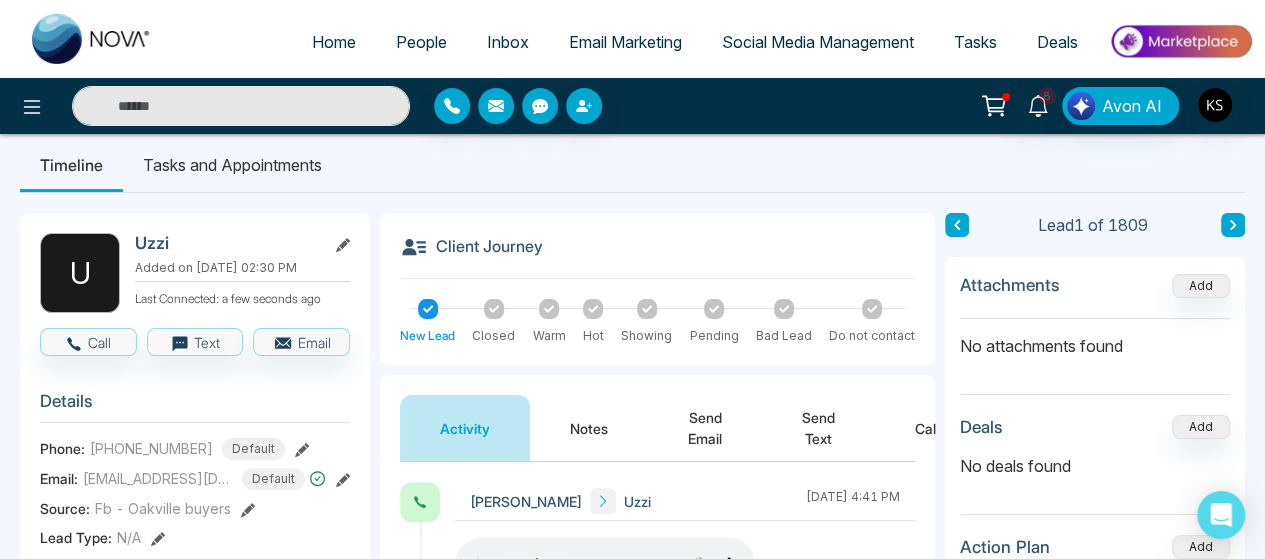 type on "*********" 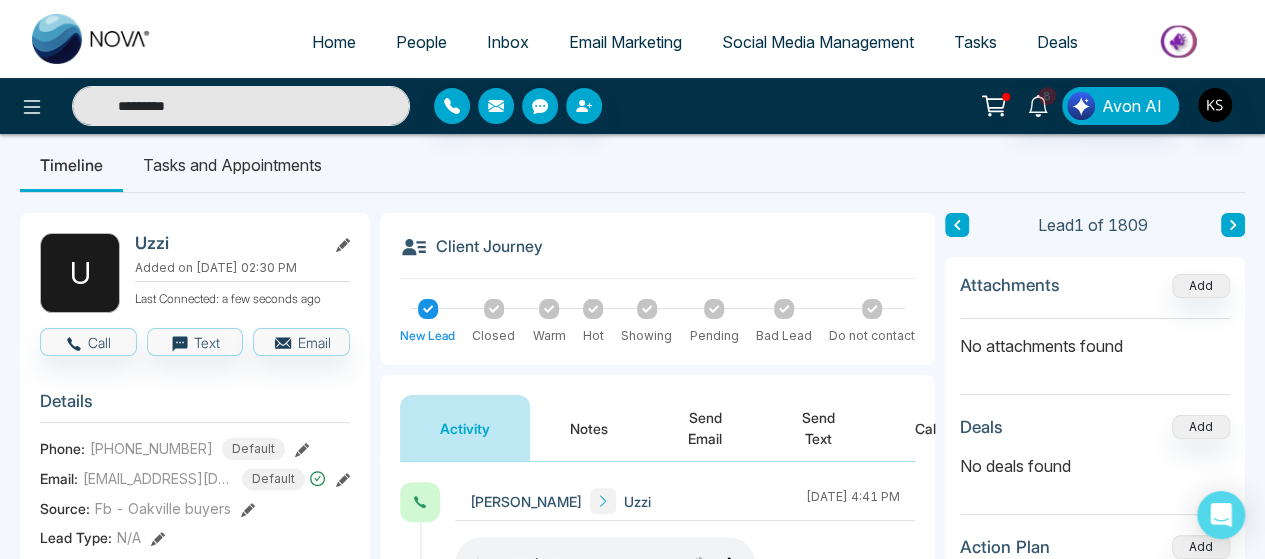 click on "*********" at bounding box center [241, 106] 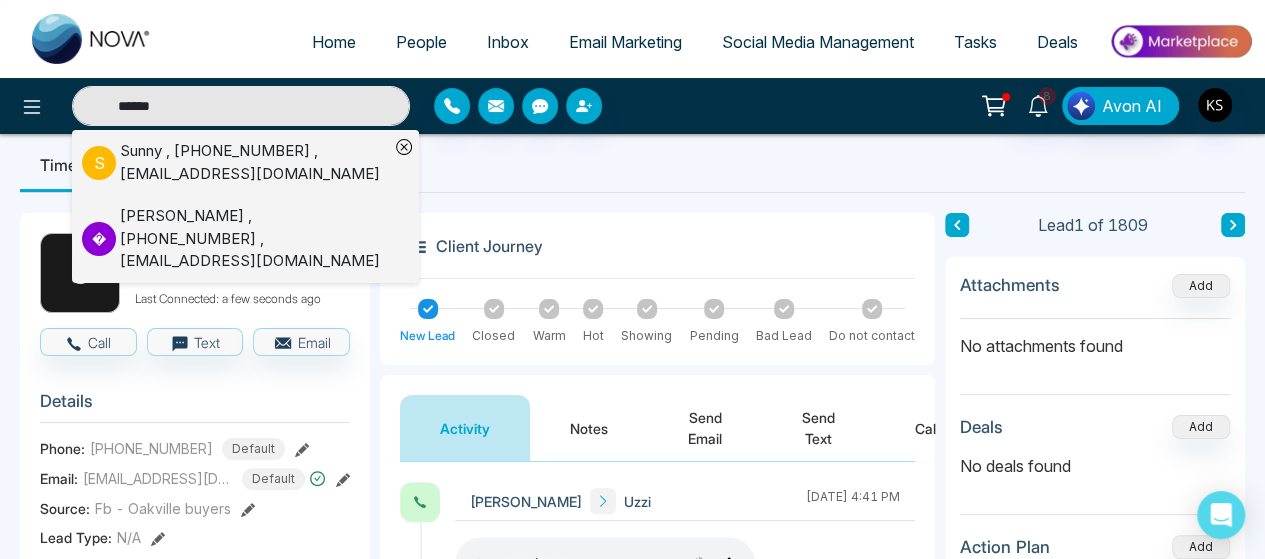 type on "*****" 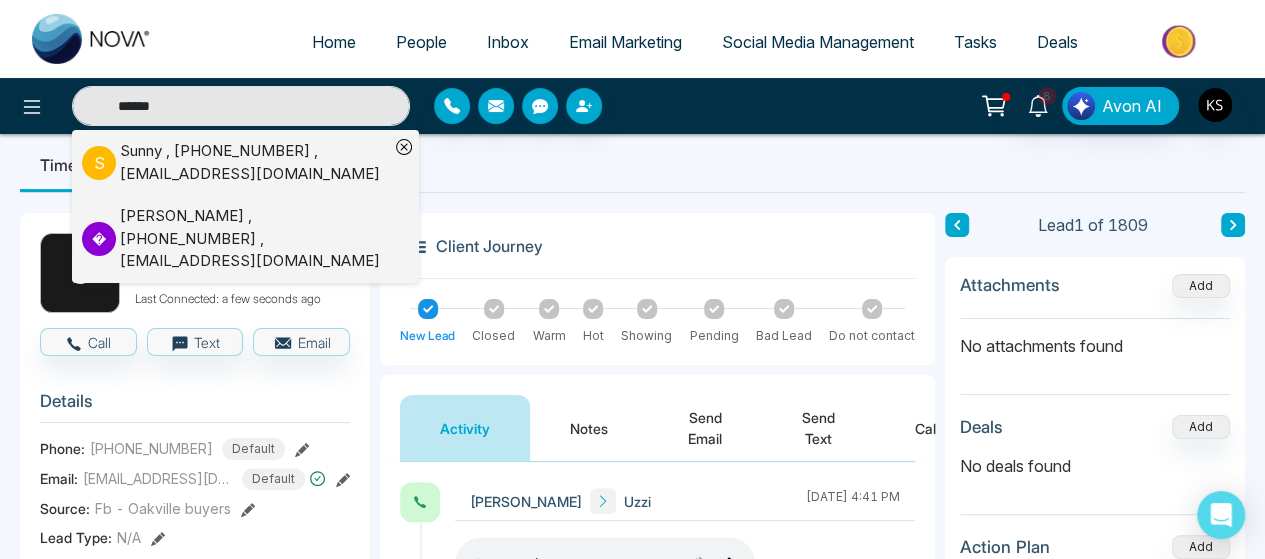 click on "Sunny     , +16472933999   , sbadwal1@hotmail.com" at bounding box center [254, 162] 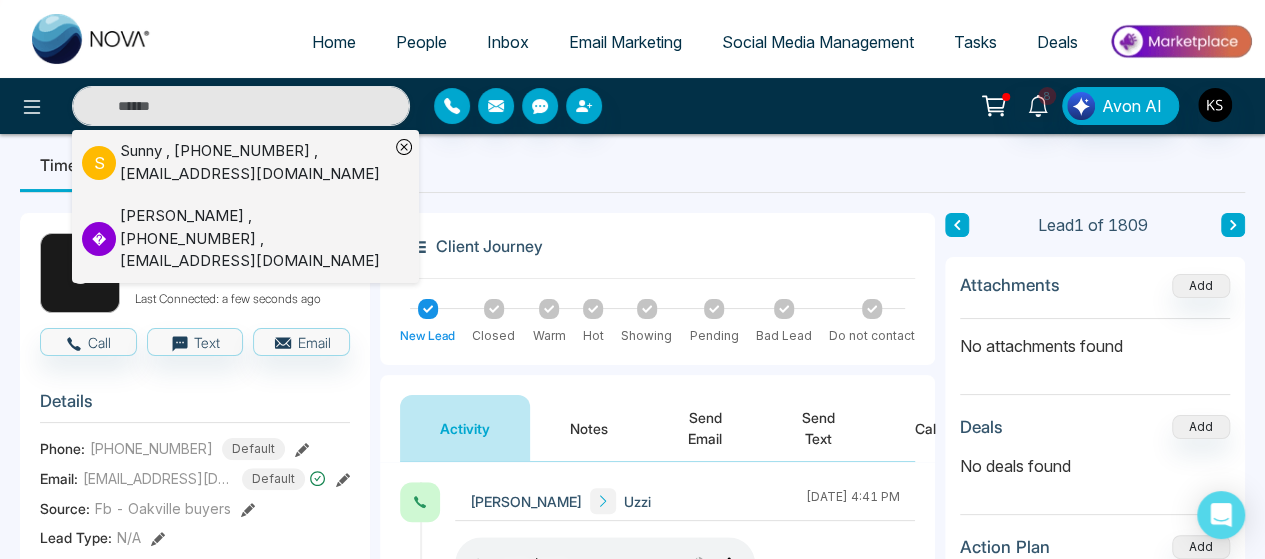 type on "*****" 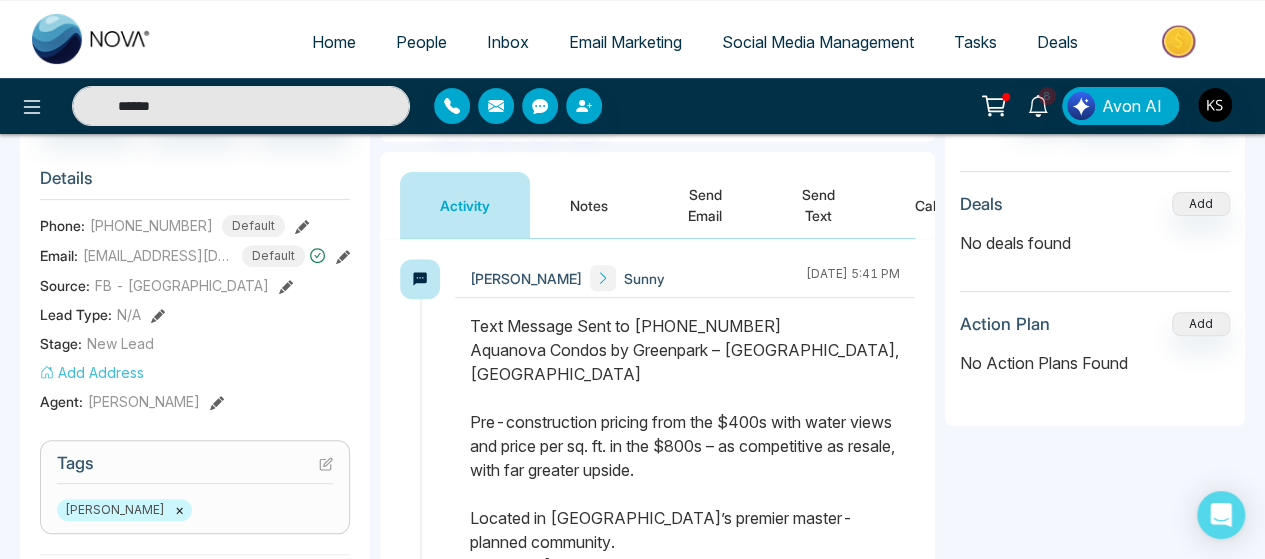 scroll, scrollTop: 240, scrollLeft: 0, axis: vertical 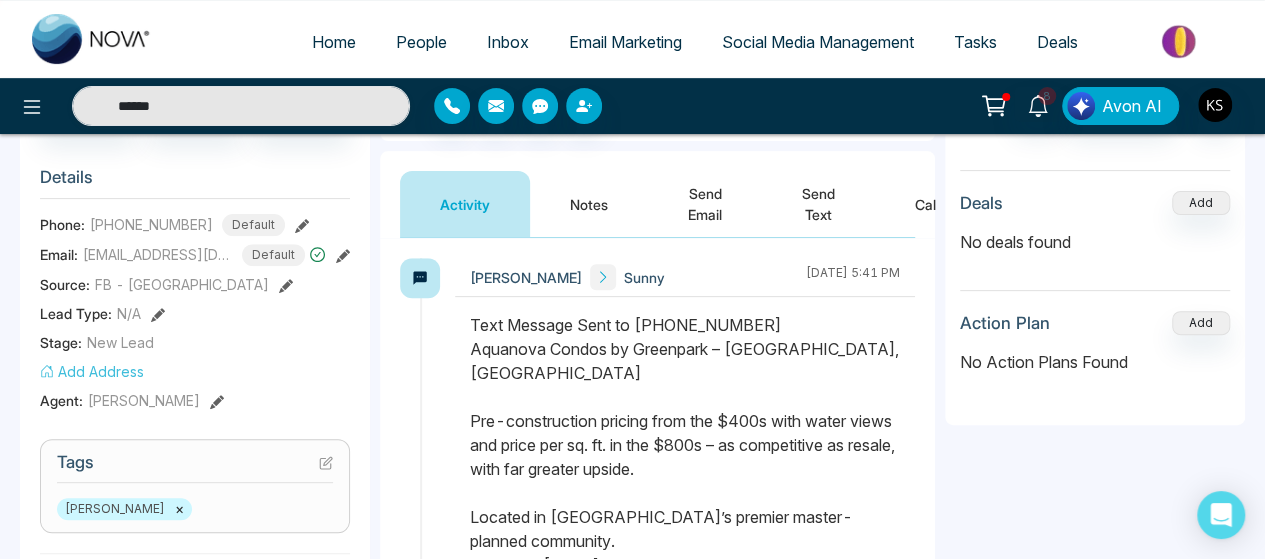 click on "Notes" at bounding box center (589, 204) 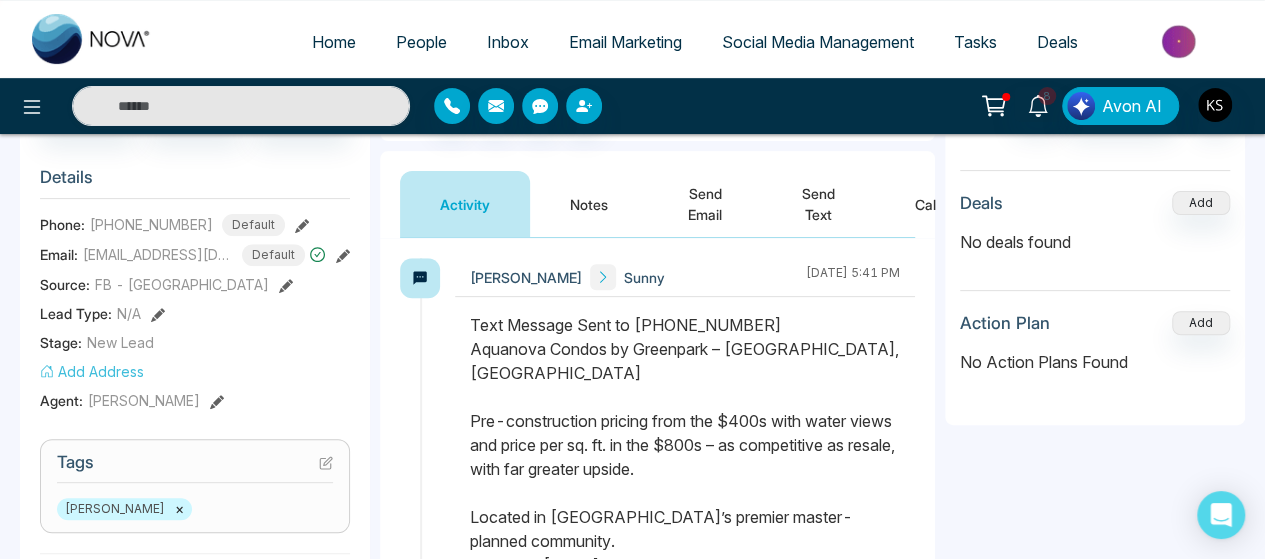 type on "*****" 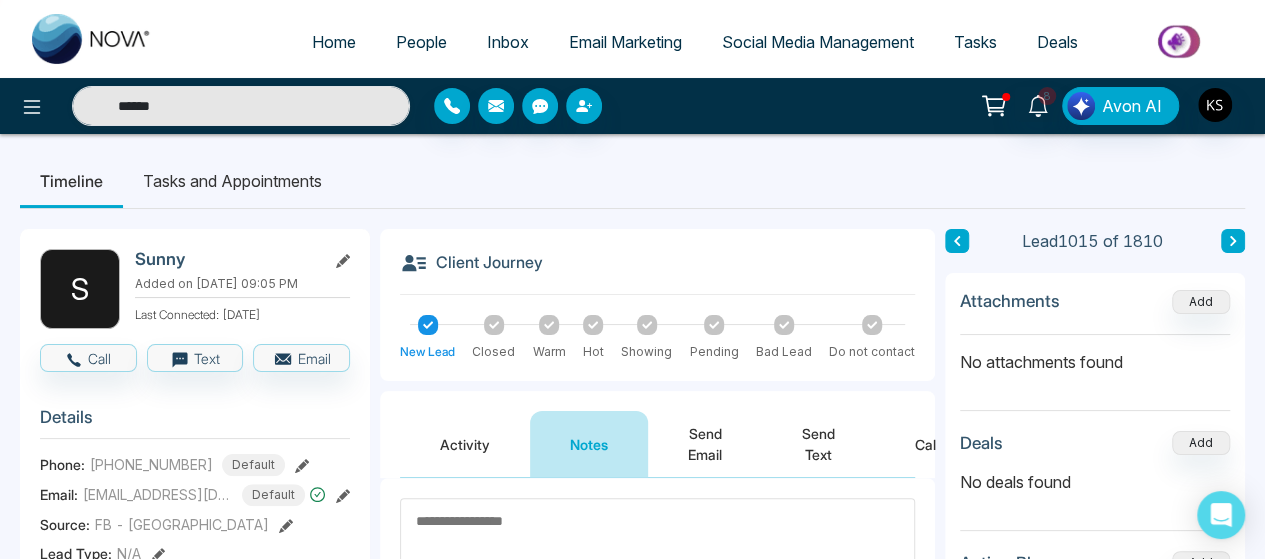 scroll, scrollTop: 122, scrollLeft: 0, axis: vertical 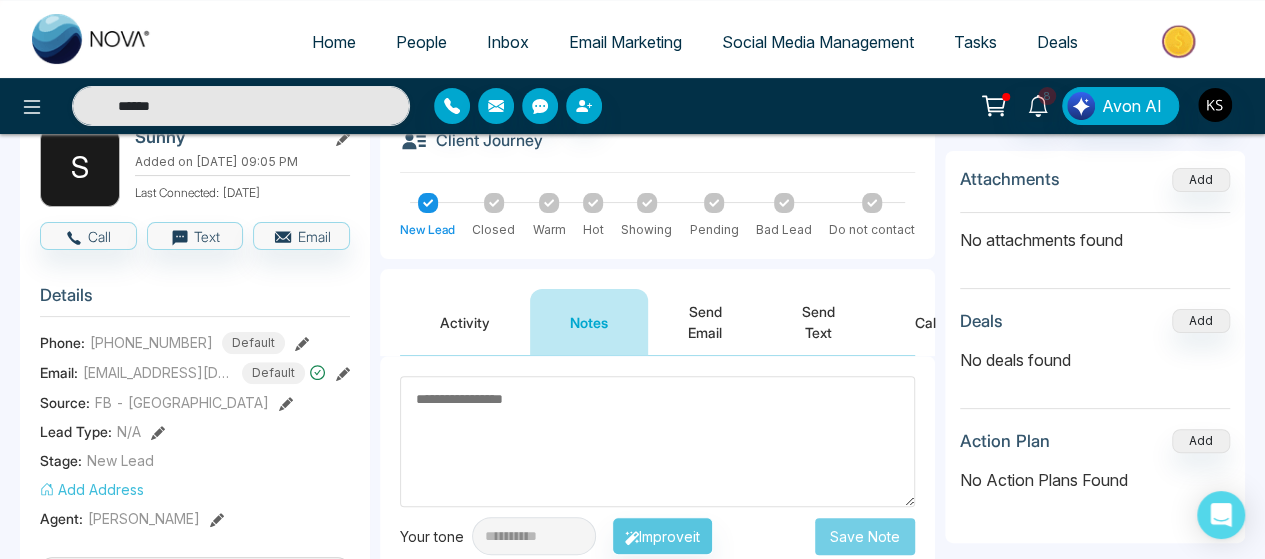 click on "Activity" at bounding box center (465, 322) 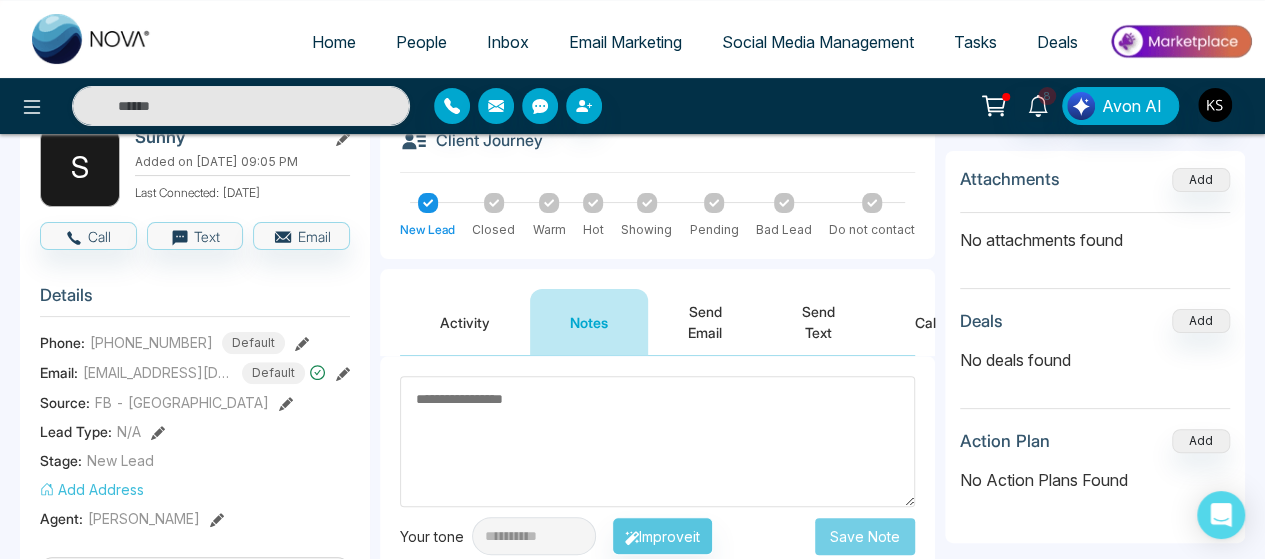 type on "*****" 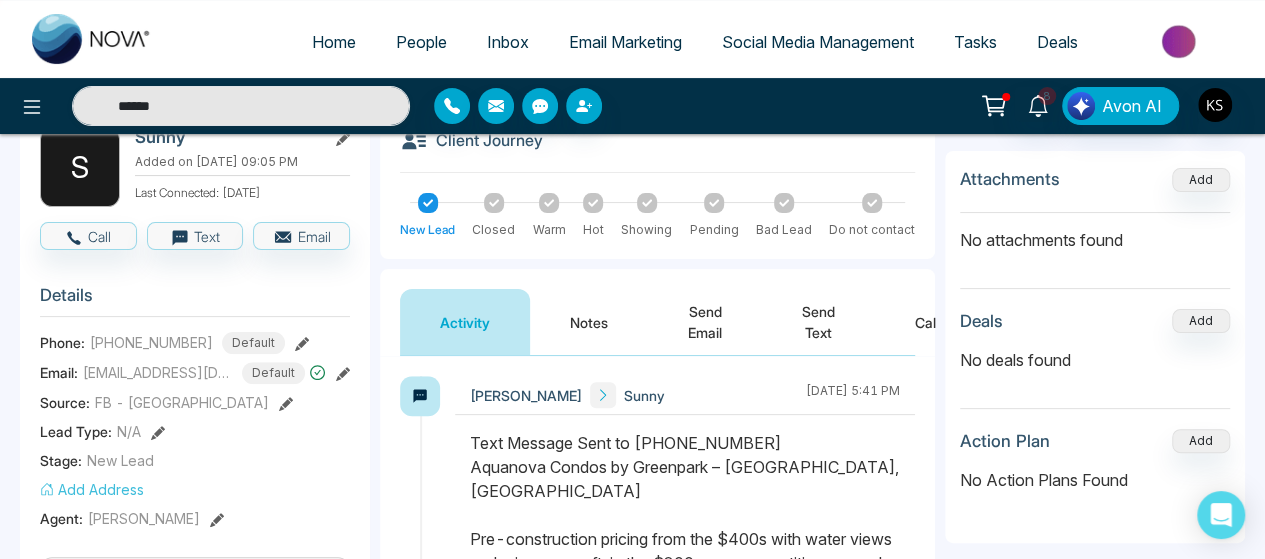 scroll, scrollTop: 0, scrollLeft: 0, axis: both 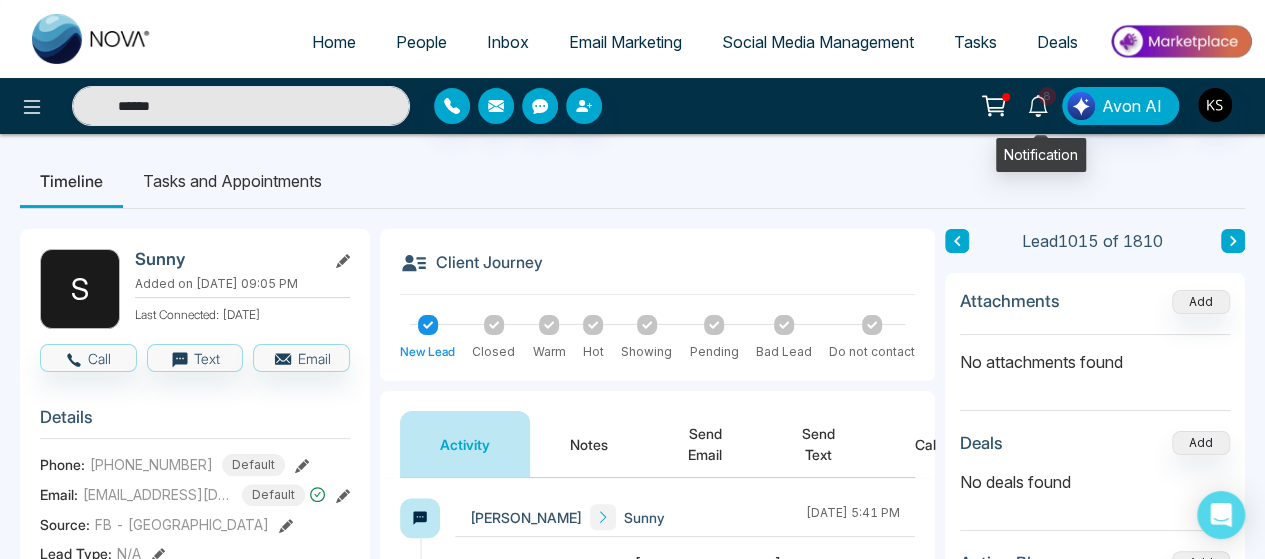 click 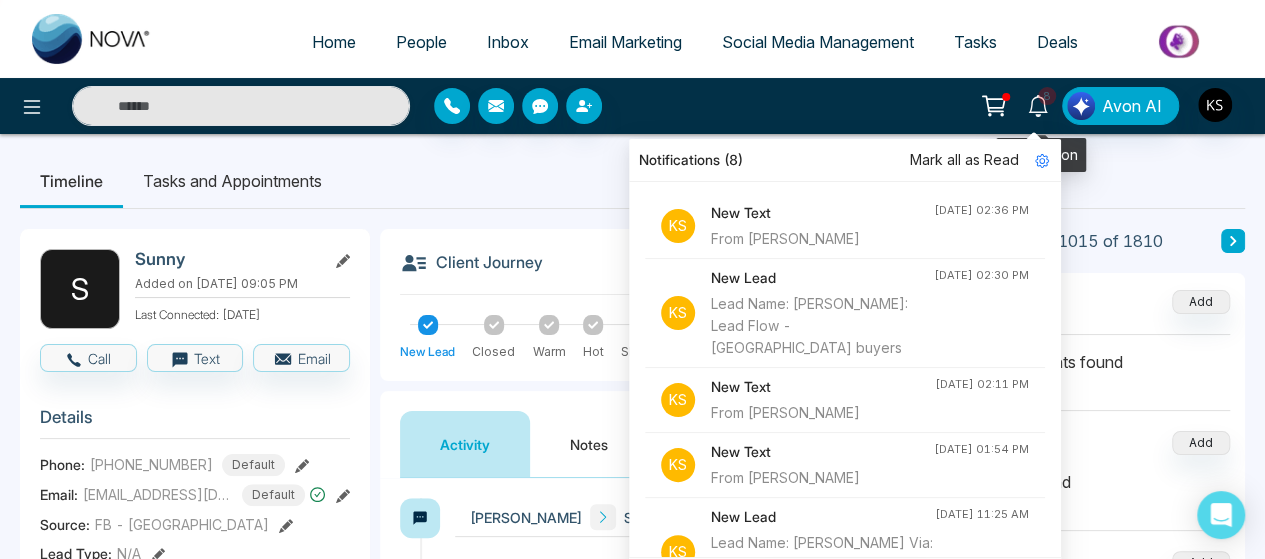 click 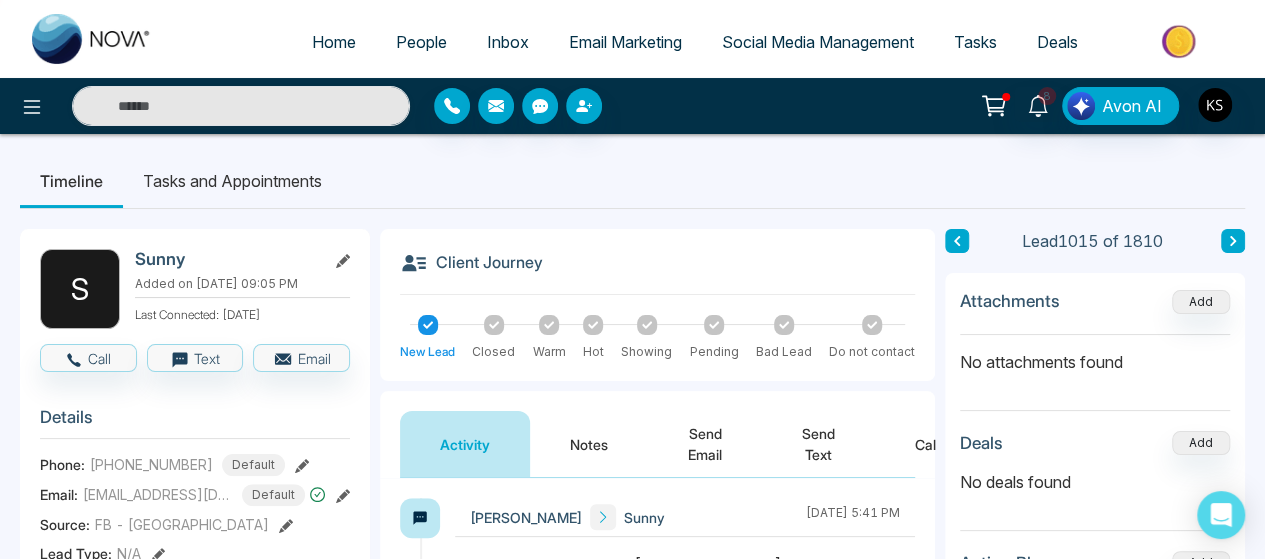 type on "*****" 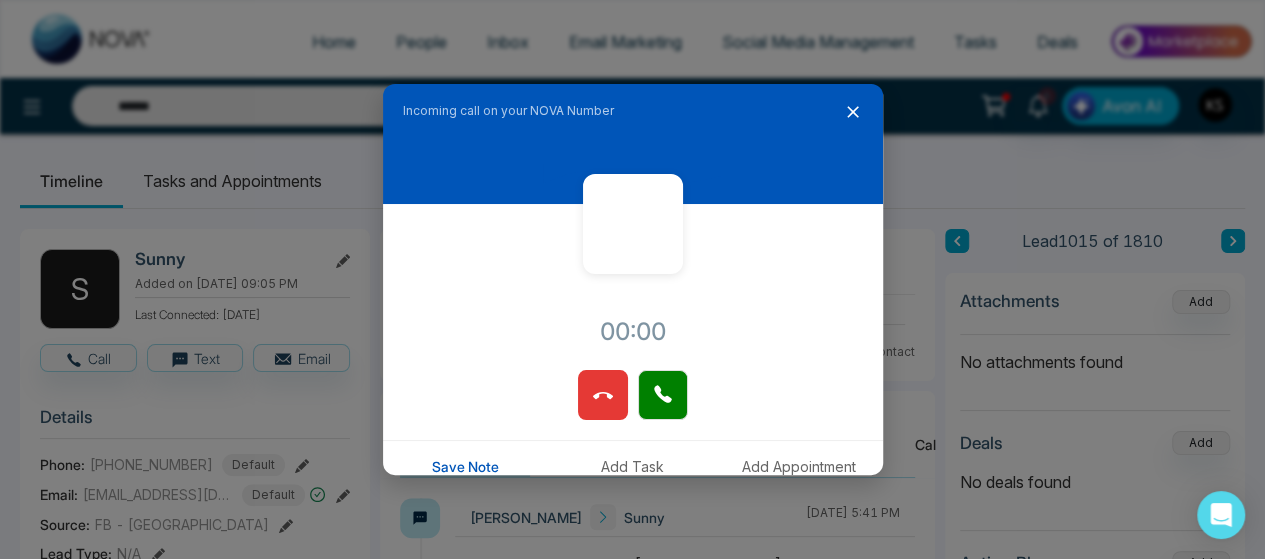 click 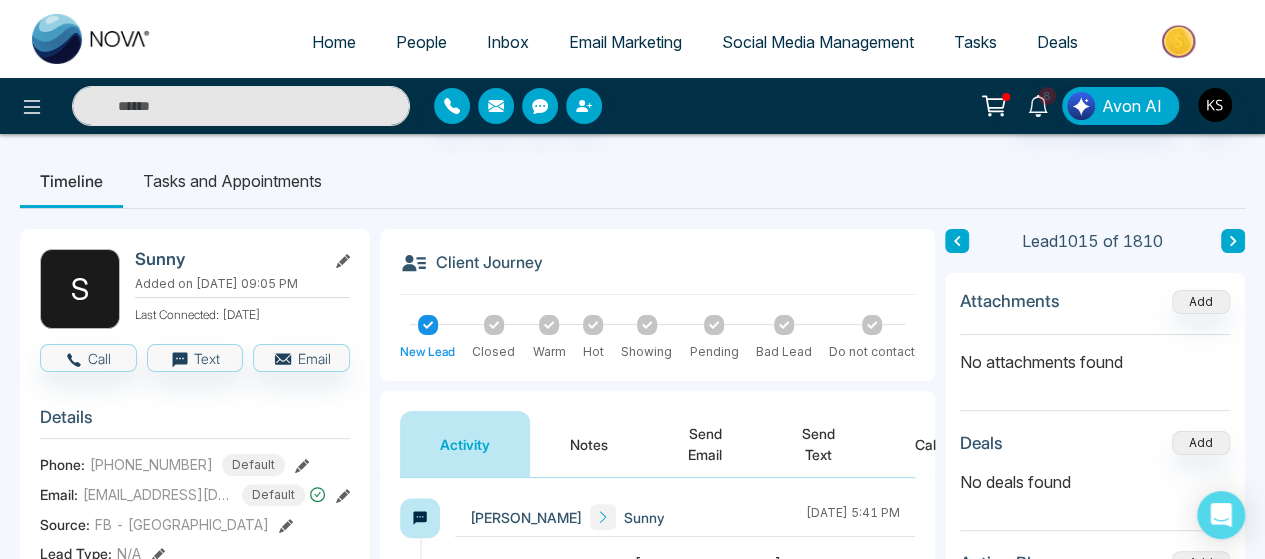 type on "*****" 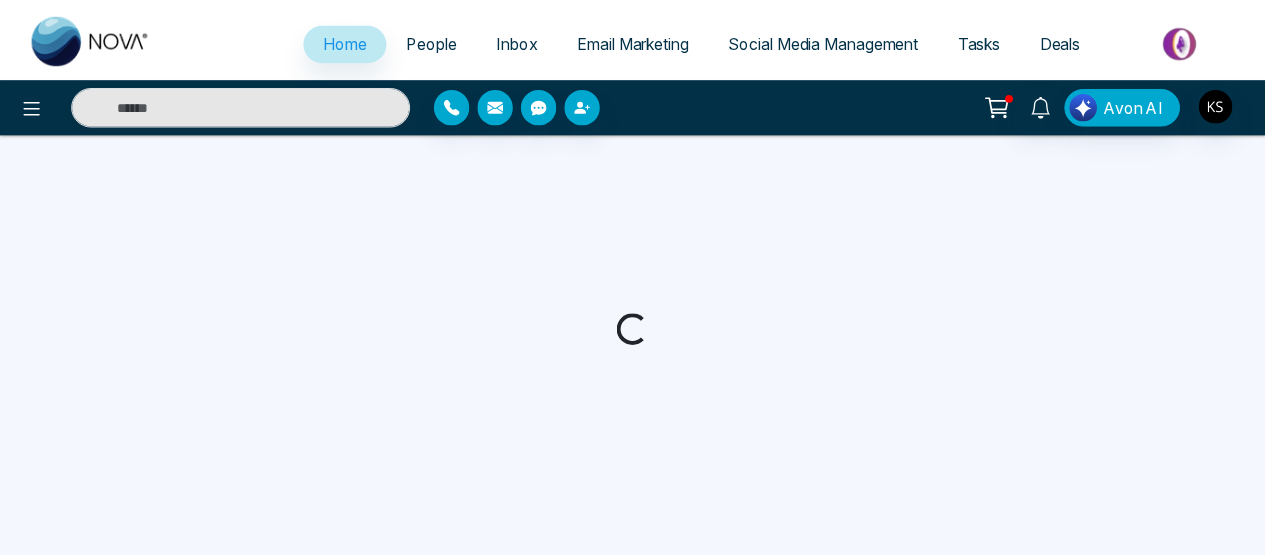 scroll, scrollTop: 0, scrollLeft: 0, axis: both 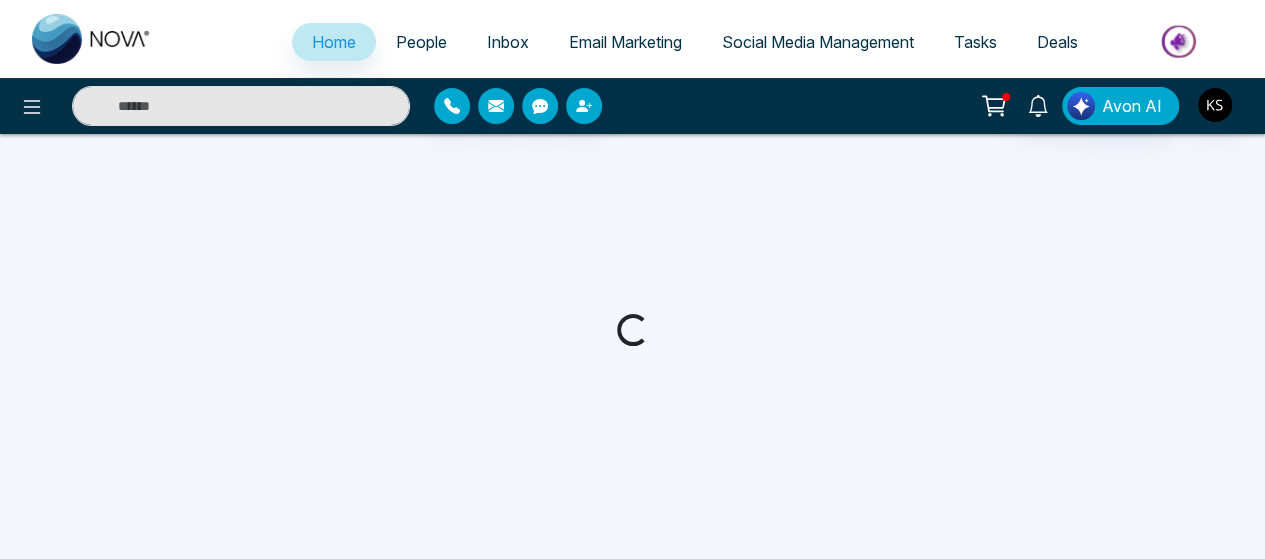 select on "*" 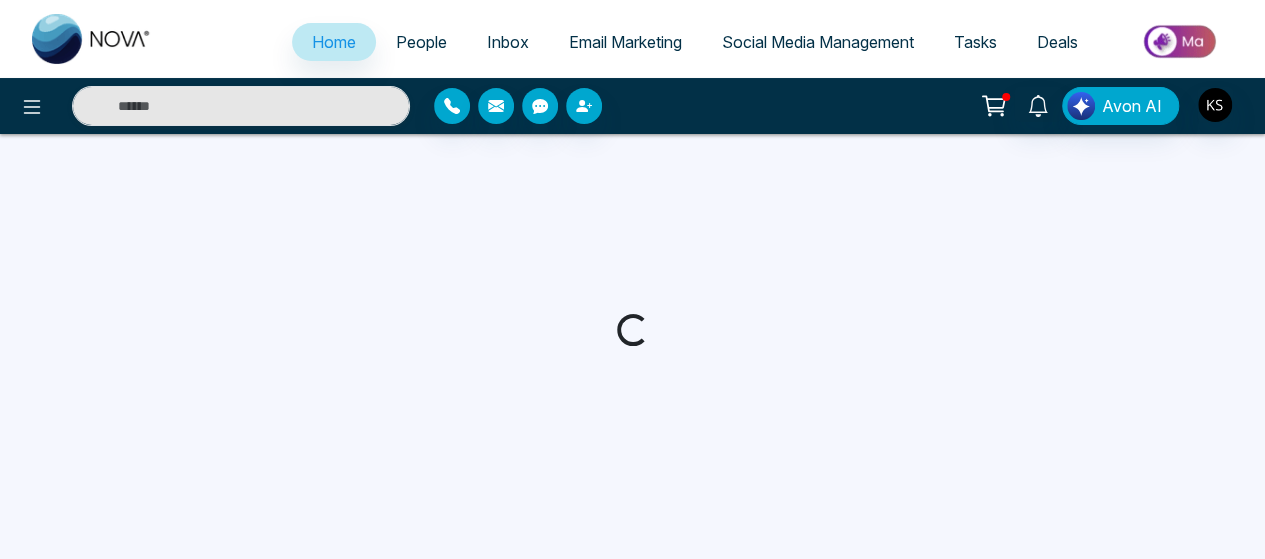 select on "*" 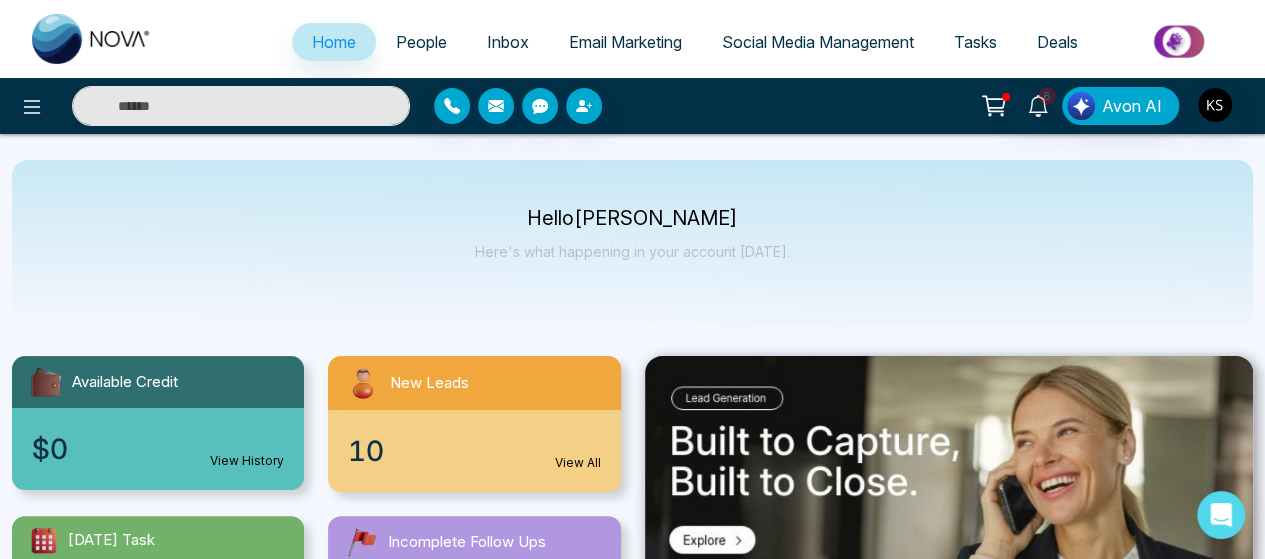 click at bounding box center [241, 106] 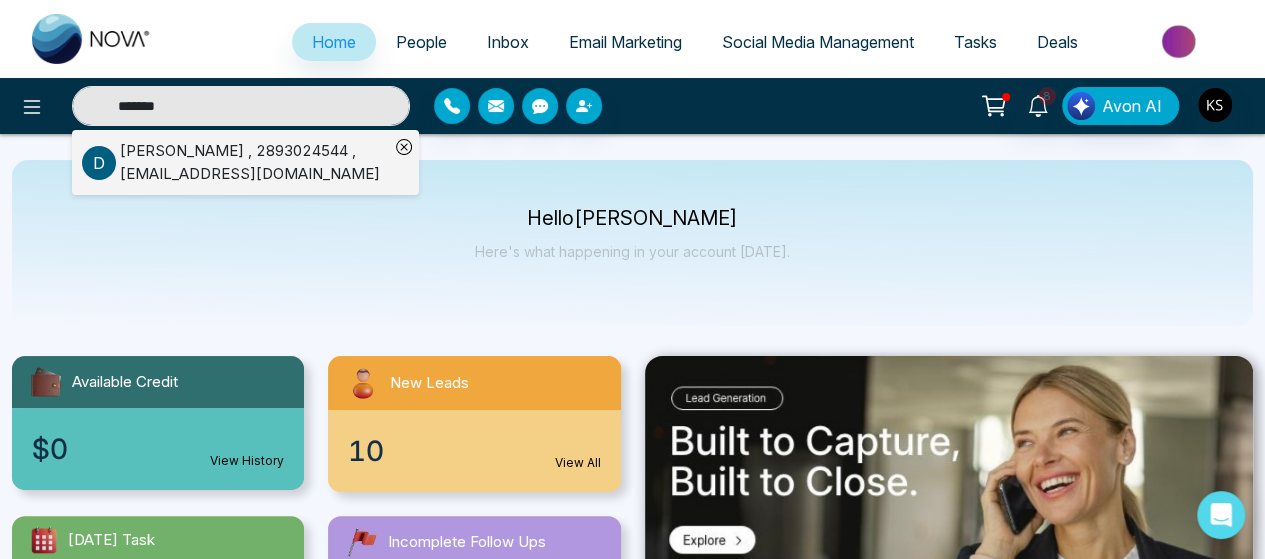 type on "*******" 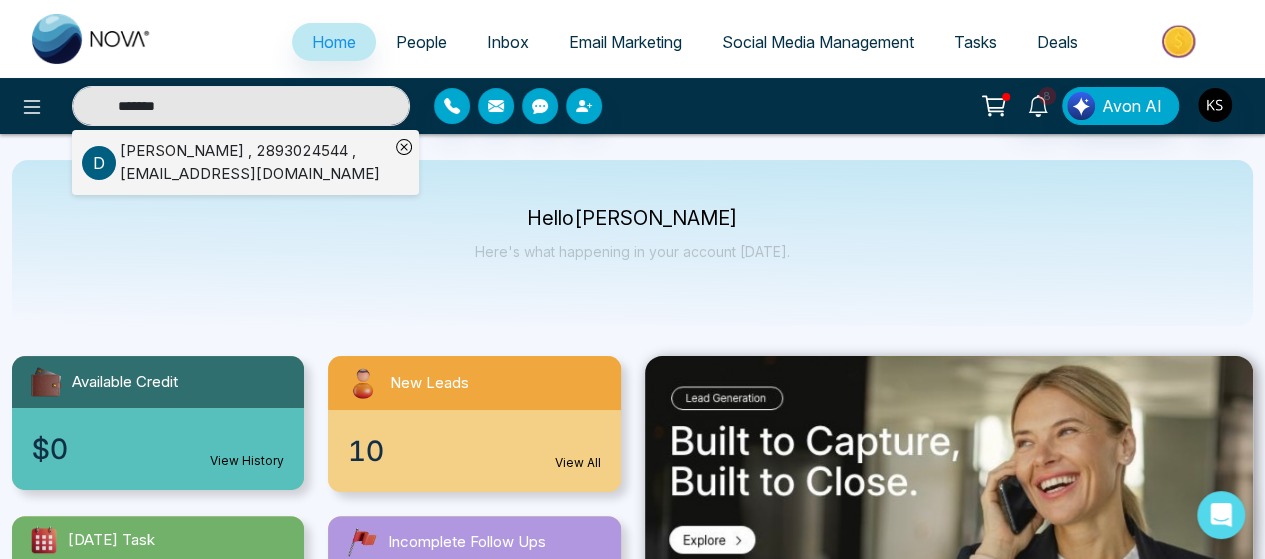 click on "Deepika Mehan     , 2893024544   , deepikamehan25@gmail.com" at bounding box center (254, 162) 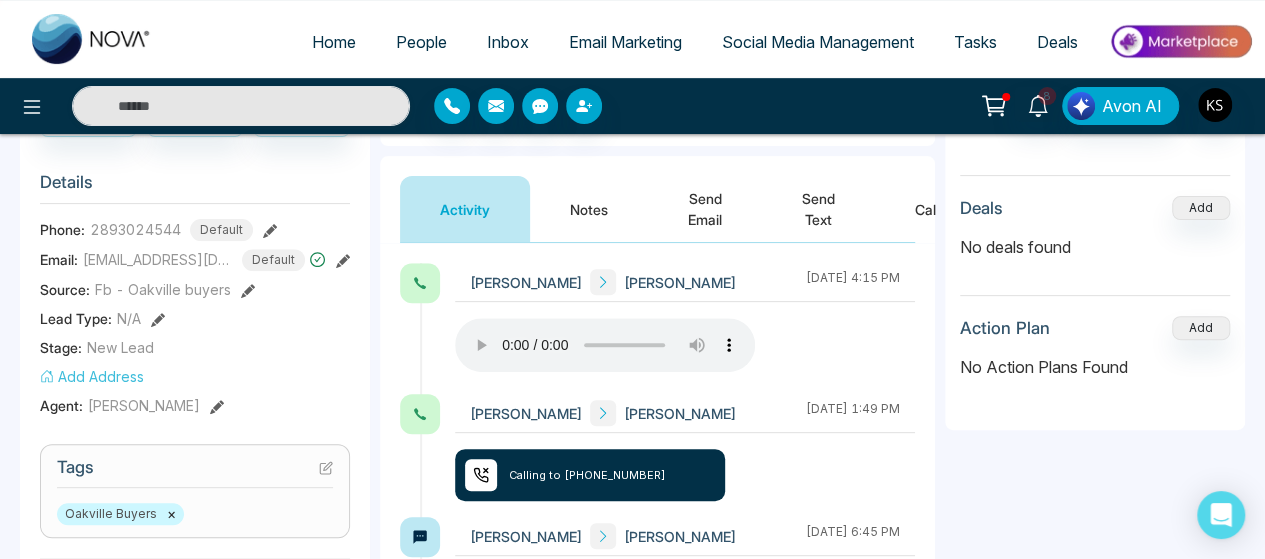 scroll, scrollTop: 236, scrollLeft: 0, axis: vertical 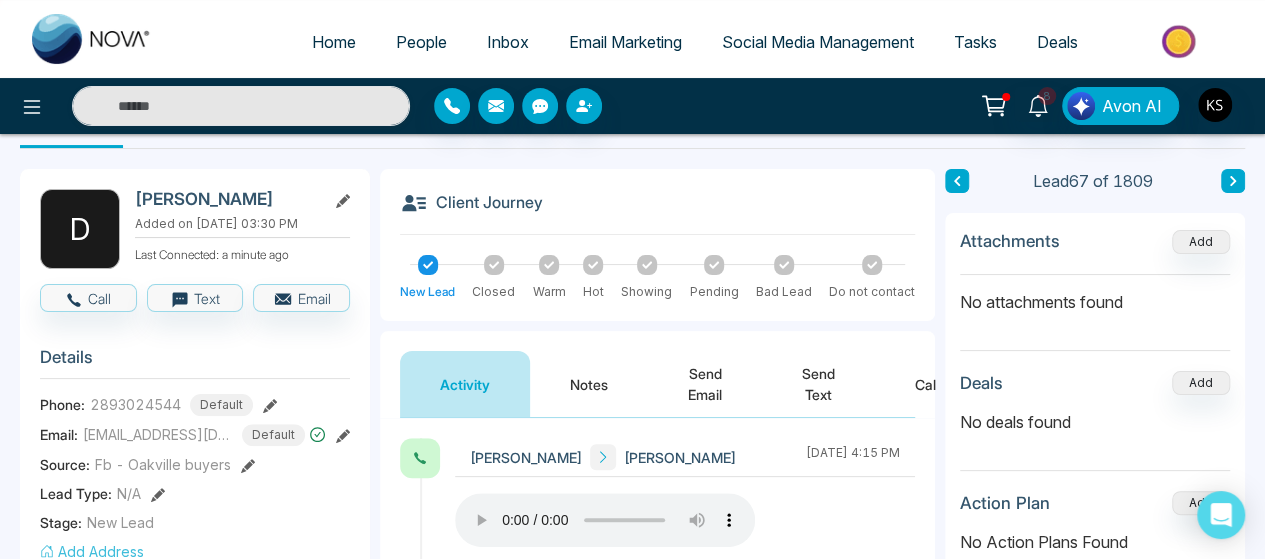 click on "Send Text" at bounding box center [818, 384] 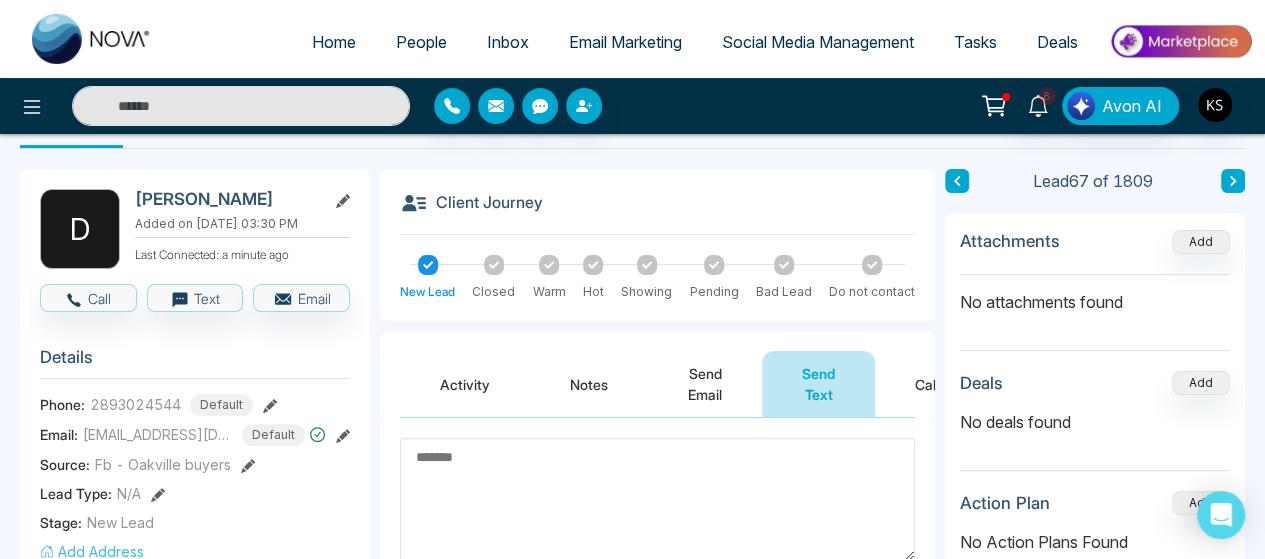 click on "People" at bounding box center (421, 42) 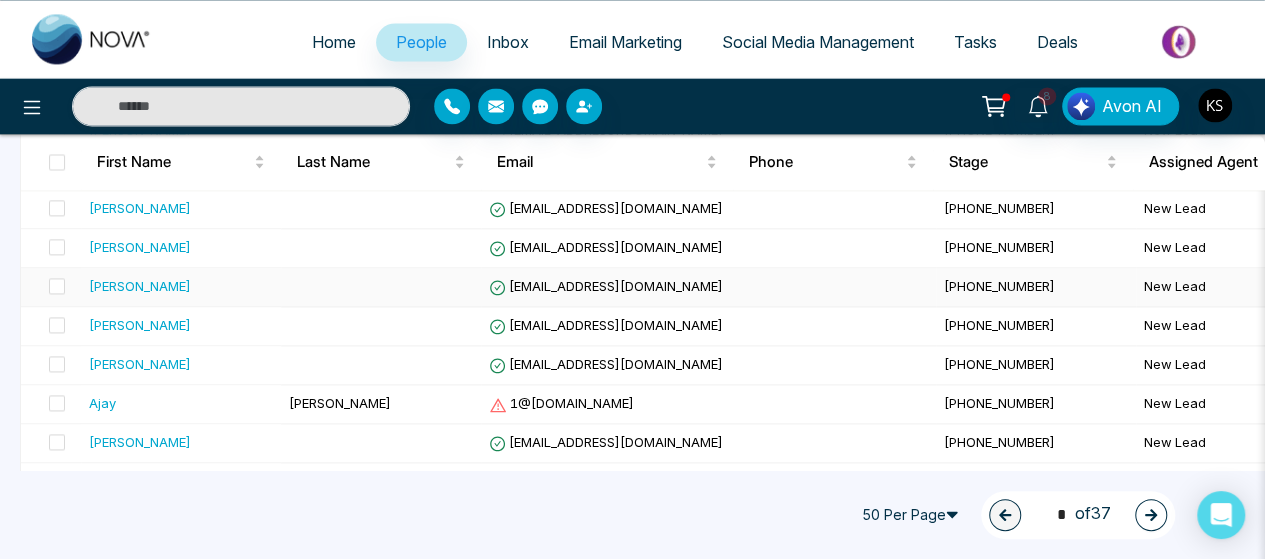 scroll, scrollTop: 1880, scrollLeft: 0, axis: vertical 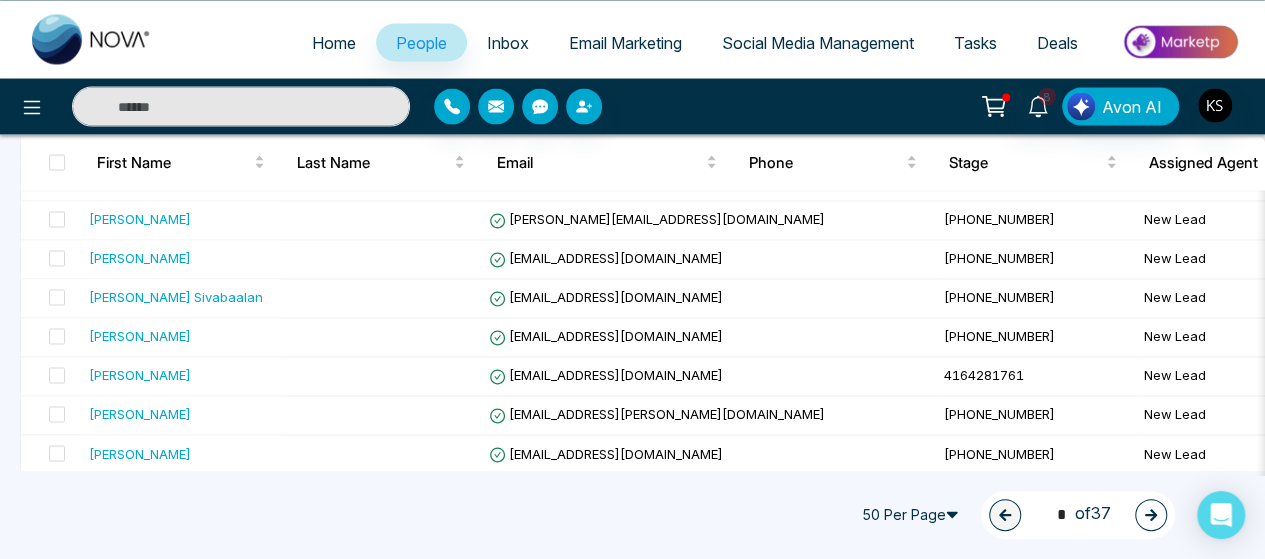 click on "50 Per Page" at bounding box center (913, 515) 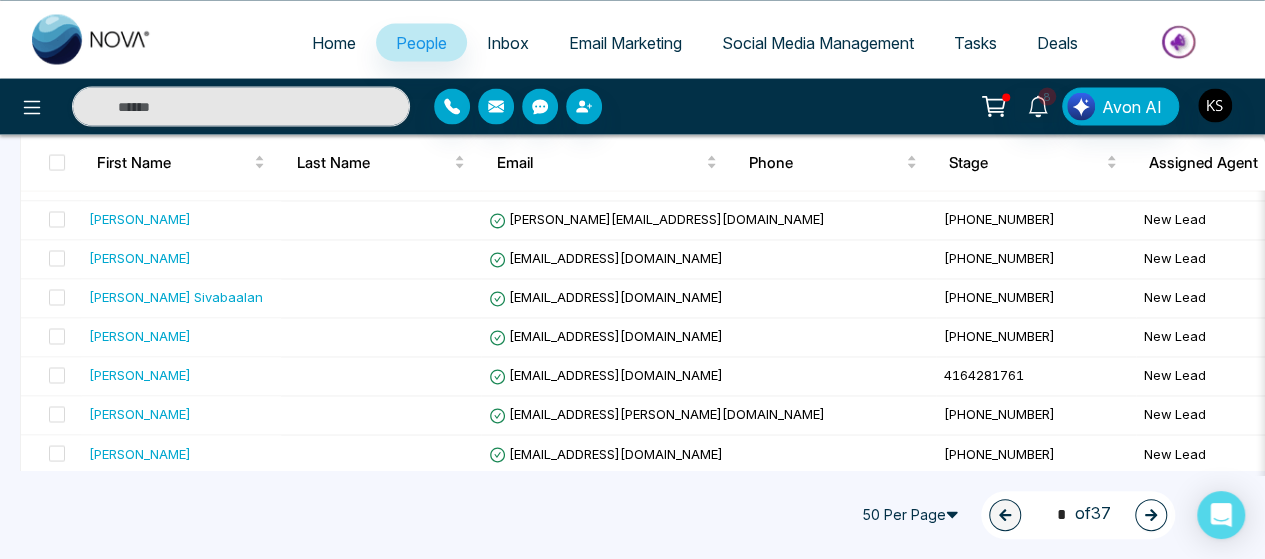 click on "50 Per Page" at bounding box center [913, 515] 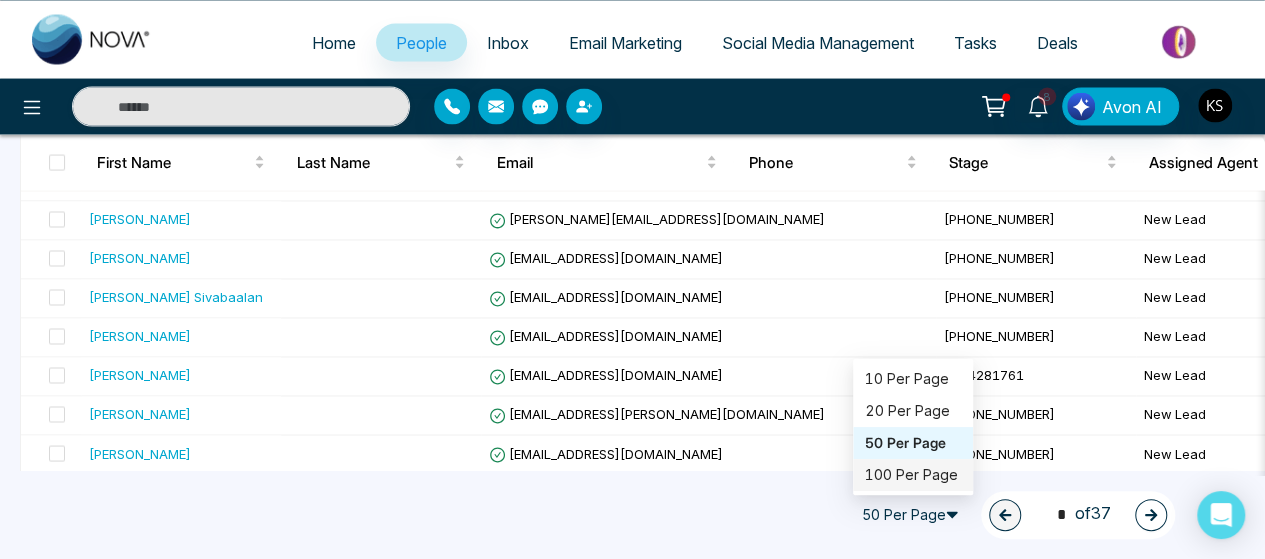 click on "100 Per Page" at bounding box center (913, 475) 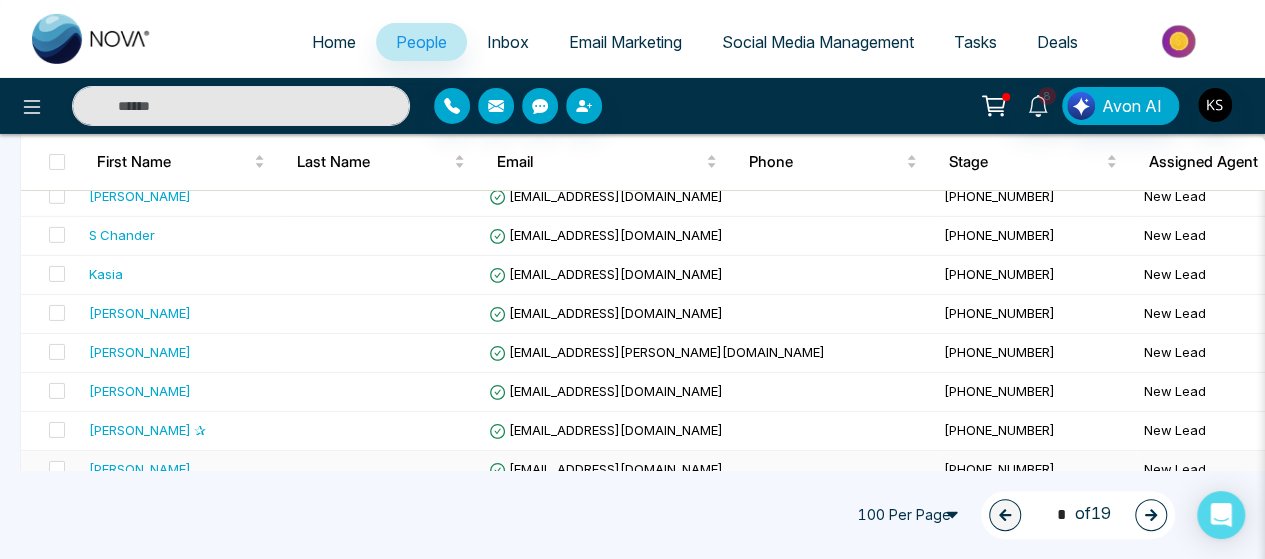 scroll, scrollTop: 3508, scrollLeft: 0, axis: vertical 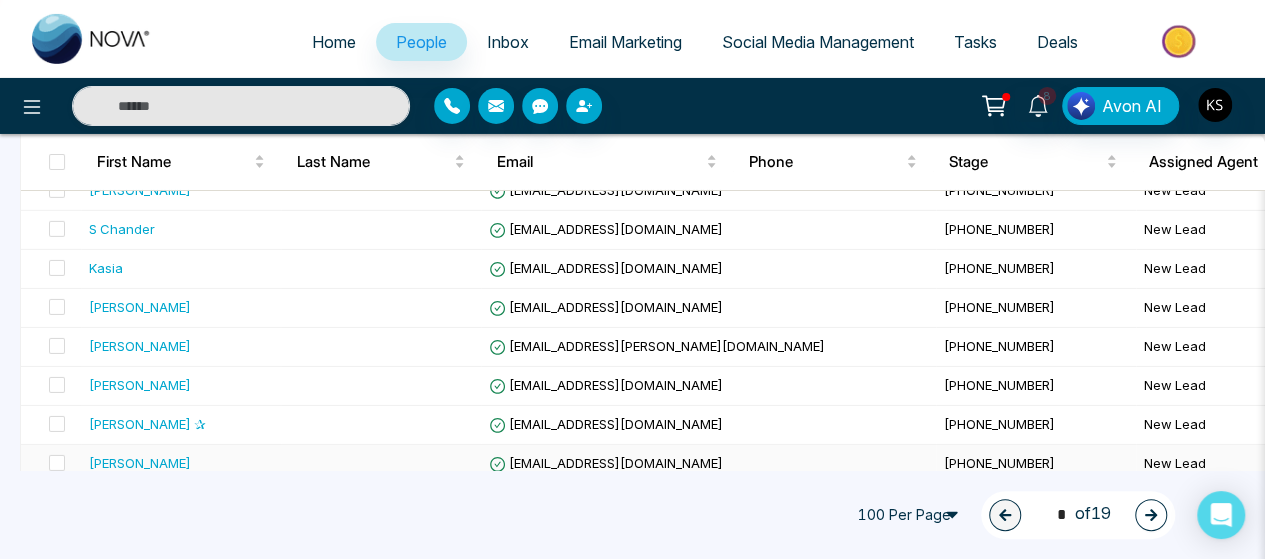 click on "Parul Agarwal" at bounding box center (140, 463) 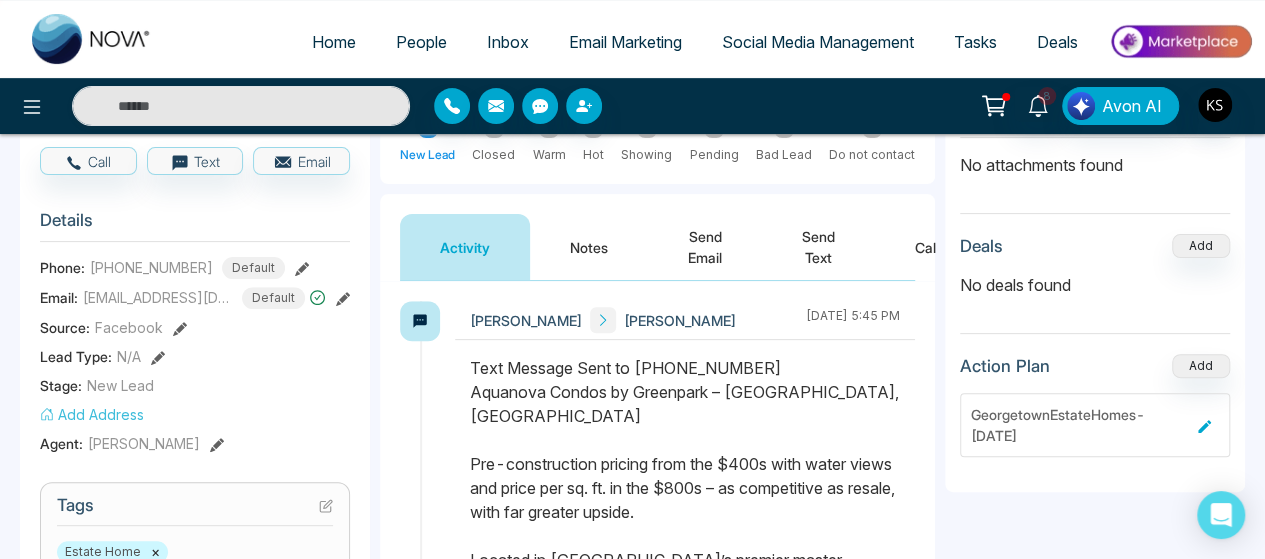 scroll, scrollTop: 190, scrollLeft: 0, axis: vertical 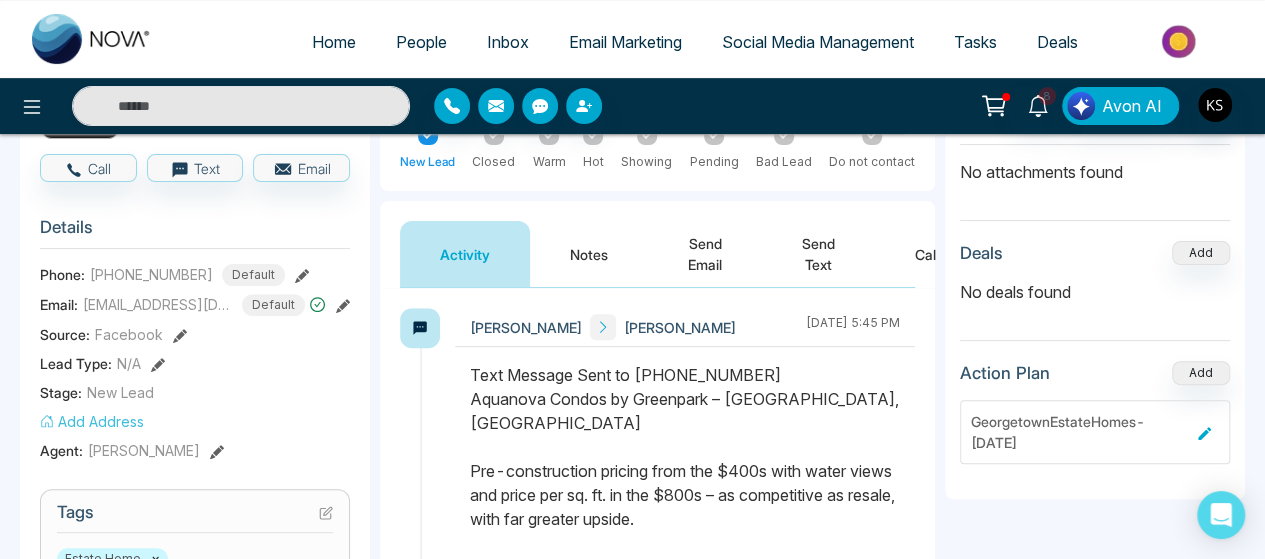 click on "Notes" at bounding box center (589, 254) 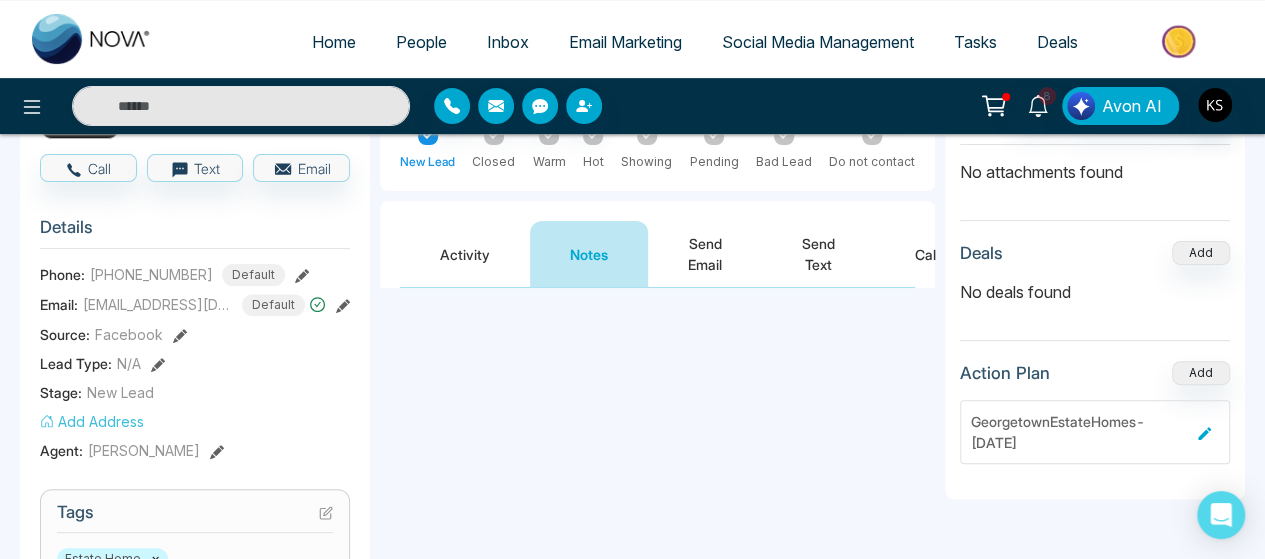 scroll, scrollTop: 0, scrollLeft: 0, axis: both 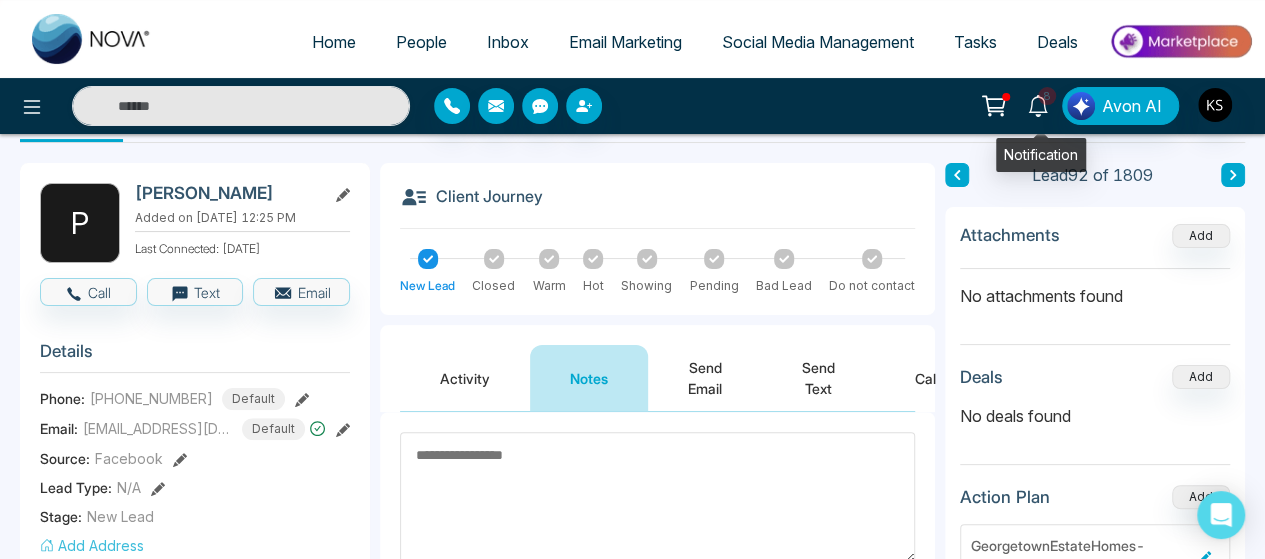 click 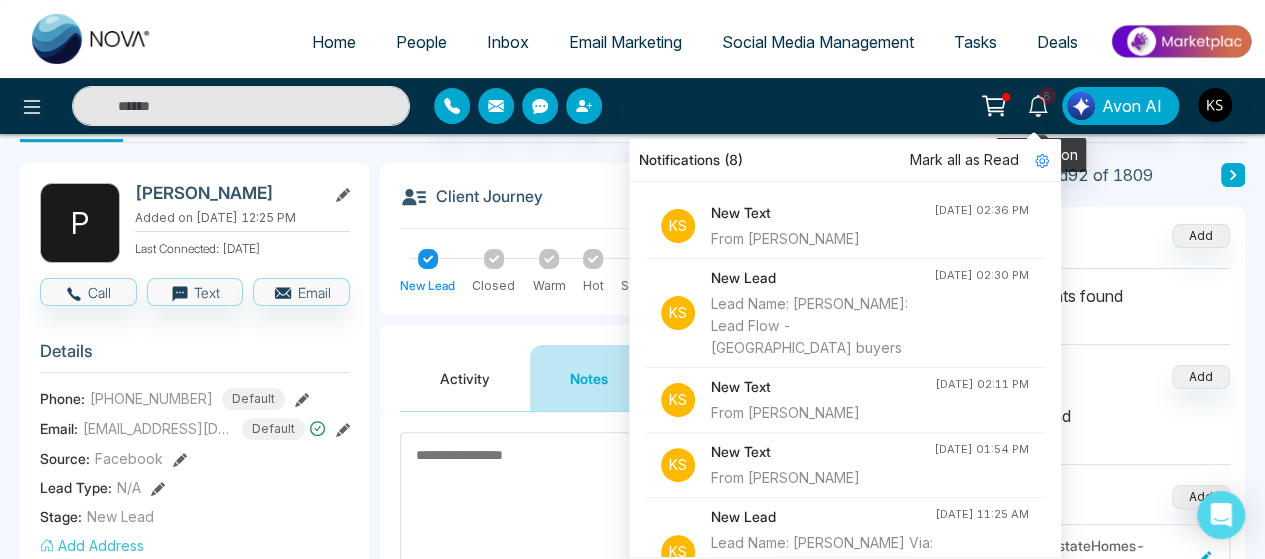 click 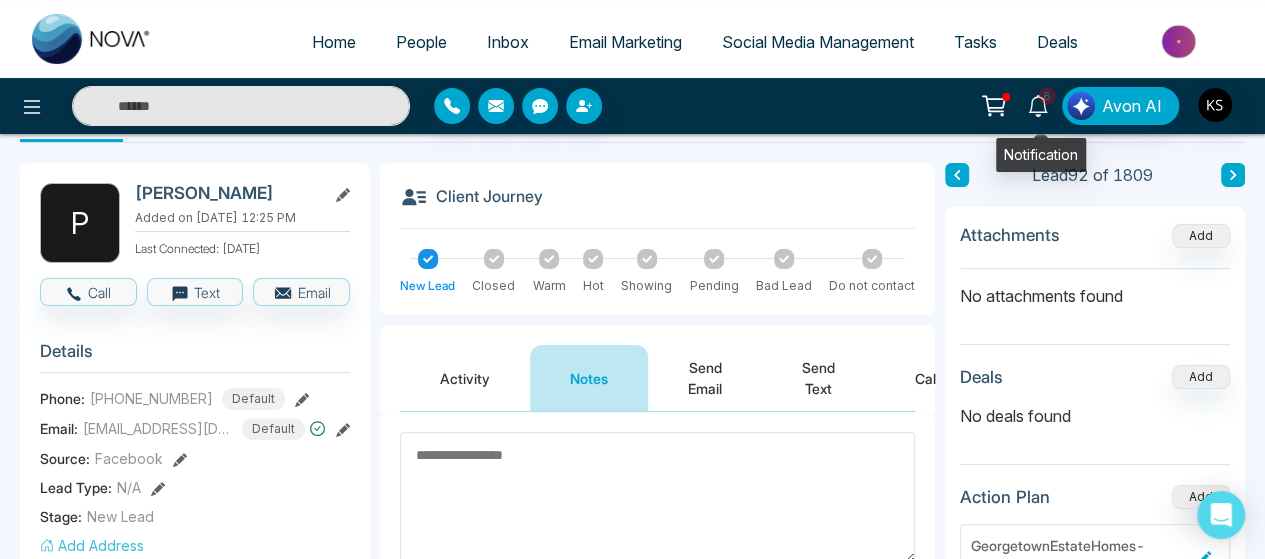 click 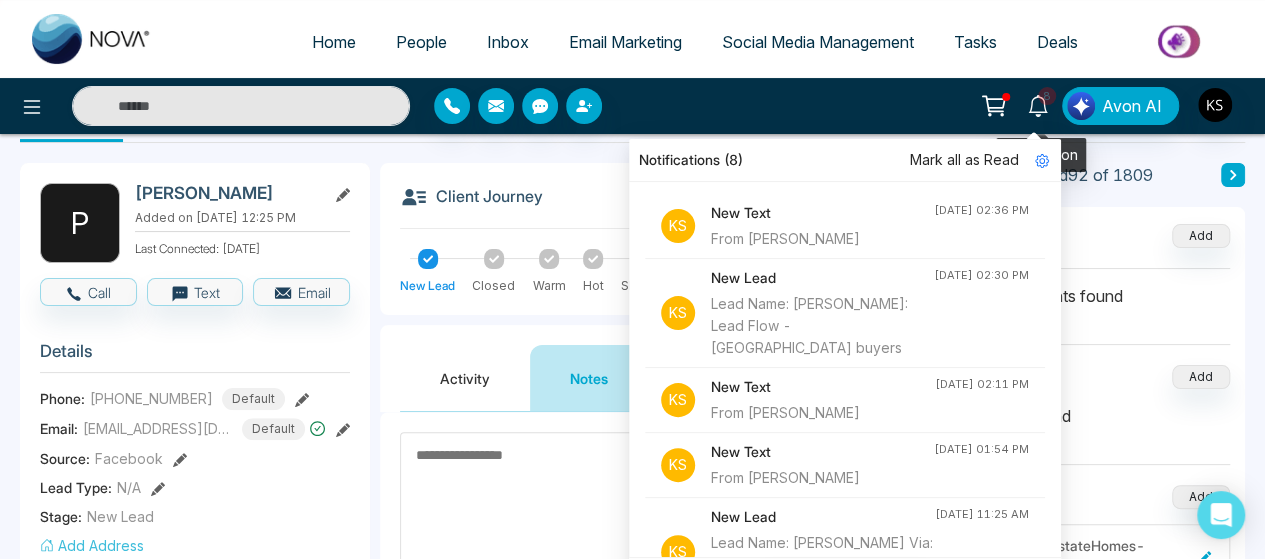 click 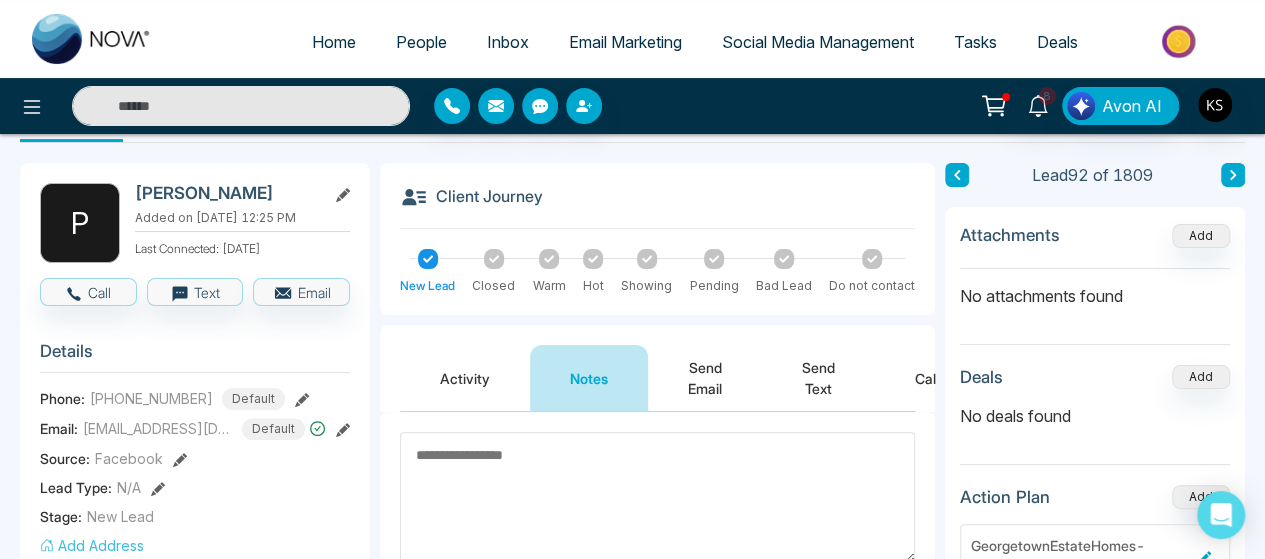 click at bounding box center [241, 106] 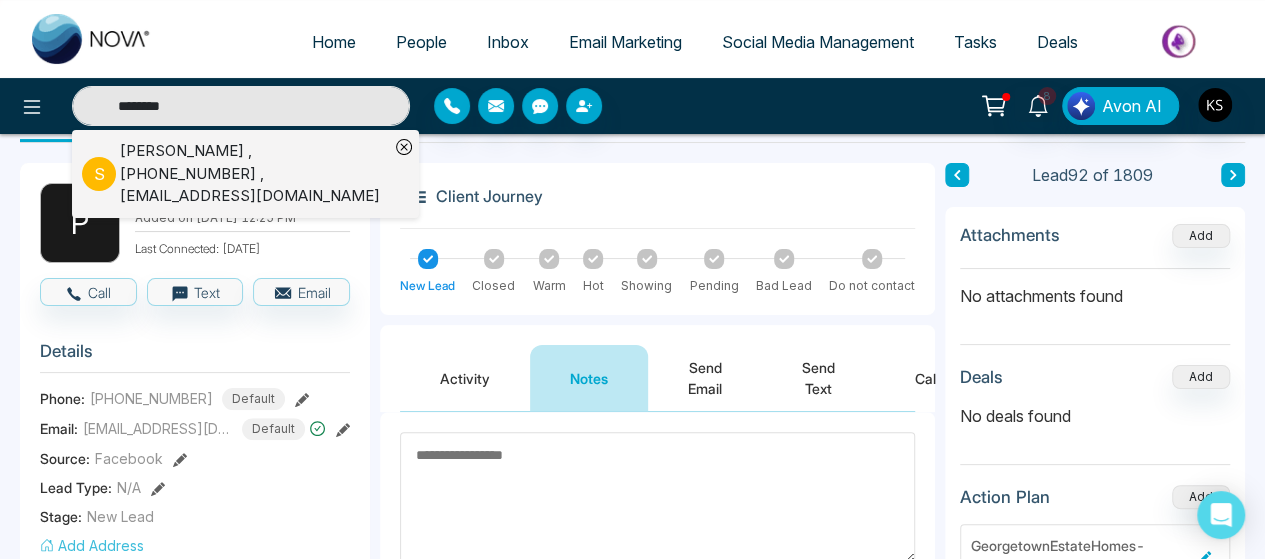 type on "********" 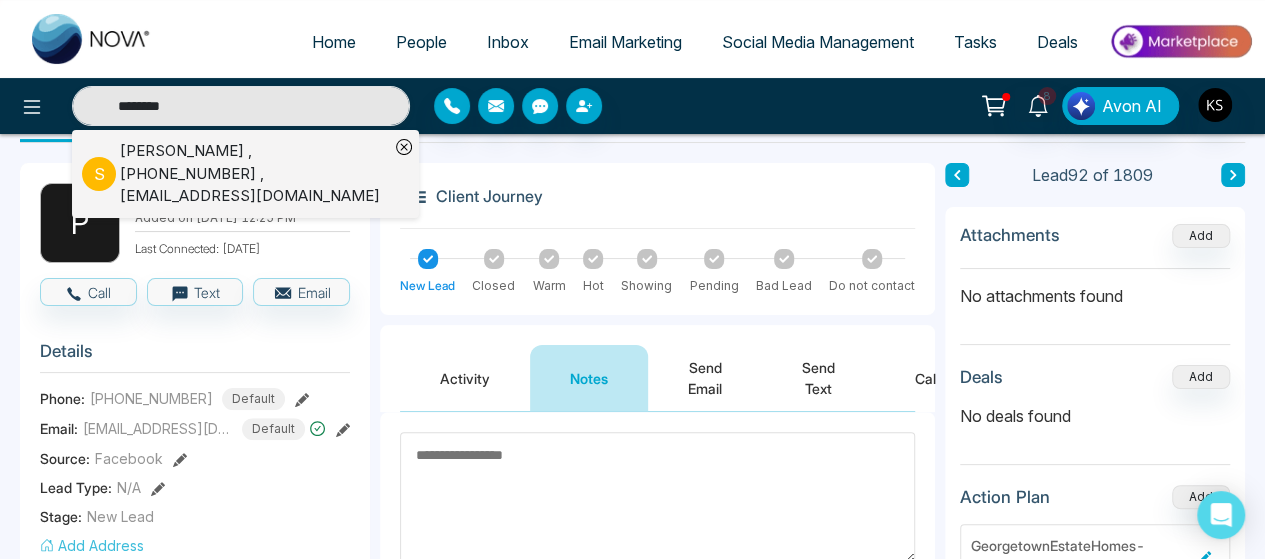click on "Subhajit bharadwaj     , +14378183209   , Subhajitbharadwaj@gmail.com" at bounding box center (254, 174) 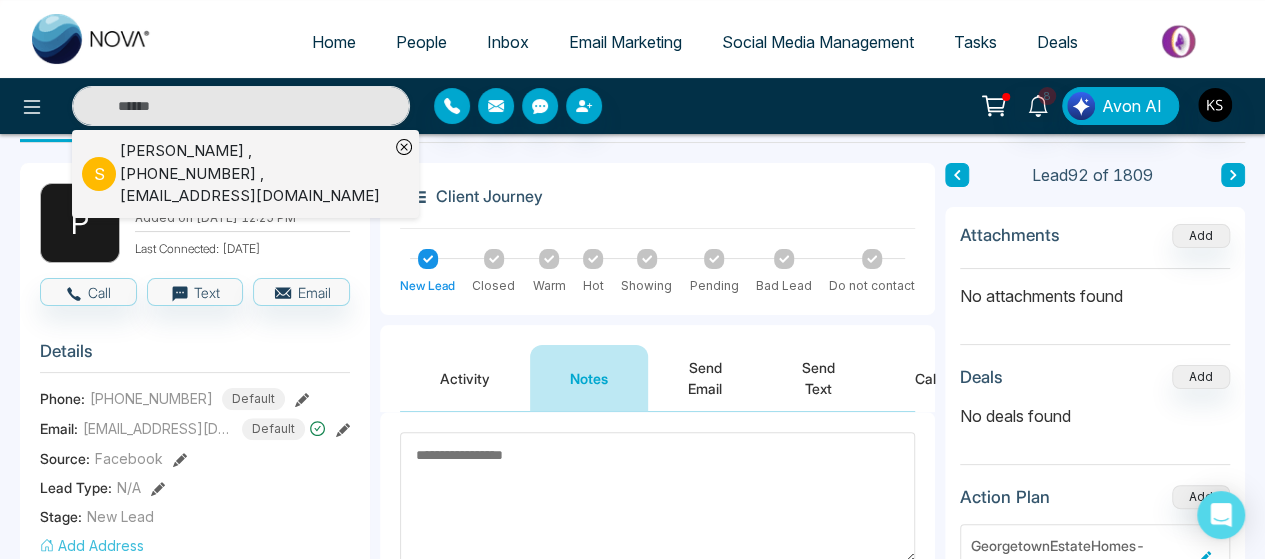 type on "********" 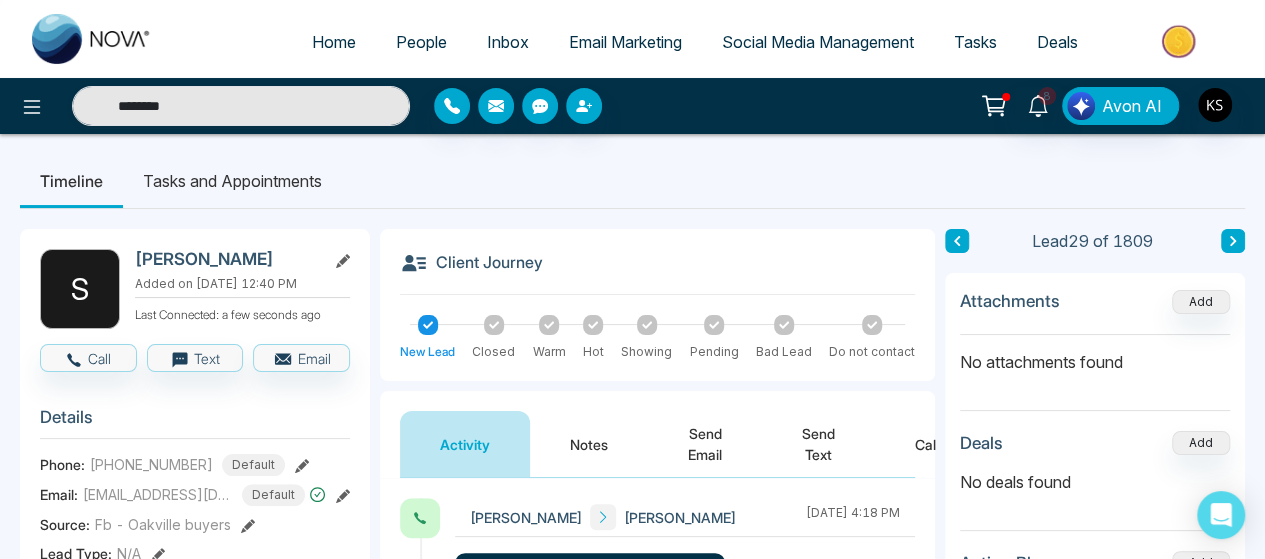 scroll, scrollTop: 204, scrollLeft: 0, axis: vertical 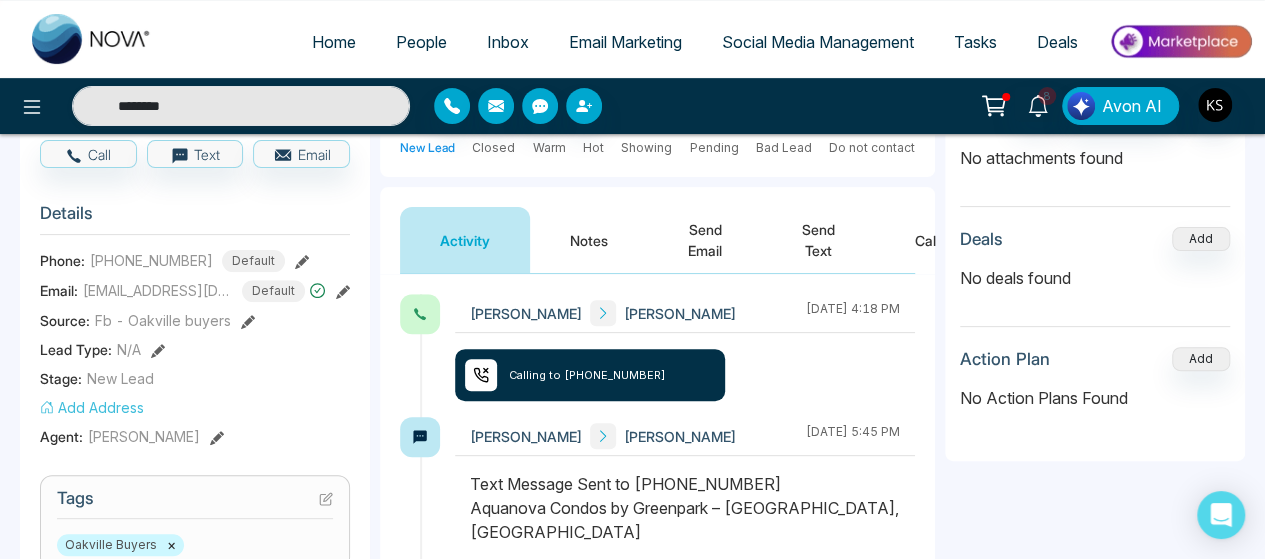 drag, startPoint x: 687, startPoint y: 384, endPoint x: 484, endPoint y: 521, distance: 244.90407 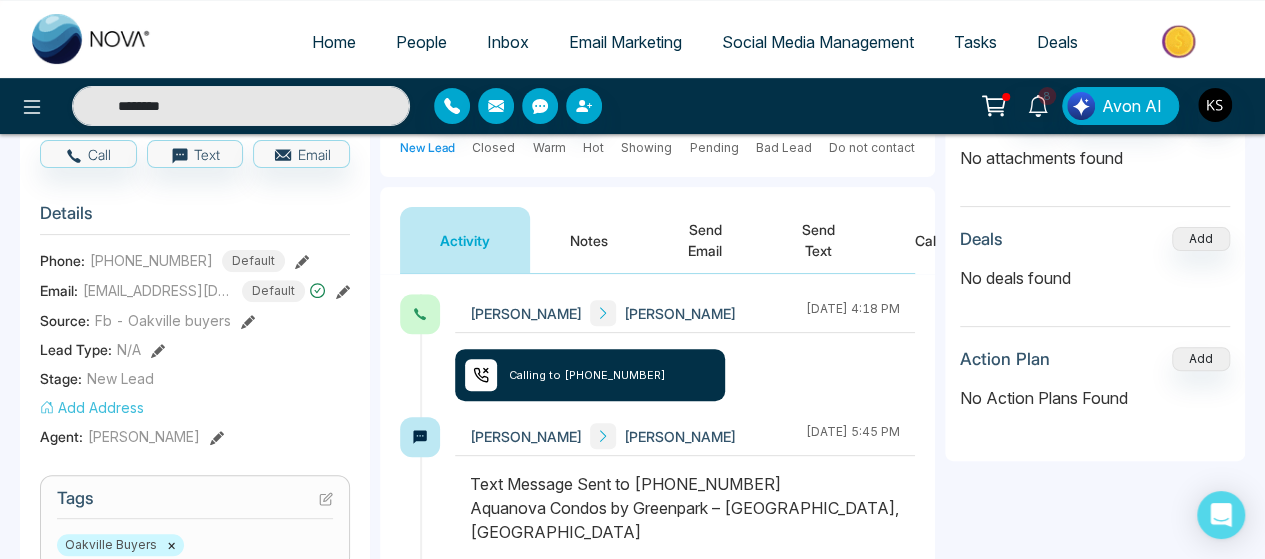 click on "Text Message Sent to +14378183209  Aquanova Condos by Greenpark – Lakeview Village, South Mississauga
Pre-construction pricing from the $400s with water views and price per sq. ft. in the $800s – as competitive as resale, with far greater upside.
Located in South Mississauga’s premier master-planned community.
Closing in 2029 with an extended deposit structure and parking included for a limited time.
Starting from:
• 1 Bed – from $400s
• 1 + Den – from high $400s
• 2 Bed – from $600s
• 2 + Den – from $700s
Ideal for investors and first-time buyers looking to get into the market early while values are still low.
DM for pricing, floorplans, and full details." at bounding box center (685, 748) 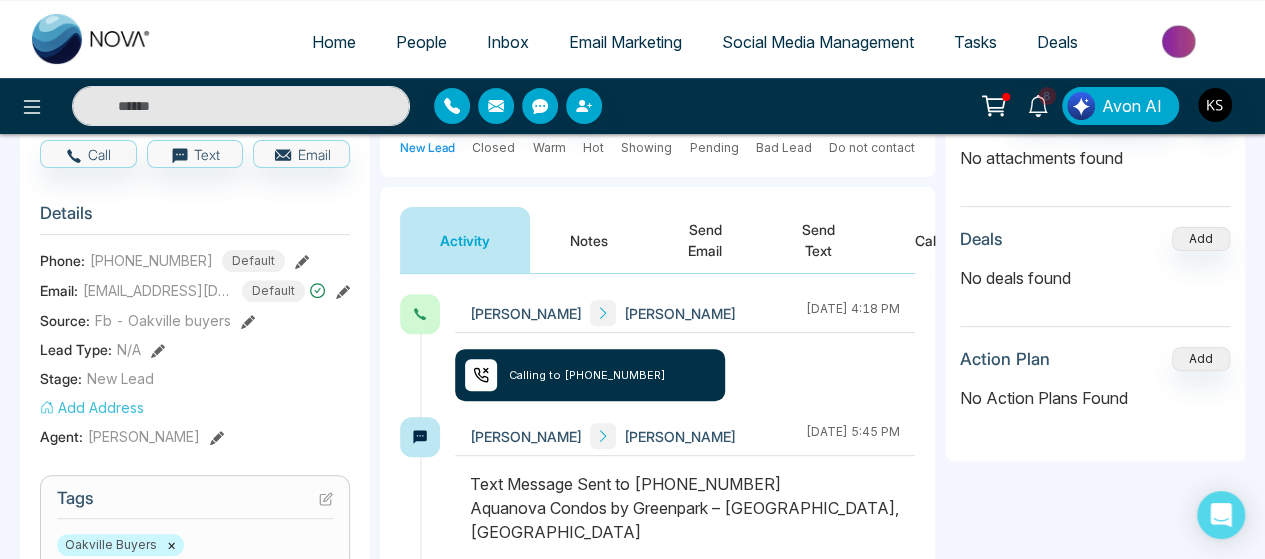 click on "Notes" at bounding box center [589, 240] 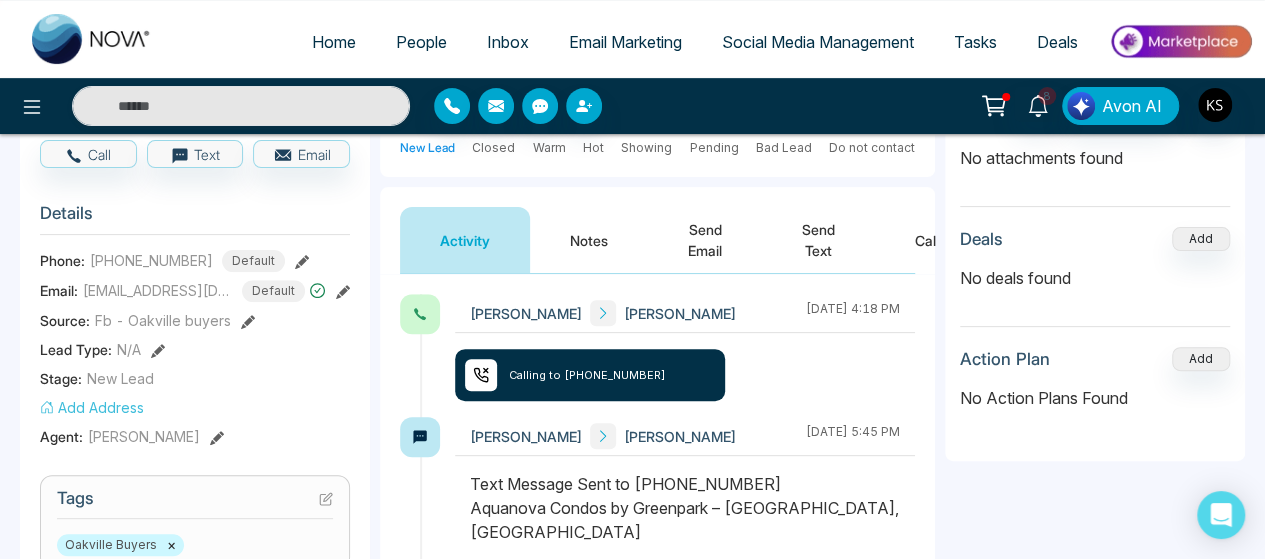 type on "********" 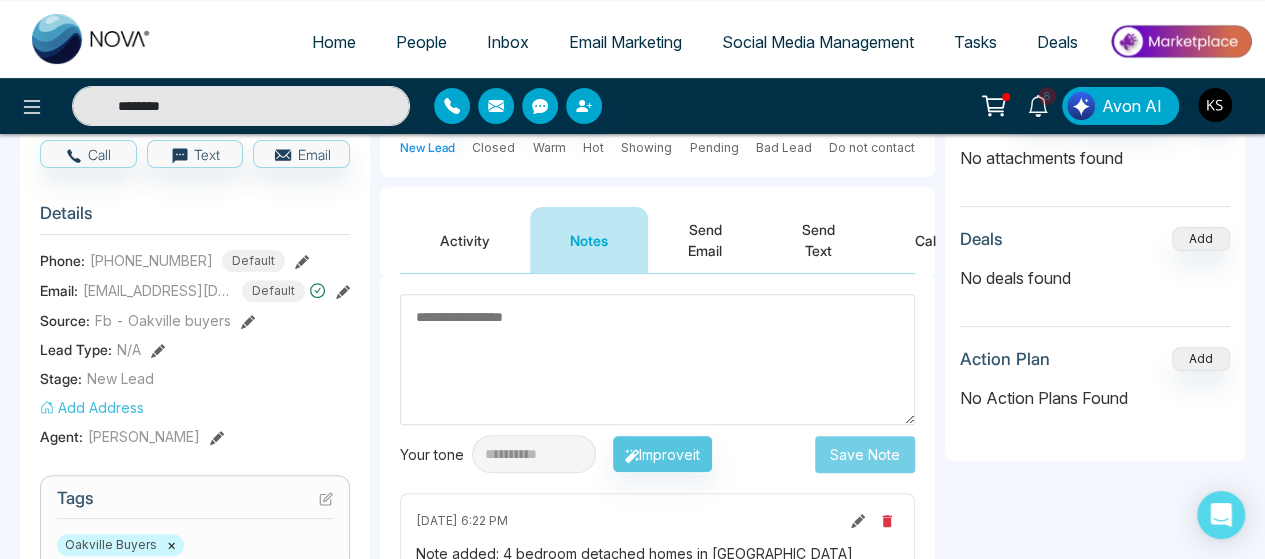 scroll, scrollTop: 0, scrollLeft: 0, axis: both 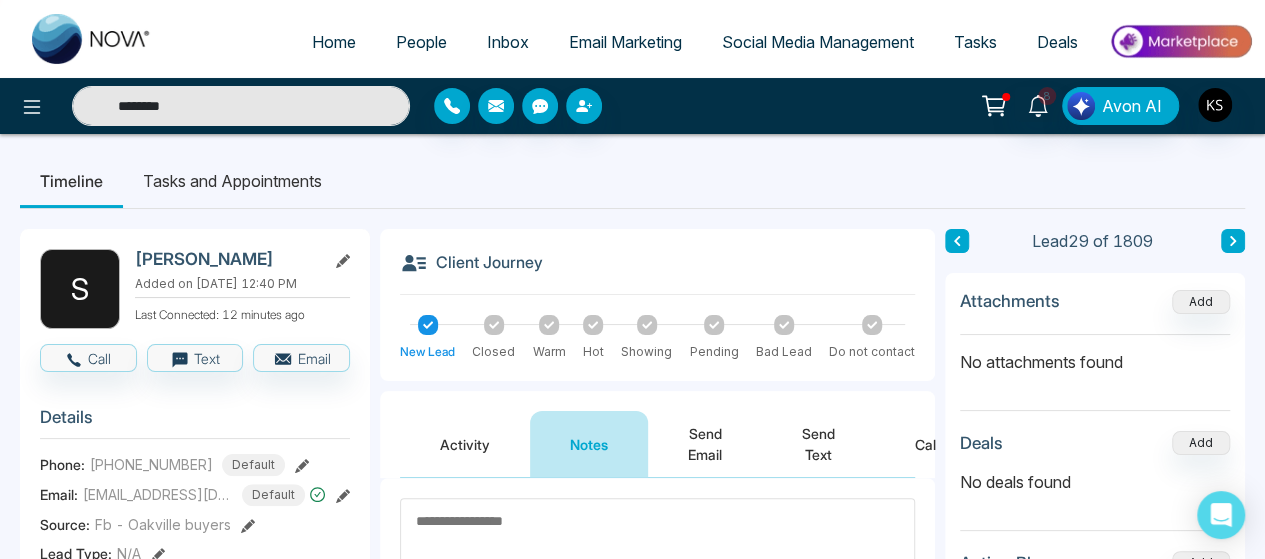 click on "********" at bounding box center [241, 106] 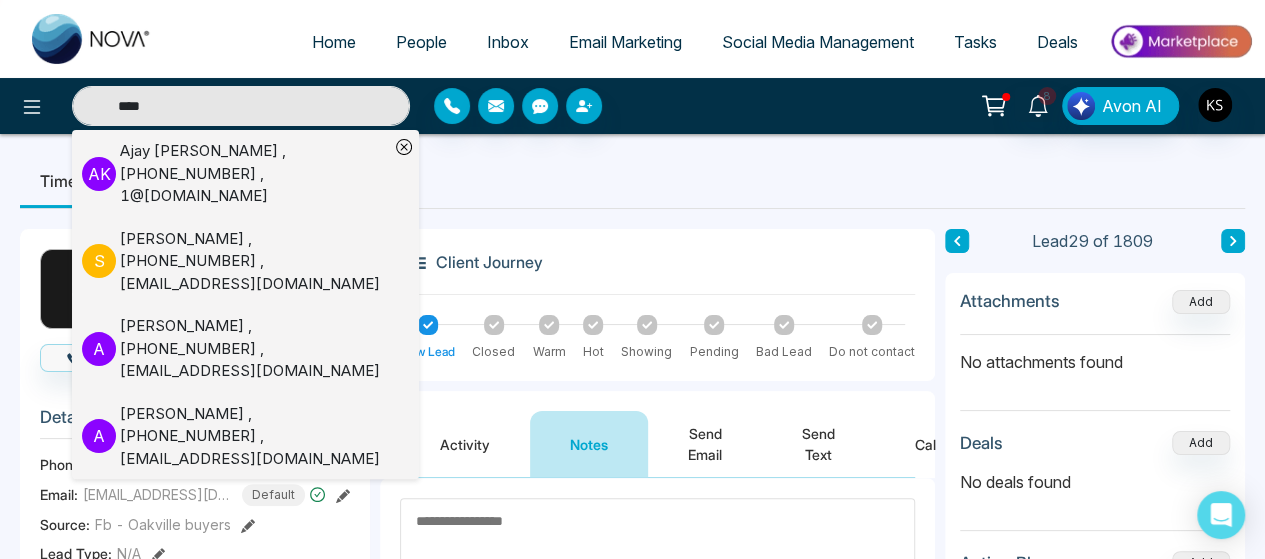 type on "****" 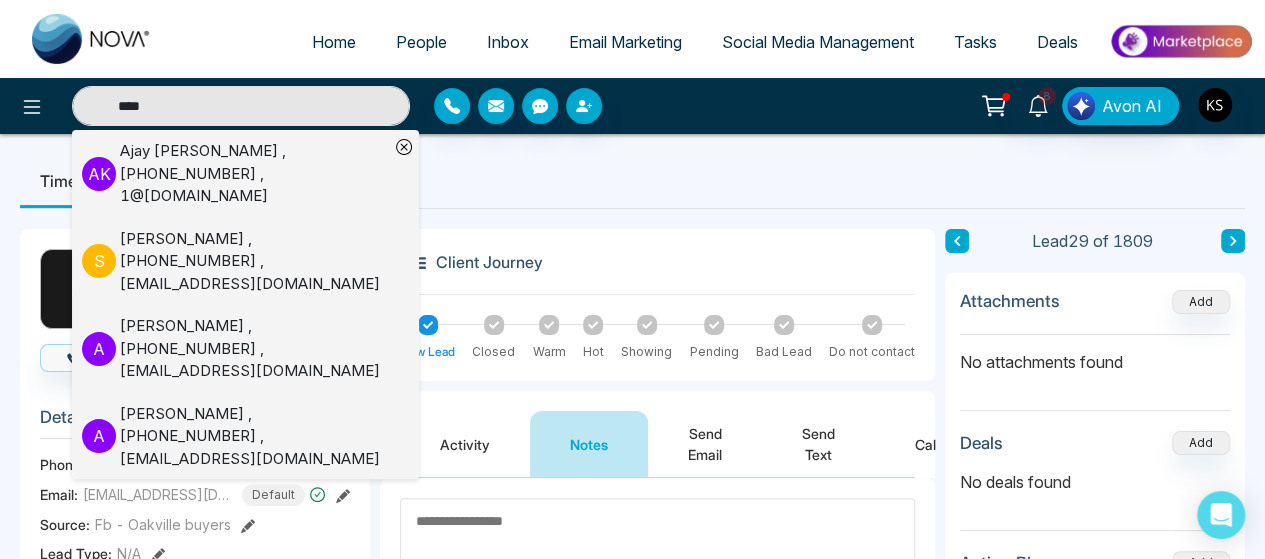 click on "Ajay   Kathuria   , +16478939536   , 1@gmail.com" at bounding box center [254, 174] 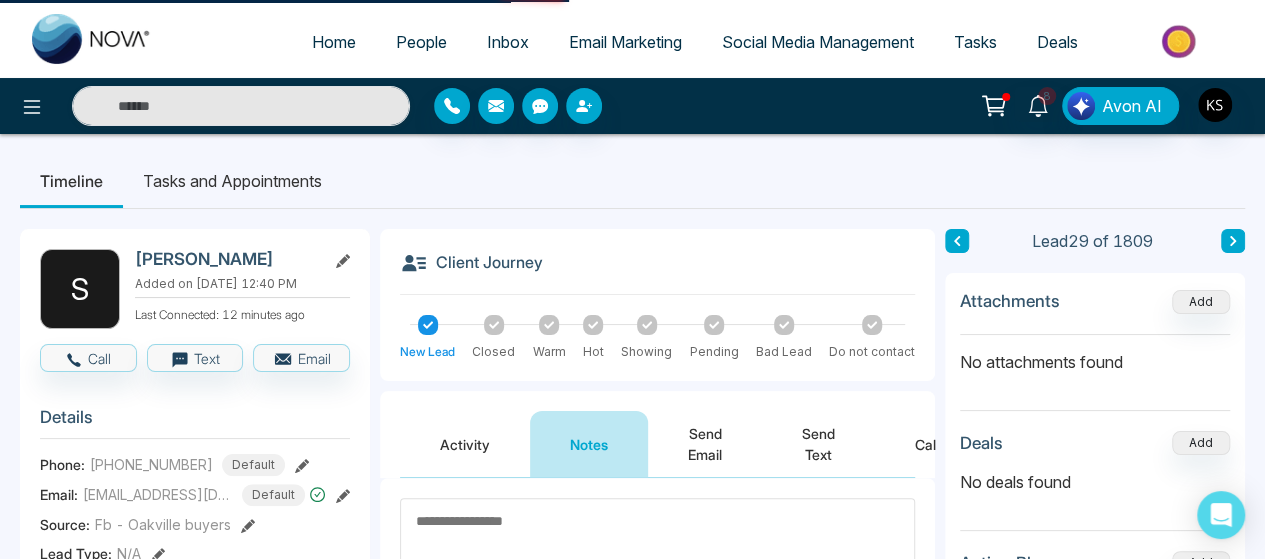 type on "****" 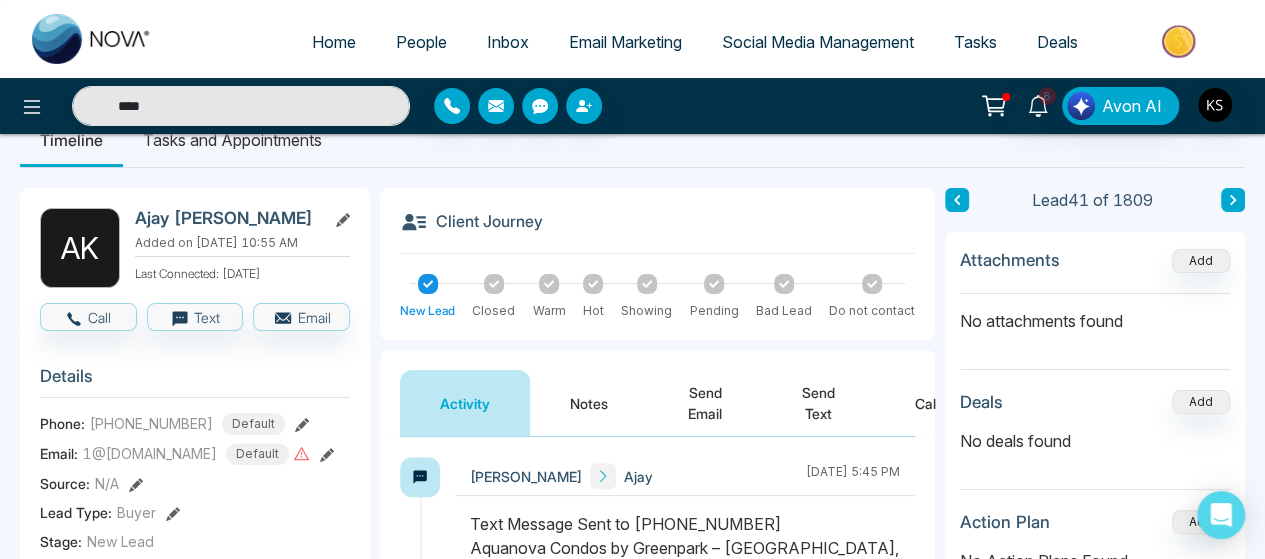 scroll, scrollTop: 0, scrollLeft: 0, axis: both 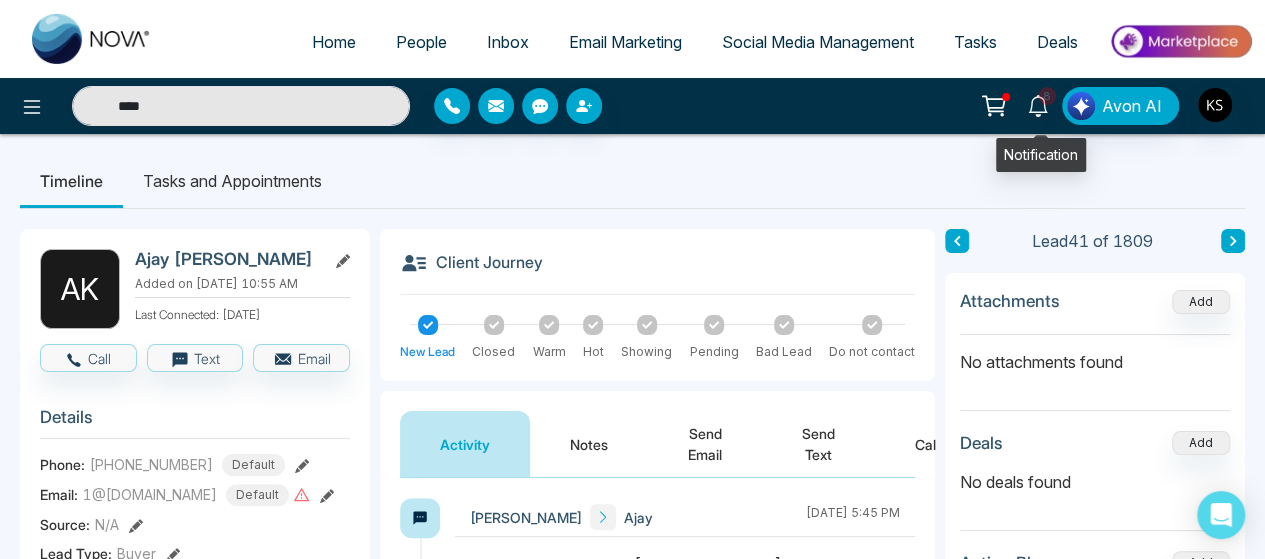 click 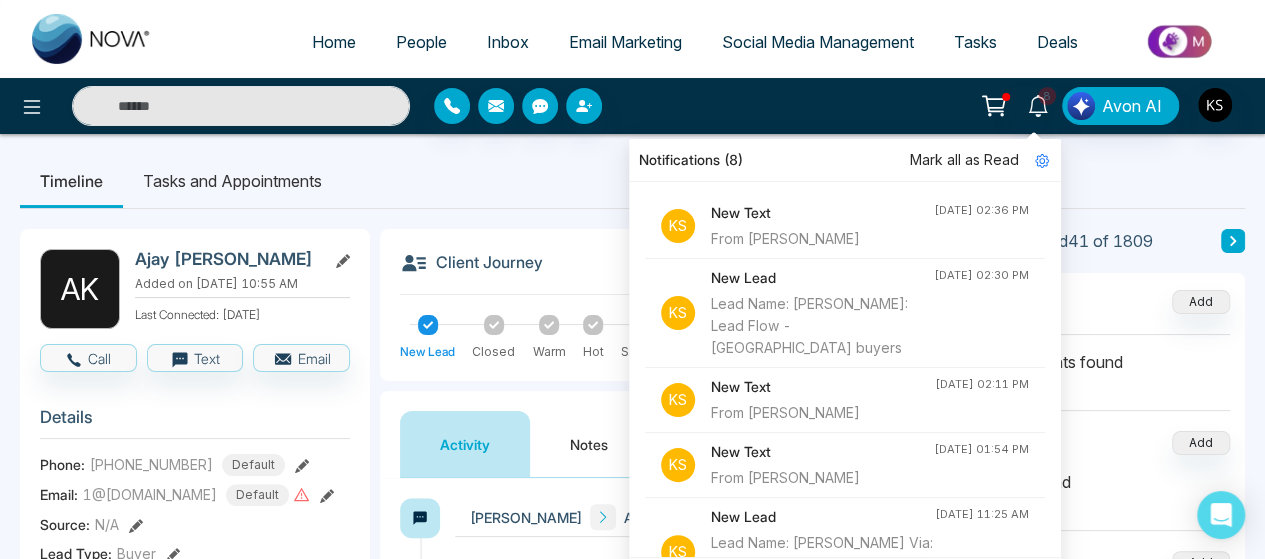 click on "Timeline Tasks and Appointments" at bounding box center (632, 181) 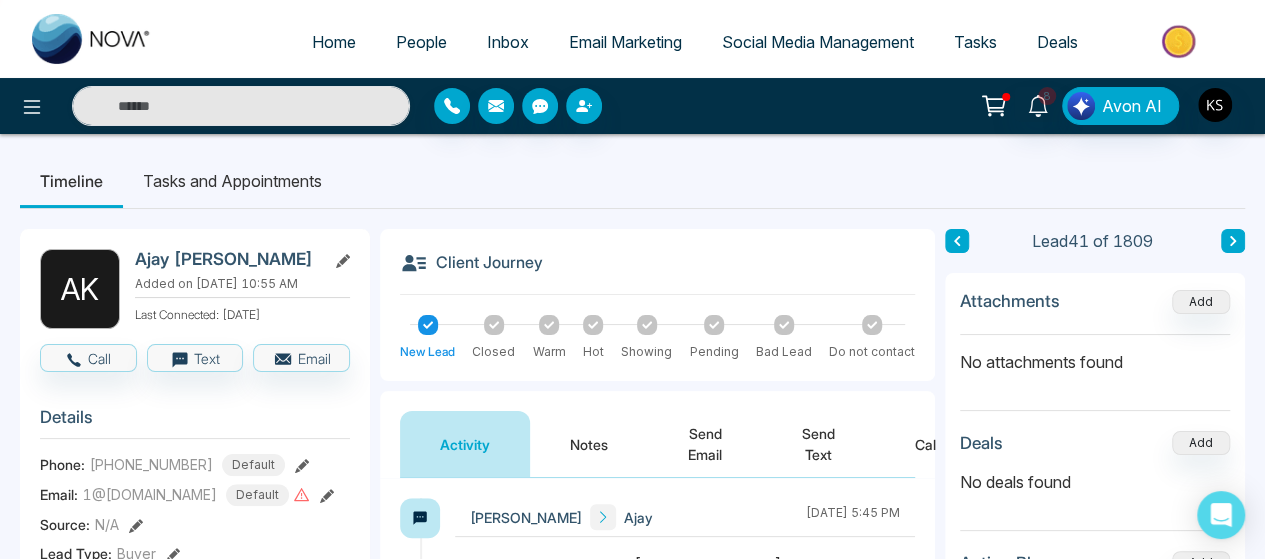 type on "****" 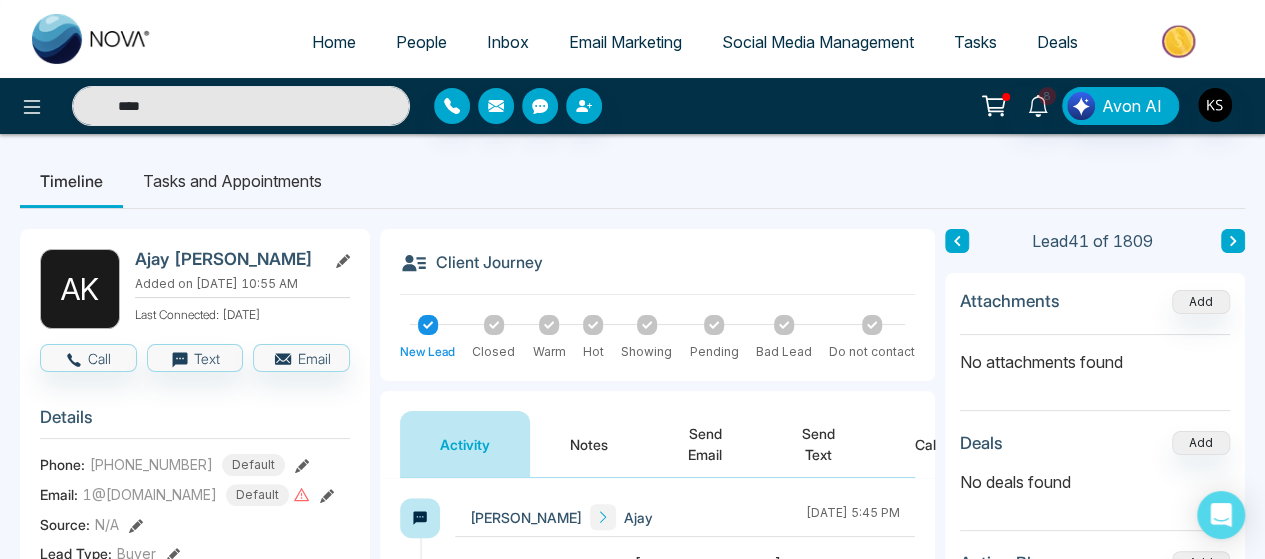 click on "Timeline Tasks and Appointments" at bounding box center (632, 181) 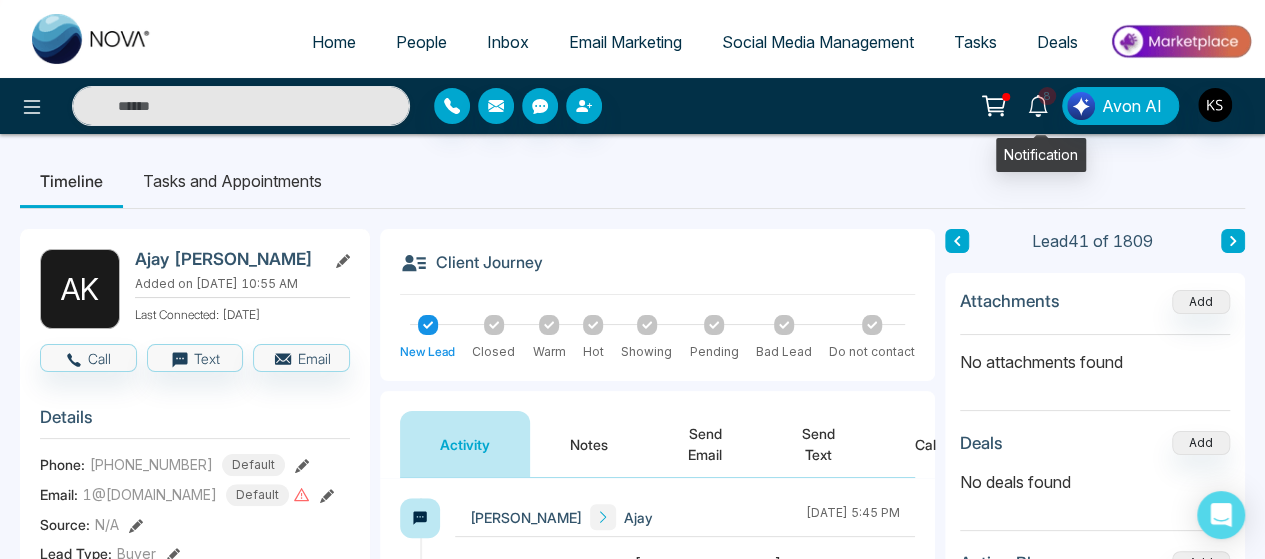 click on "8" at bounding box center (1047, 96) 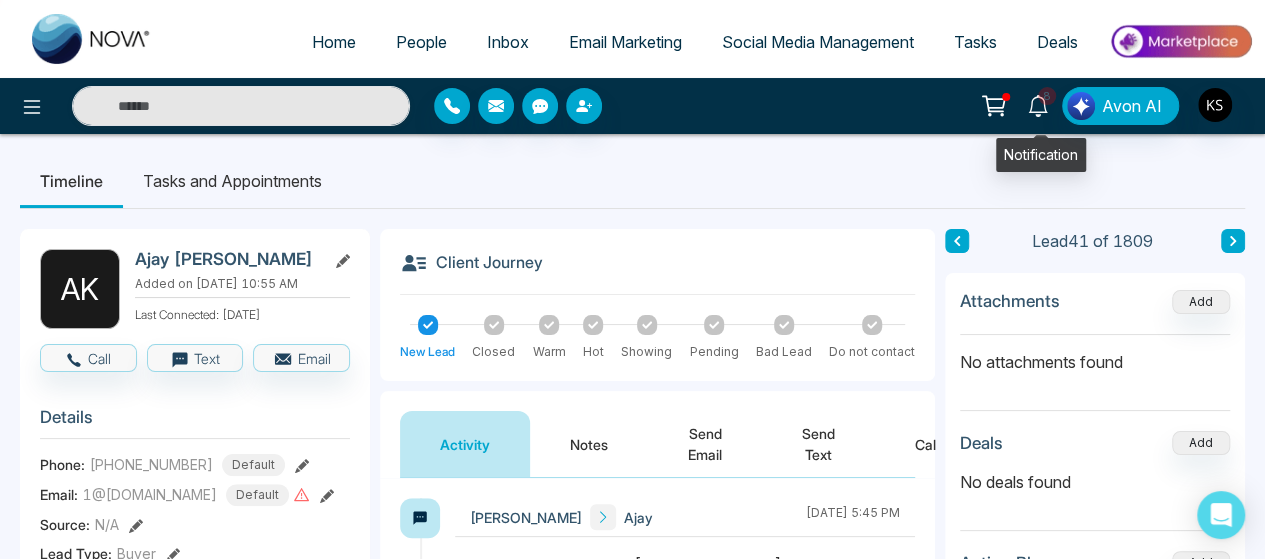 type on "****" 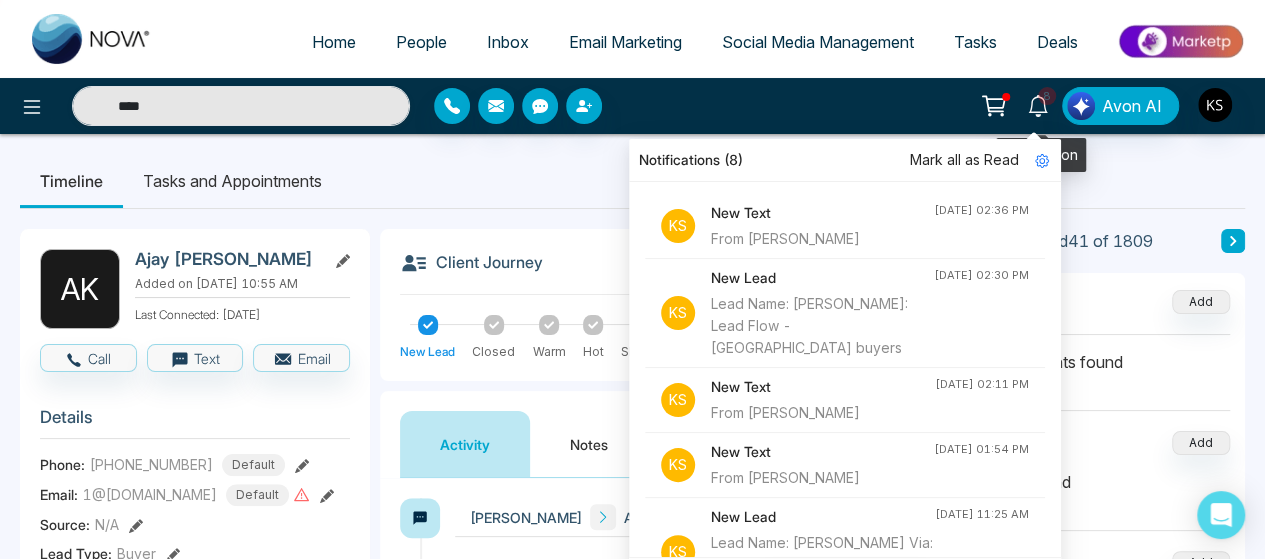 click on "8" at bounding box center (1047, 96) 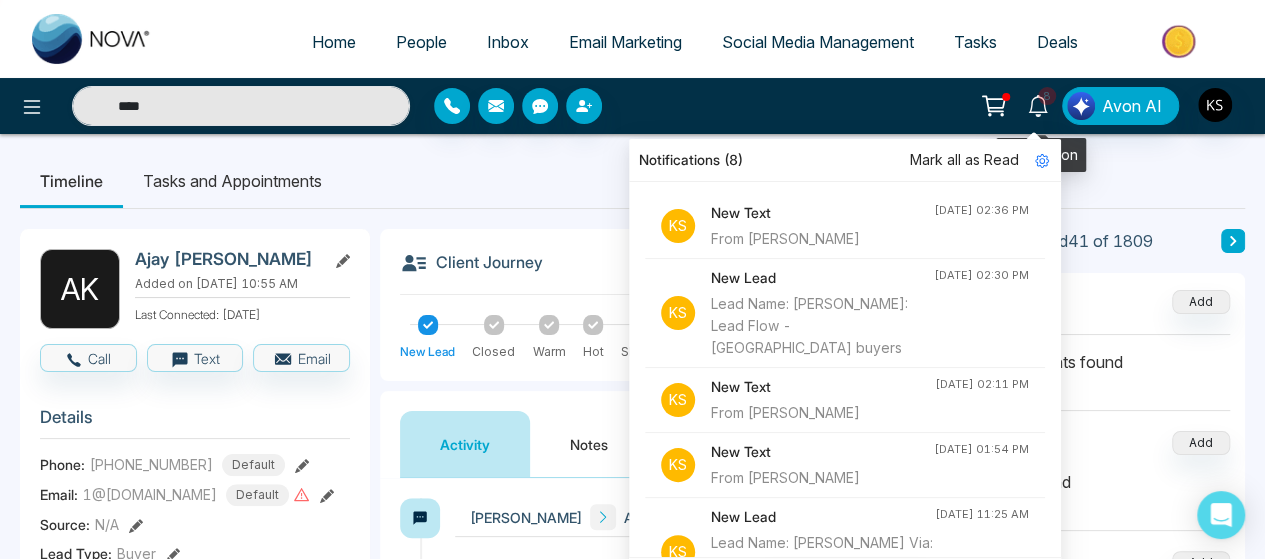 type 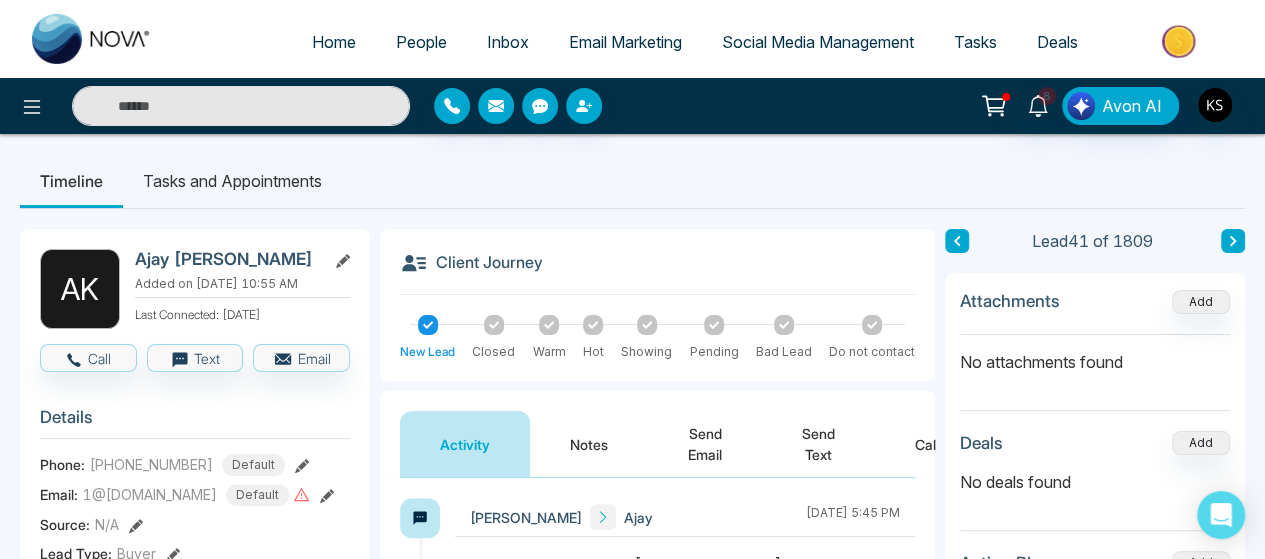click on "People" at bounding box center (421, 42) 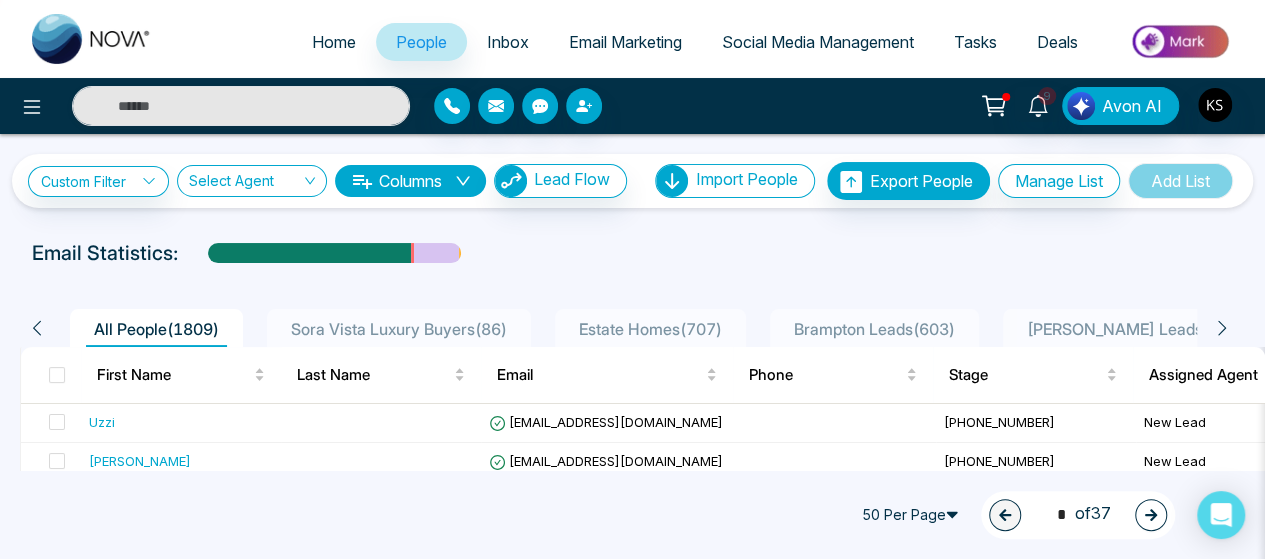 scroll, scrollTop: 110, scrollLeft: 0, axis: vertical 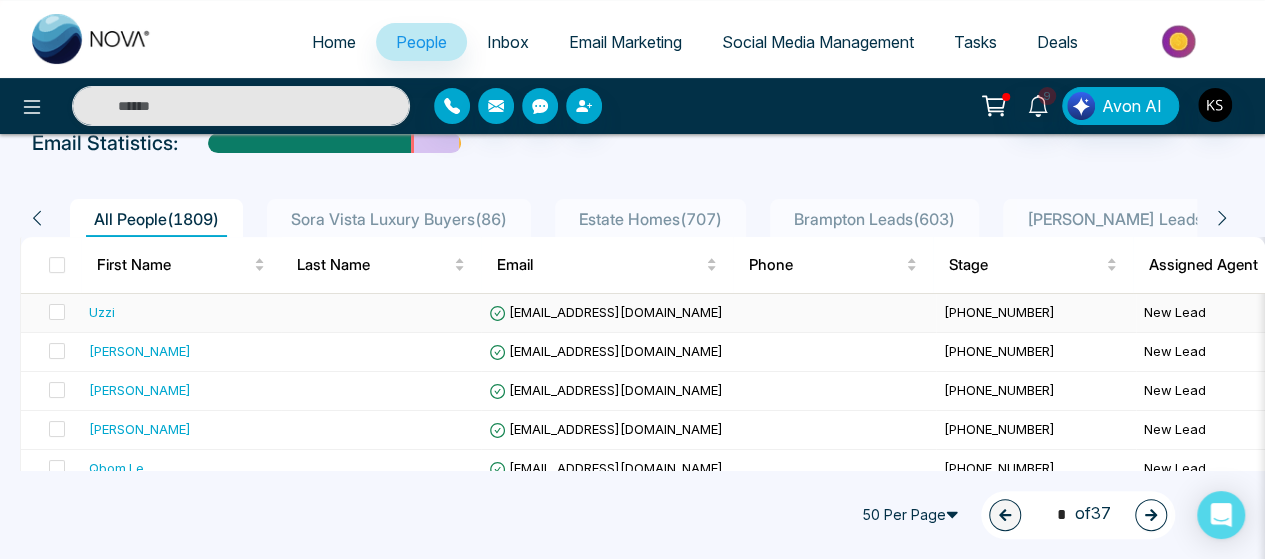 click on "Uzzi" at bounding box center [102, 312] 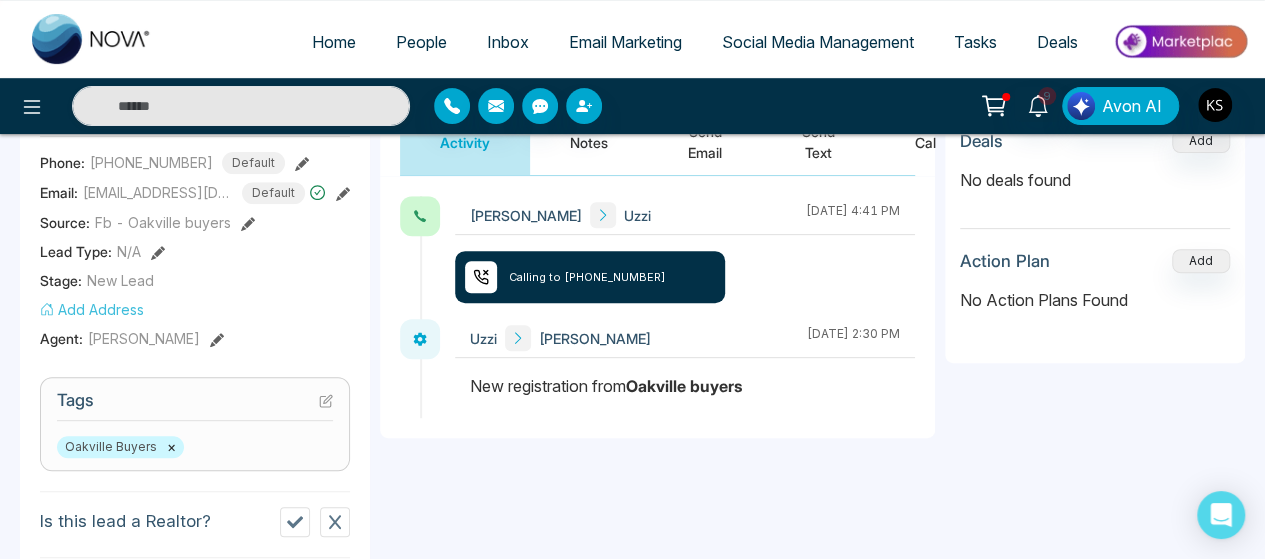 scroll, scrollTop: 0, scrollLeft: 0, axis: both 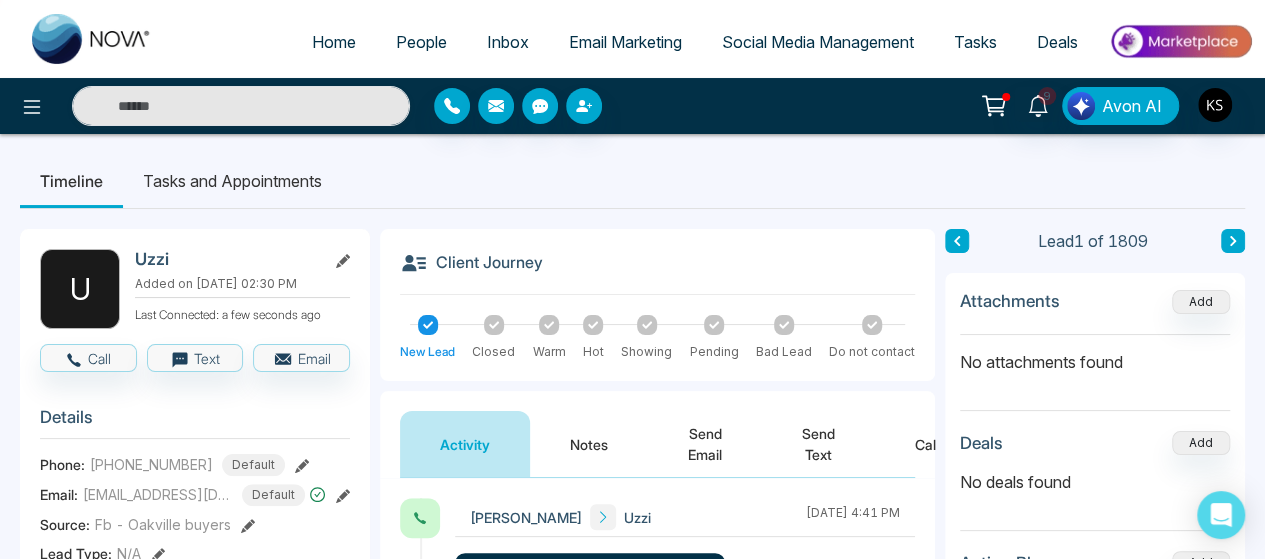 click 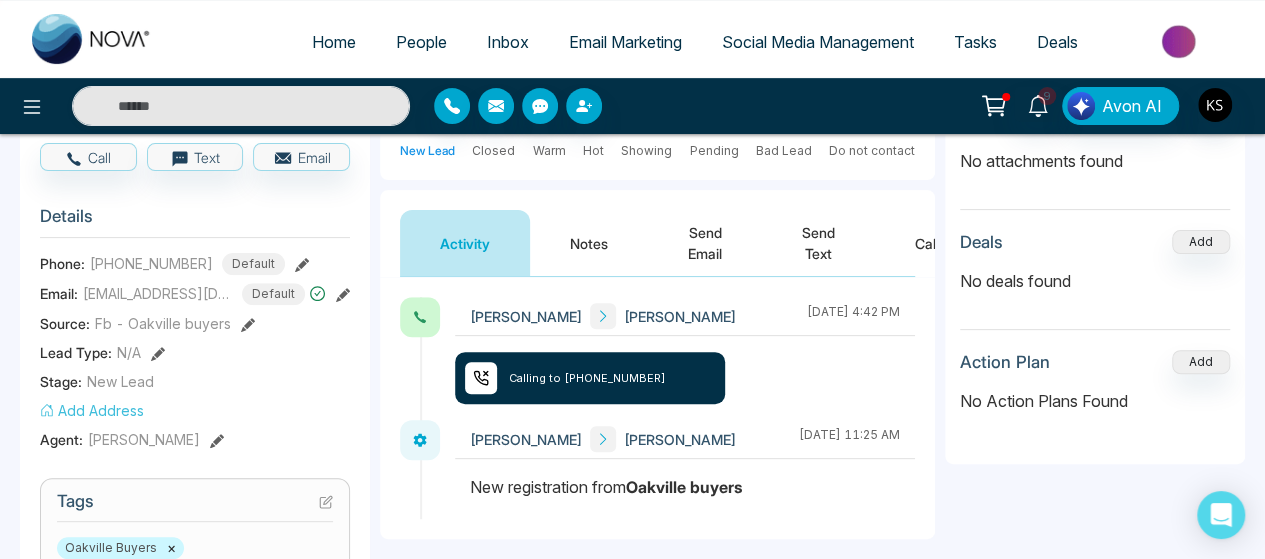 scroll, scrollTop: 0, scrollLeft: 0, axis: both 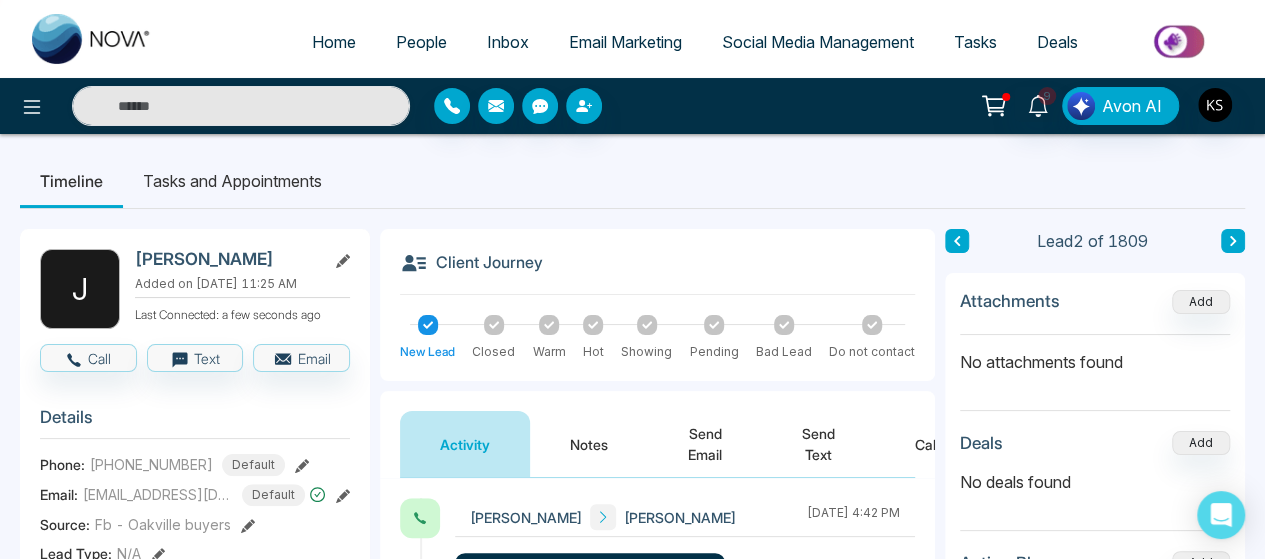 click at bounding box center [1233, 241] 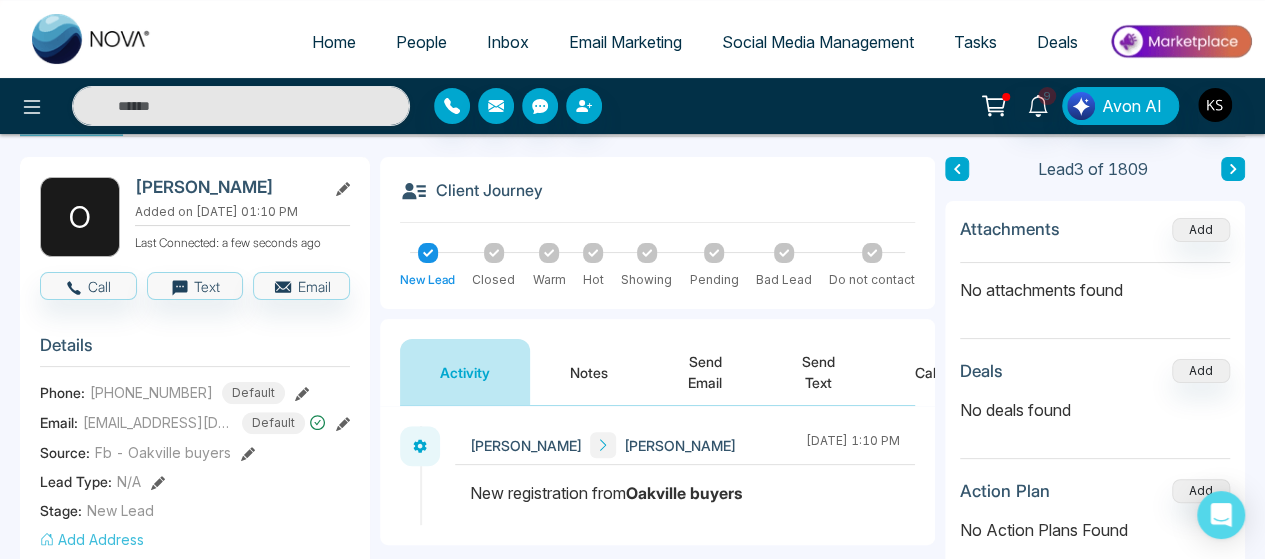 scroll, scrollTop: 58, scrollLeft: 0, axis: vertical 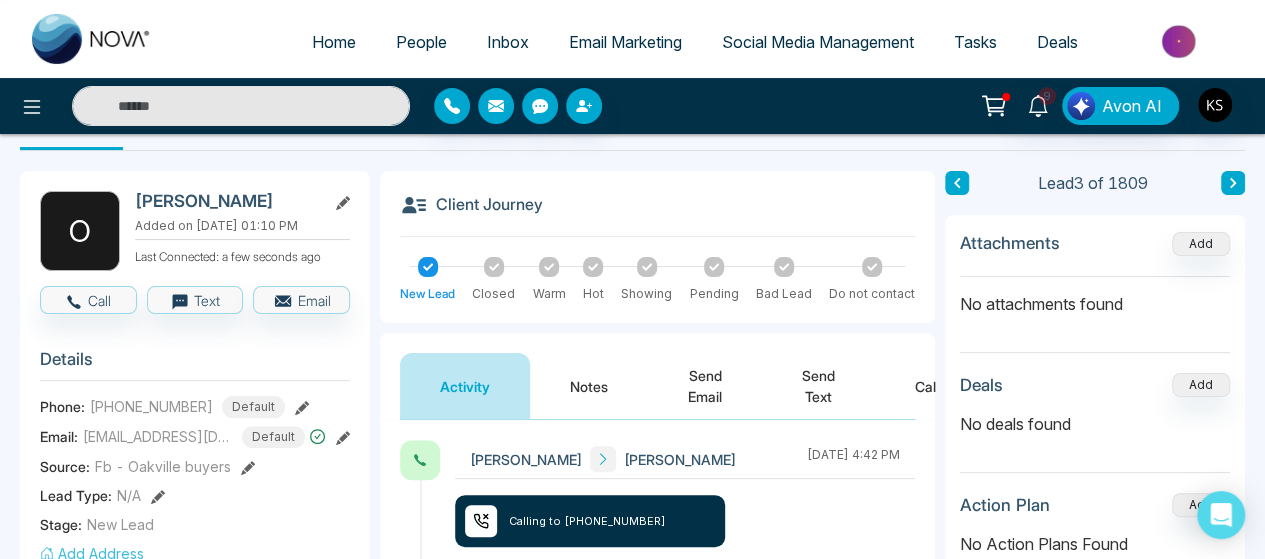 click on "Notes" at bounding box center [589, 386] 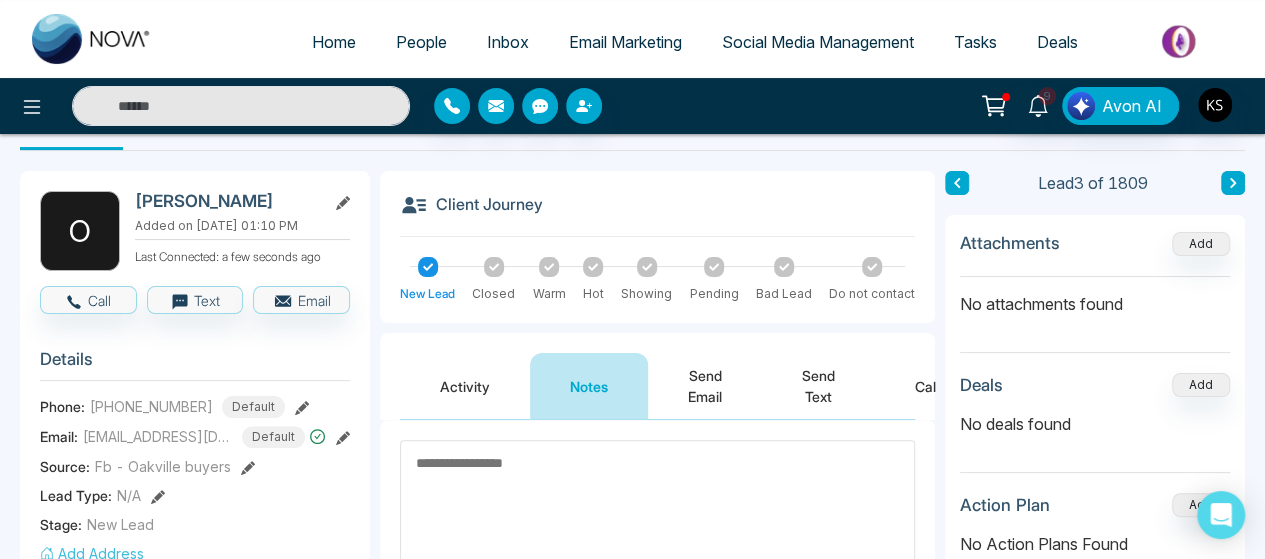click at bounding box center [657, 505] 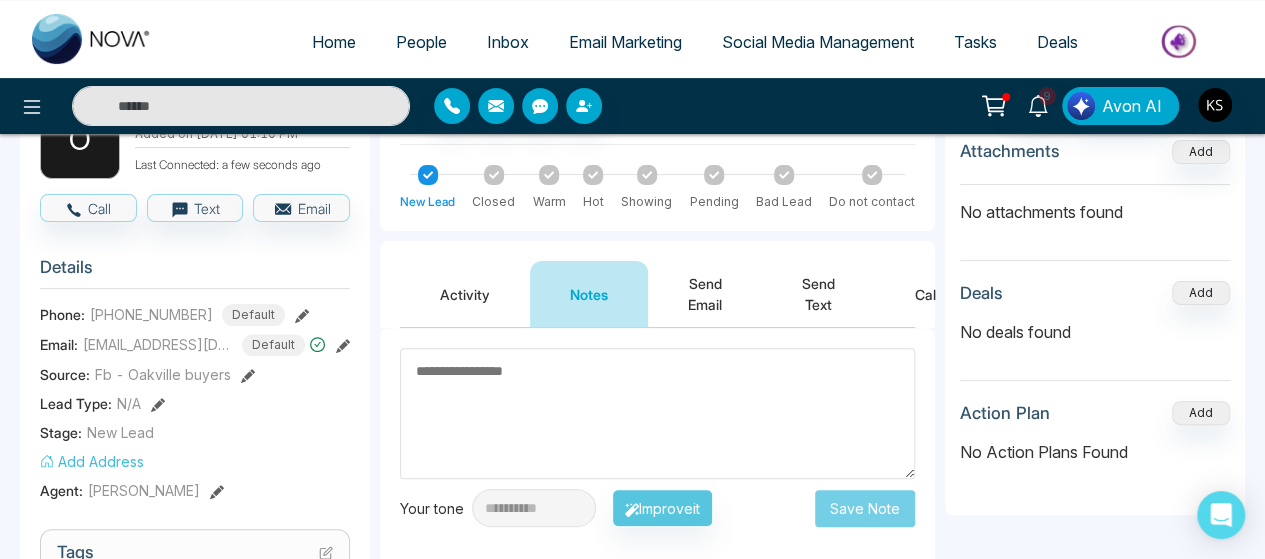 scroll, scrollTop: 30, scrollLeft: 0, axis: vertical 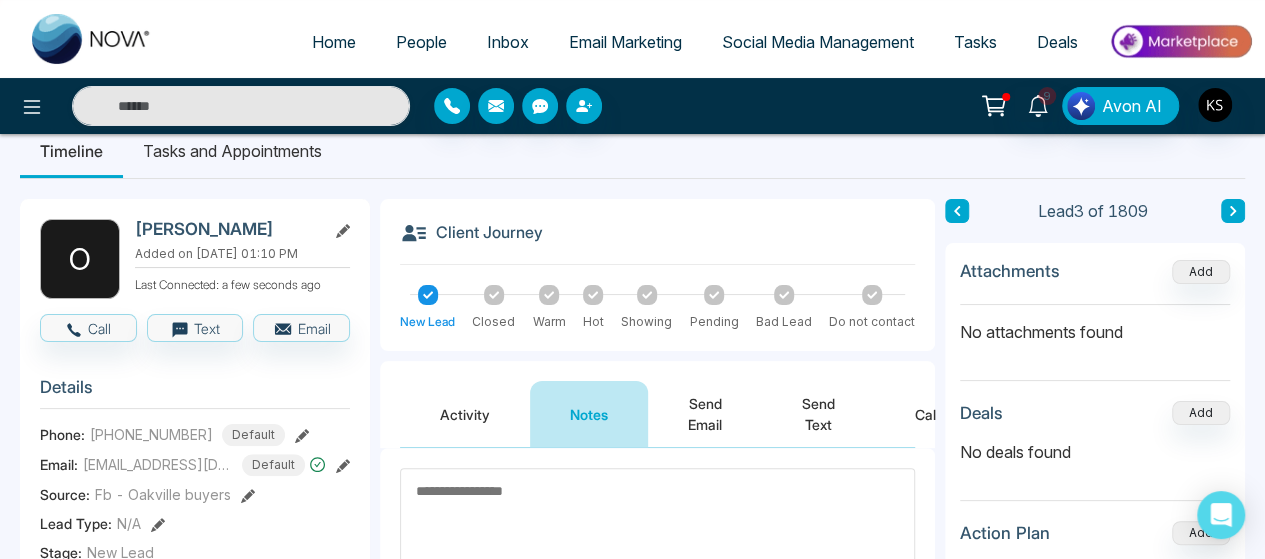 click at bounding box center [657, 533] 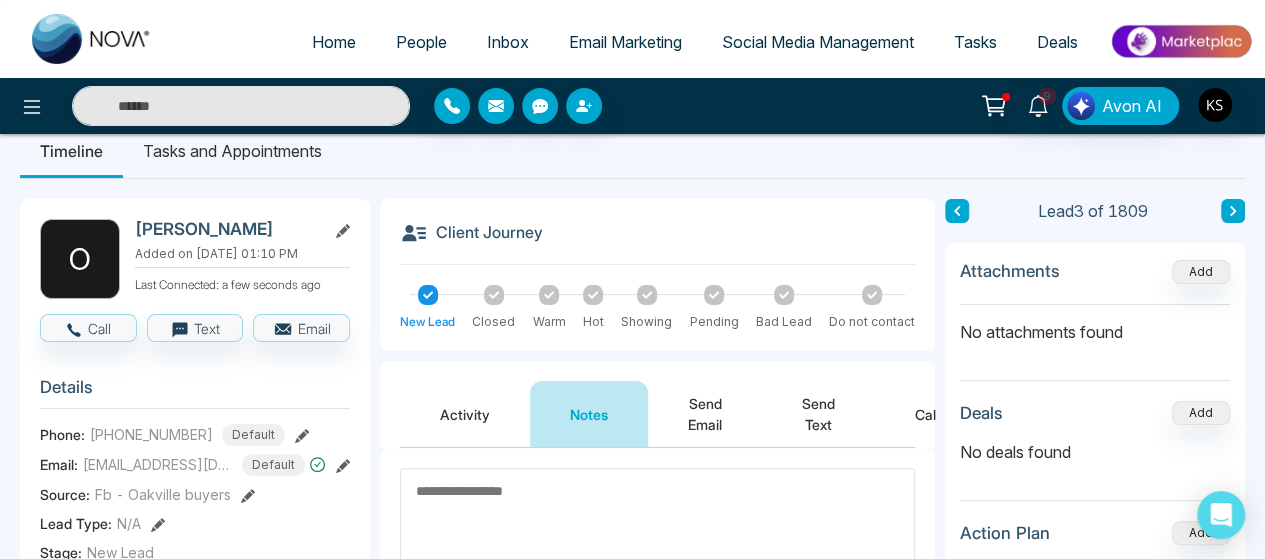 click at bounding box center [657, 533] 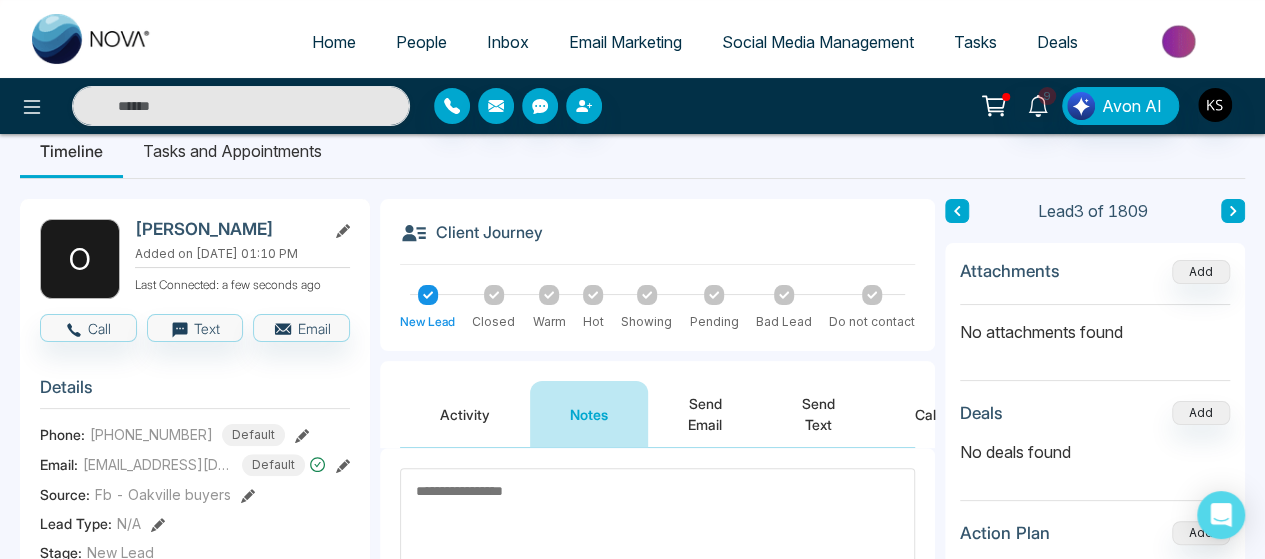 scroll, scrollTop: 52, scrollLeft: 0, axis: vertical 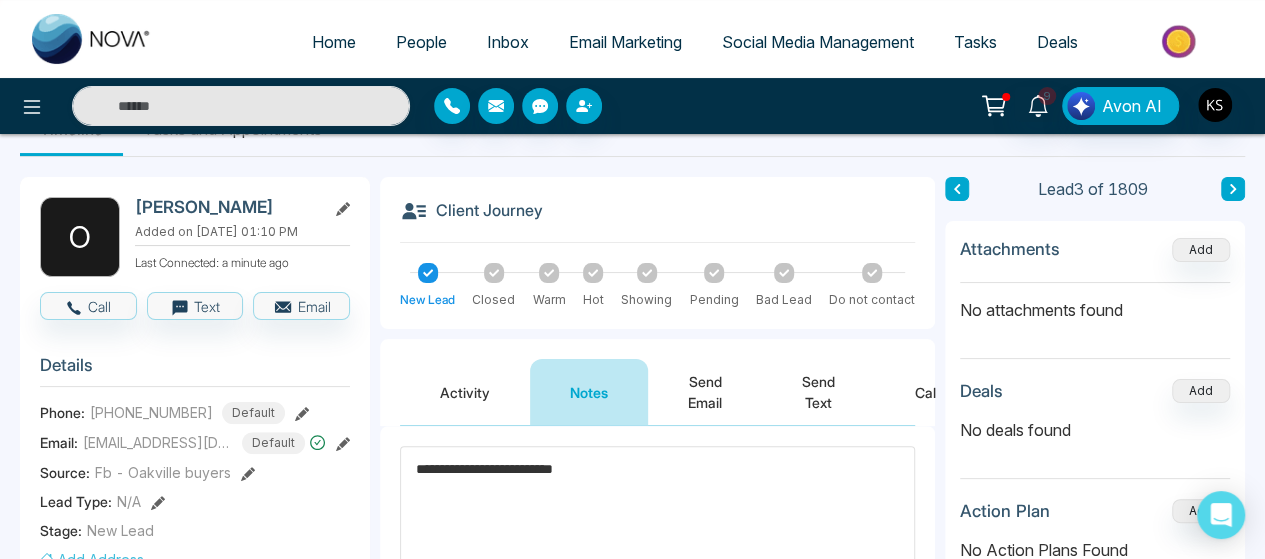 click on "**********" at bounding box center [657, 511] 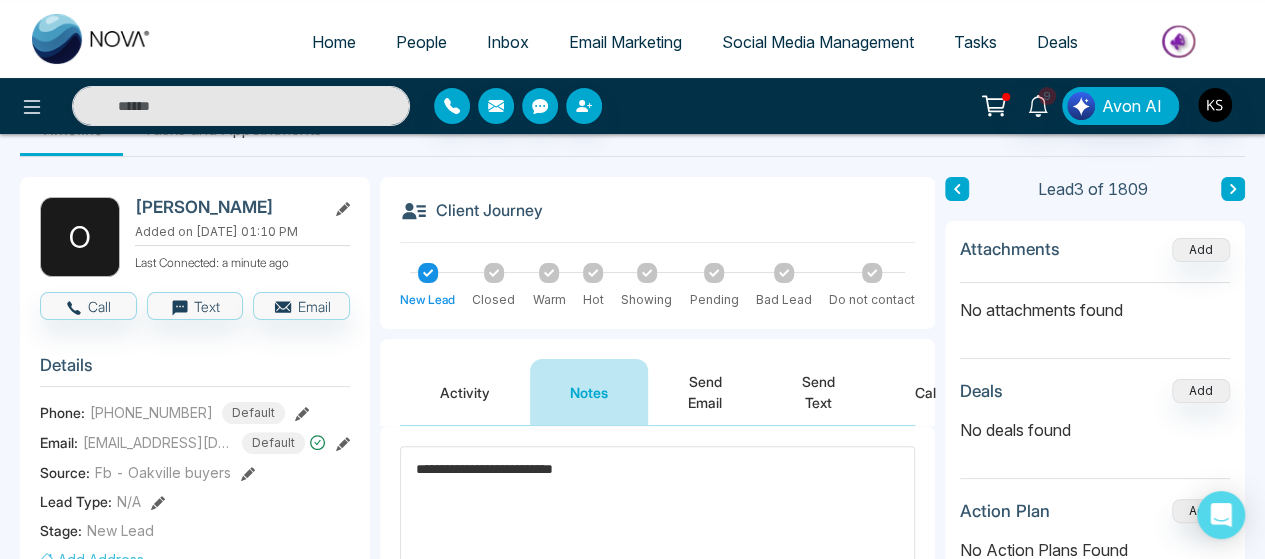 click on "**********" at bounding box center (657, 511) 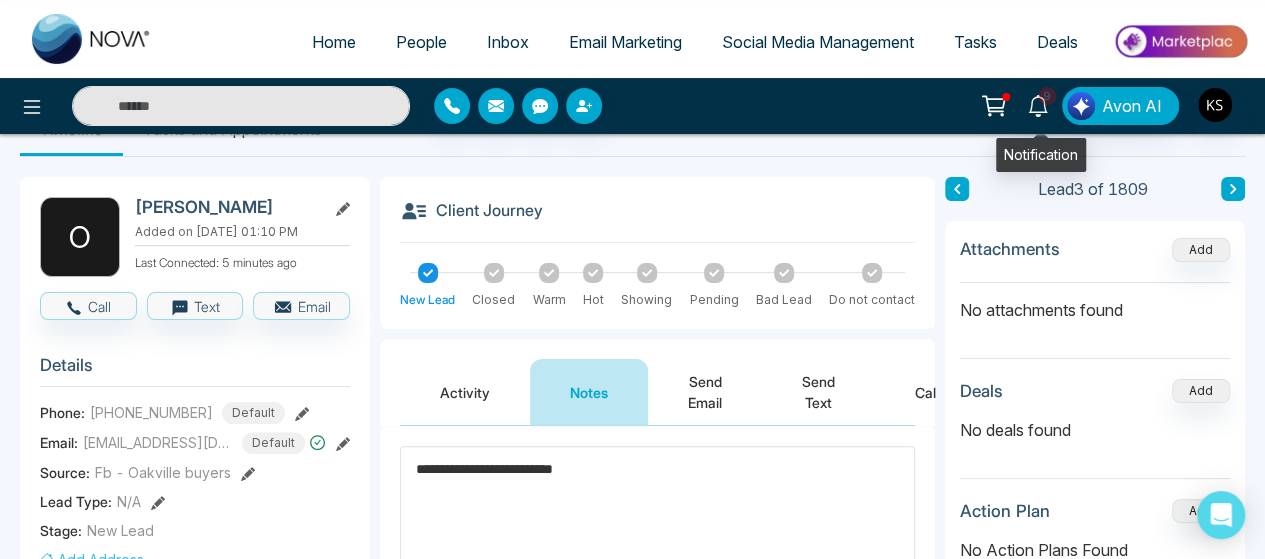 type on "**********" 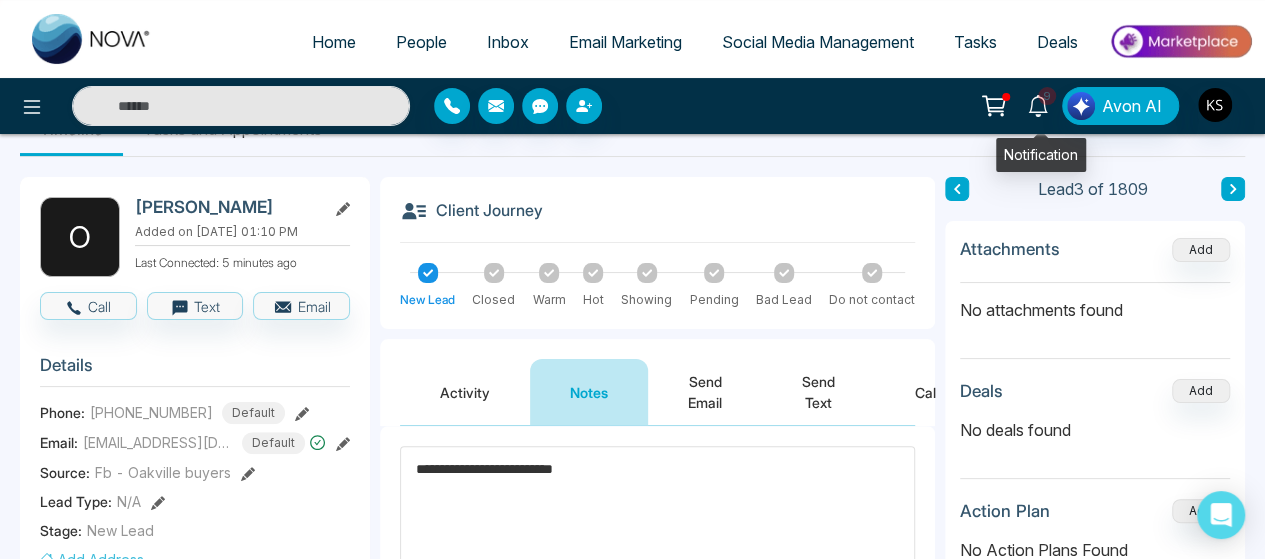 click 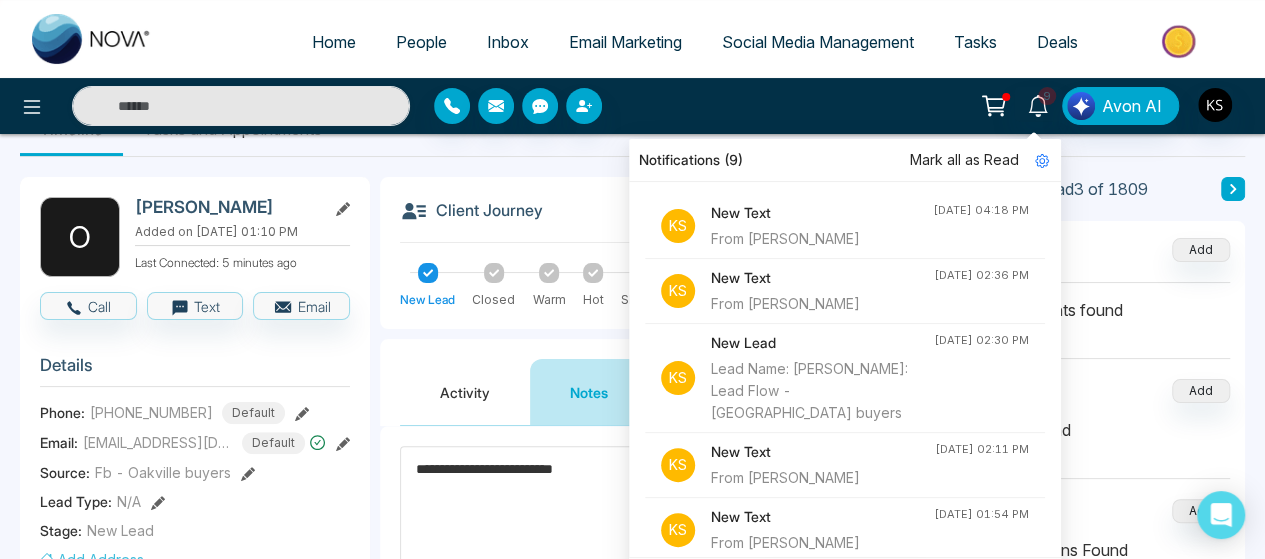 click on "9 Notifications (9) Mark all as Read K S New Text From Linden Parris  Jul 02, 2025, 04:18 PM K S New Text From Linden Parris  Jul 02, 2025, 02:36 PM K S New Lead Lead Name: Uzzi
Via: Lead Flow - Oakville buyers Jul 02, 2025, 02:30 PM K S New Text From Linden Parris  Jul 02, 2025, 02:11 PM K S New Text From Linden Parris  Jul 02, 2025, 01:54 PM K S New Lead Lead Name: Jayden Nguyen
Via: Lead Flow - Oakville buyers Jul 02, 2025, 11:25 AM K S New Text From Linden Parris  Jul 01, 2025, 07:07 PM K S New Text From Linden Parris  Jul 01, 2025, 06:57 PM K S New Text From Linden Parris  Jul 01, 2025, 06:55 PM K S New Text From Linden Parris  Jul 01, 2025, 06:53 PM K S New Lead Lead Name: Omar Baraki
Via: Lead Flow - Oakville buyers Jul 01, 2025, 01:10 PM K S New Lead Lead Name: Nikhita Kandikonda
Via: Lead Flow - Oakville buyers Jul 01, 2025, 01:05 PM K S New Text From Linden Parris  Jul 01, 2025, 12:14 PM K S New Text From Linden Parris  Jul 01, 2025, 12:07 PM K S New Text From Linden Parris  K S New Text K S" at bounding box center [1001, 106] 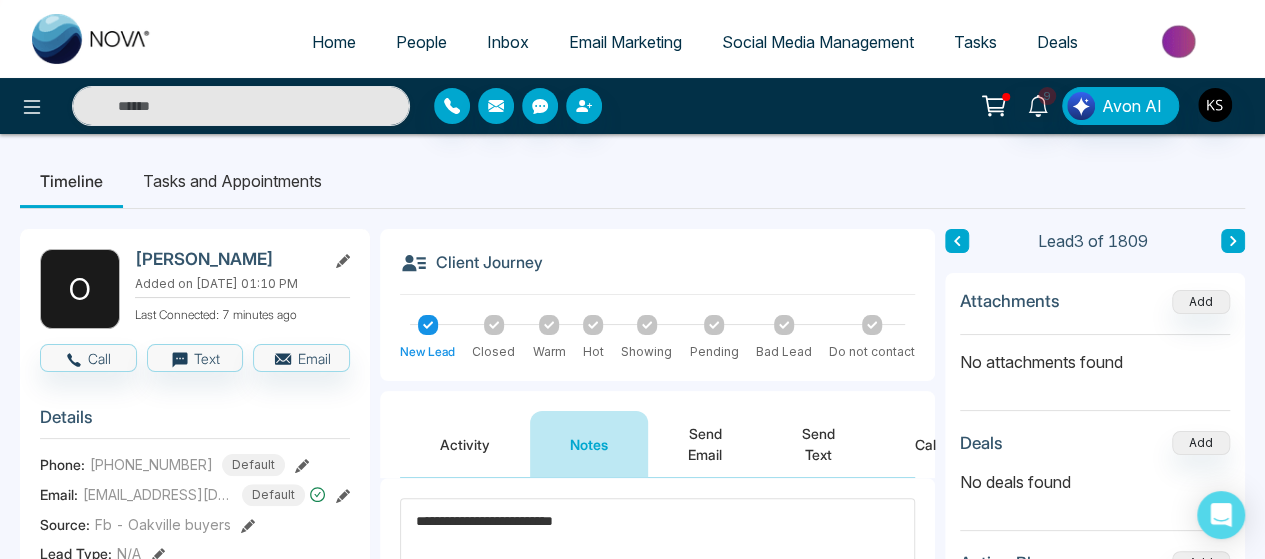 scroll, scrollTop: 82, scrollLeft: 0, axis: vertical 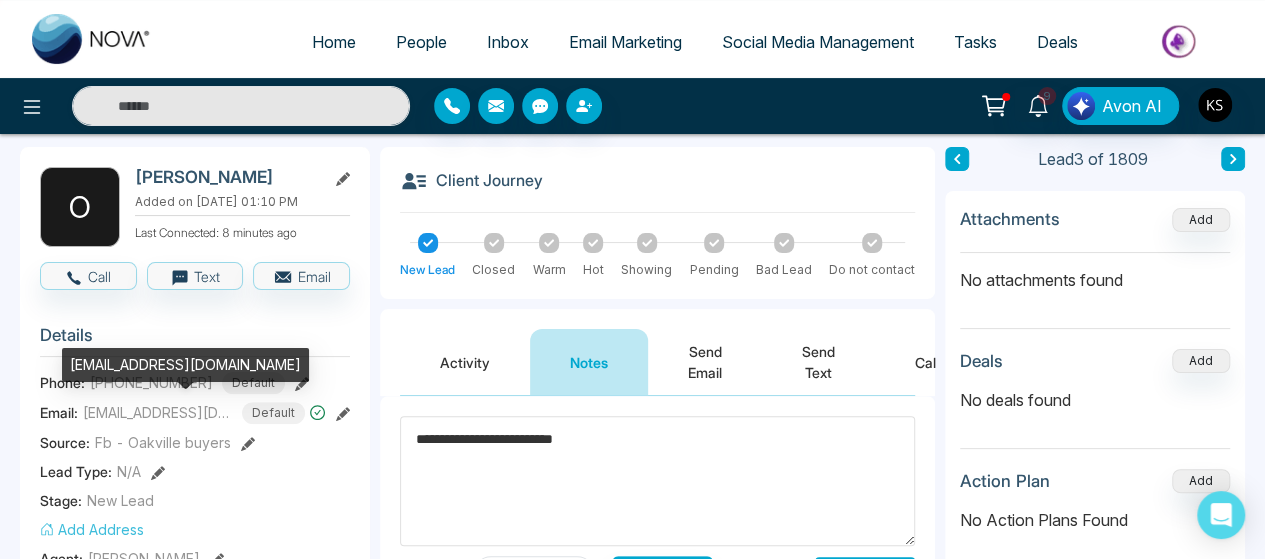 click on "[EMAIL_ADDRESS][DOMAIN_NAME]" at bounding box center (158, 412) 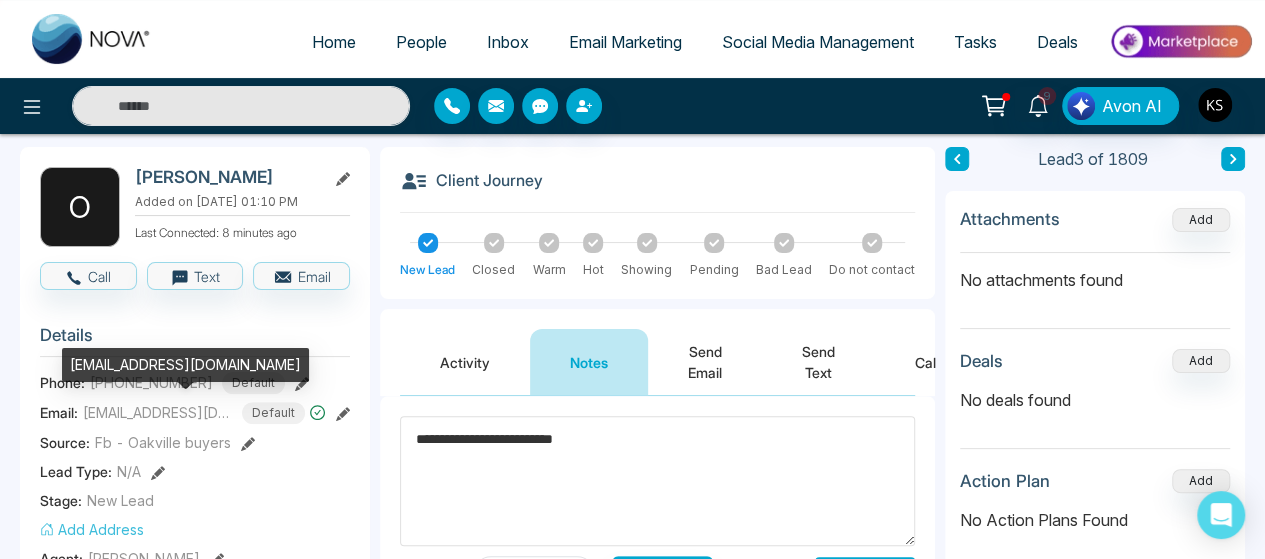 click on "[EMAIL_ADDRESS][DOMAIN_NAME]" at bounding box center [158, 412] 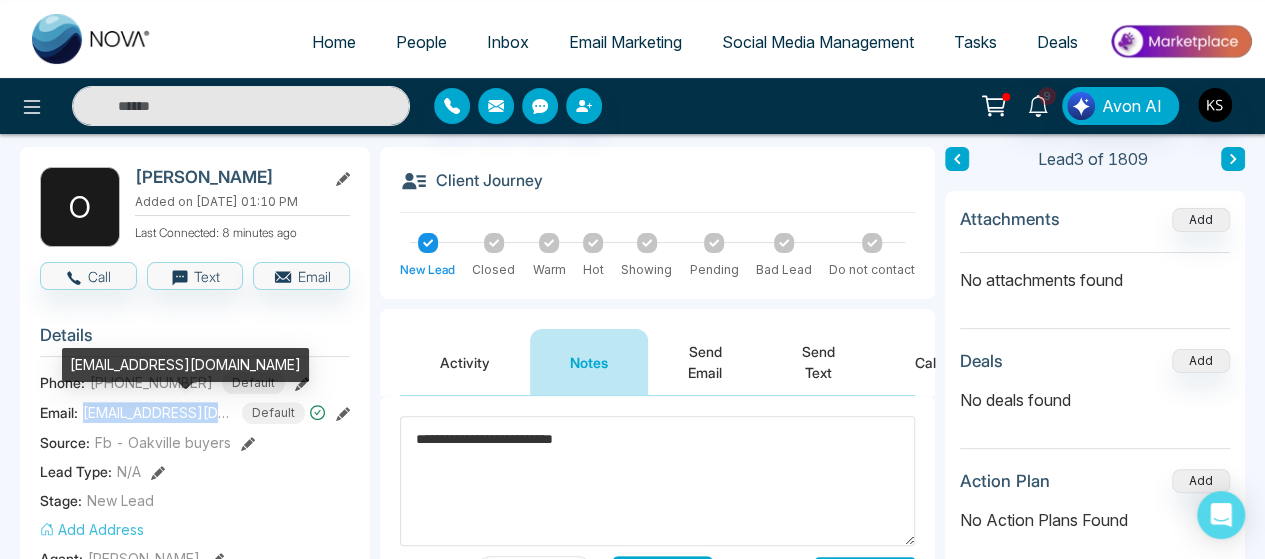 click on "[EMAIL_ADDRESS][DOMAIN_NAME]" at bounding box center [158, 412] 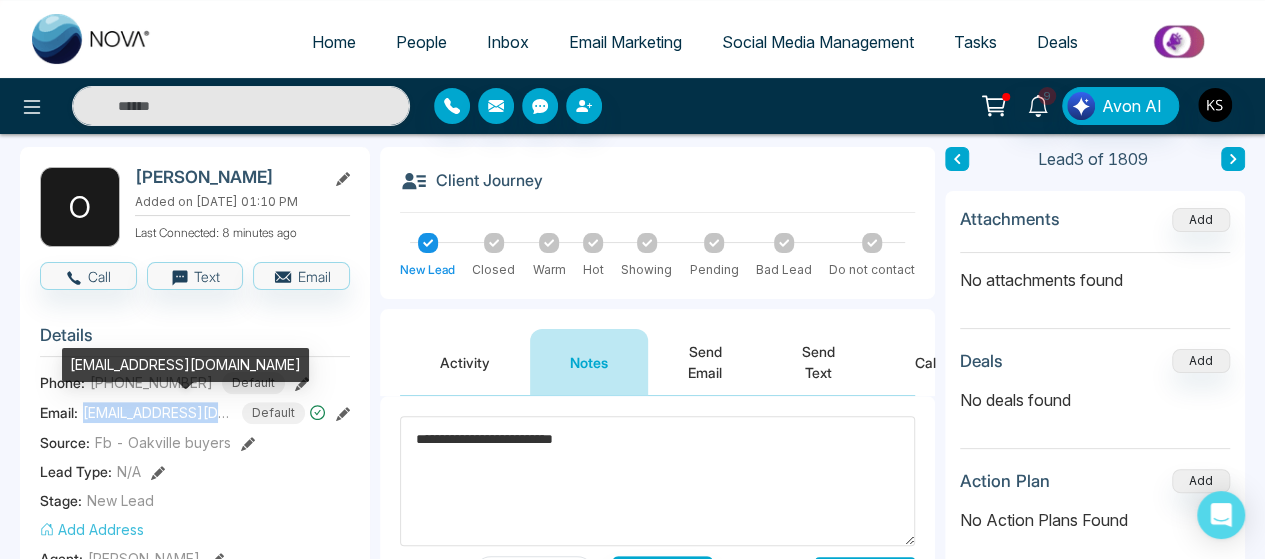 copy on "[EMAIL_ADDRESS][DOMAIN_NAME]" 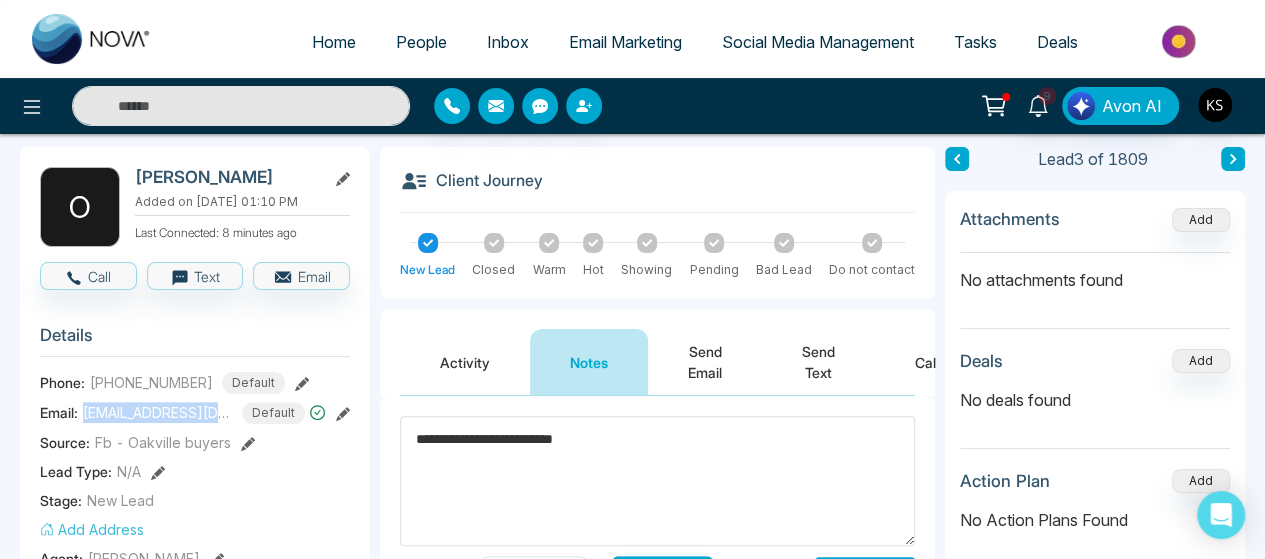 click on "[PHONE_NUMBER]" at bounding box center [151, 382] 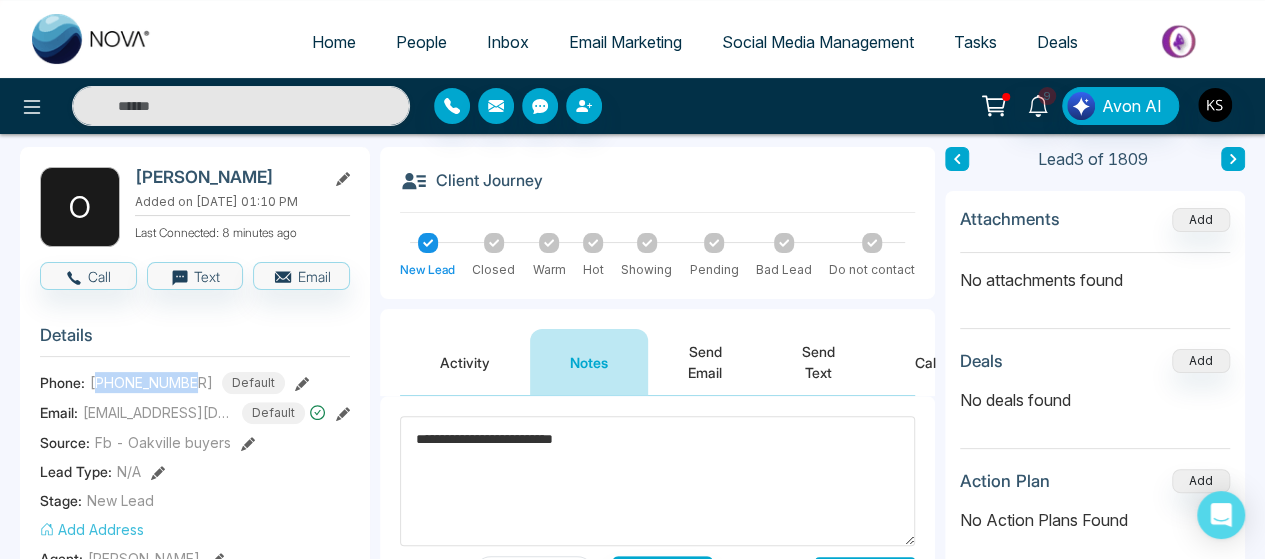 click on "[PHONE_NUMBER]" at bounding box center [151, 382] 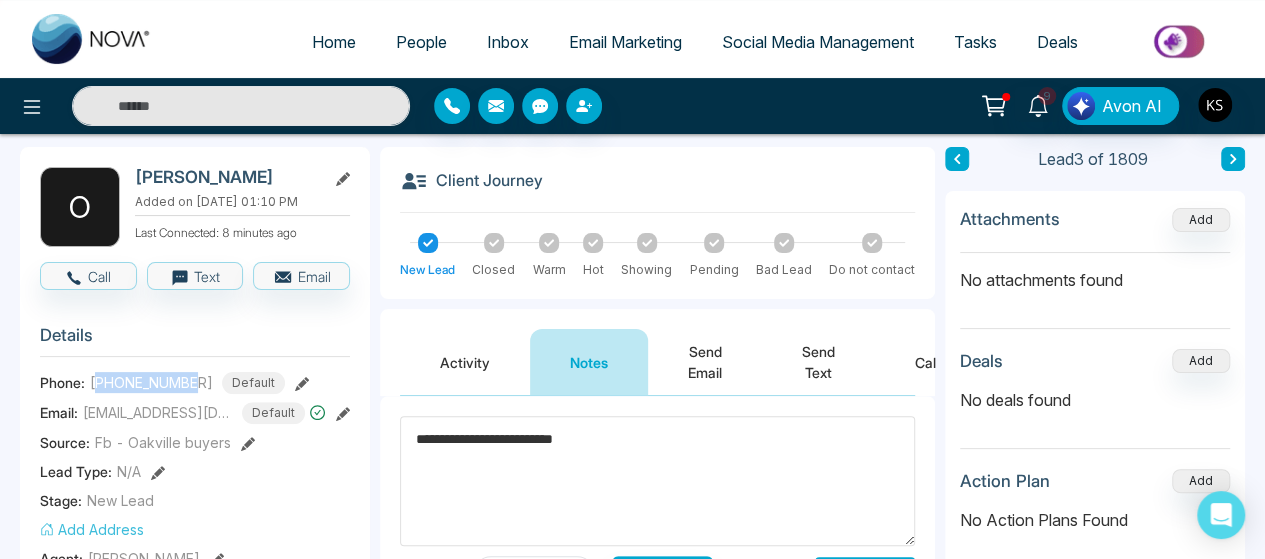copy on "14162757416" 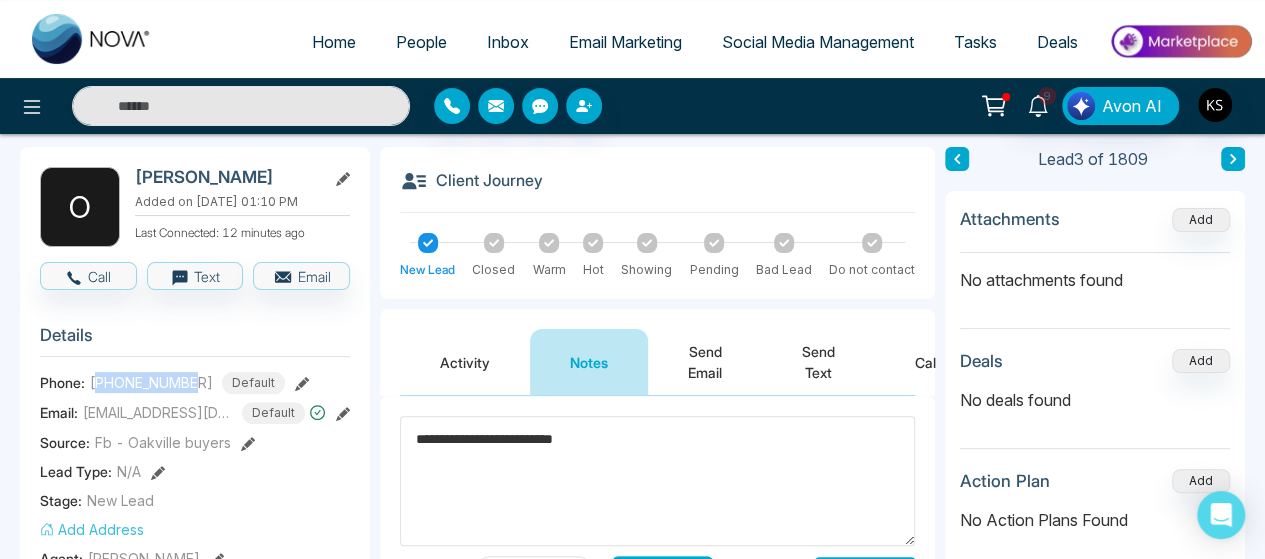 click on "Send Text" at bounding box center [818, 362] 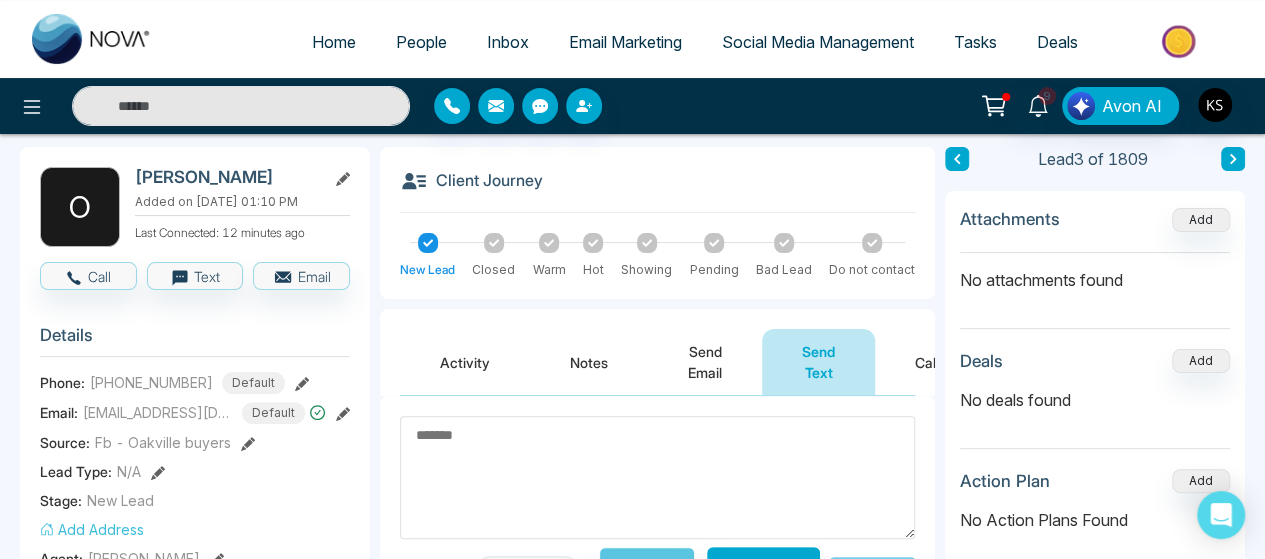 click on "Notes" at bounding box center [589, 362] 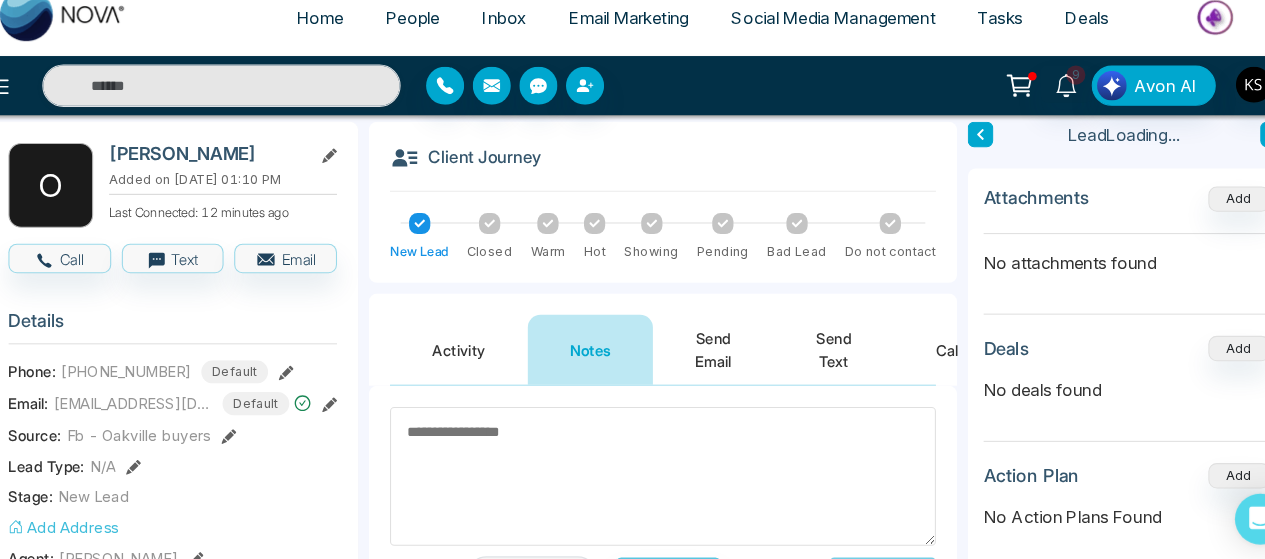 scroll, scrollTop: 89, scrollLeft: 0, axis: vertical 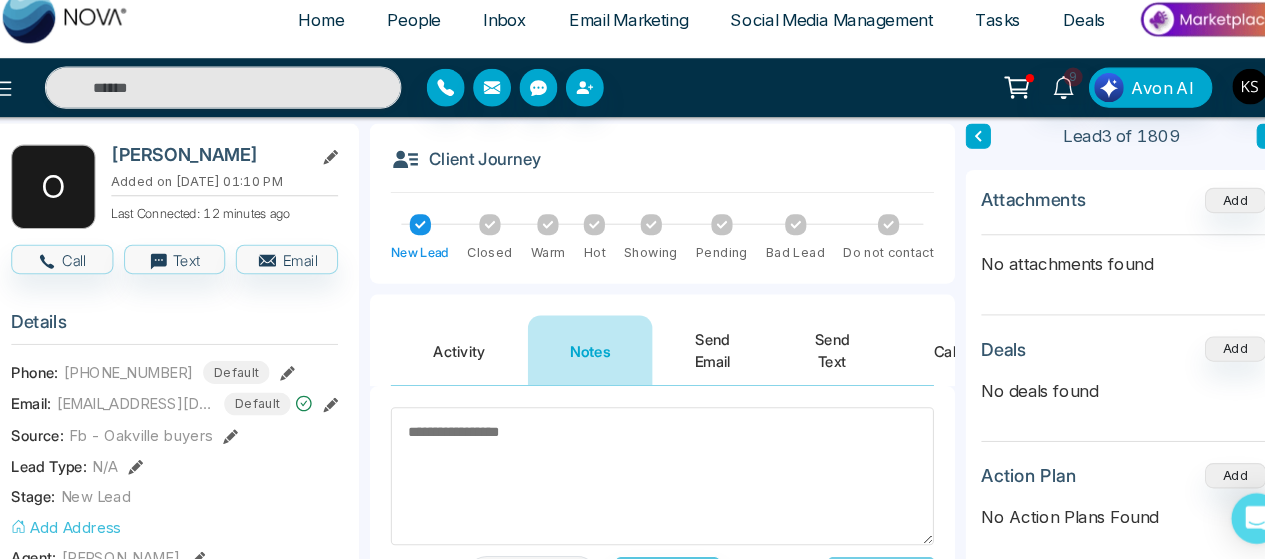 click at bounding box center [657, 474] 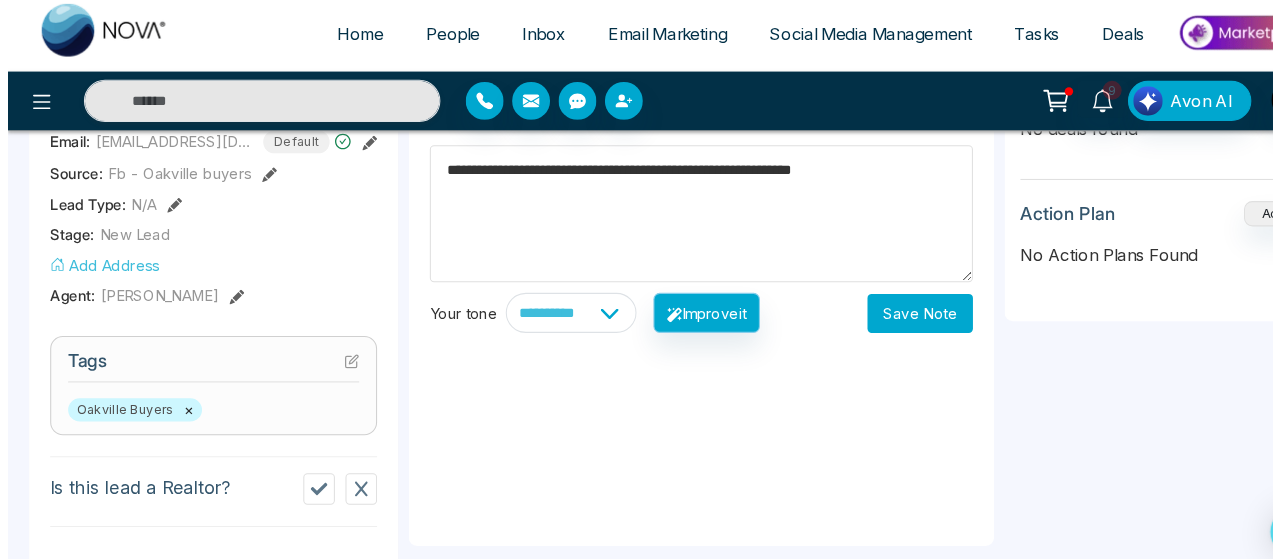 scroll, scrollTop: 350, scrollLeft: 0, axis: vertical 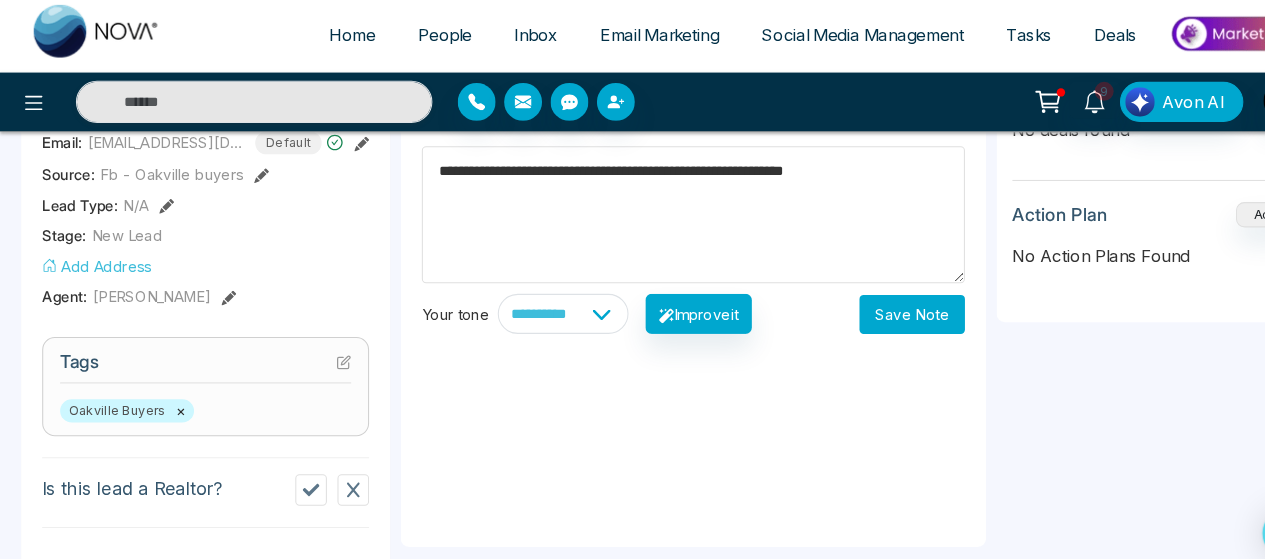 type on "**********" 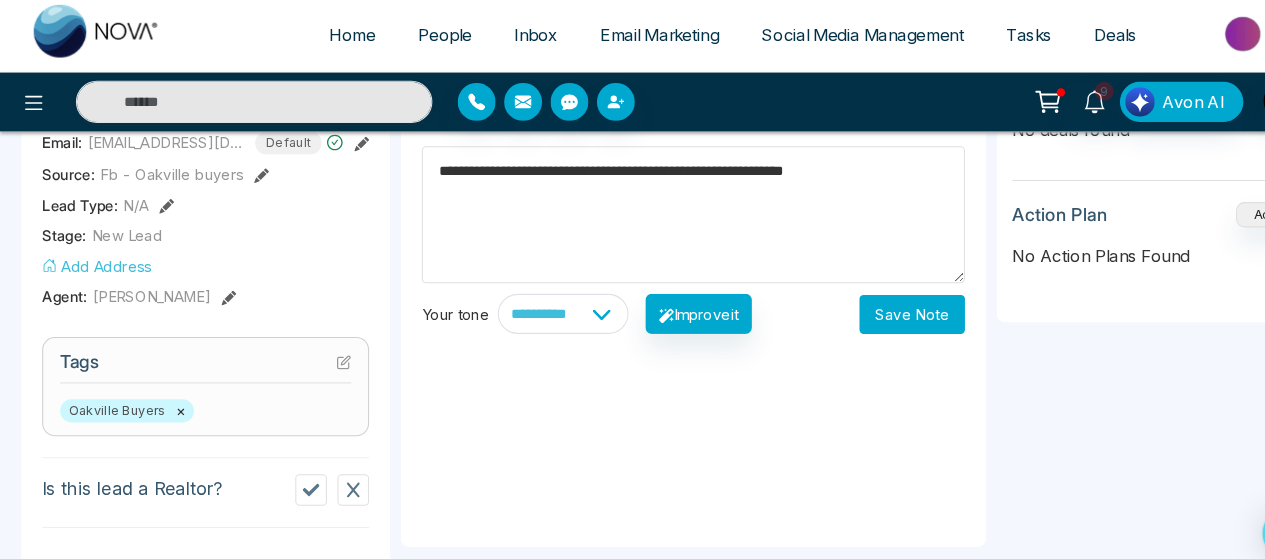 click on "Save Note" at bounding box center [865, 307] 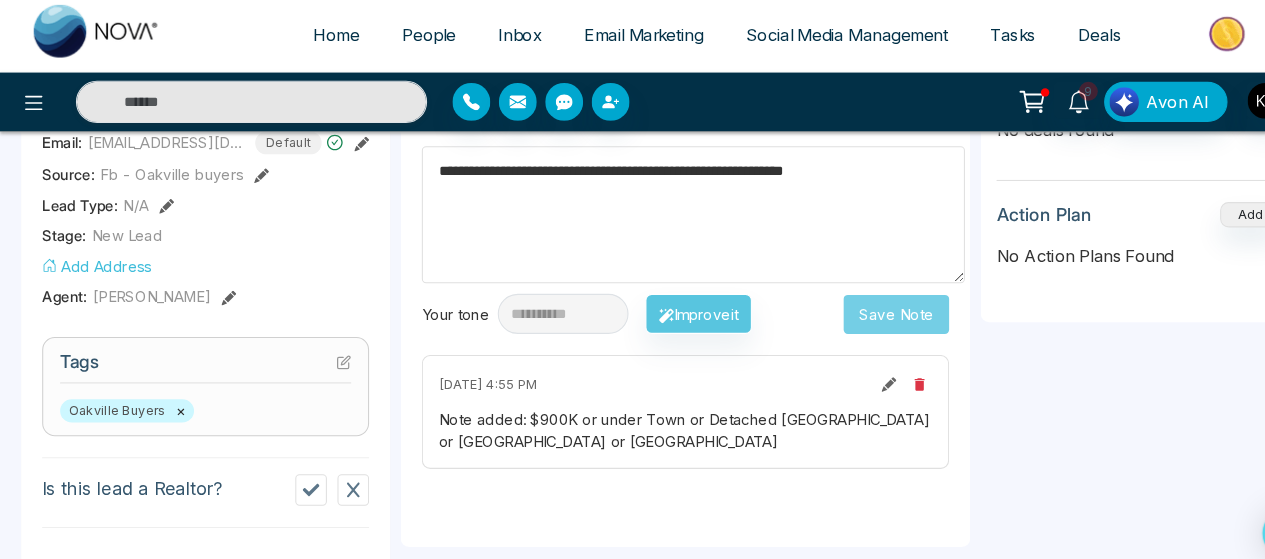 type 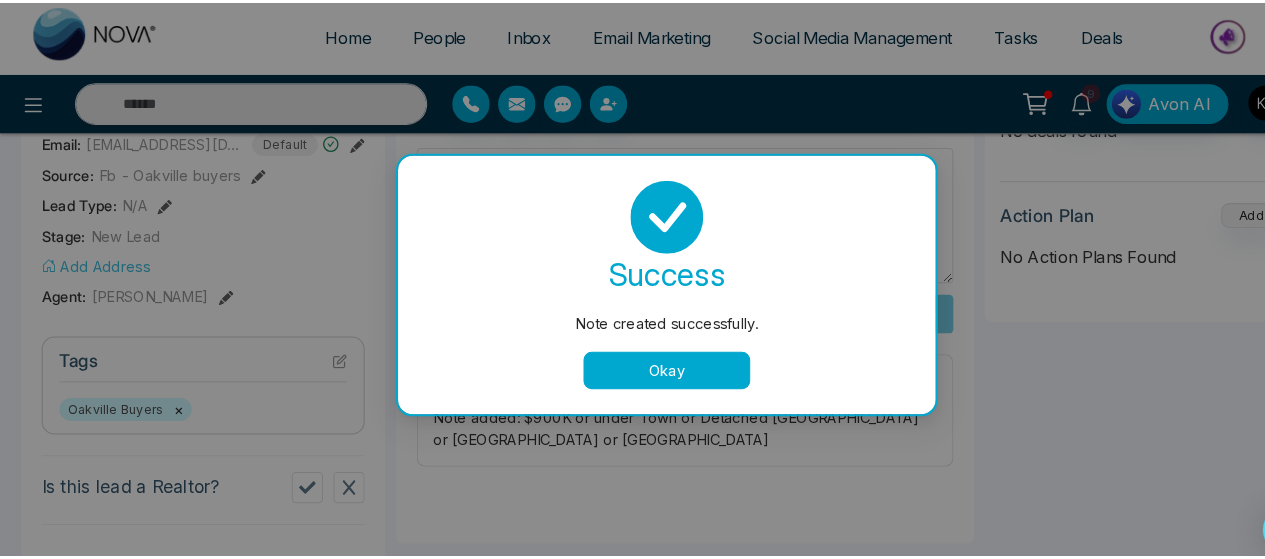 scroll, scrollTop: 350, scrollLeft: 0, axis: vertical 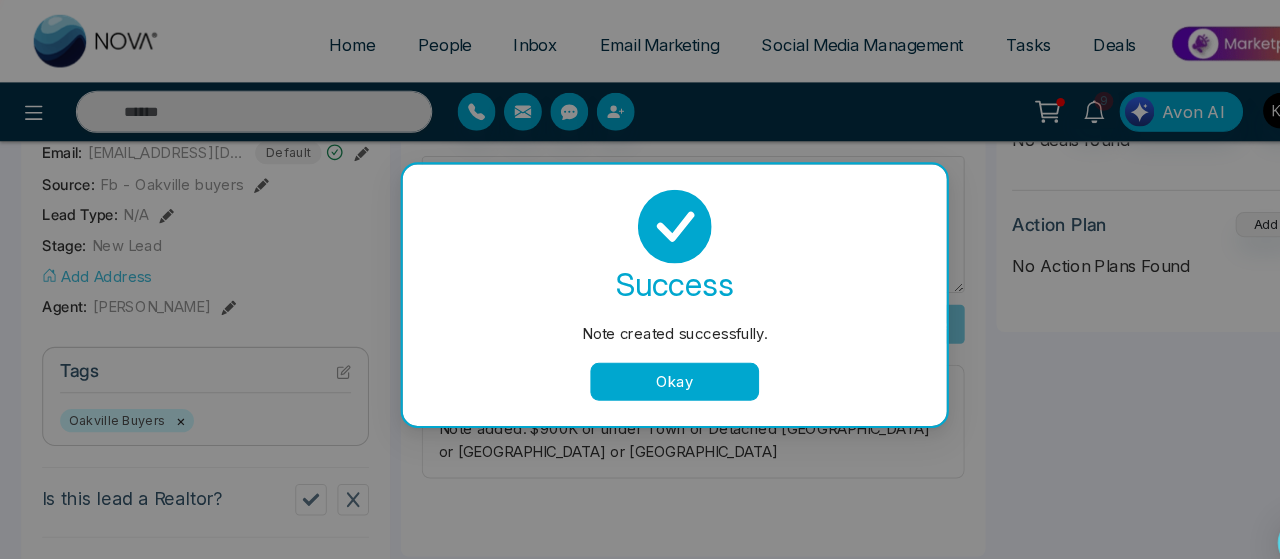 click on "Okay" at bounding box center [640, 362] 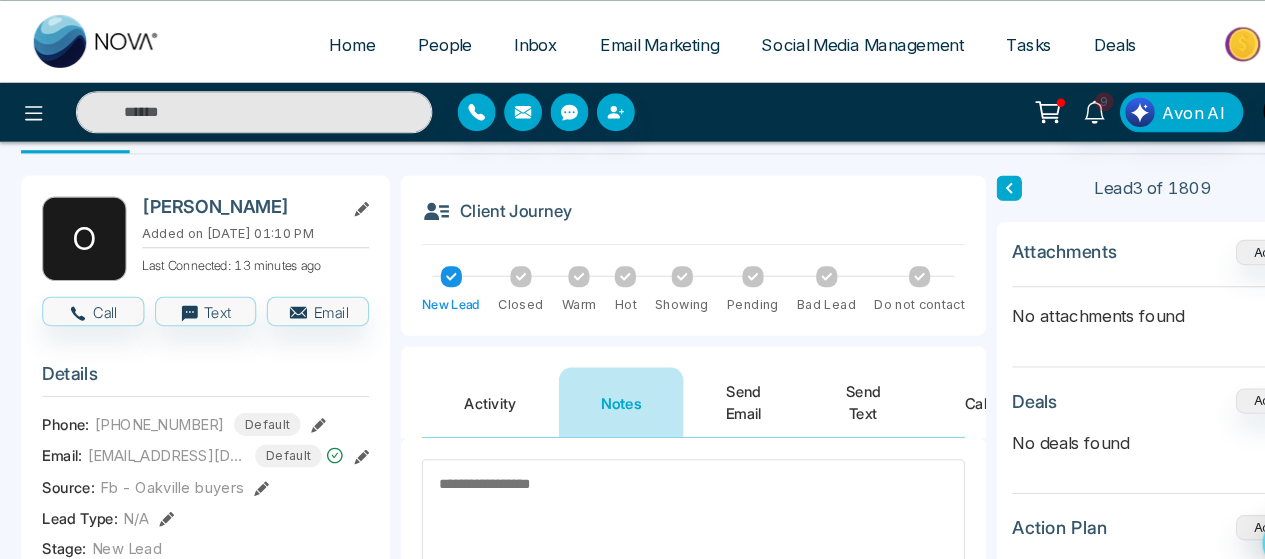 scroll, scrollTop: 57, scrollLeft: 0, axis: vertical 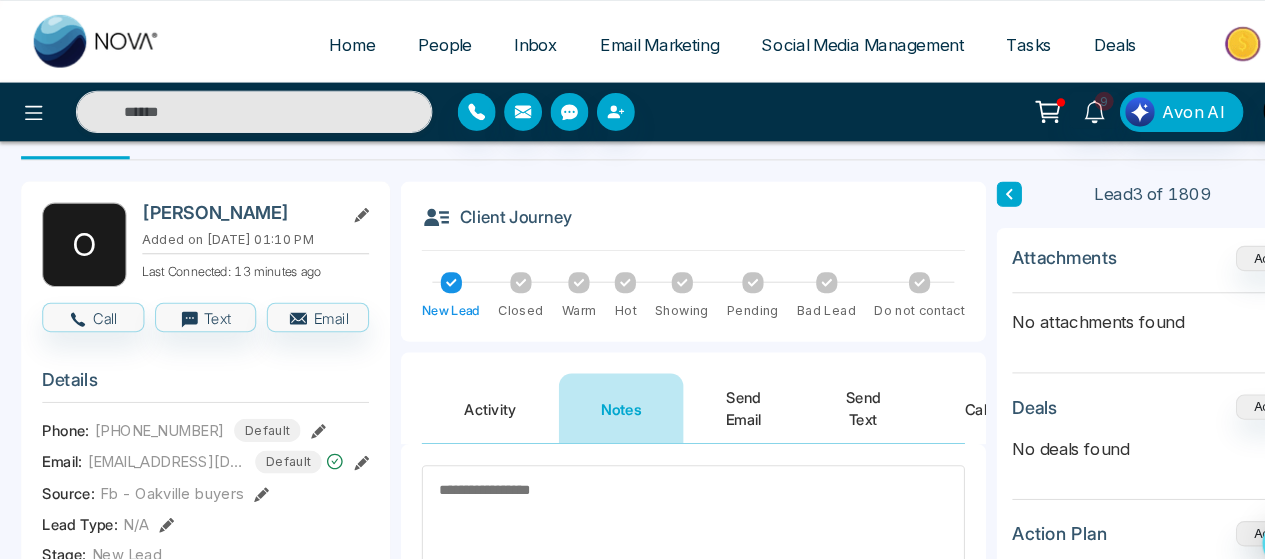 click on "Send Text" at bounding box center (818, 387) 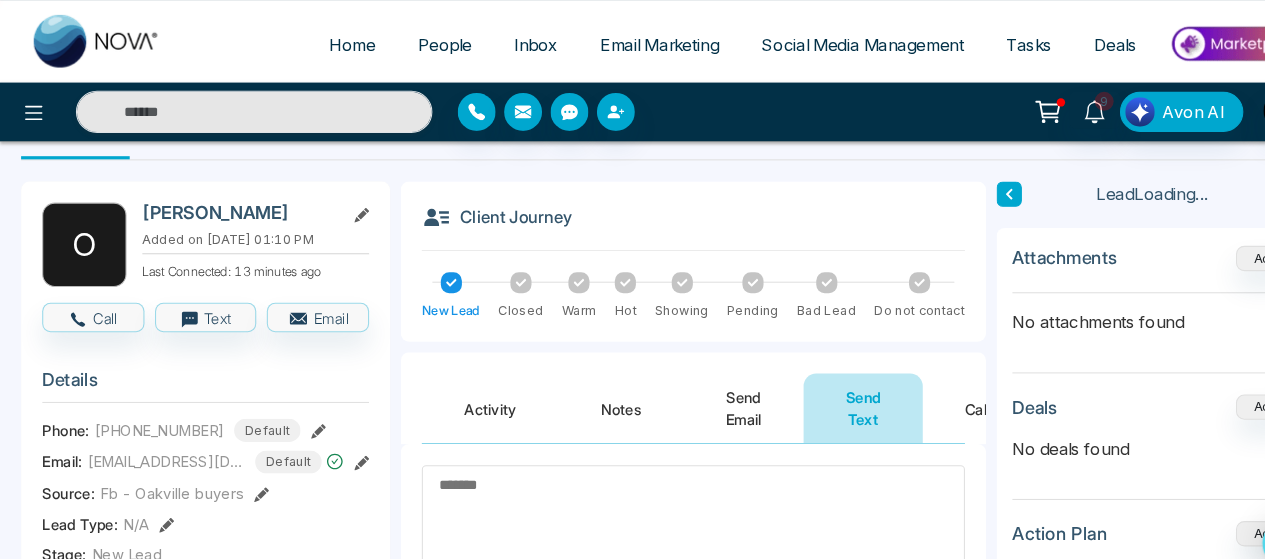 click at bounding box center [657, 502] 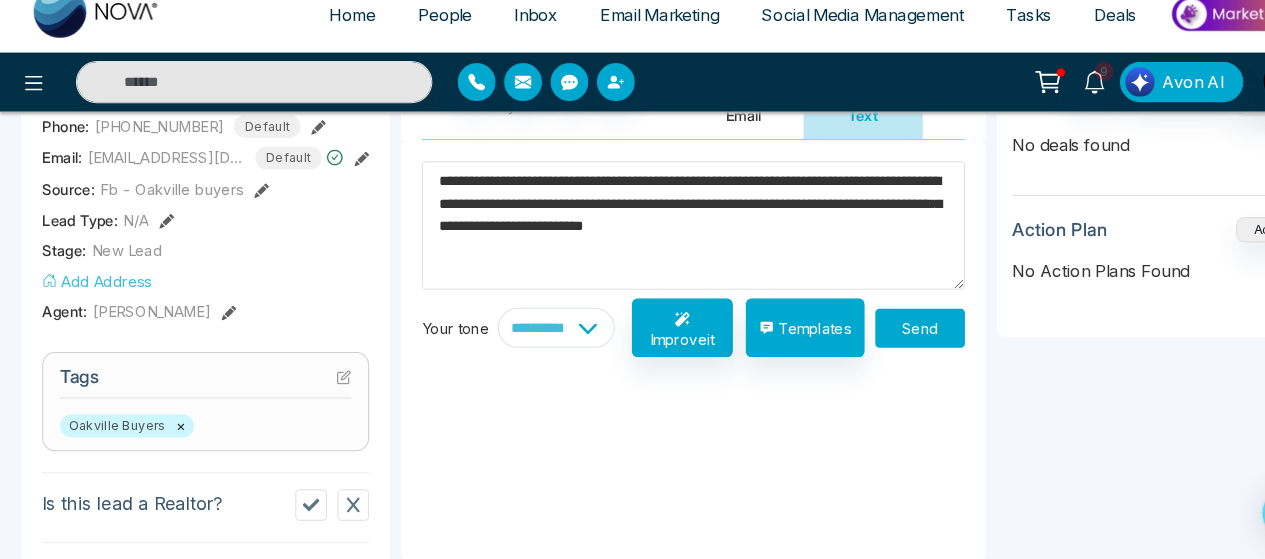 scroll, scrollTop: 320, scrollLeft: 0, axis: vertical 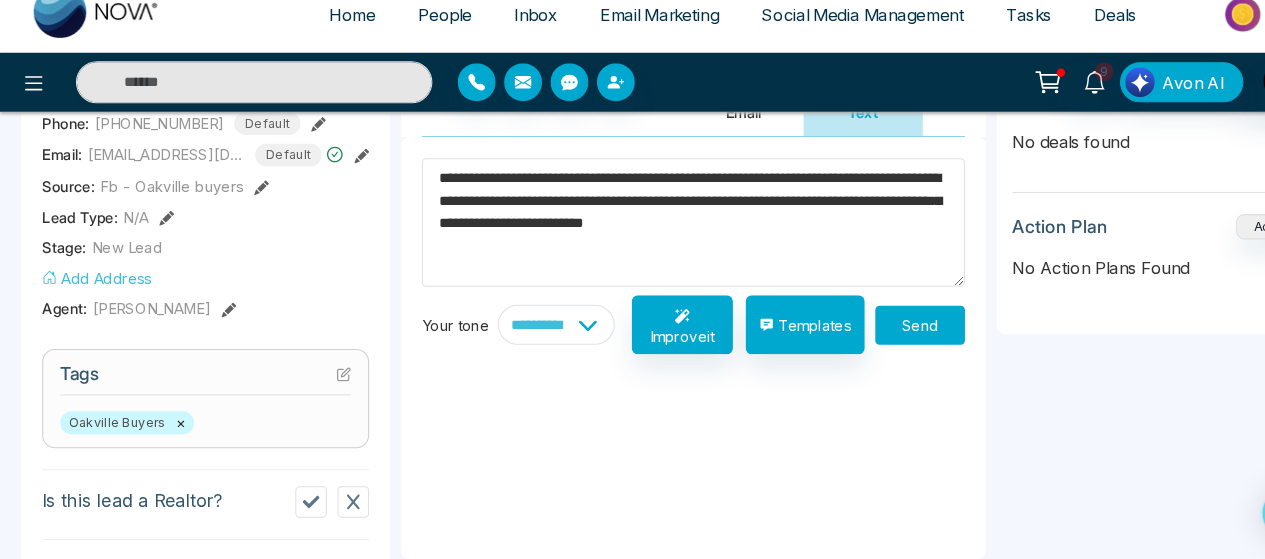 type on "**********" 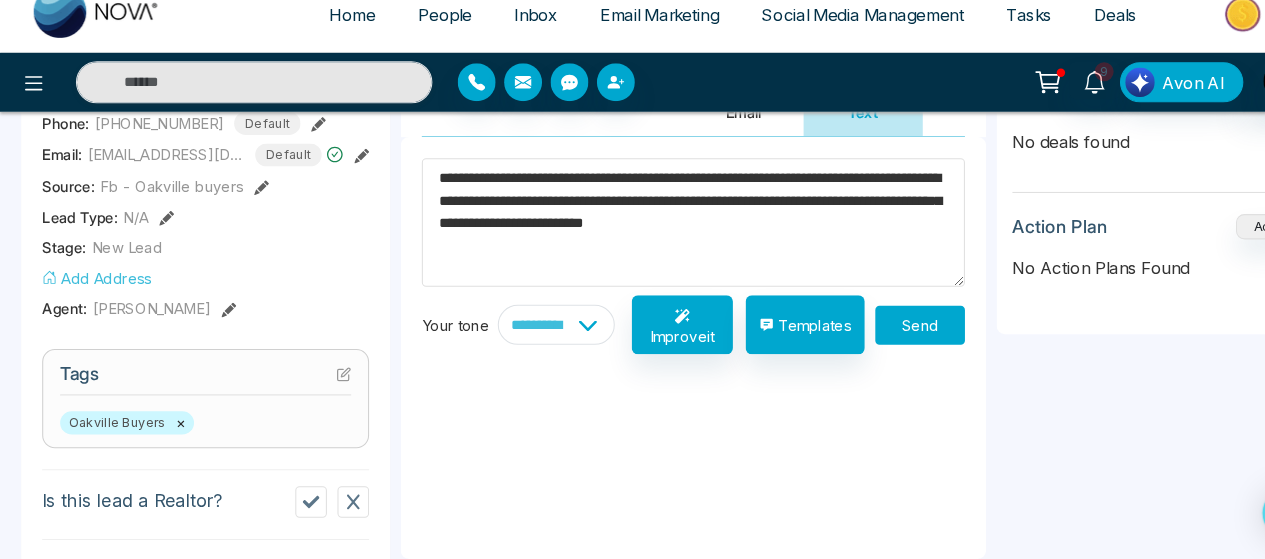 click on "Send" at bounding box center (872, 336) 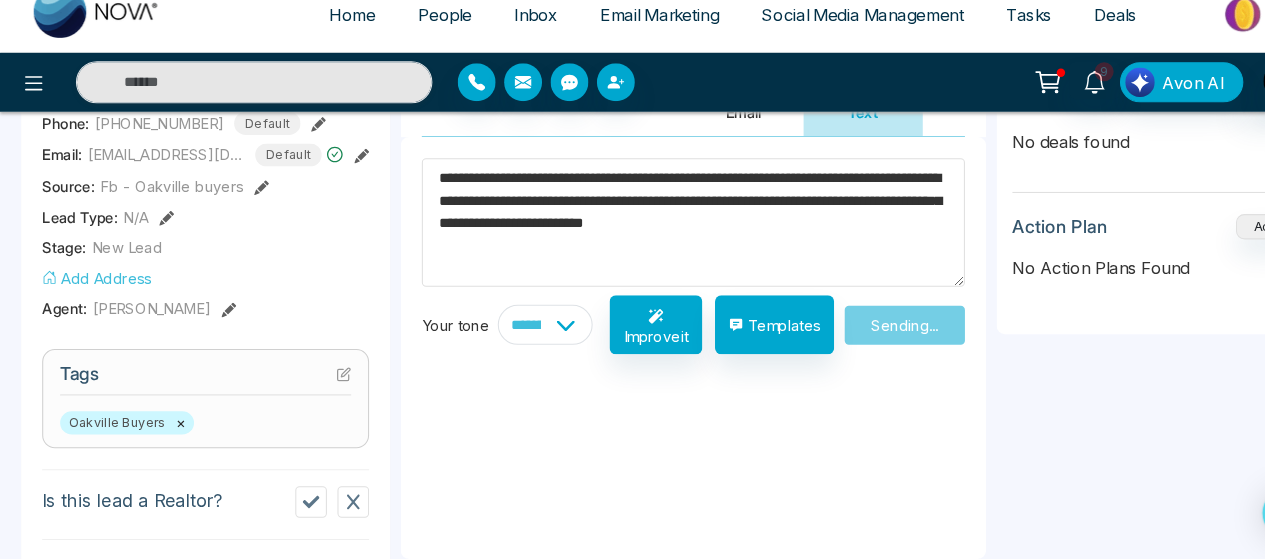 type 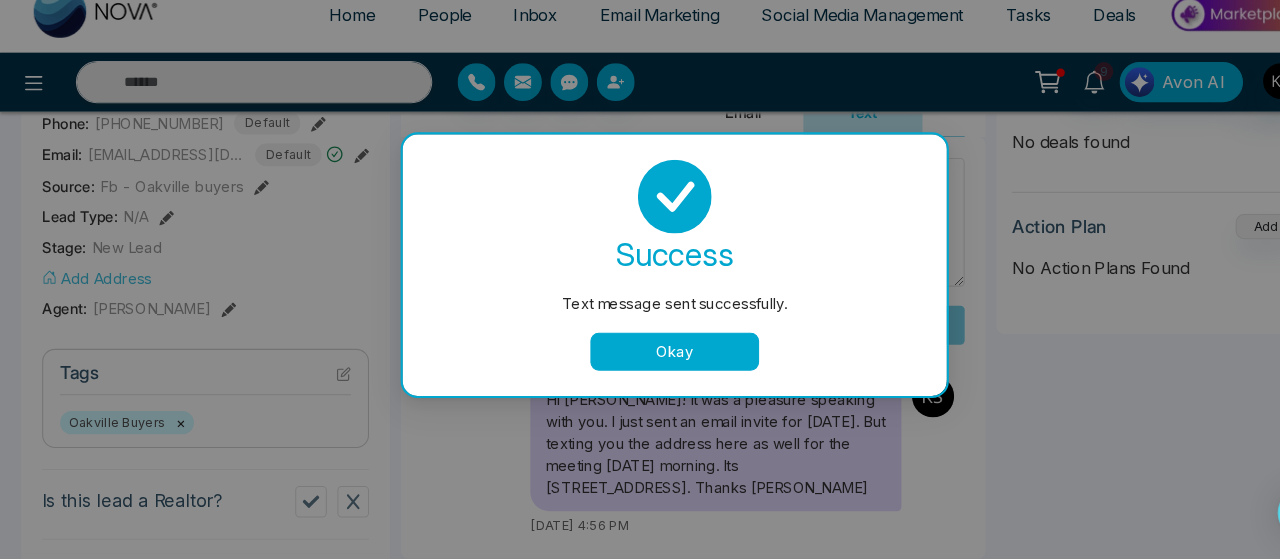 click on "Okay" at bounding box center [640, 362] 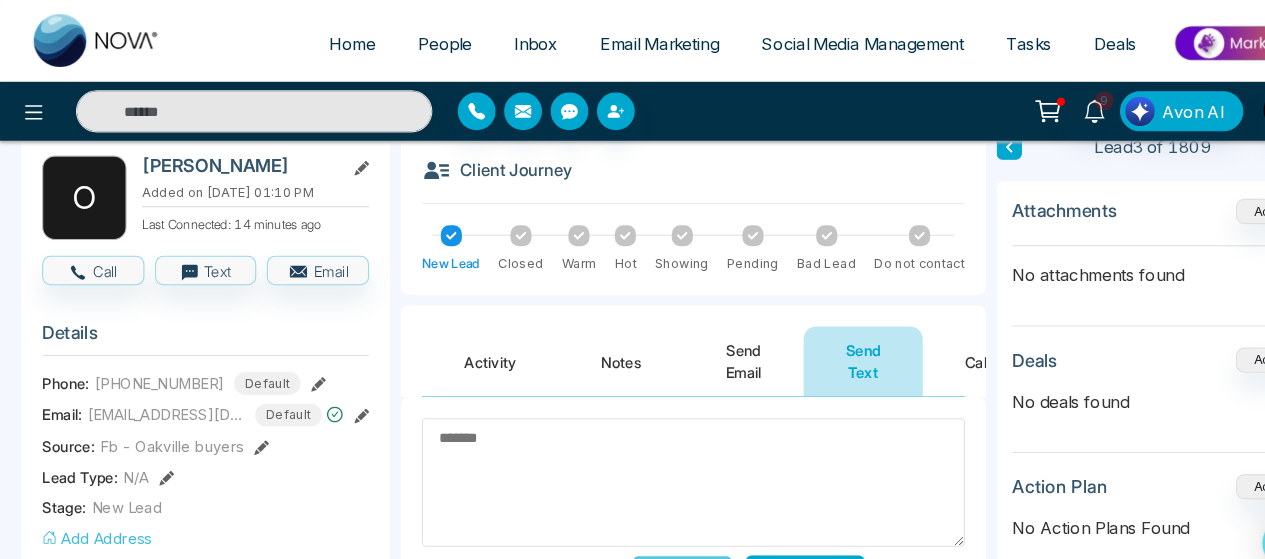 scroll, scrollTop: 86, scrollLeft: 0, axis: vertical 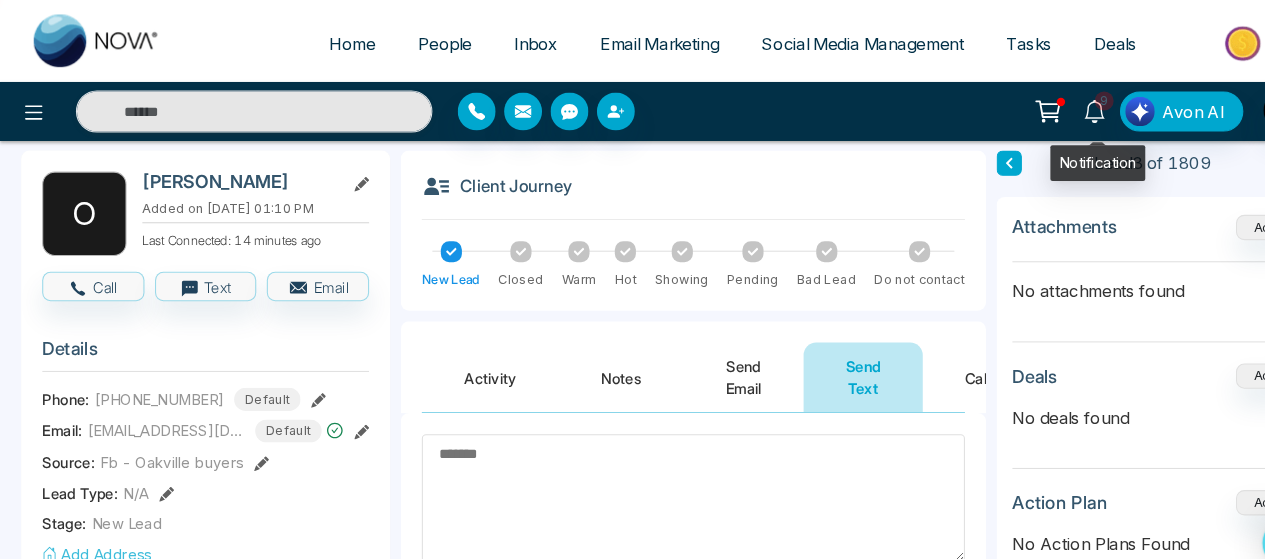 click 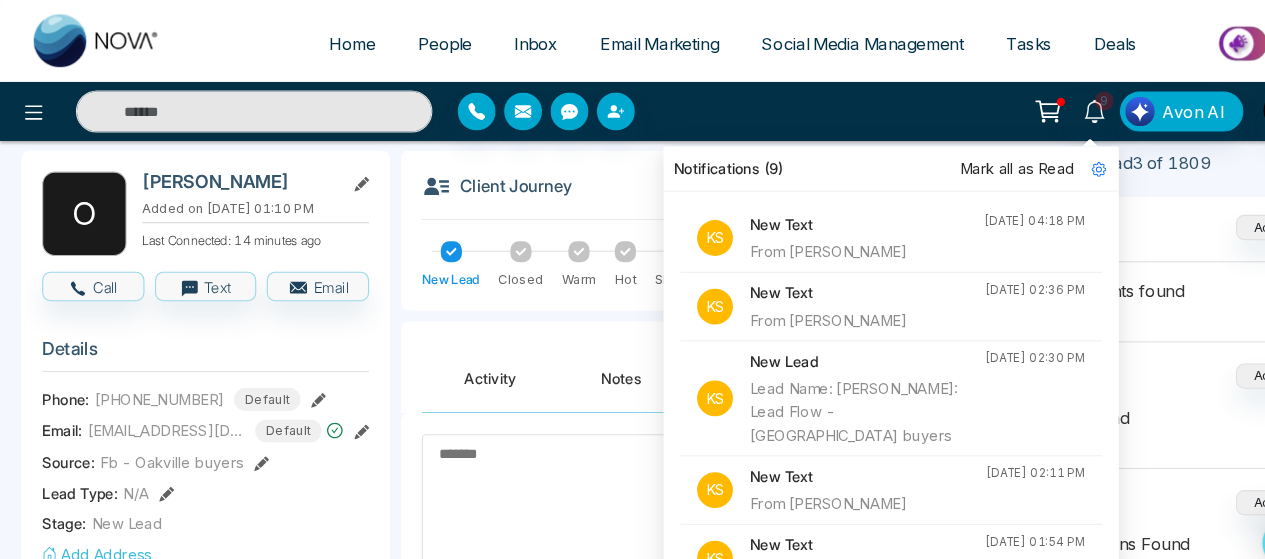 click on "9 Notifications (9) Mark all as Read K S New Text From Linden Parris  Jul 02, 2025, 04:18 PM K S New Text From Linden Parris  Jul 02, 2025, 02:36 PM K S New Lead Lead Name: Uzzi
Via: Lead Flow - Oakville buyers Jul 02, 2025, 02:30 PM K S New Text From Linden Parris  Jul 02, 2025, 02:11 PM K S New Text From Linden Parris  Jul 02, 2025, 01:54 PM K S New Lead Lead Name: Jayden Nguyen
Via: Lead Flow - Oakville buyers Jul 02, 2025, 11:25 AM K S New Text From Linden Parris  Jul 01, 2025, 07:07 PM K S New Text From Linden Parris  Jul 01, 2025, 06:57 PM K S New Text From Linden Parris  Jul 01, 2025, 06:55 PM K S New Text From Linden Parris  Jul 01, 2025, 06:53 PM K S New Lead Lead Name: Omar Baraki
Via: Lead Flow - Oakville buyers Jul 01, 2025, 01:10 PM K S New Lead Lead Name: Nikhita Kandikonda
Via: Lead Flow - Oakville buyers Jul 01, 2025, 01:05 PM K S New Text From Linden Parris  Jul 01, 2025, 12:14 PM K S New Text From Linden Parris  Jul 01, 2025, 12:07 PM K S New Text From Linden Parris  K S New Text K S" at bounding box center (1001, 106) 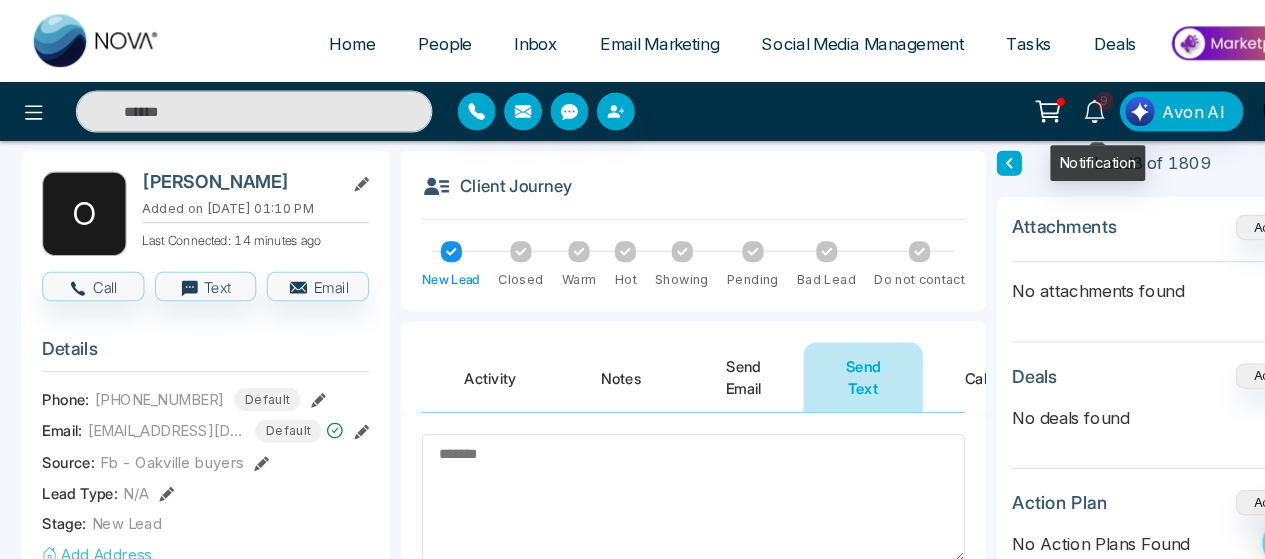 click 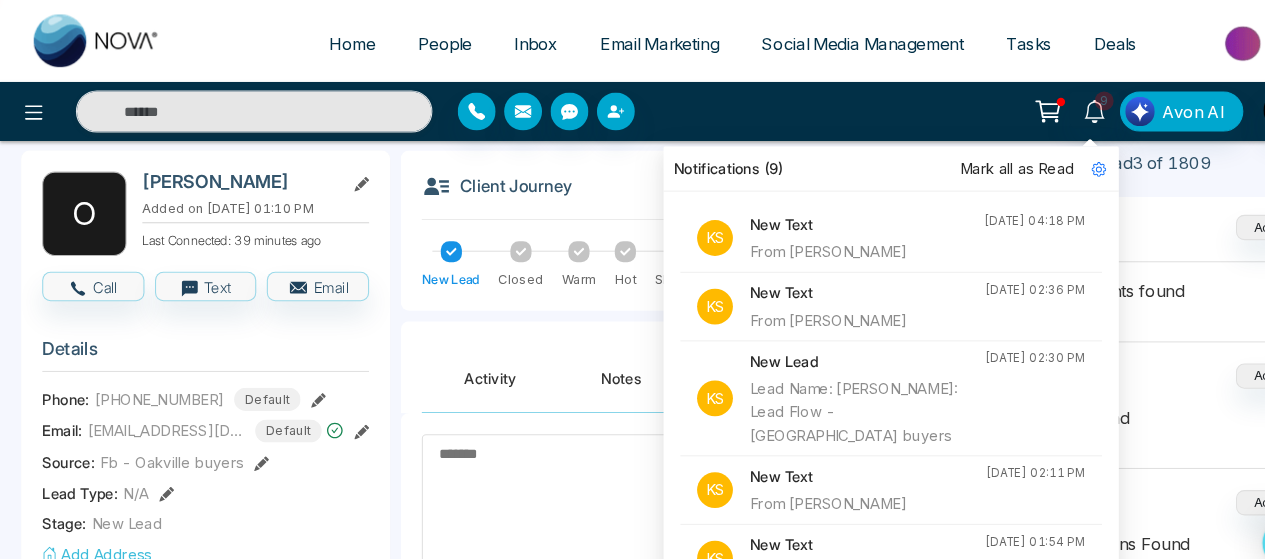 click on "9 Notifications (9) Mark all as Read K S New Text From Linden Parris  Jul 02, 2025, 04:18 PM K S New Text From Linden Parris  Jul 02, 2025, 02:36 PM K S New Lead Lead Name: Uzzi
Via: Lead Flow - Oakville buyers Jul 02, 2025, 02:30 PM K S New Text From Linden Parris  Jul 02, 2025, 02:11 PM K S New Text From Linden Parris  Jul 02, 2025, 01:54 PM K S New Lead Lead Name: Jayden Nguyen
Via: Lead Flow - Oakville buyers Jul 02, 2025, 11:25 AM K S New Text From Linden Parris  Jul 01, 2025, 07:07 PM K S New Text From Linden Parris  Jul 01, 2025, 06:57 PM K S New Text From Linden Parris  Jul 01, 2025, 06:55 PM K S New Text From Linden Parris  Jul 01, 2025, 06:53 PM K S New Lead Lead Name: Omar Baraki
Via: Lead Flow - Oakville buyers Jul 01, 2025, 01:10 PM K S New Lead Lead Name: Nikhita Kandikonda
Via: Lead Flow - Oakville buyers Jul 01, 2025, 01:05 PM K S New Text From Linden Parris  Jul 01, 2025, 12:14 PM K S New Text From Linden Parris  Jul 01, 2025, 12:07 PM K S New Text From Linden Parris  K S New Text K S" at bounding box center (1001, 106) 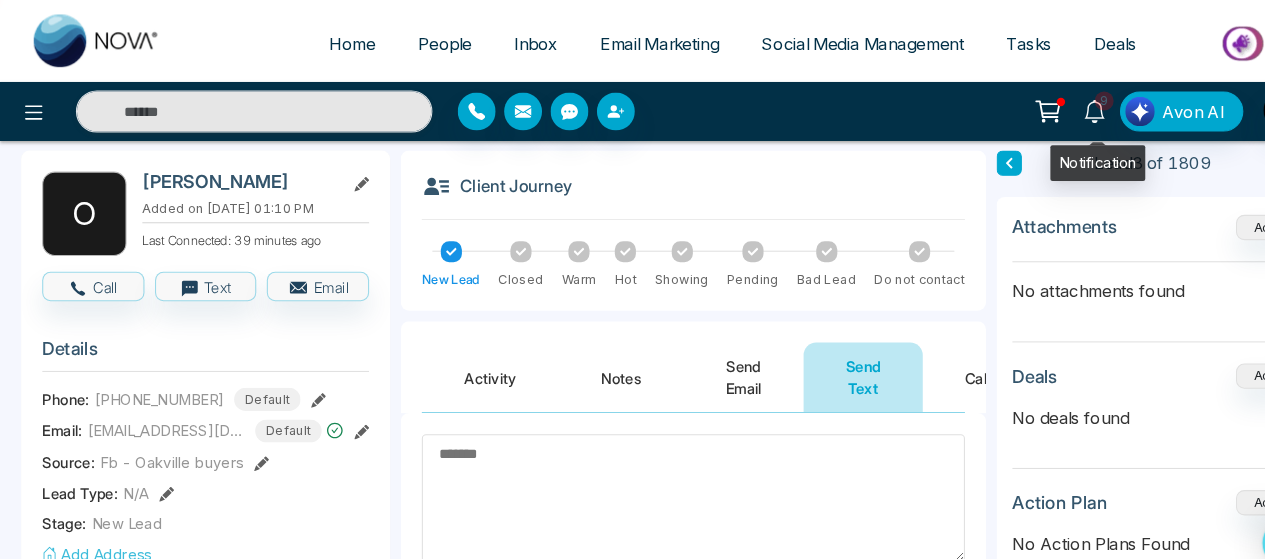 click 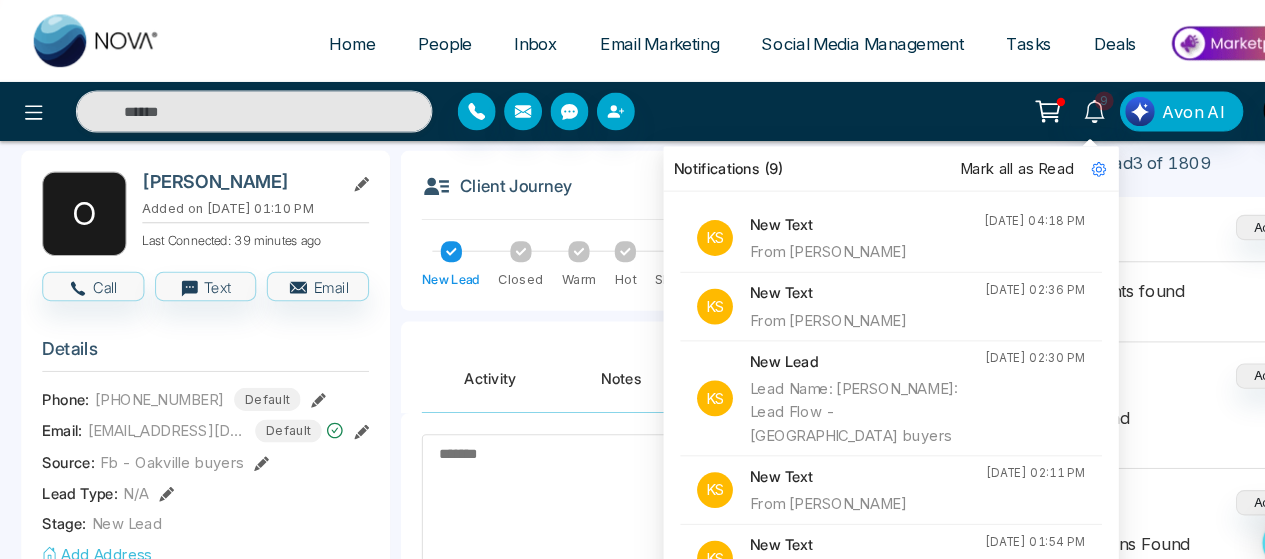 click on "People" at bounding box center (421, 42) 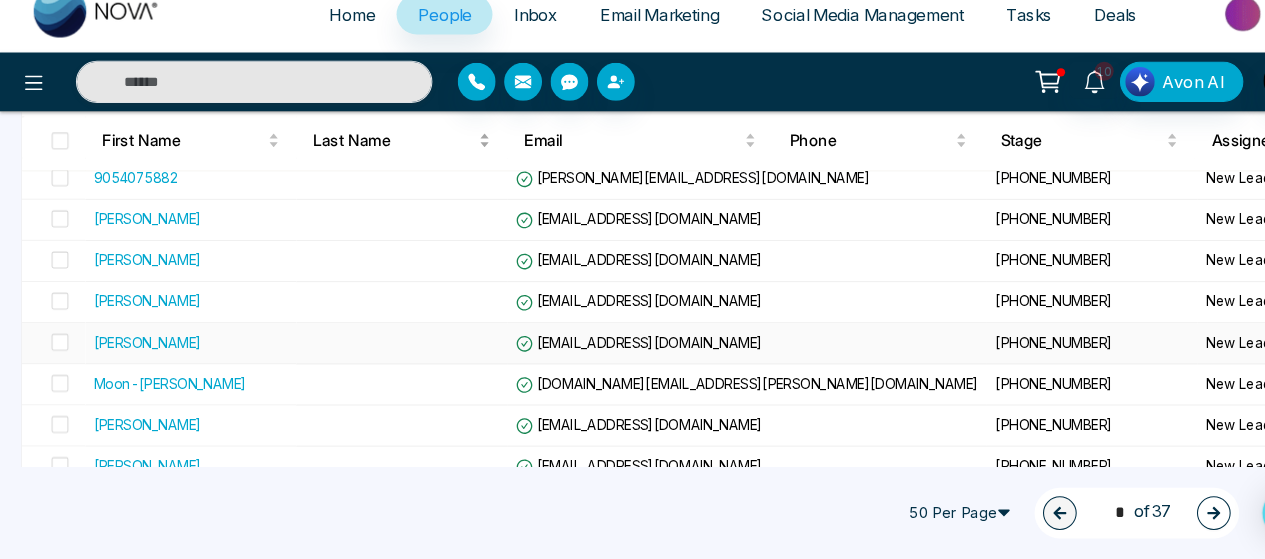 scroll, scrollTop: 310, scrollLeft: 0, axis: vertical 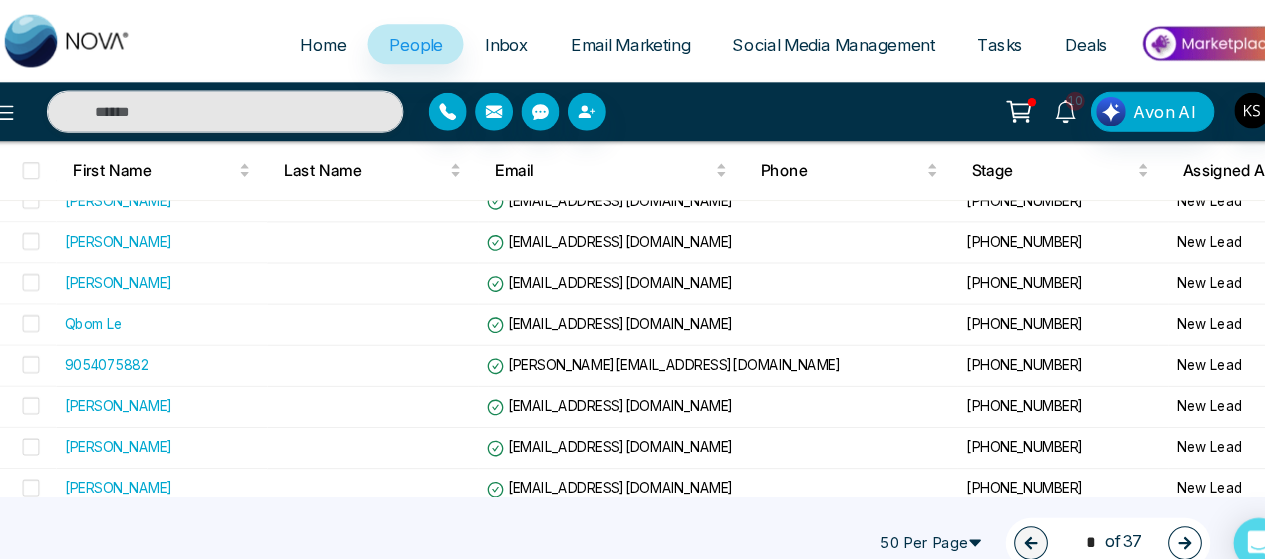 click 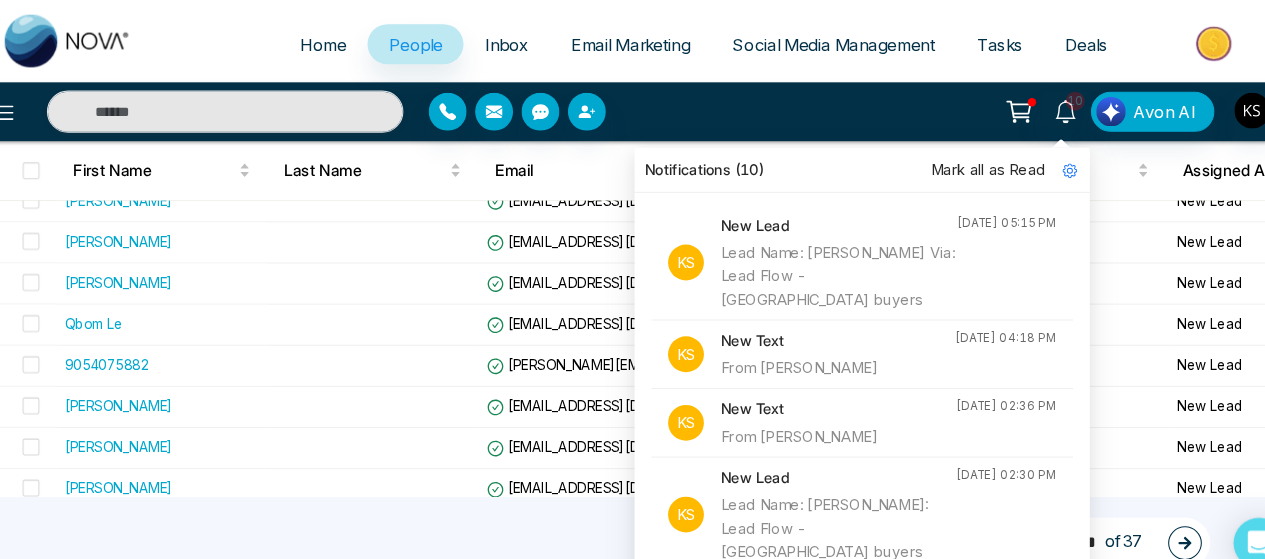 click on "Lead Name: [PERSON_NAME]
Via: Lead Flow - [GEOGRAPHIC_DATA] buyers" at bounding box center (823, 262) 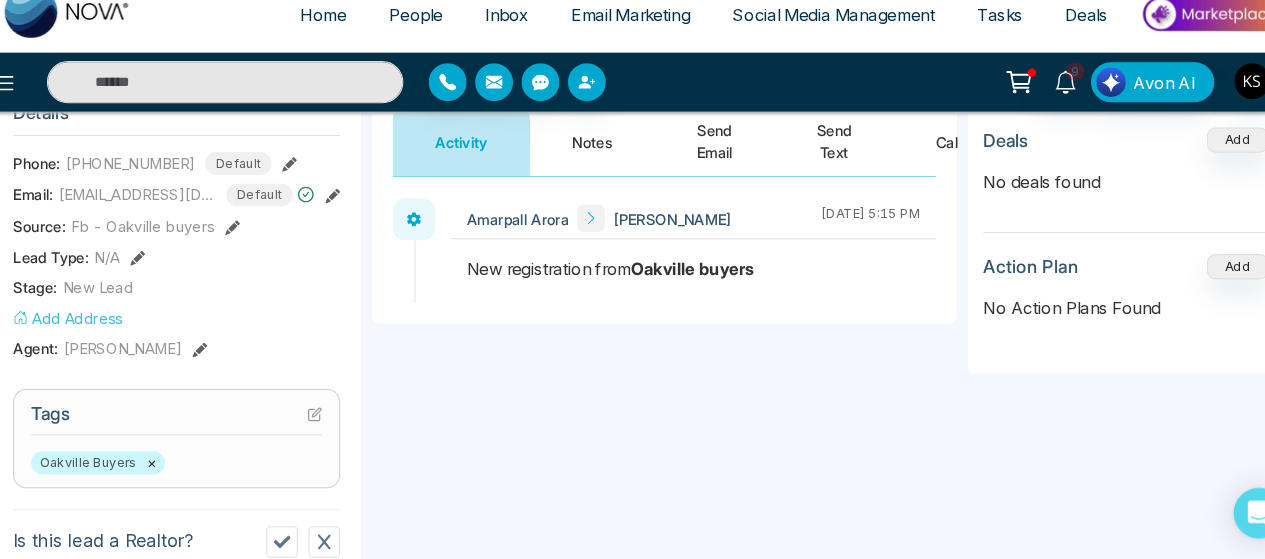 scroll, scrollTop: 0, scrollLeft: 0, axis: both 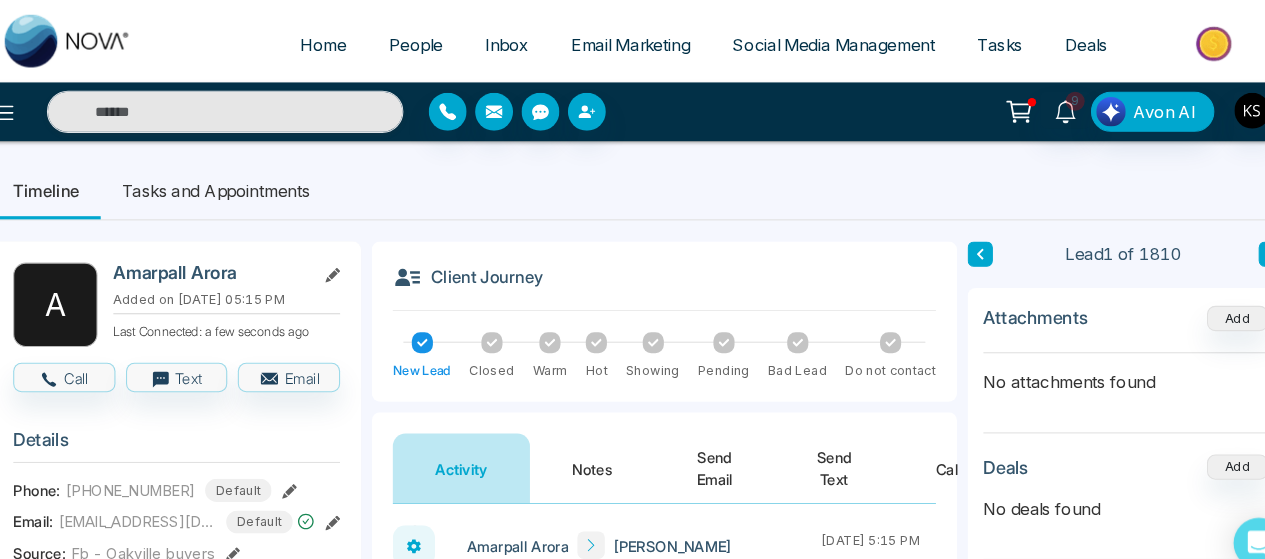 click on "Timeline Tasks and Appointments" at bounding box center [632, 181] 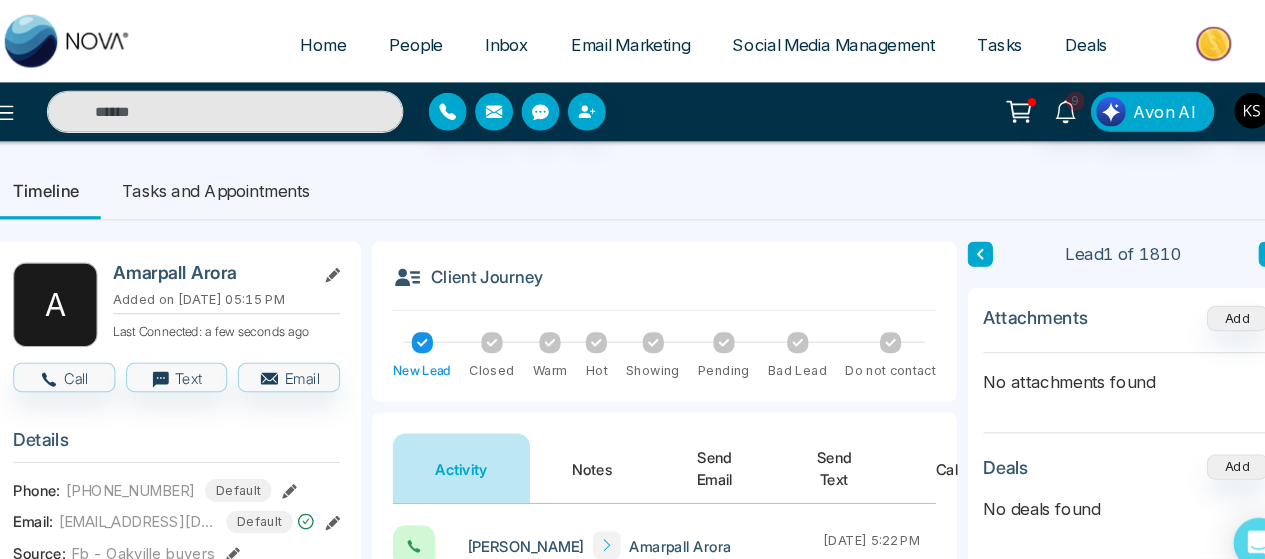 click on "Timeline Tasks and Appointments" at bounding box center [632, 181] 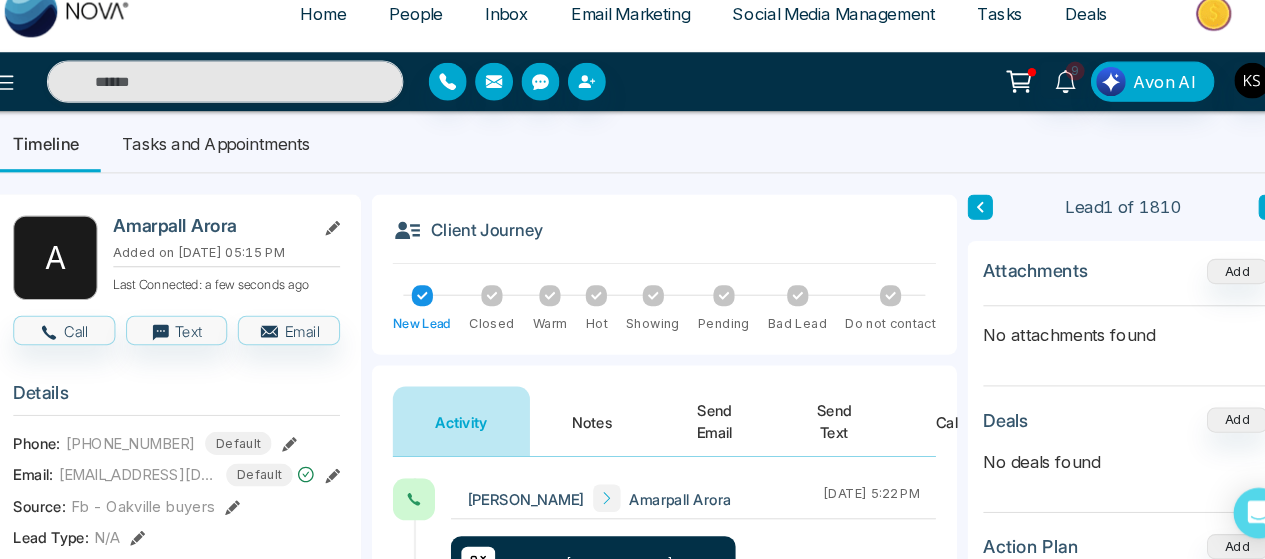 scroll, scrollTop: 126, scrollLeft: 0, axis: vertical 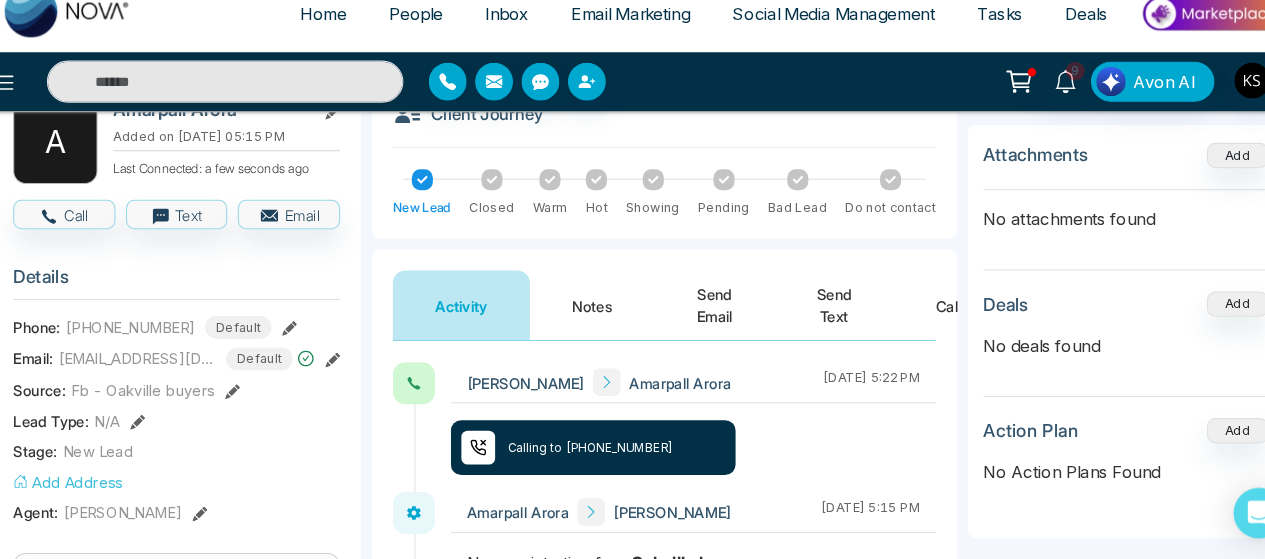 click on "Notes" at bounding box center [589, 318] 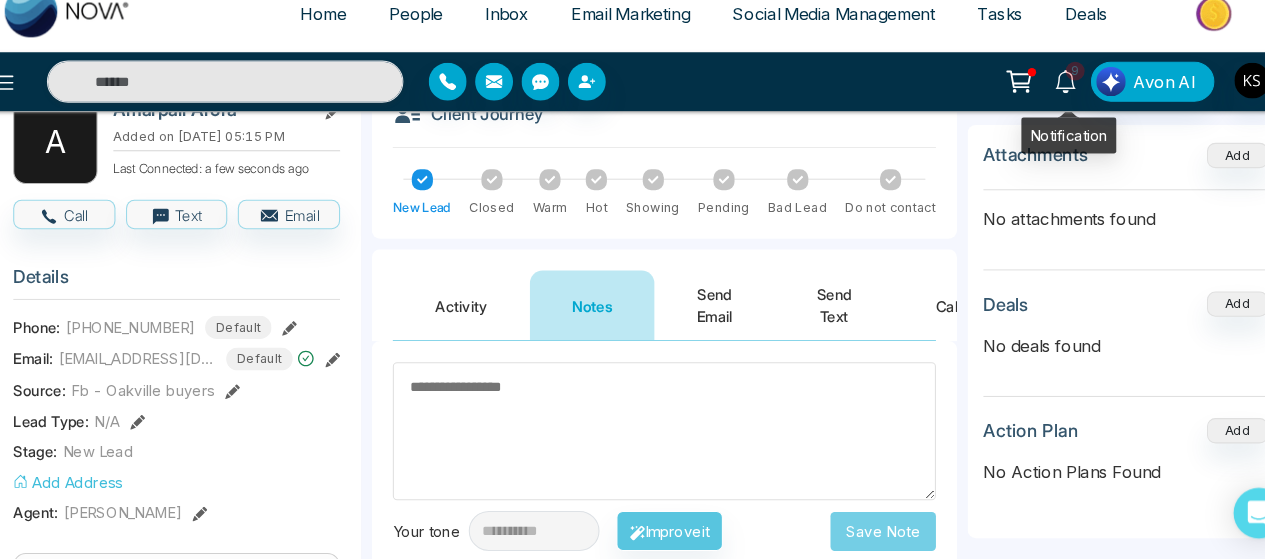 click on "9" at bounding box center [1047, 96] 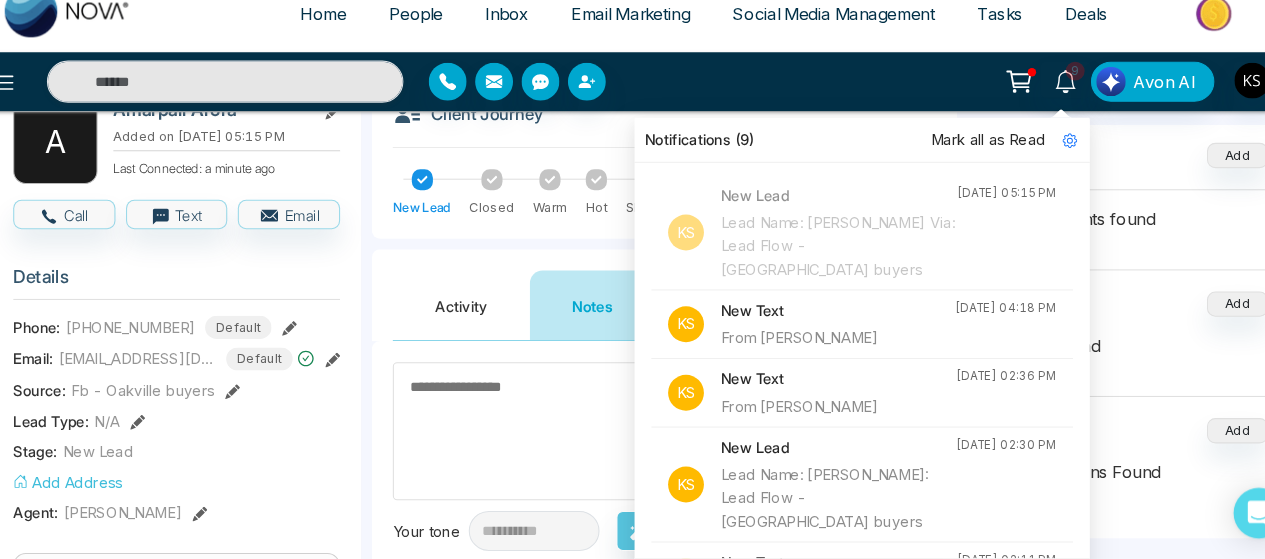 click at bounding box center (657, 437) 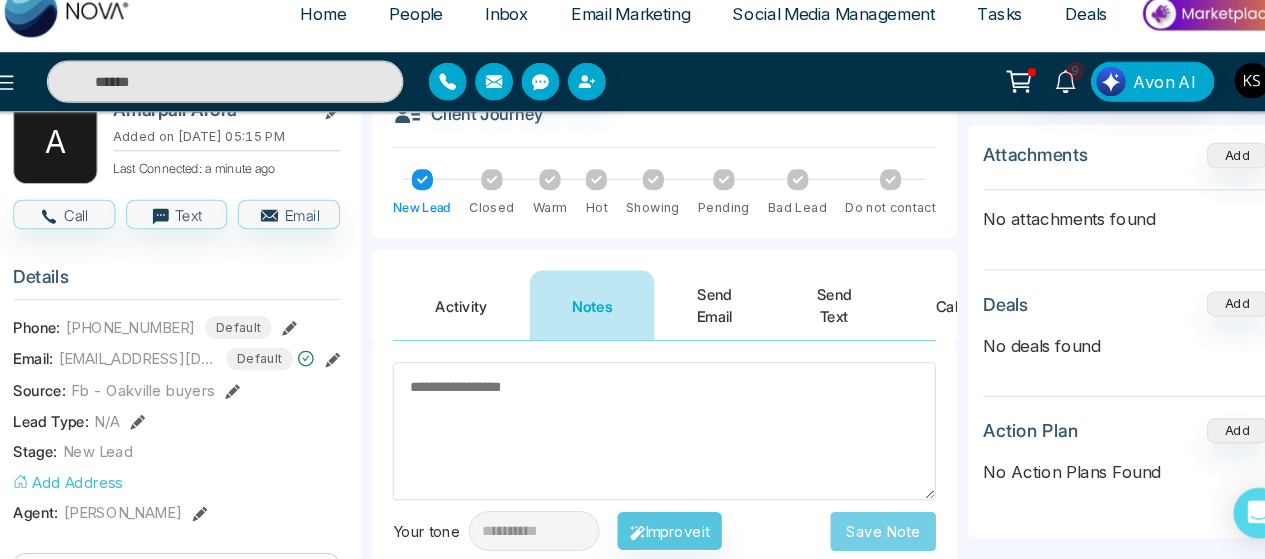 click on "People" at bounding box center (421, 42) 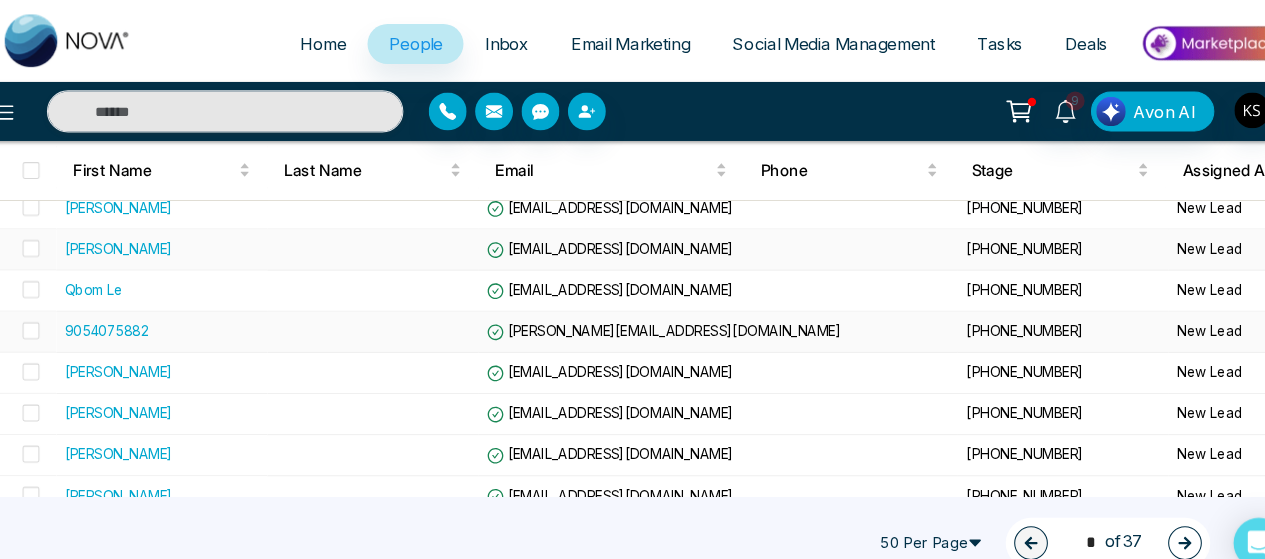 scroll, scrollTop: 341, scrollLeft: 0, axis: vertical 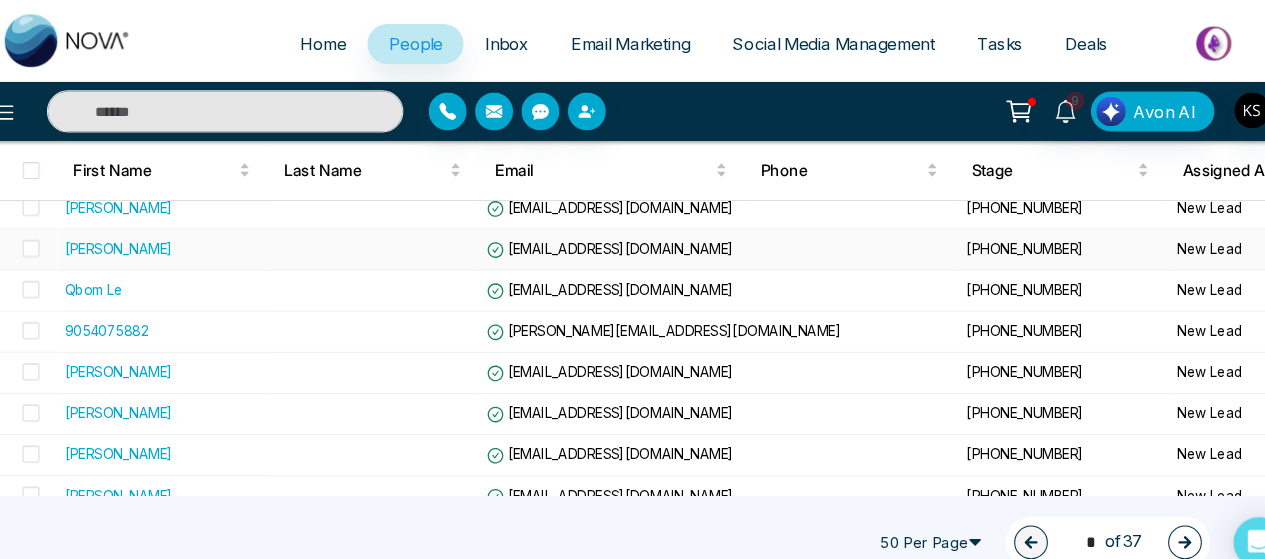 click on "[PERSON_NAME]" at bounding box center (140, 236) 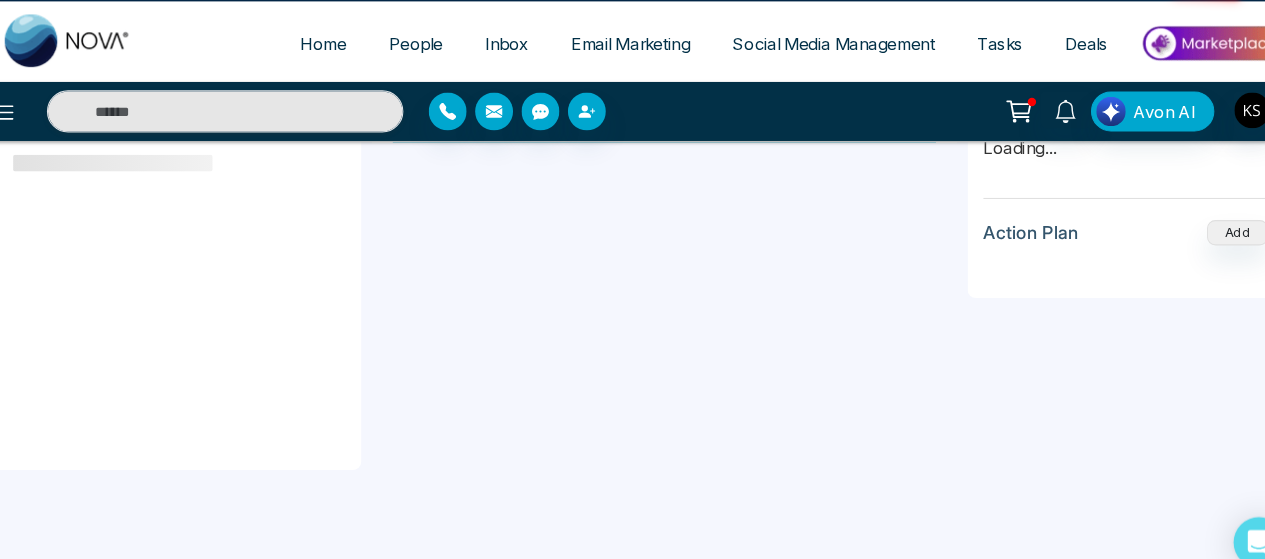 scroll, scrollTop: 268, scrollLeft: 0, axis: vertical 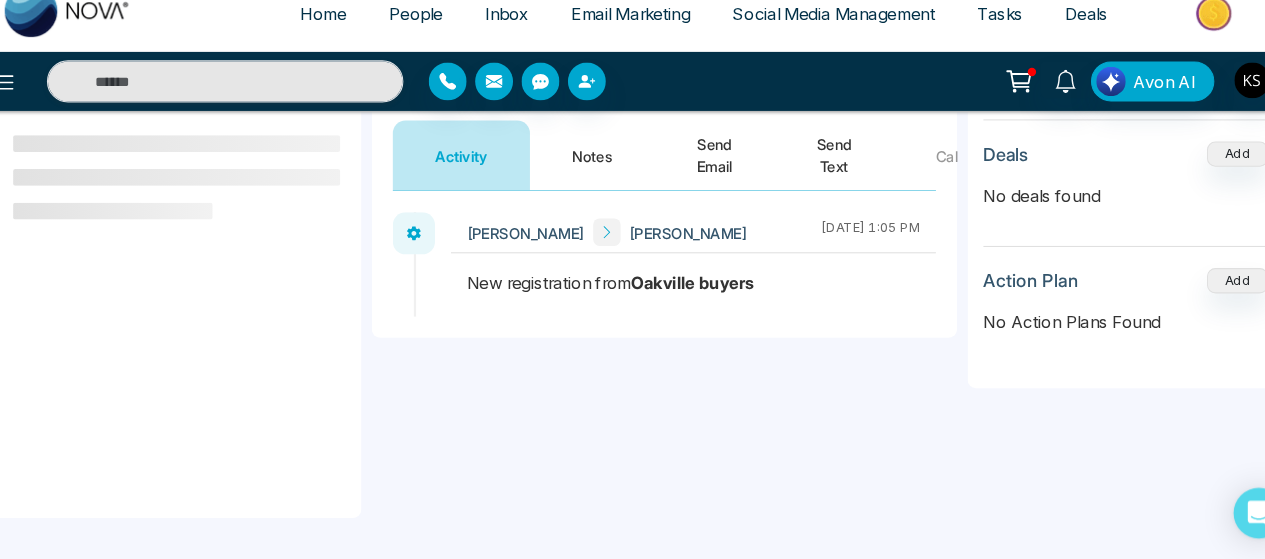 click on "Notes" at bounding box center [589, 176] 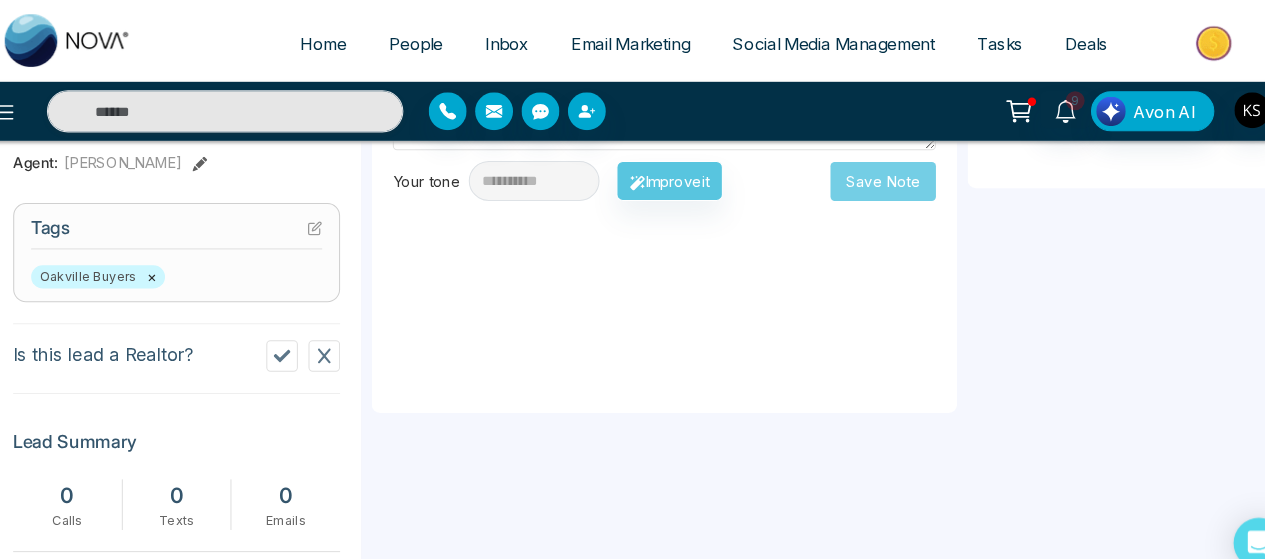 scroll, scrollTop: 296, scrollLeft: 0, axis: vertical 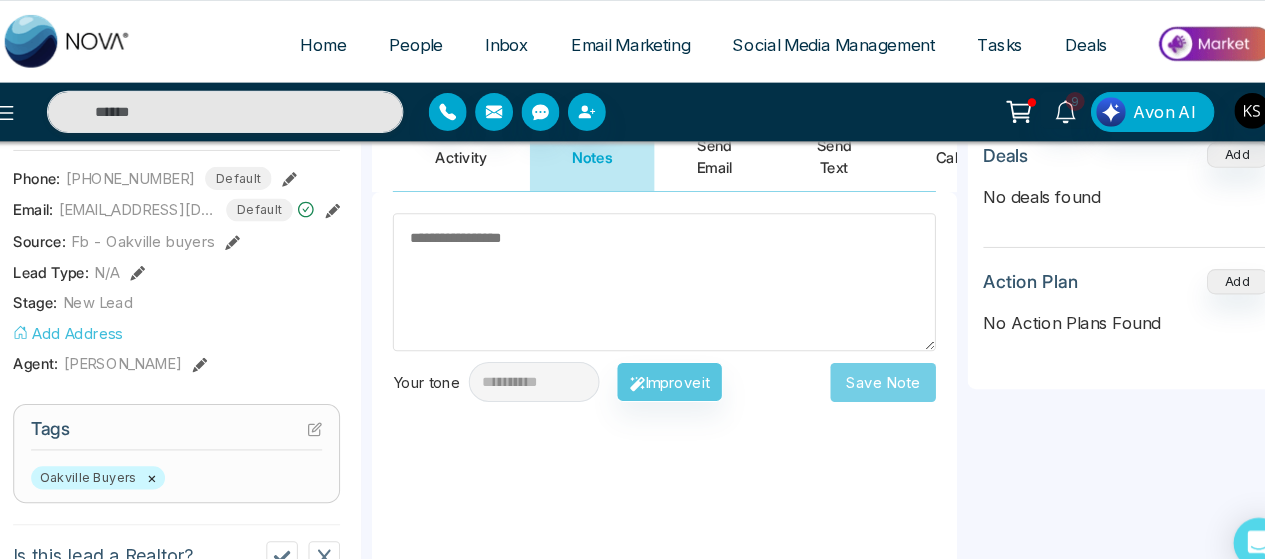 click at bounding box center (657, 267) 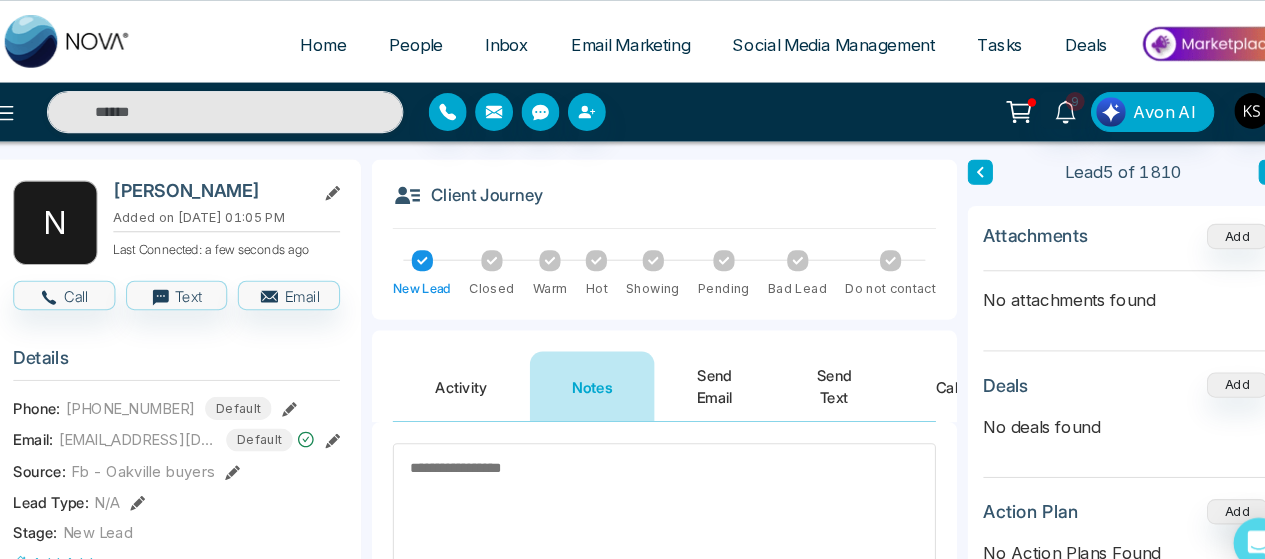 scroll, scrollTop: 76, scrollLeft: 0, axis: vertical 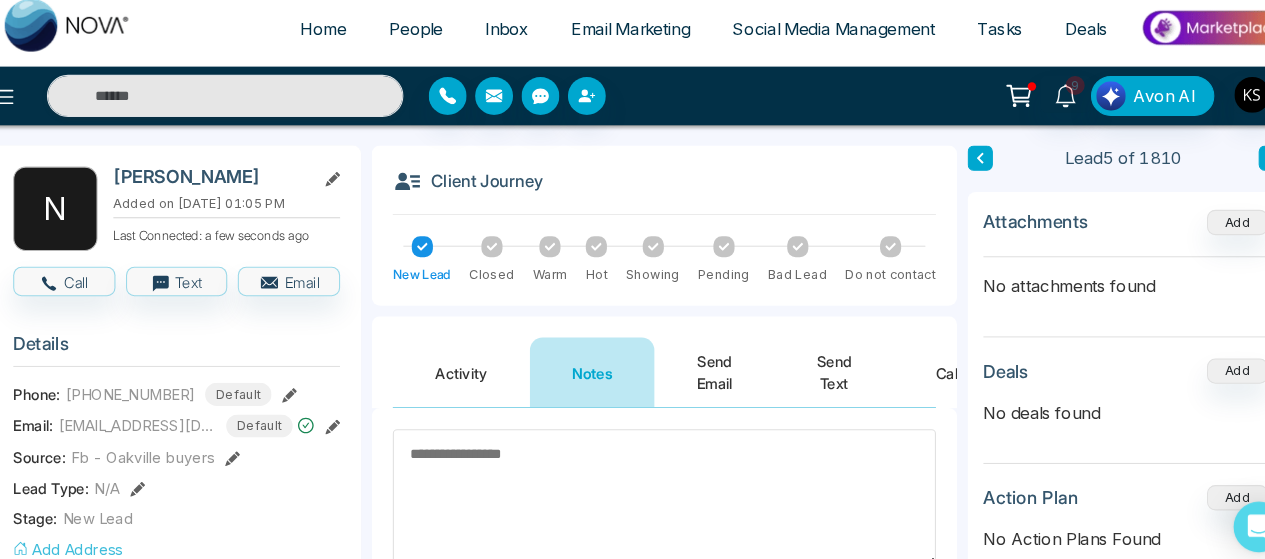 click at bounding box center (657, 487) 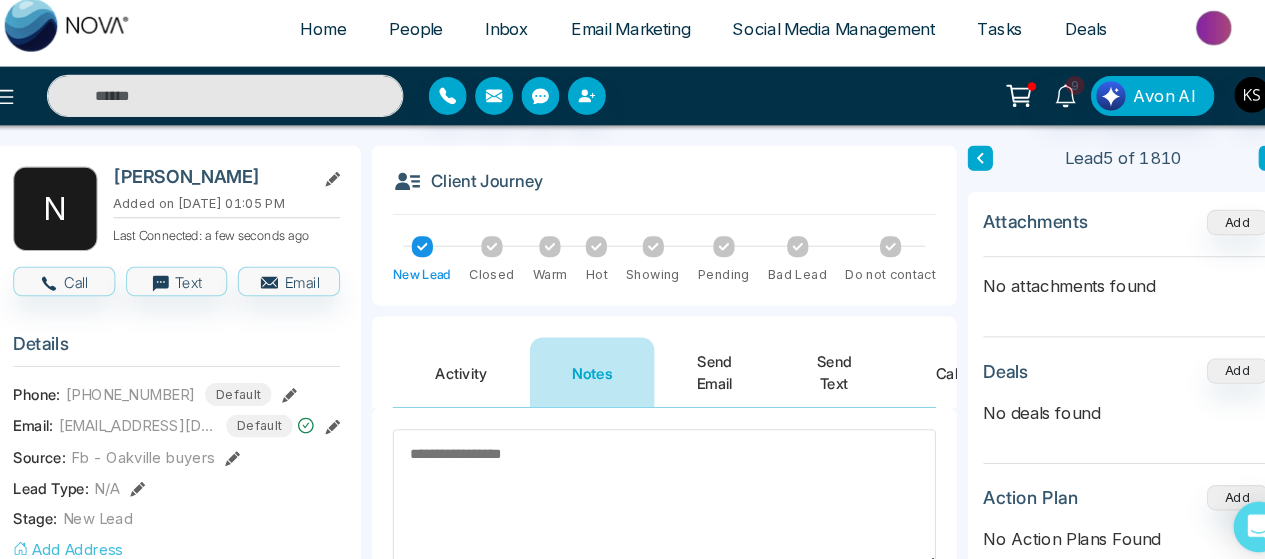 click at bounding box center [657, 487] 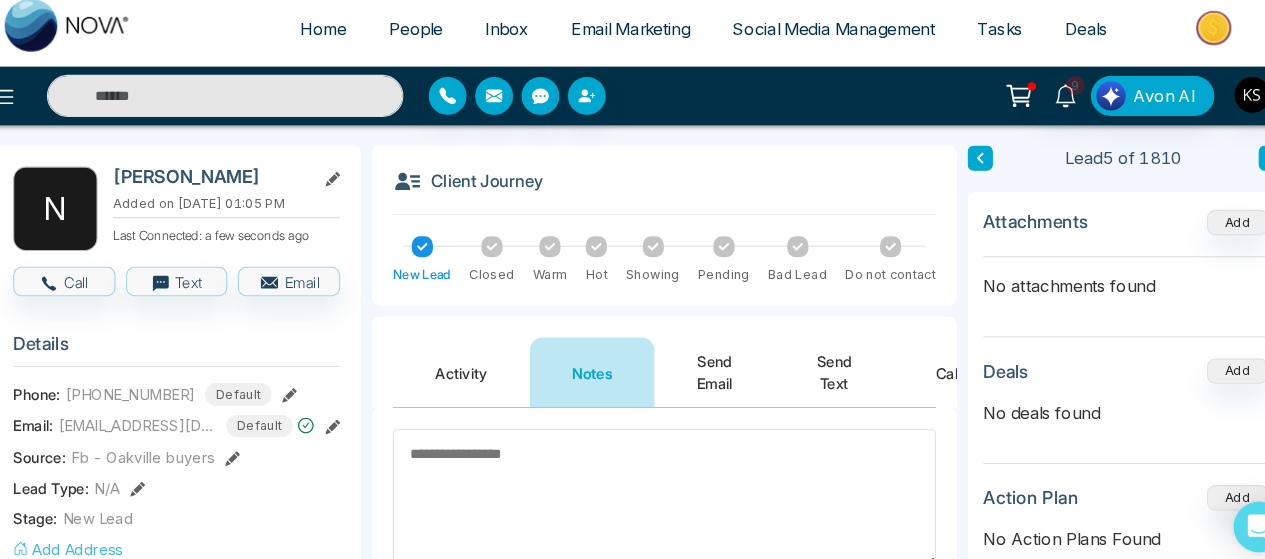 click at bounding box center [657, 487] 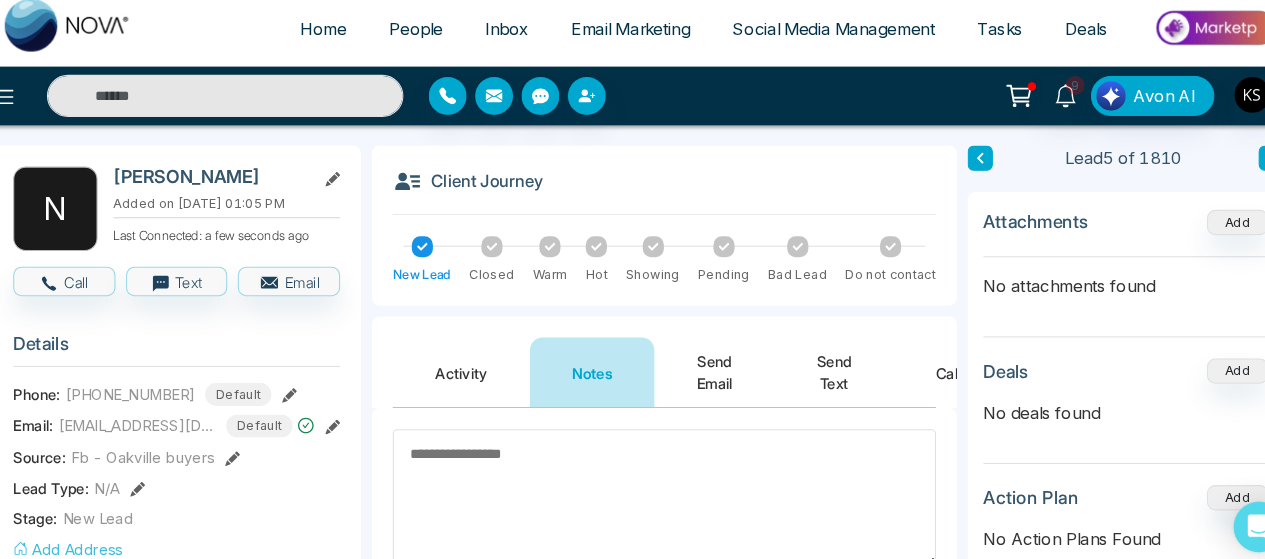 click at bounding box center [657, 487] 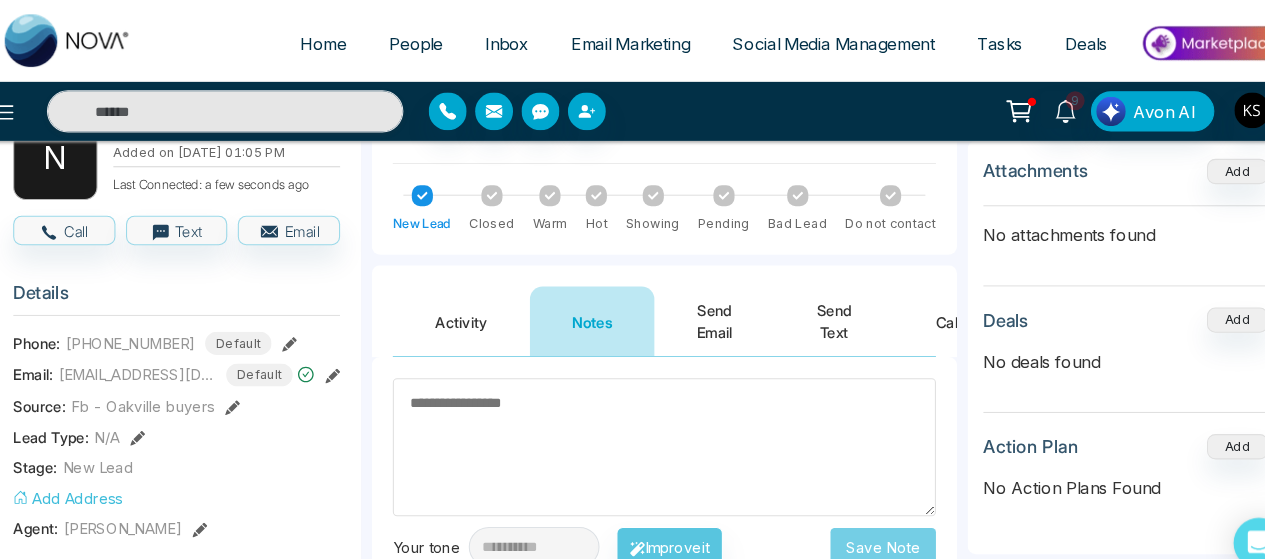 scroll, scrollTop: 136, scrollLeft: 0, axis: vertical 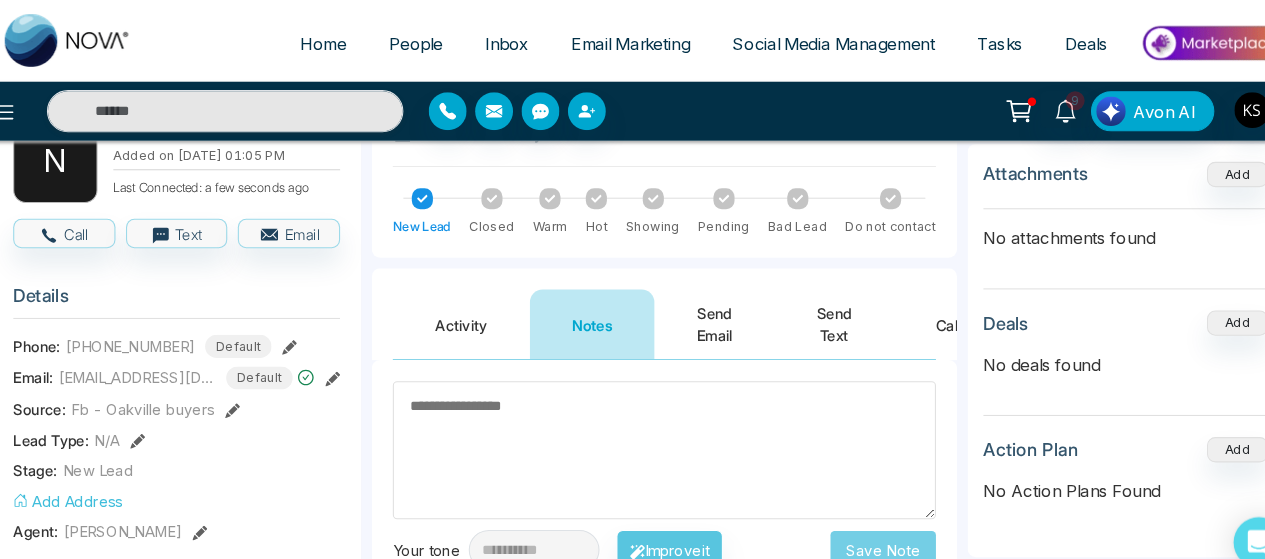 click at bounding box center (657, 427) 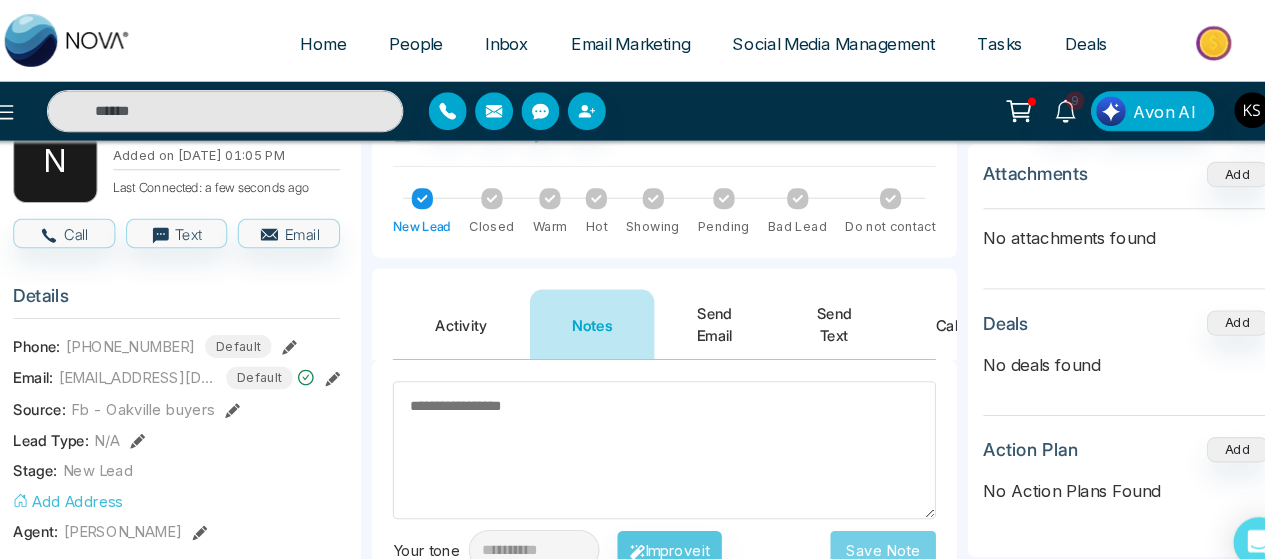 click at bounding box center [657, 427] 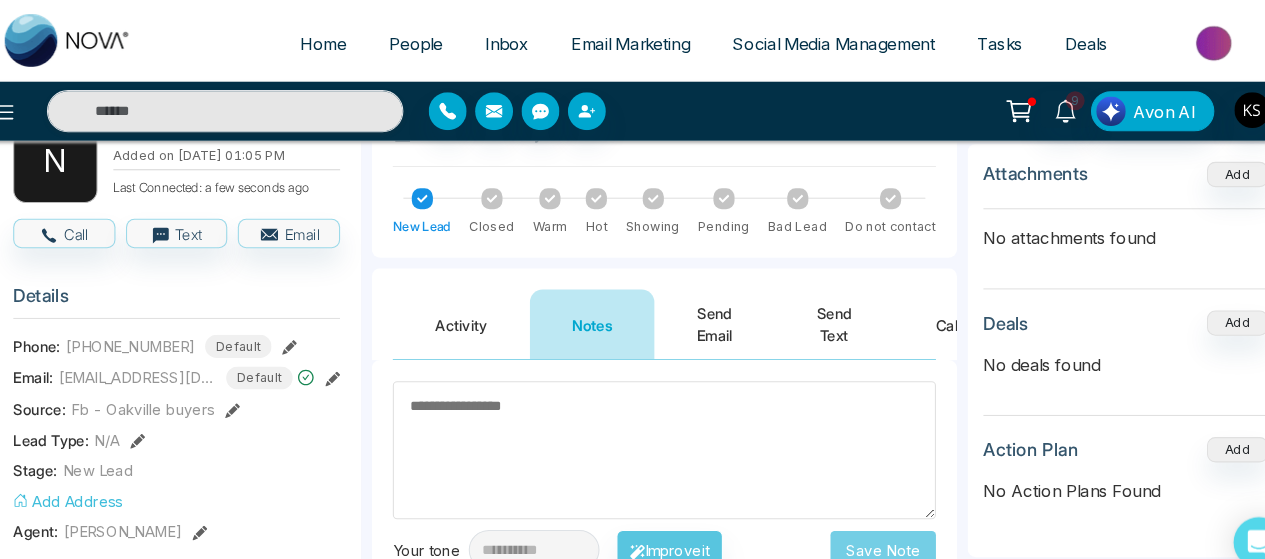 scroll, scrollTop: 40, scrollLeft: 0, axis: vertical 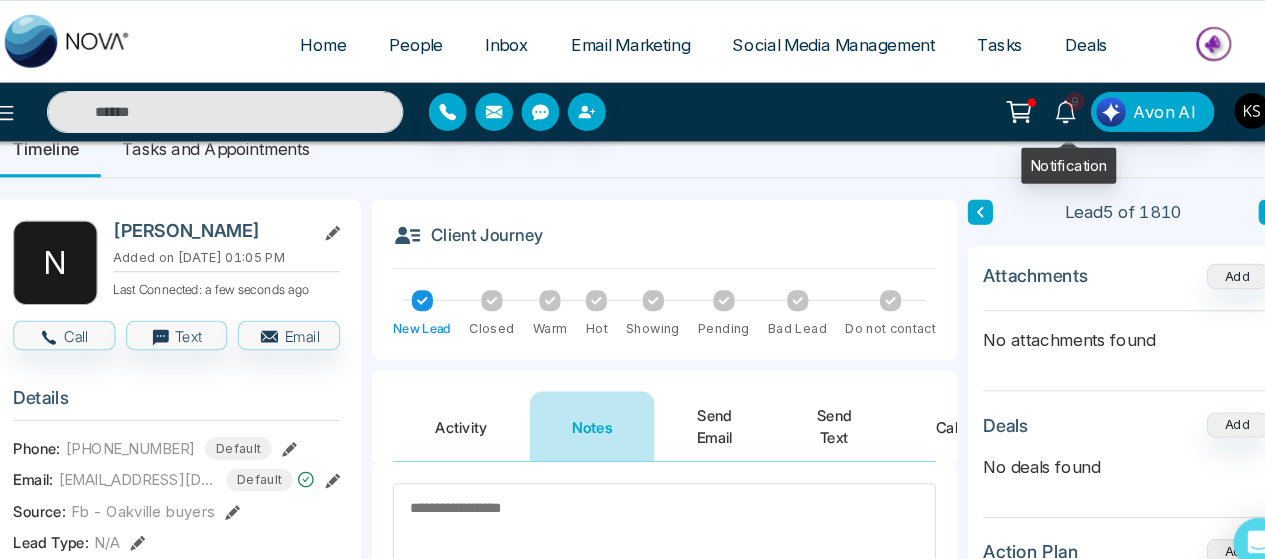 click 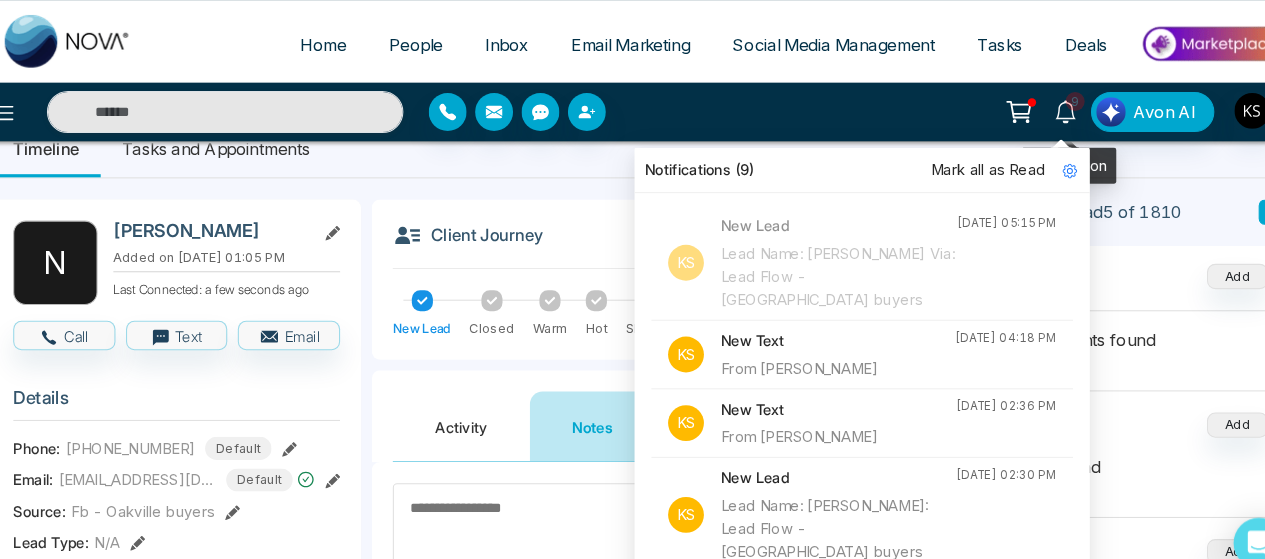 click 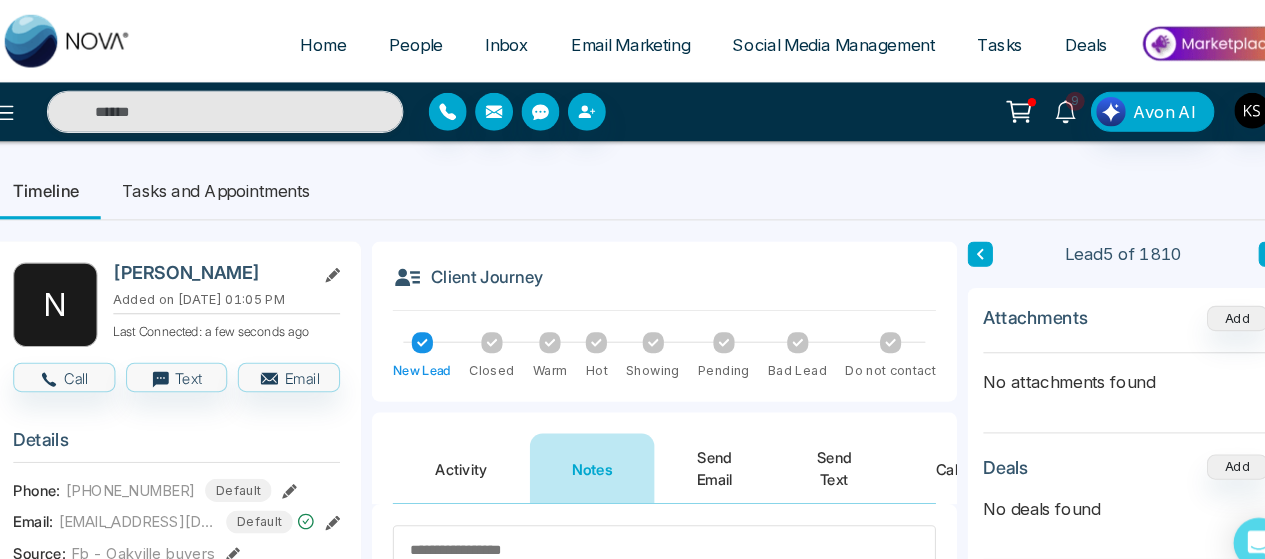 scroll, scrollTop: 93, scrollLeft: 0, axis: vertical 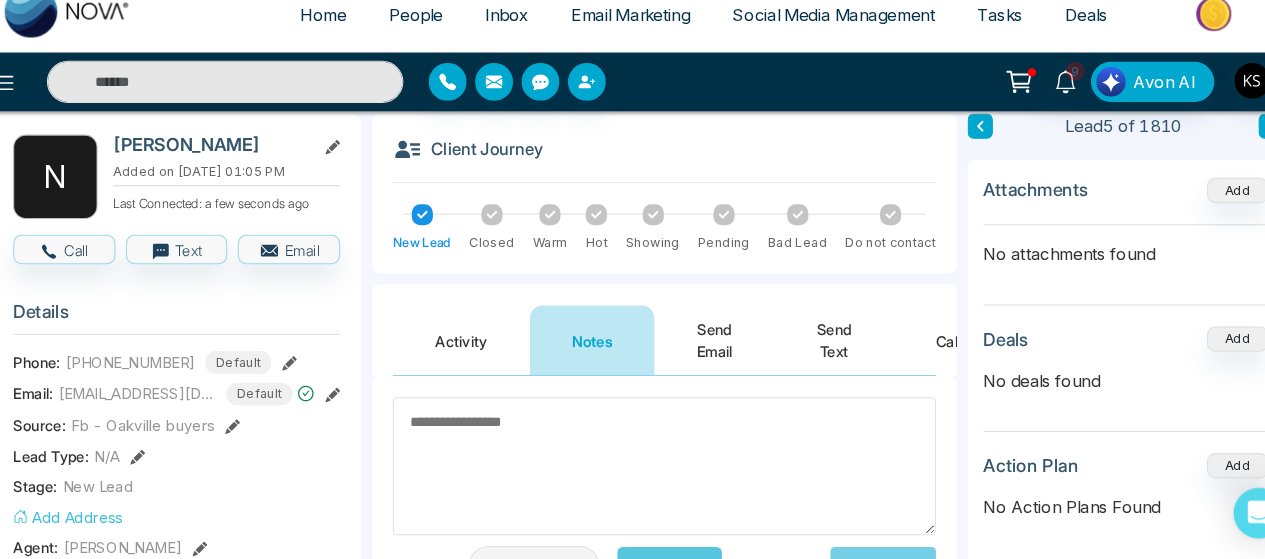 click at bounding box center [657, 470] 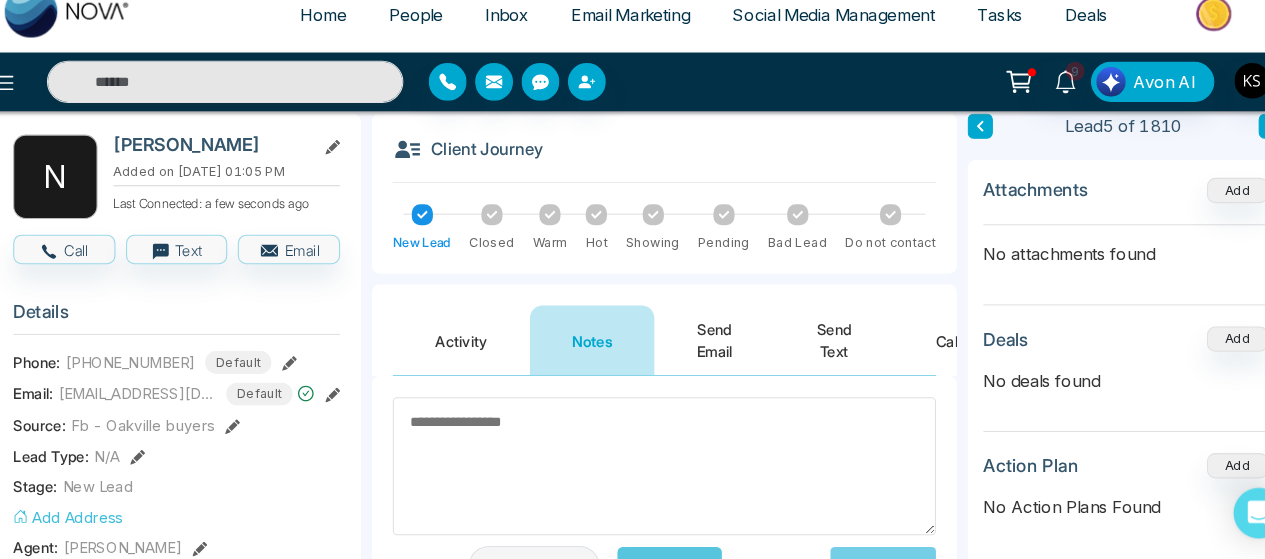 click at bounding box center (657, 470) 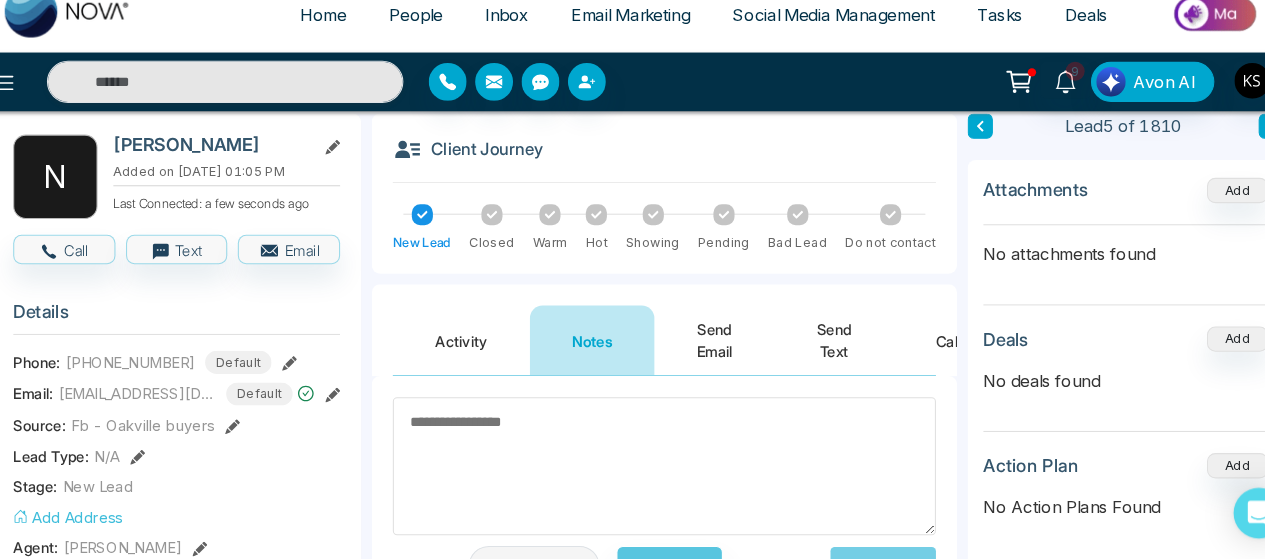 click at bounding box center (657, 470) 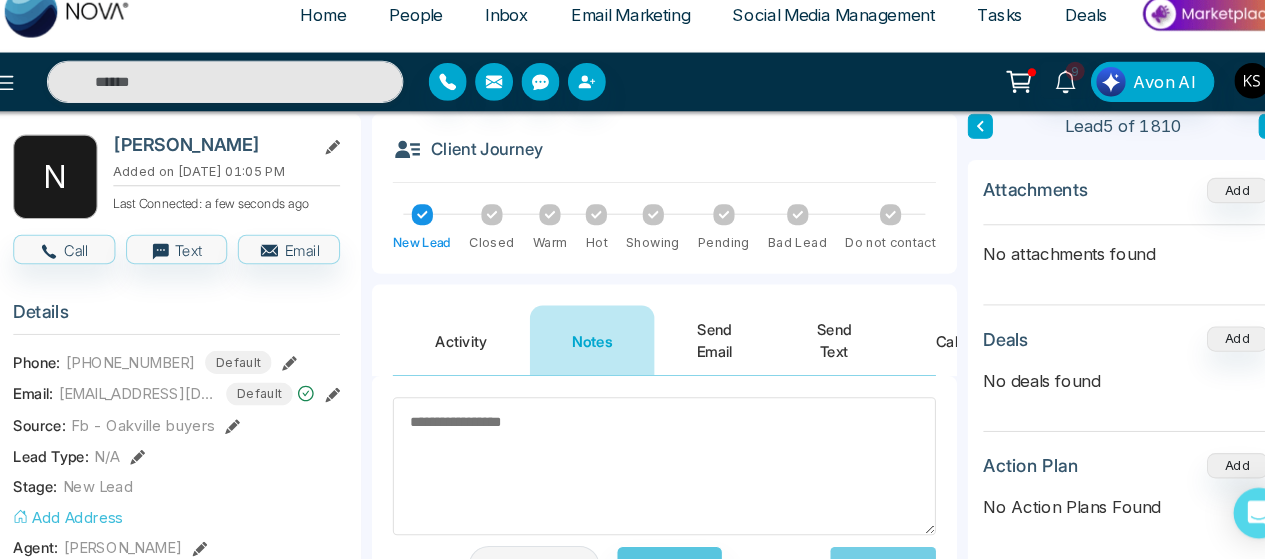 click at bounding box center (657, 470) 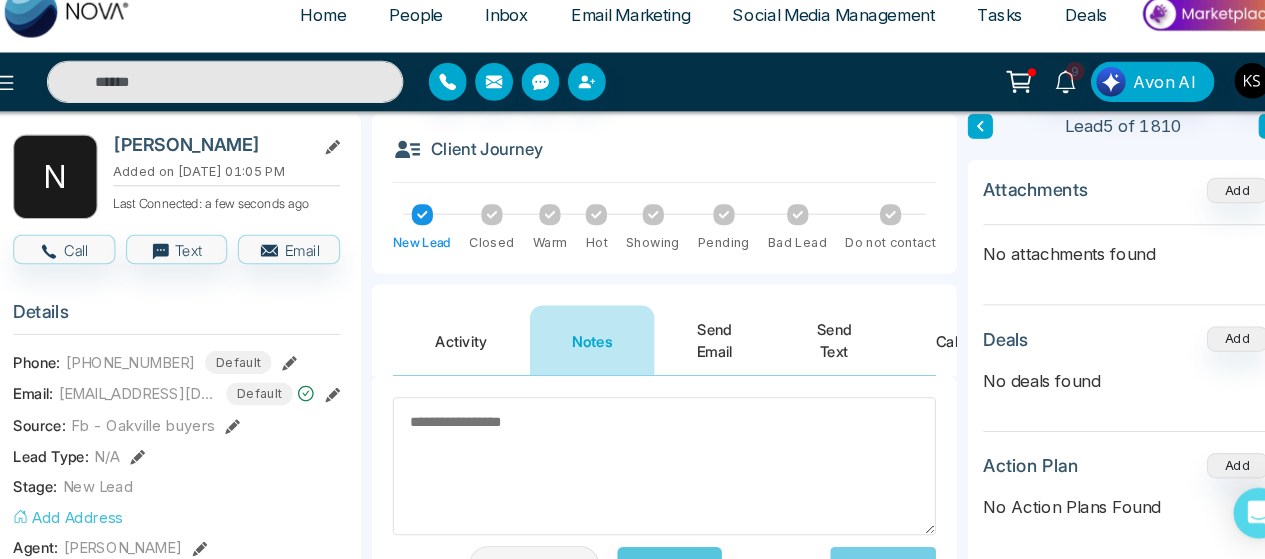 drag, startPoint x: 420, startPoint y: 431, endPoint x: 491, endPoint y: 437, distance: 71.25307 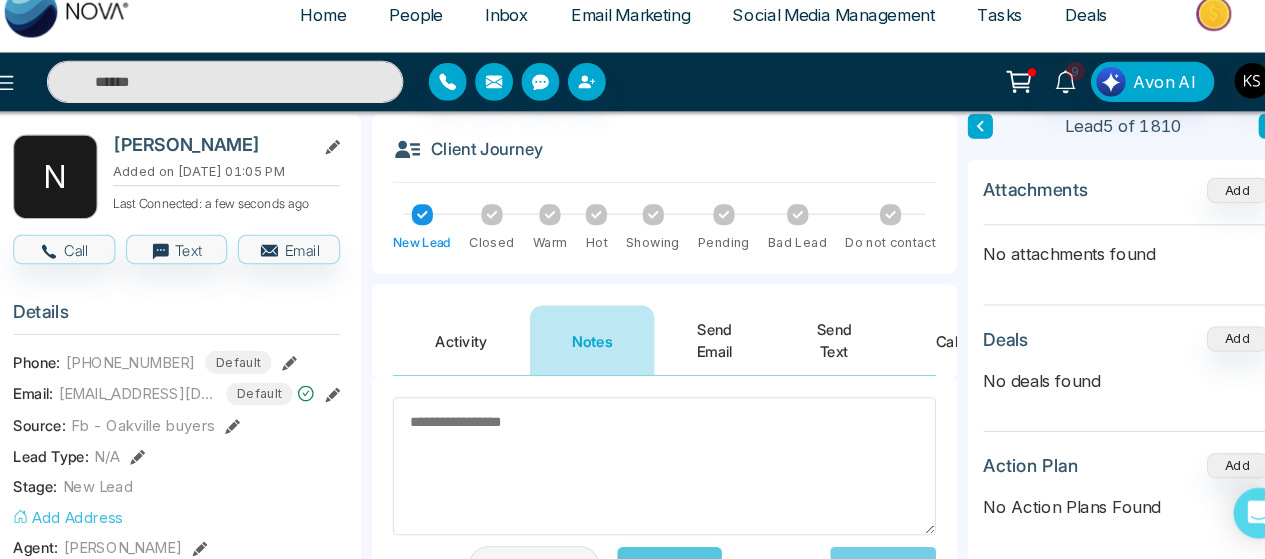 click at bounding box center [657, 470] 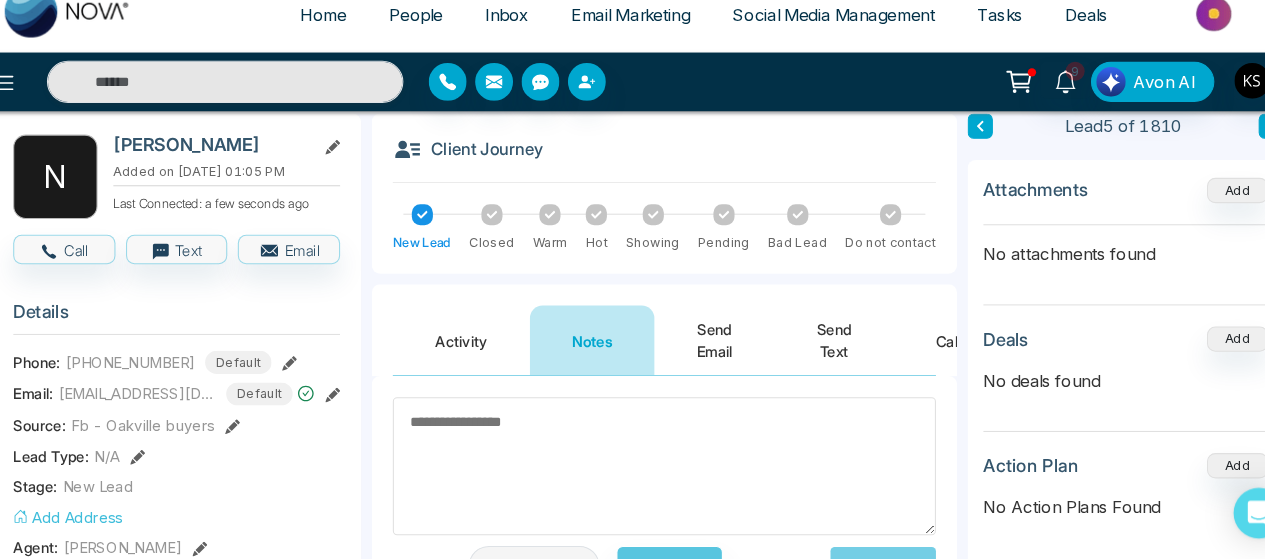 drag, startPoint x: 535, startPoint y: 422, endPoint x: 413, endPoint y: 434, distance: 122.588745 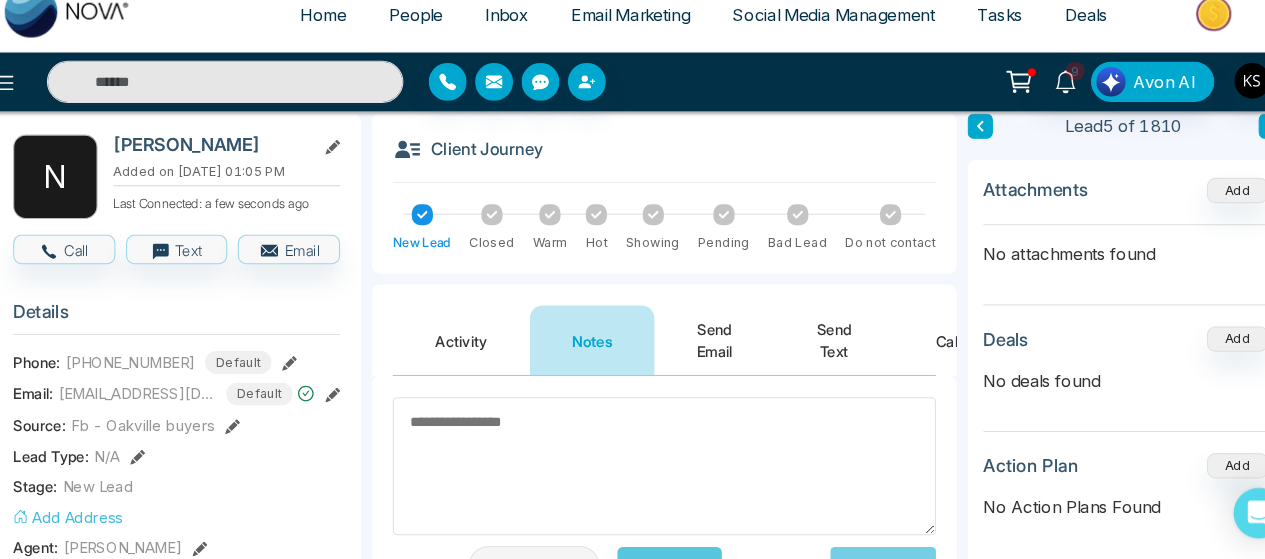 click at bounding box center (657, 470) 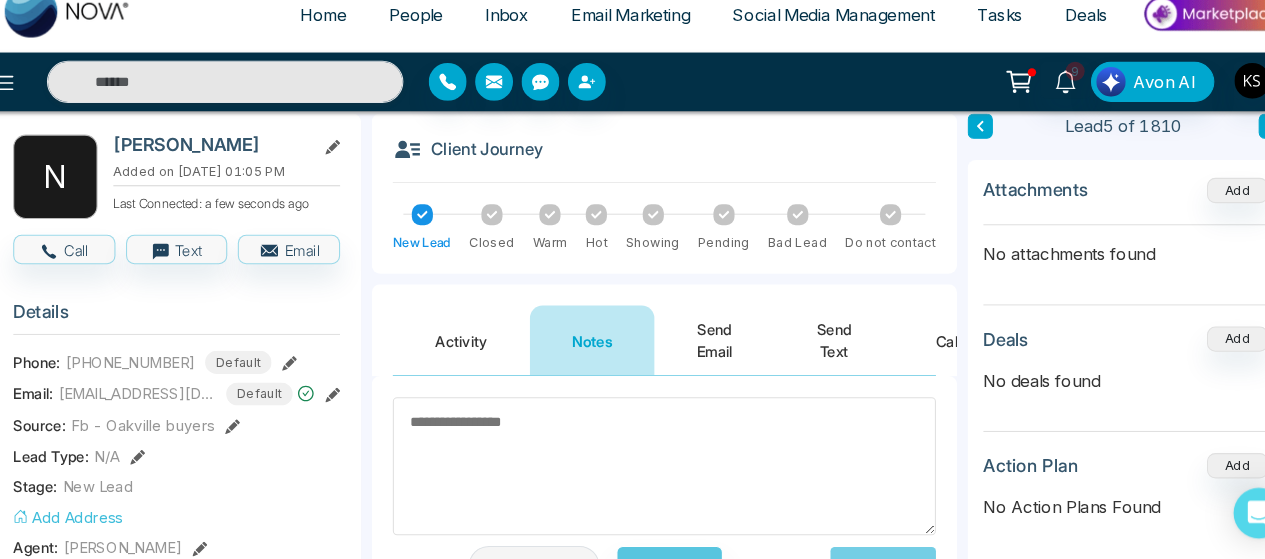 click at bounding box center (657, 470) 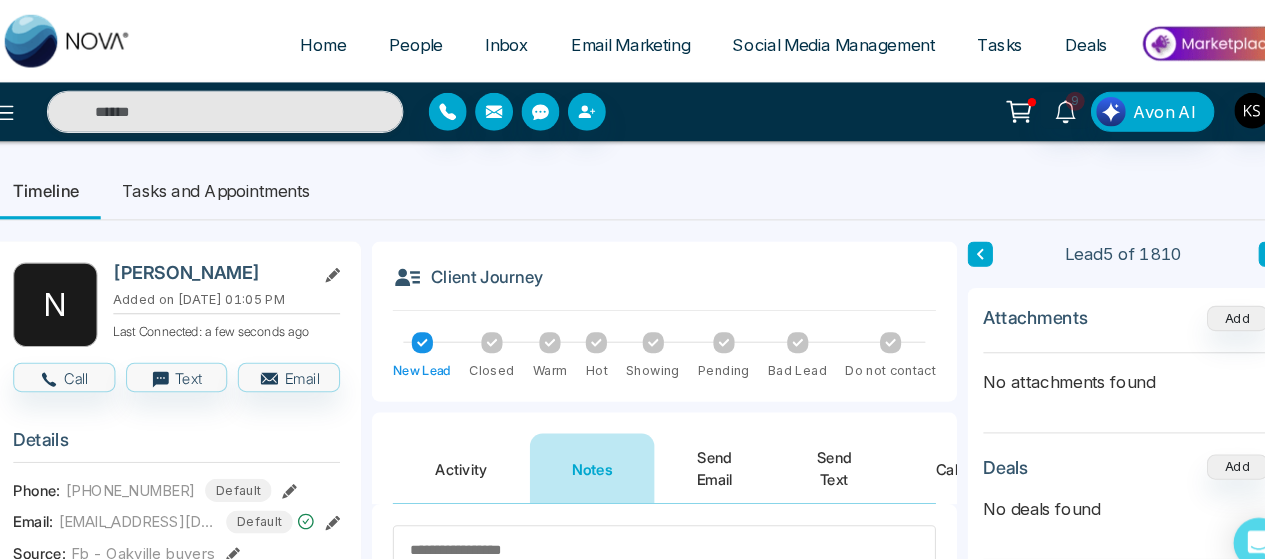 scroll, scrollTop: 0, scrollLeft: 0, axis: both 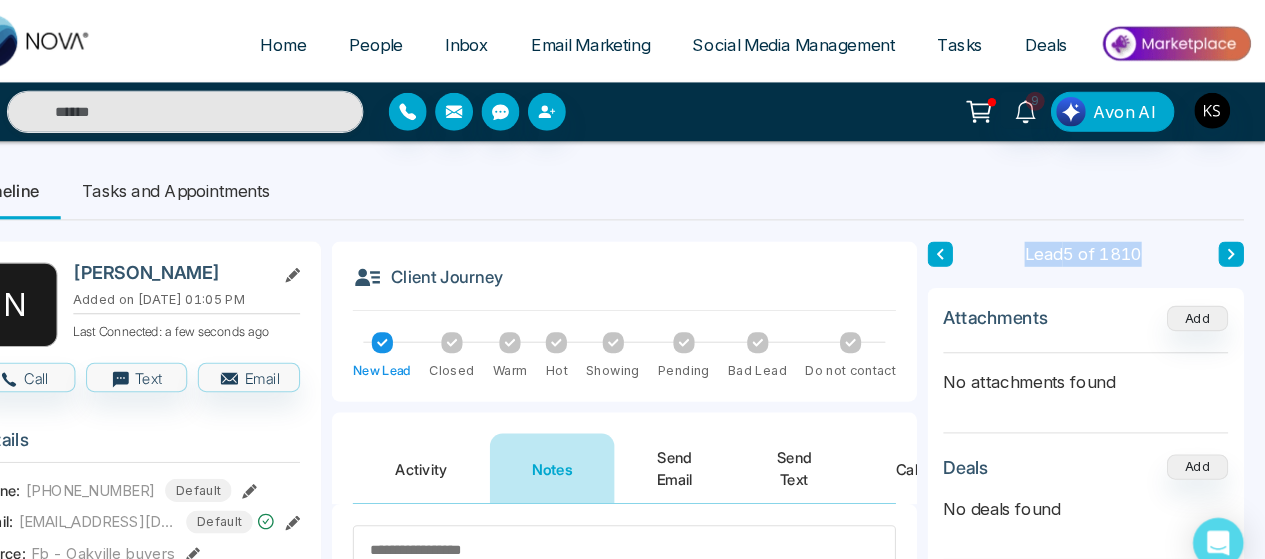 drag, startPoint x: 1037, startPoint y: 242, endPoint x: 1174, endPoint y: 241, distance: 137.00365 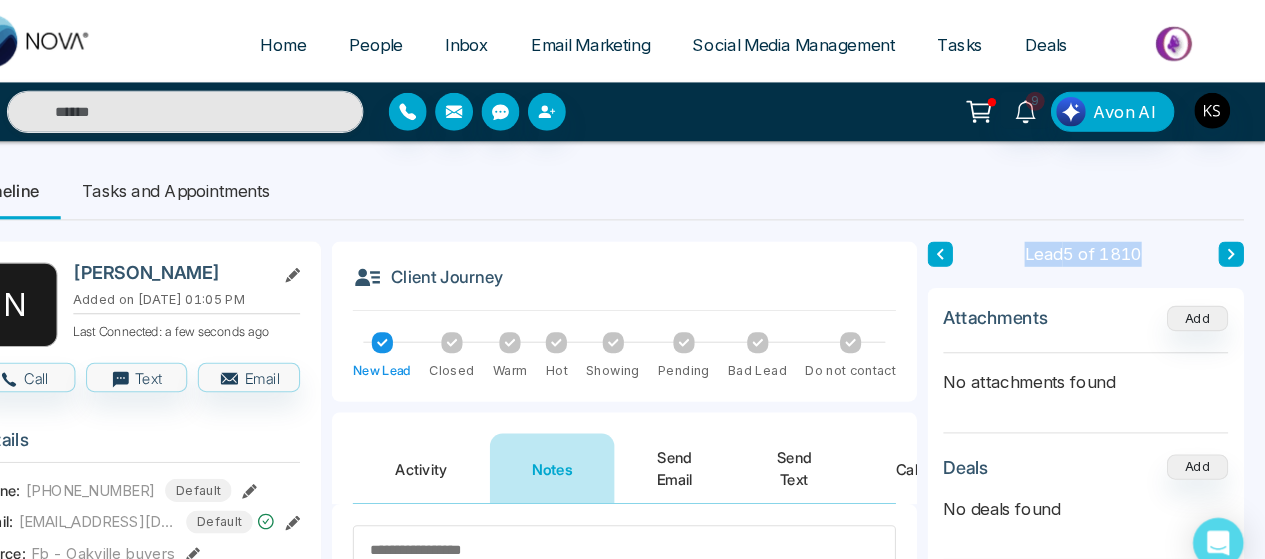 click on "Lead  5 of 1810" at bounding box center [1095, 241] 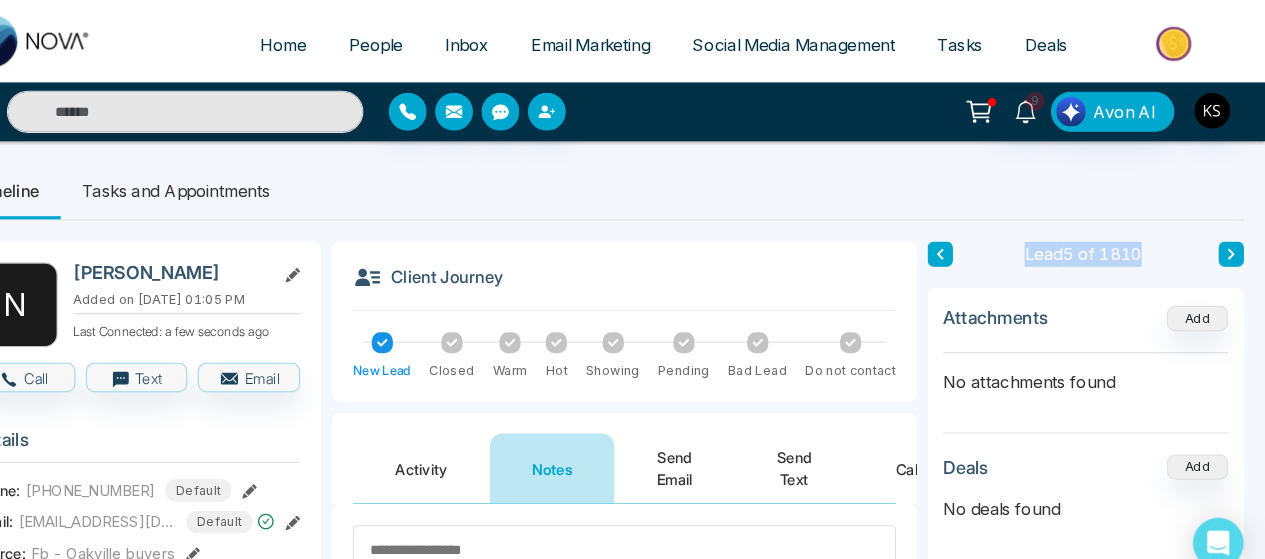 click on "Lead  5 of 1810" at bounding box center (1092, 241) 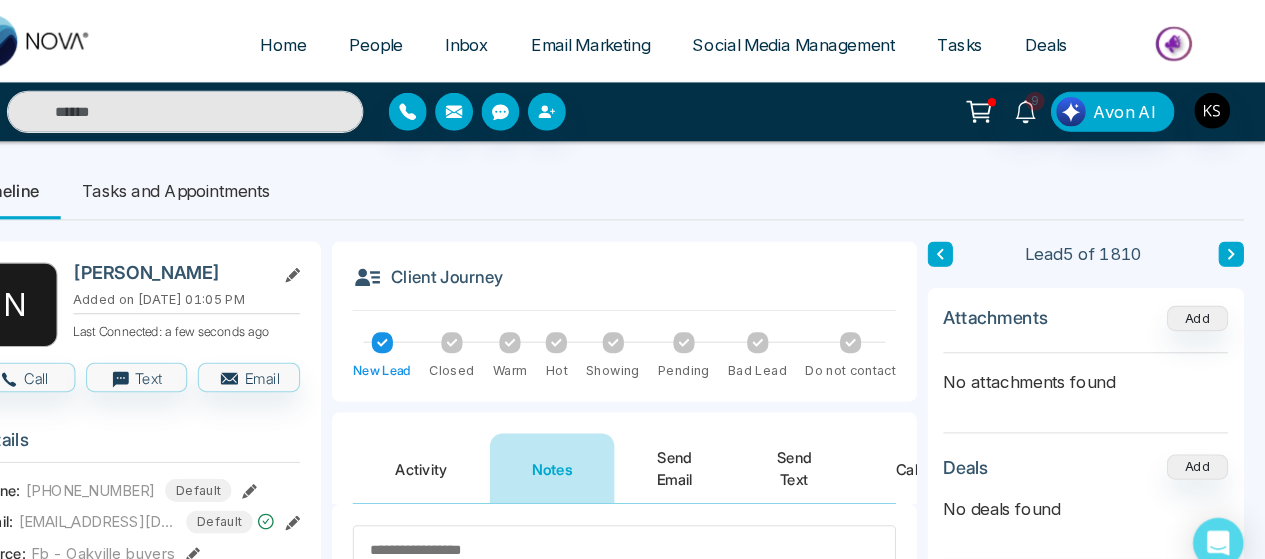 click on "Lead  5 of 1810" at bounding box center [1092, 241] 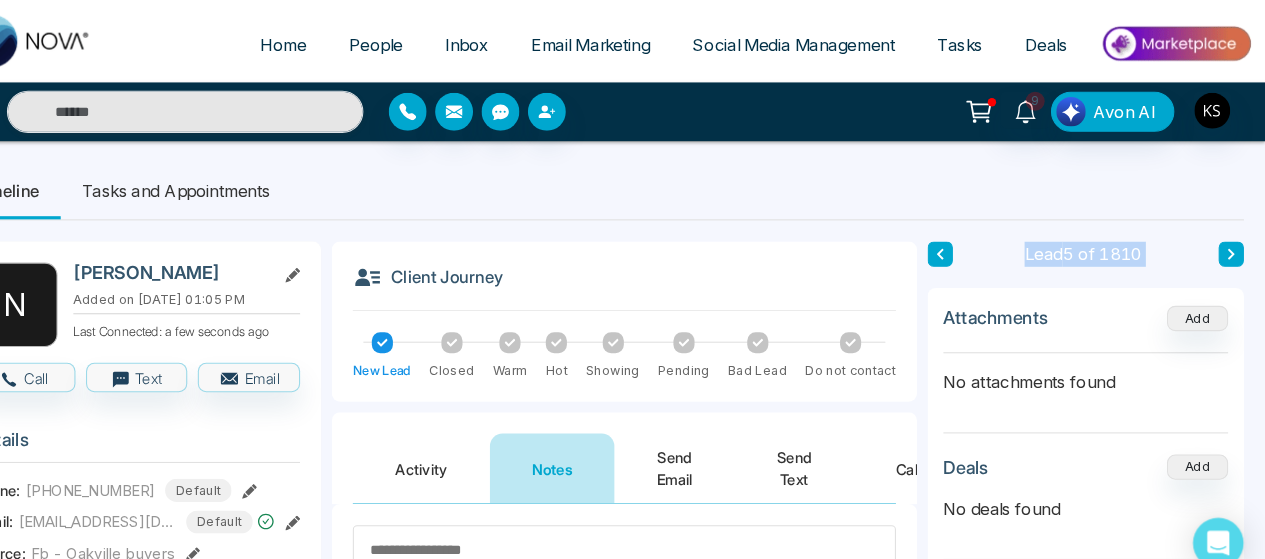 click on "Lead  5 of 1810" at bounding box center (1092, 241) 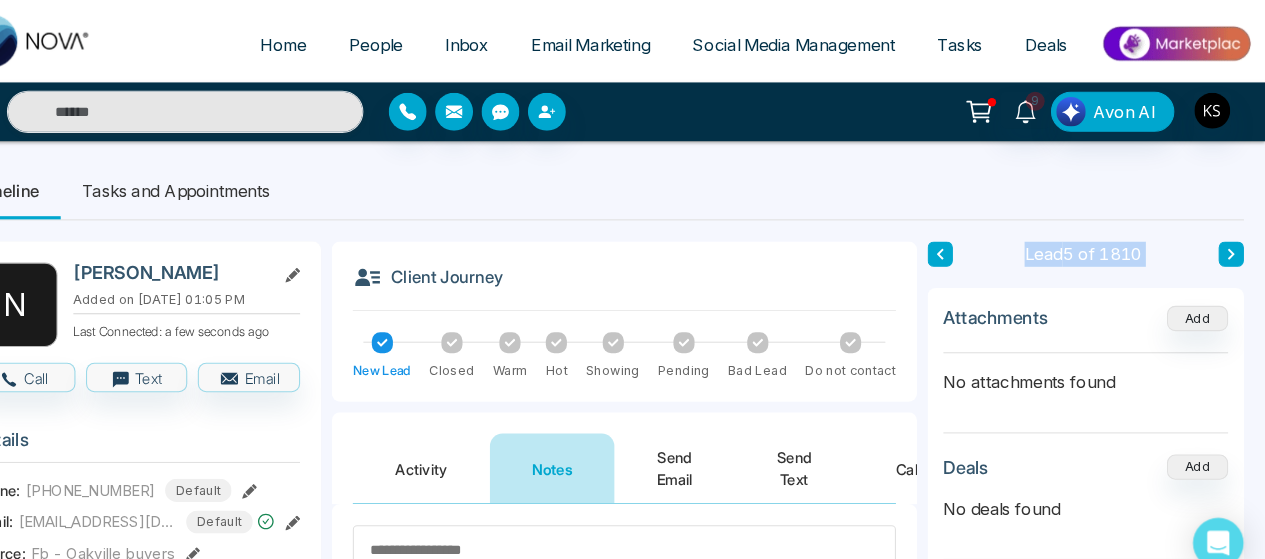 click on "Lead  5 of 1810 Attachments Add No attachments found Deals Add No deals found Action Plan Add No Action Plans Found" at bounding box center [1095, 853] 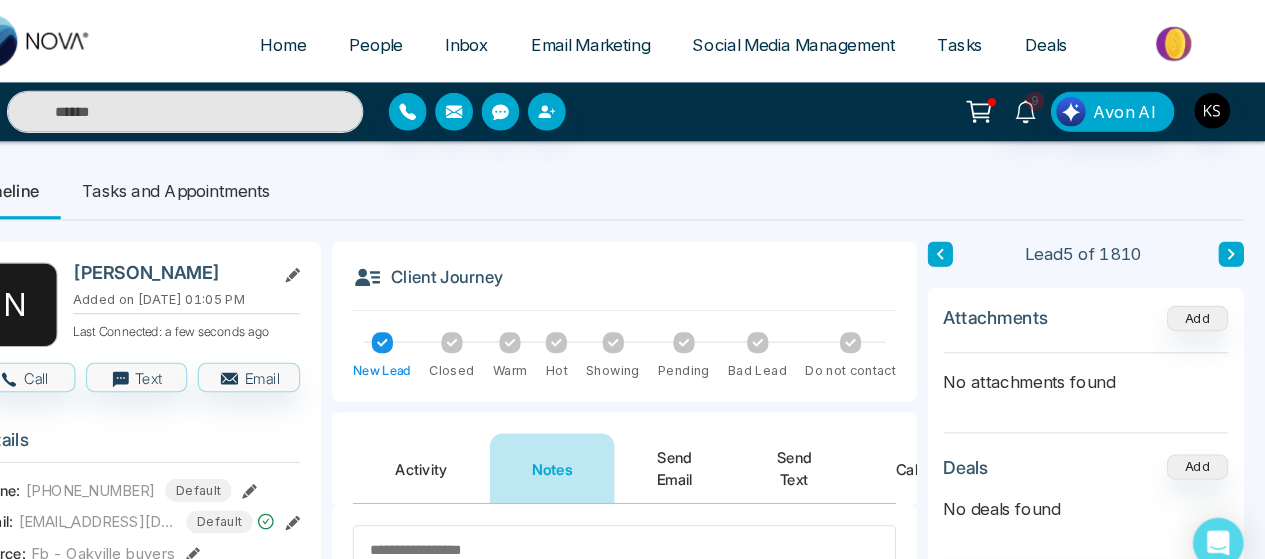 scroll, scrollTop: 0, scrollLeft: 0, axis: both 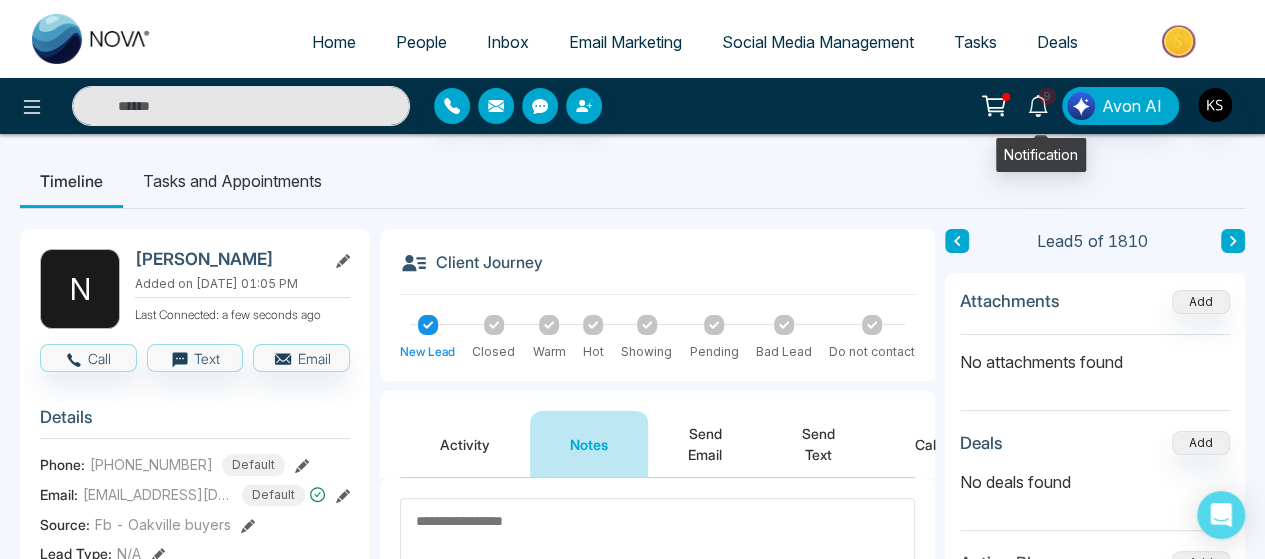 click 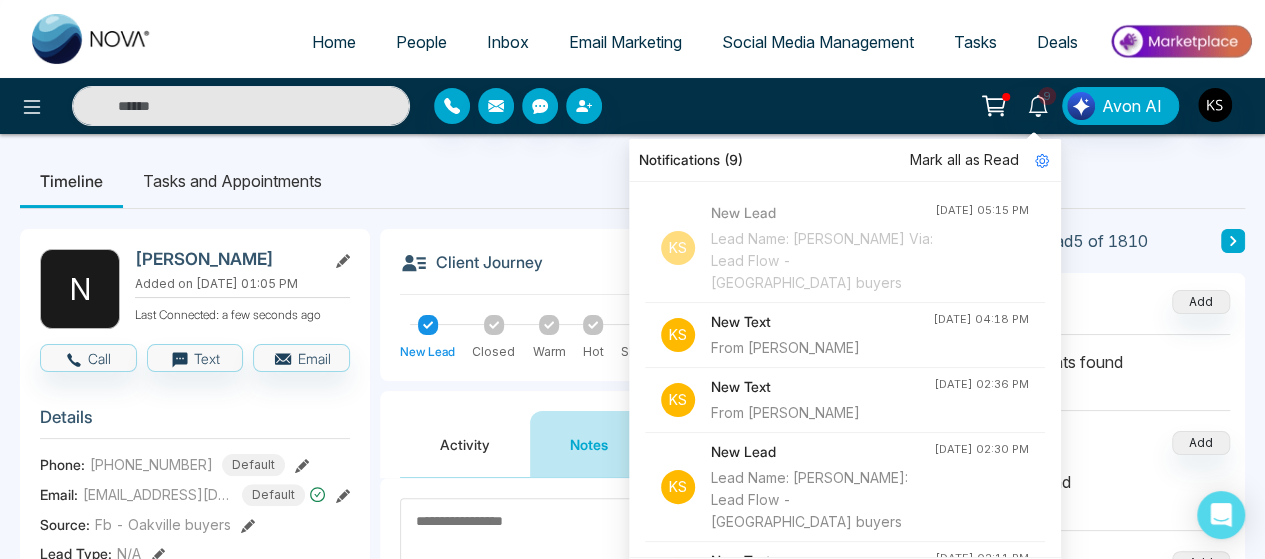 click on "Timeline Tasks and Appointments" at bounding box center [632, 181] 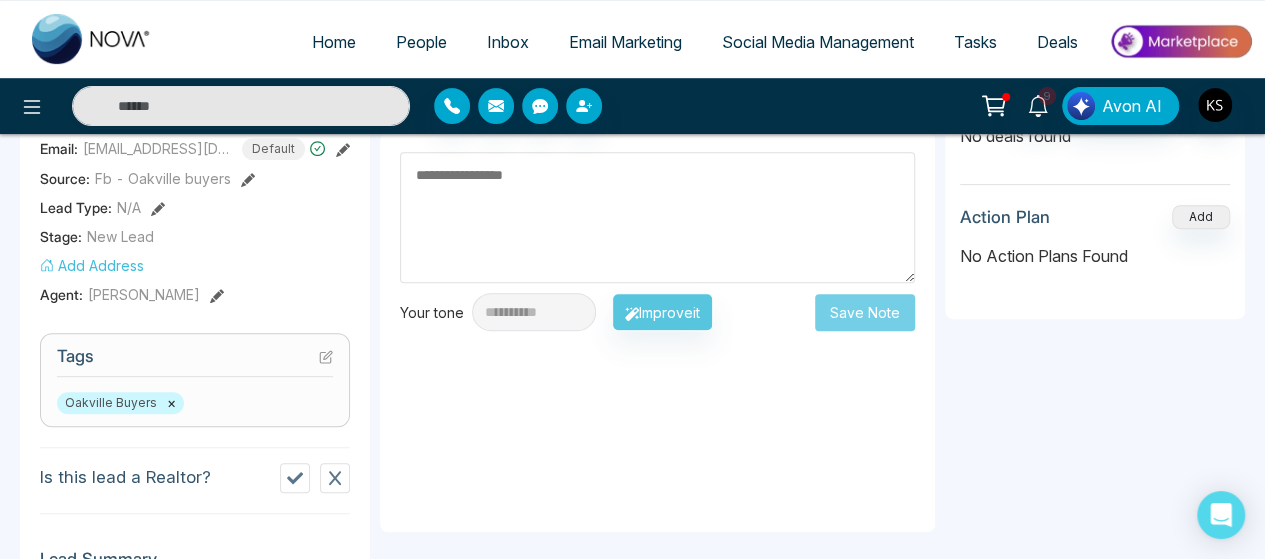click at bounding box center [657, 217] 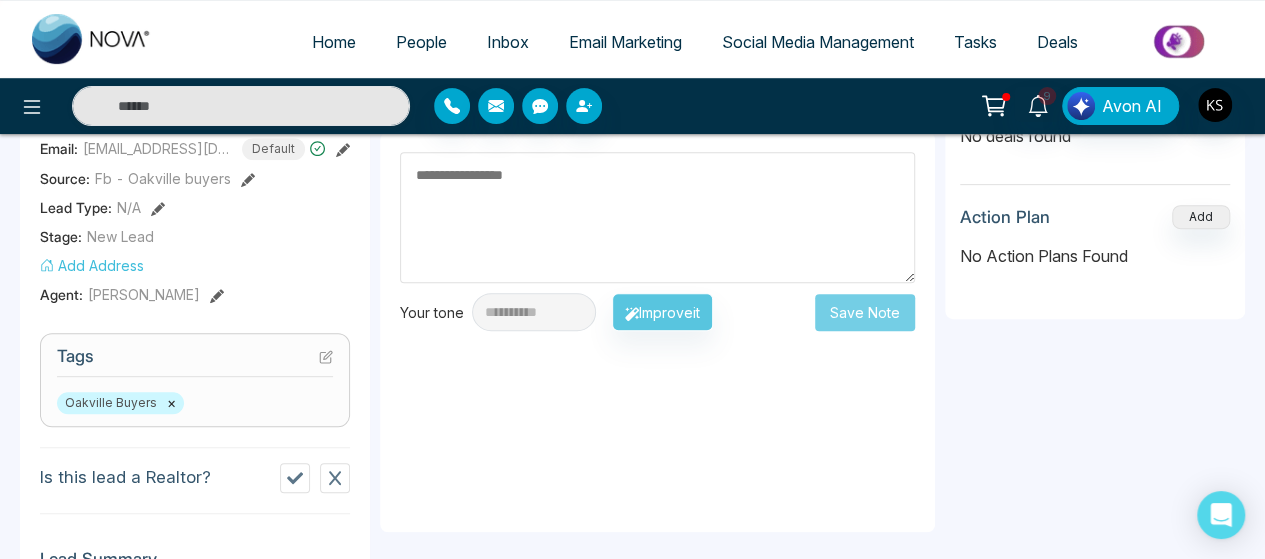 scroll, scrollTop: 283, scrollLeft: 0, axis: vertical 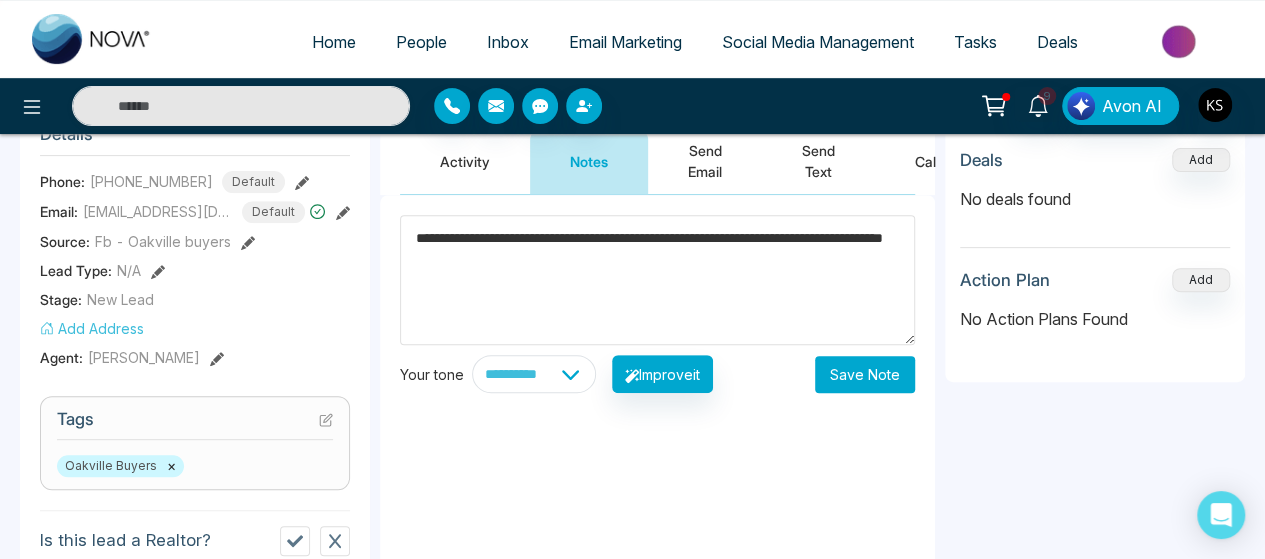 type on "**********" 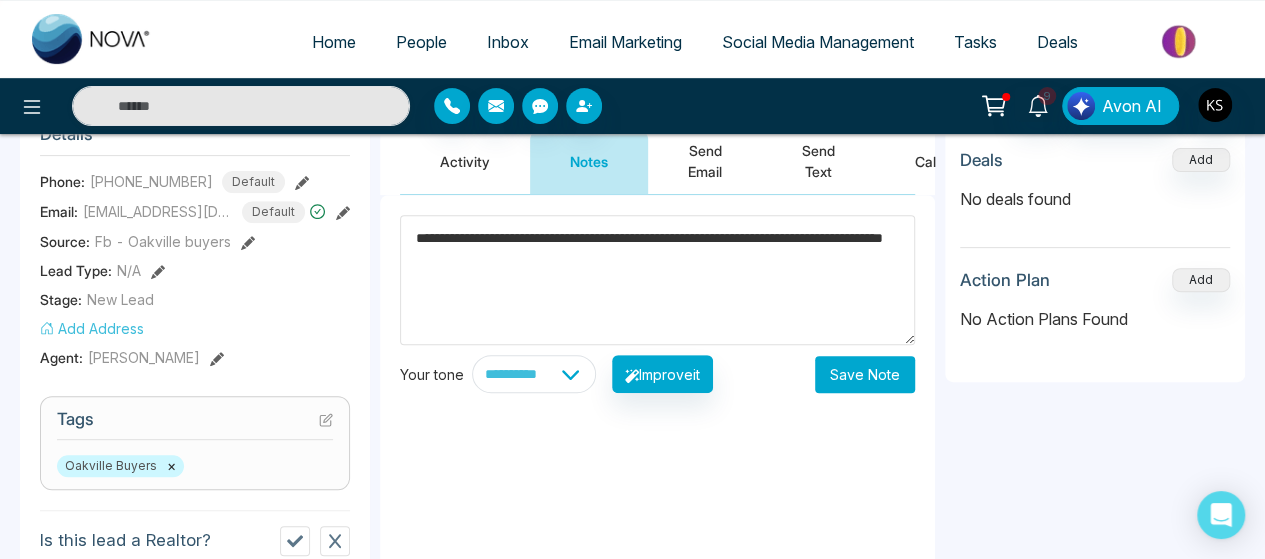 click on "Save Note" at bounding box center (865, 374) 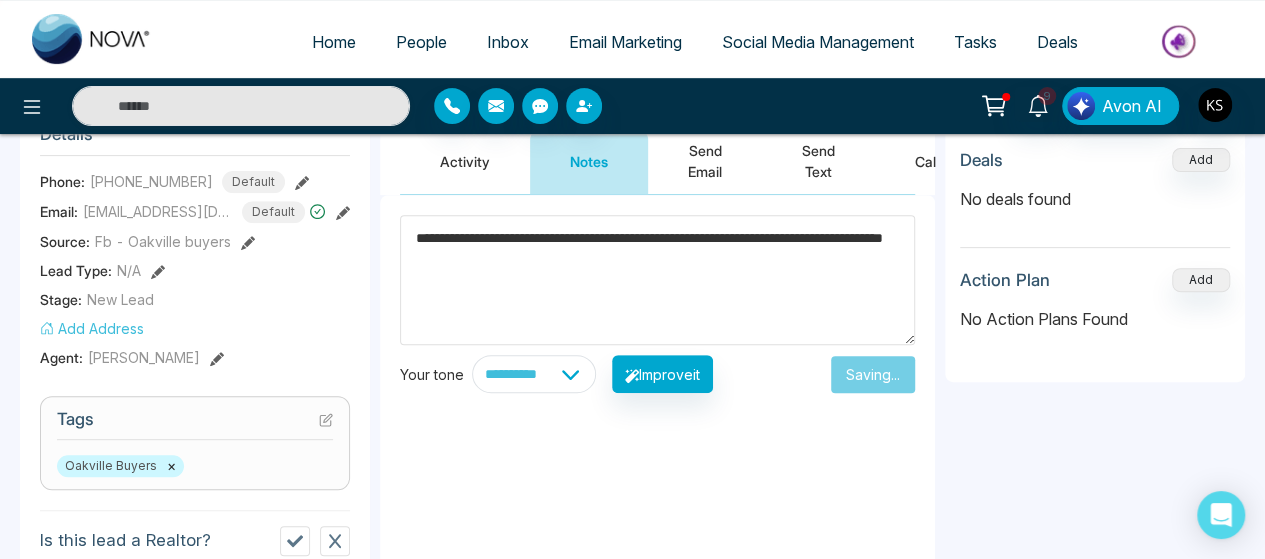 type 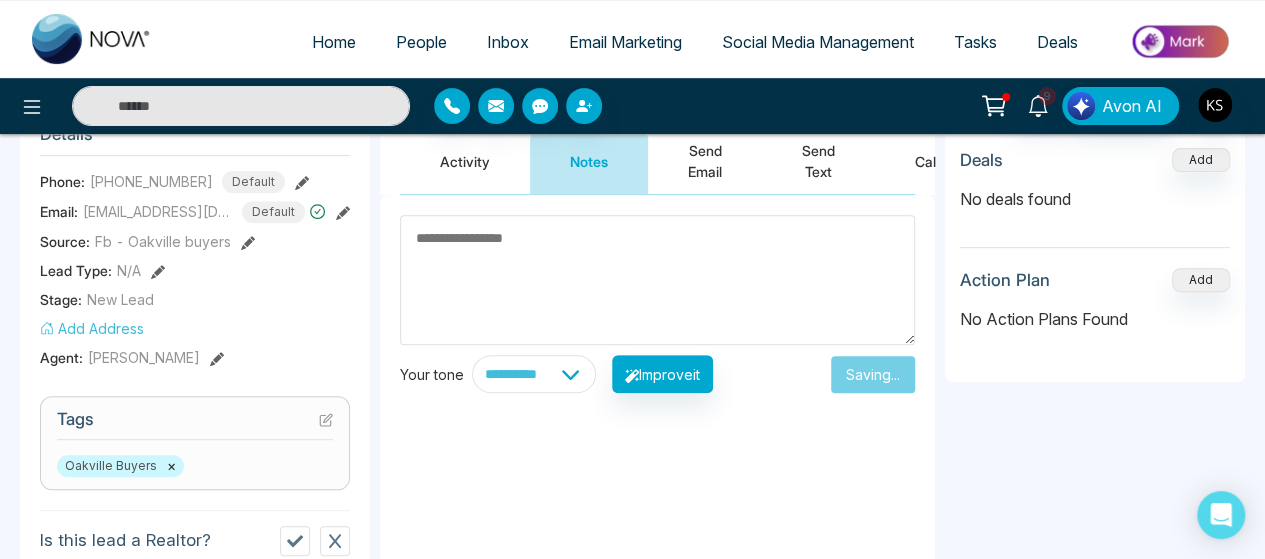 scroll, scrollTop: 56, scrollLeft: 0, axis: vertical 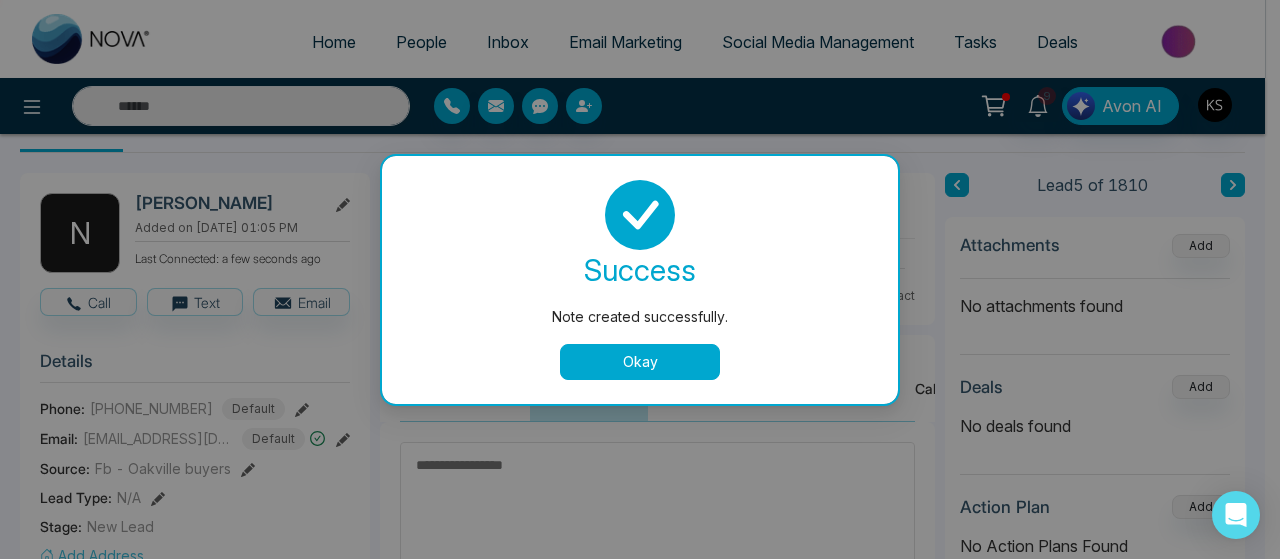 click on "Okay" at bounding box center [640, 362] 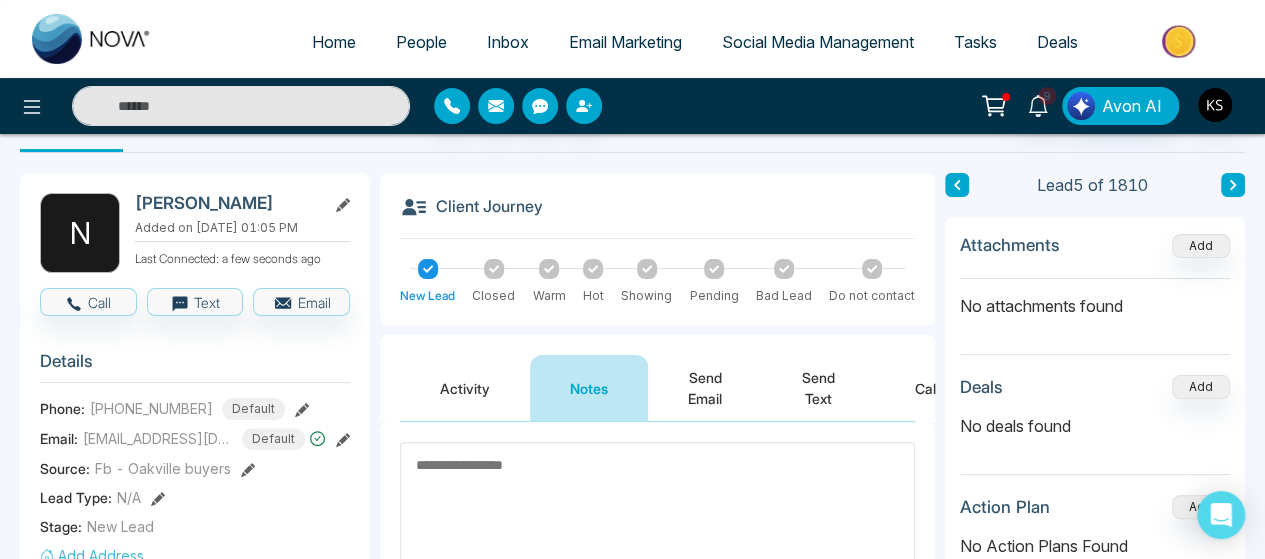 click at bounding box center [1233, 185] 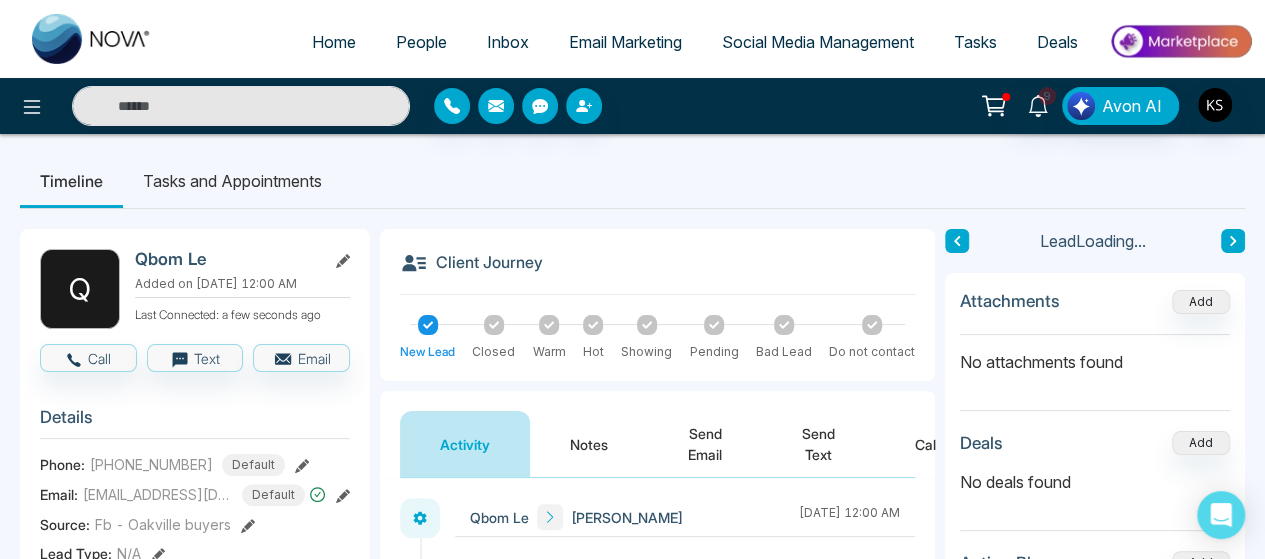 scroll, scrollTop: 53, scrollLeft: 0, axis: vertical 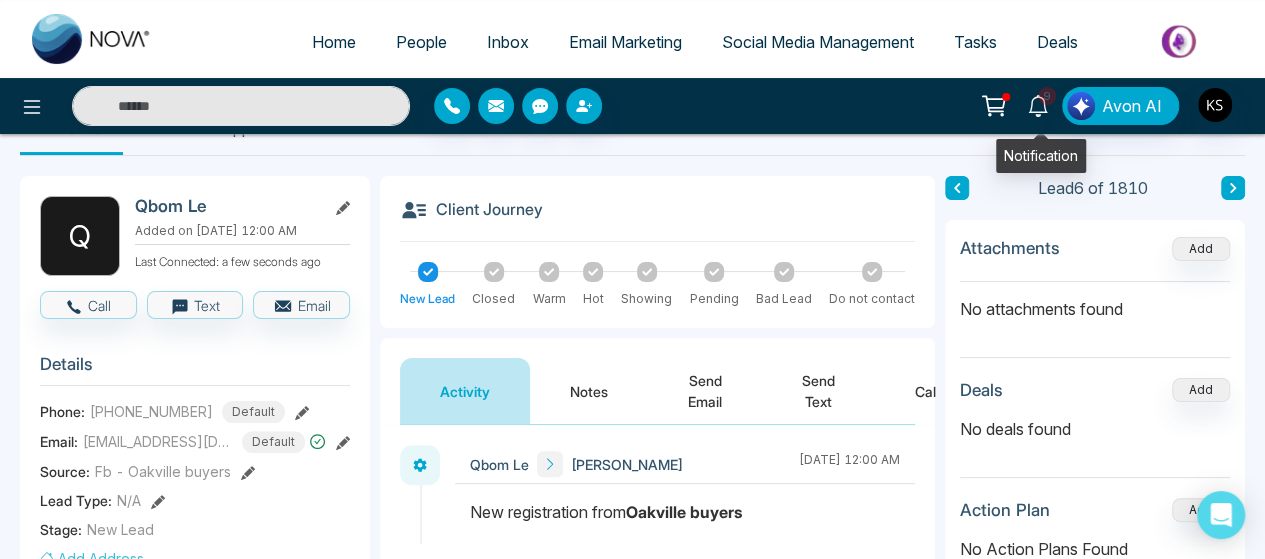 click 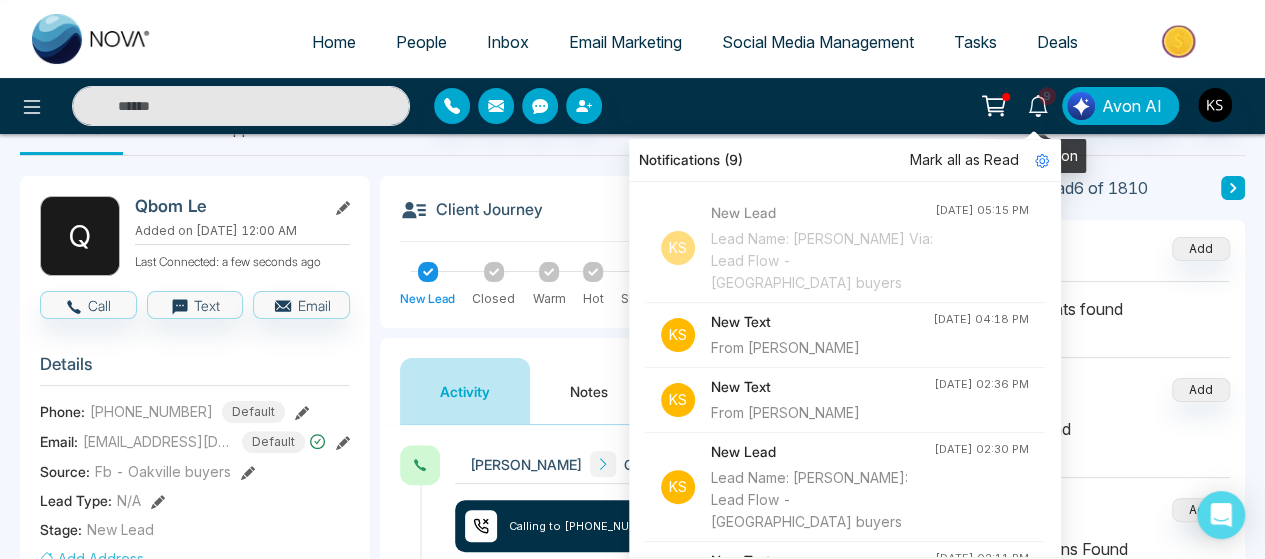 click 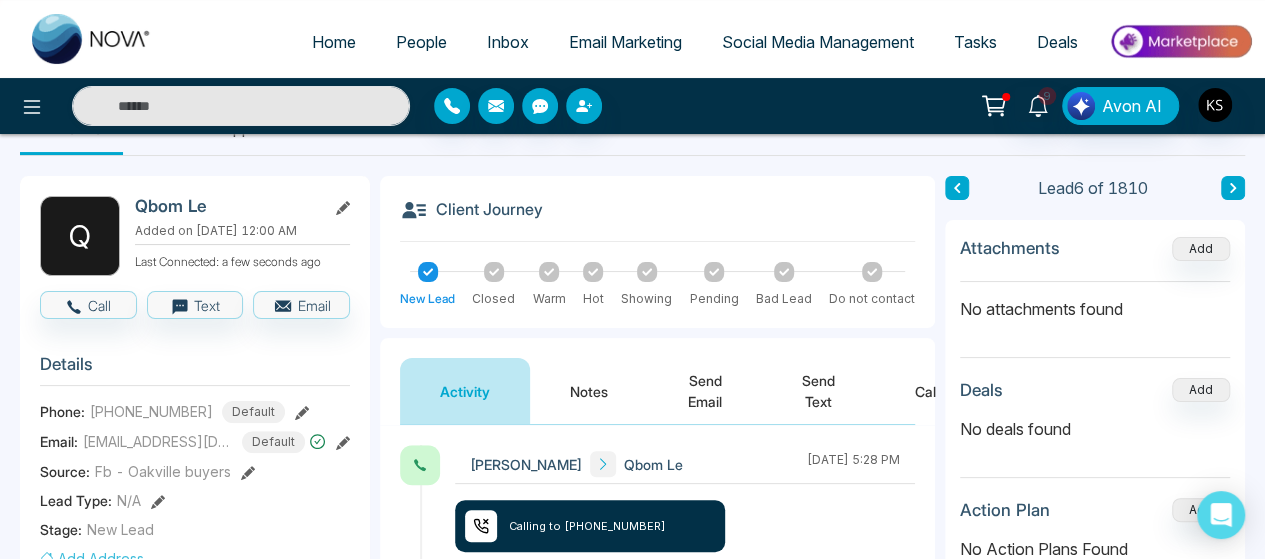 click on "Timeline Tasks and Appointments" at bounding box center [632, 128] 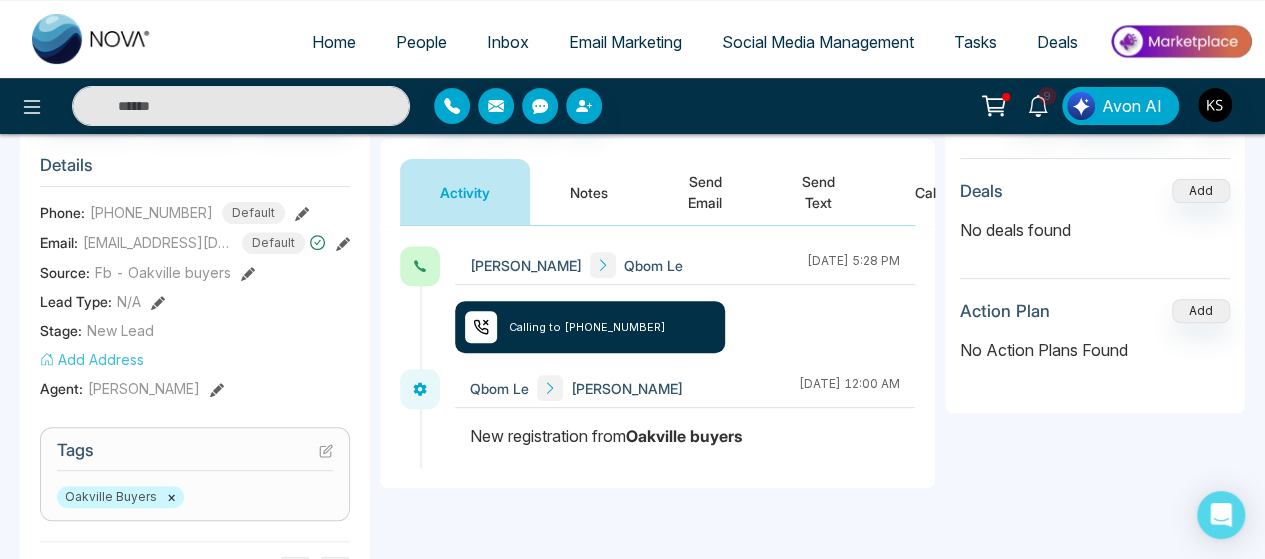 scroll, scrollTop: 0, scrollLeft: 0, axis: both 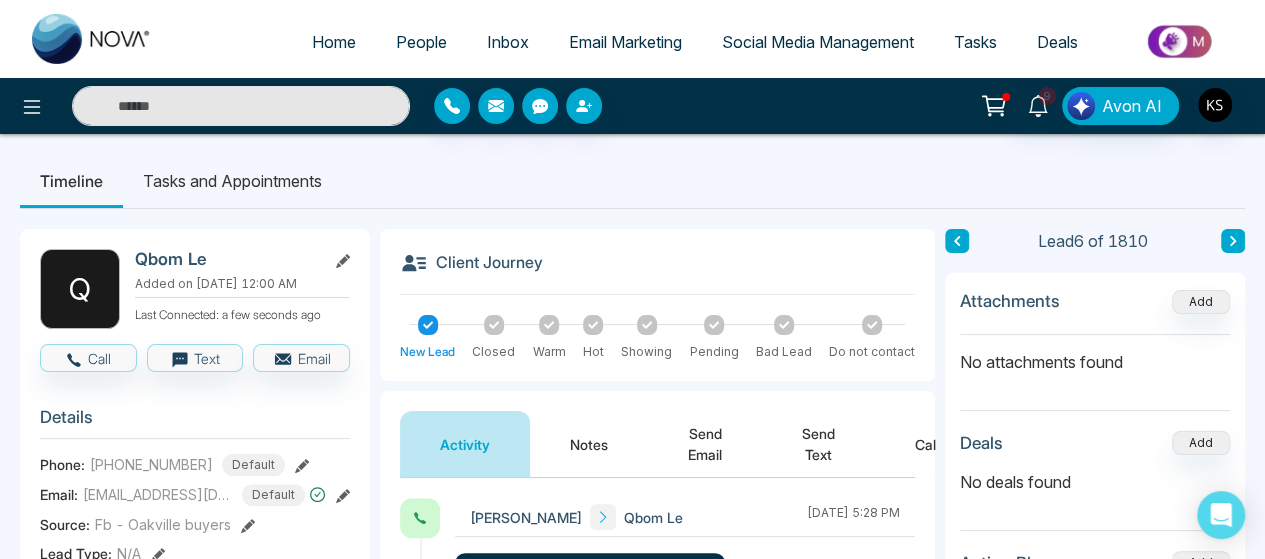 click on "Timeline Tasks and Appointments" at bounding box center (632, 181) 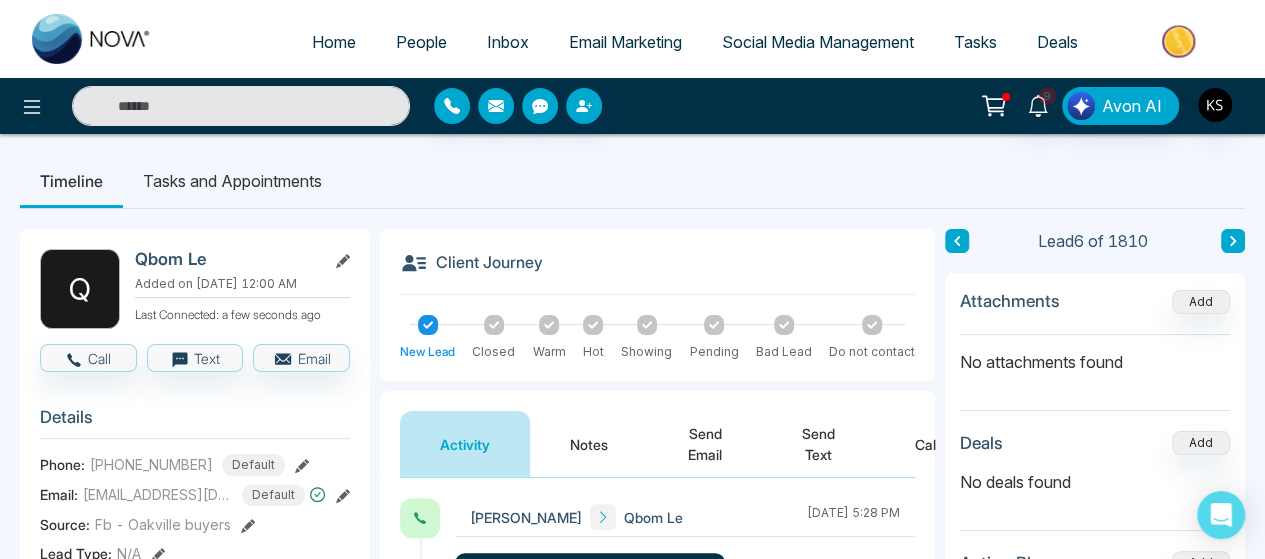 click at bounding box center [1233, 241] 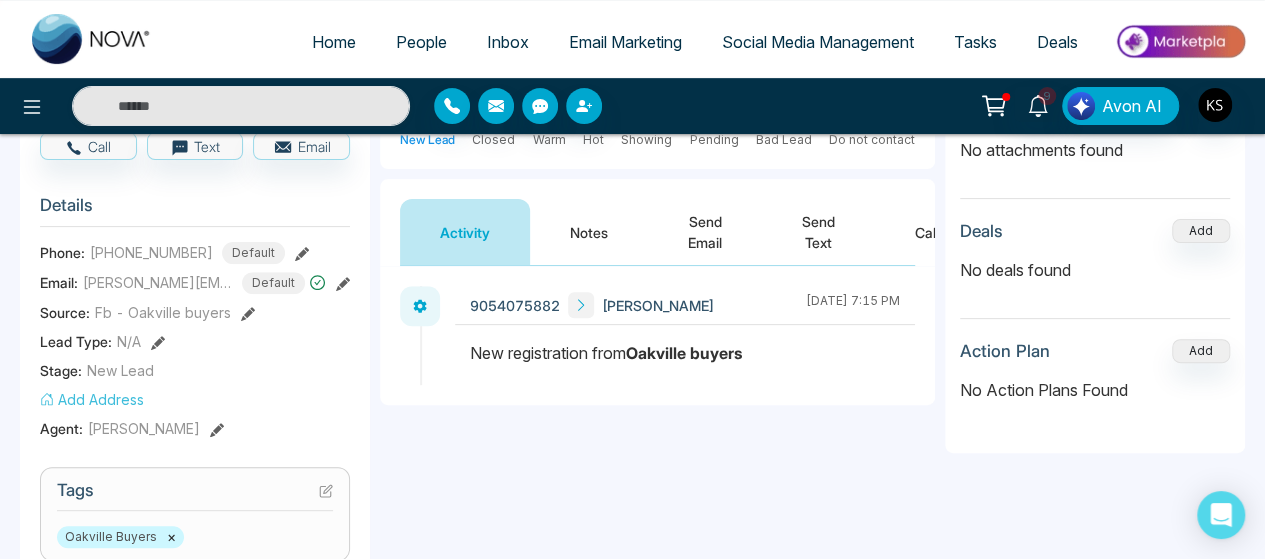 scroll, scrollTop: 0, scrollLeft: 0, axis: both 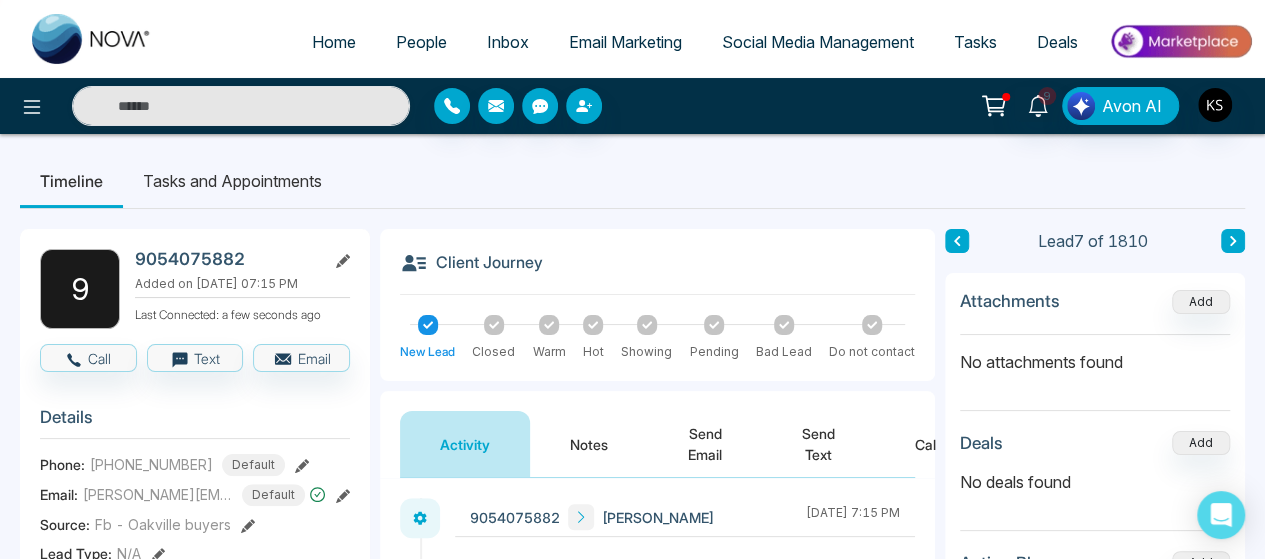 click at bounding box center (1233, 241) 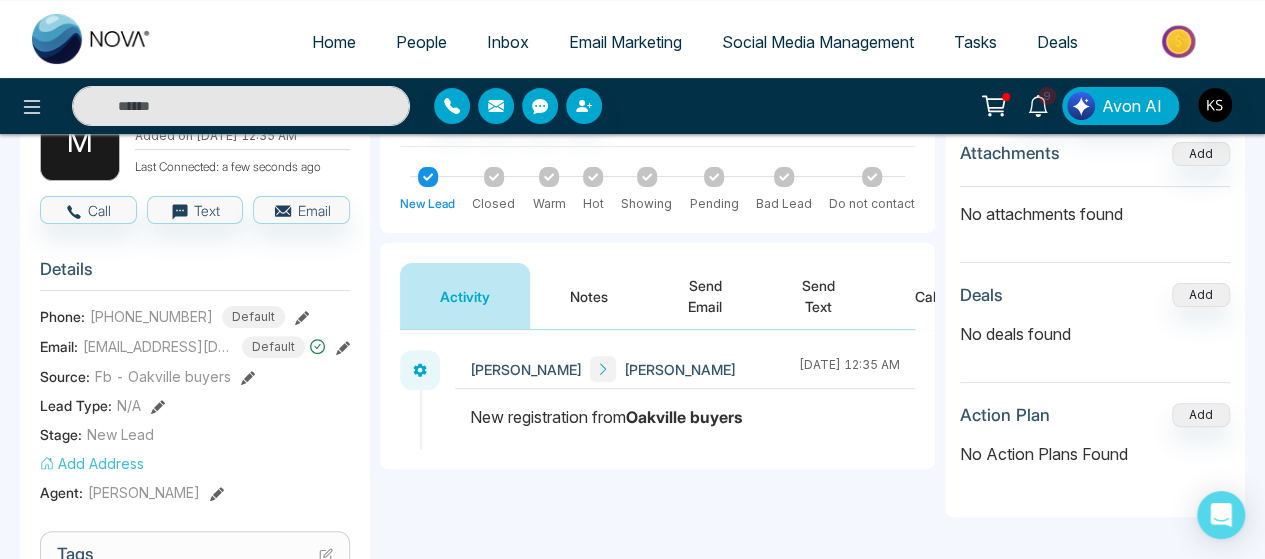 scroll, scrollTop: 76, scrollLeft: 0, axis: vertical 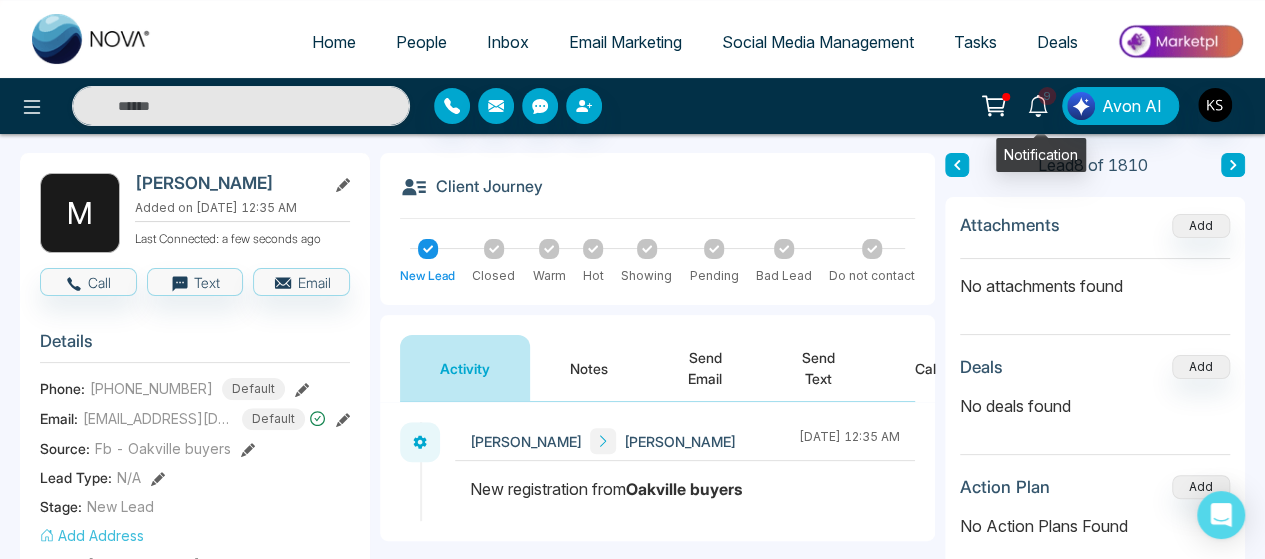click 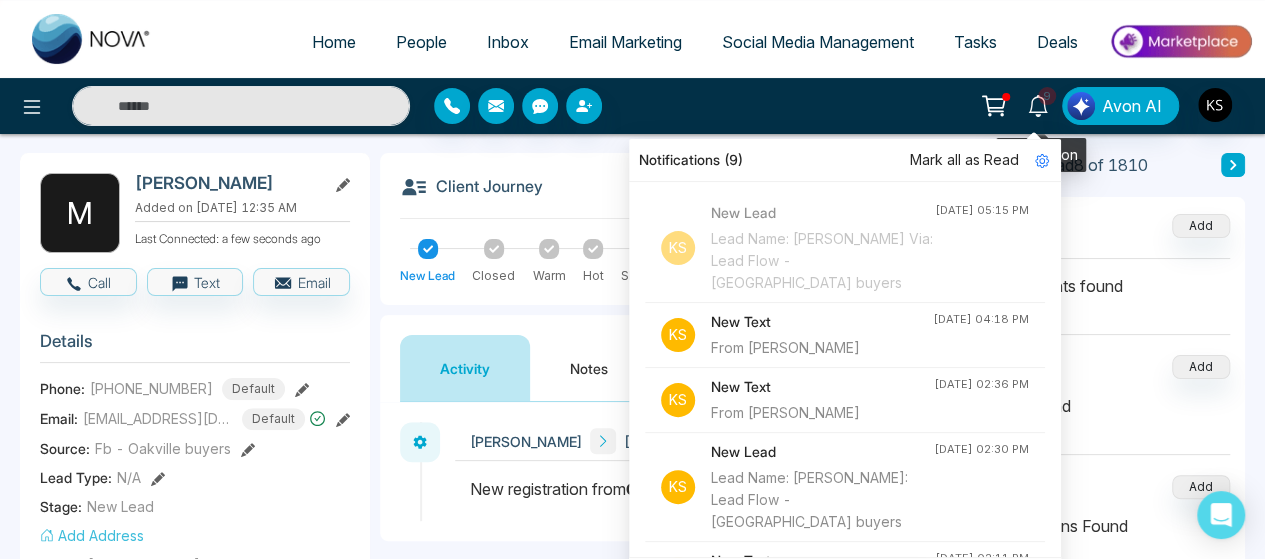 click 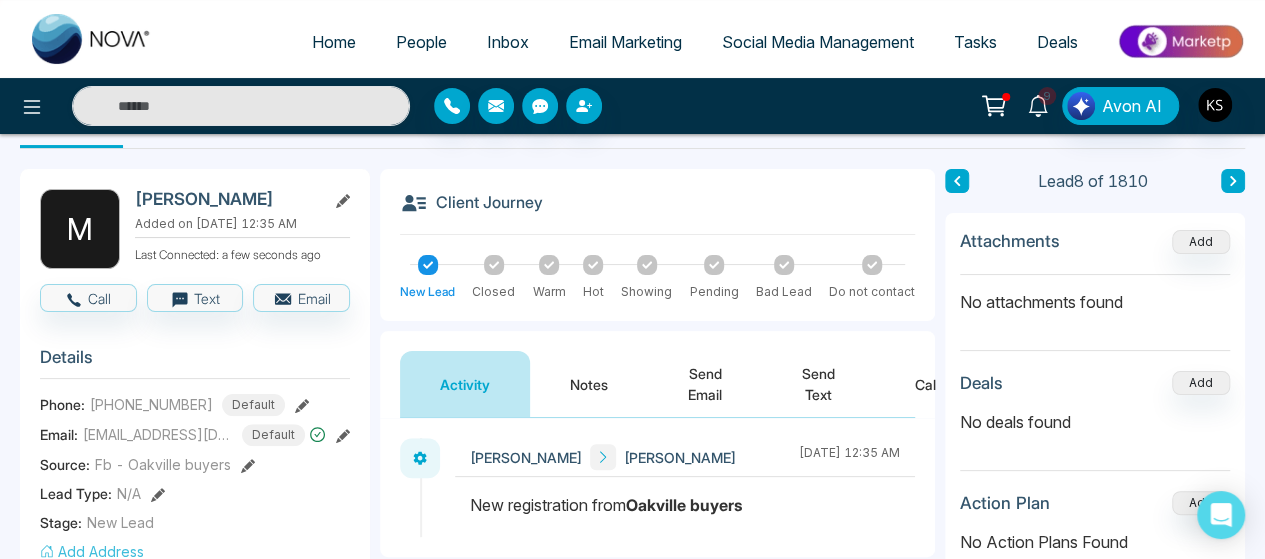 scroll, scrollTop: 59, scrollLeft: 0, axis: vertical 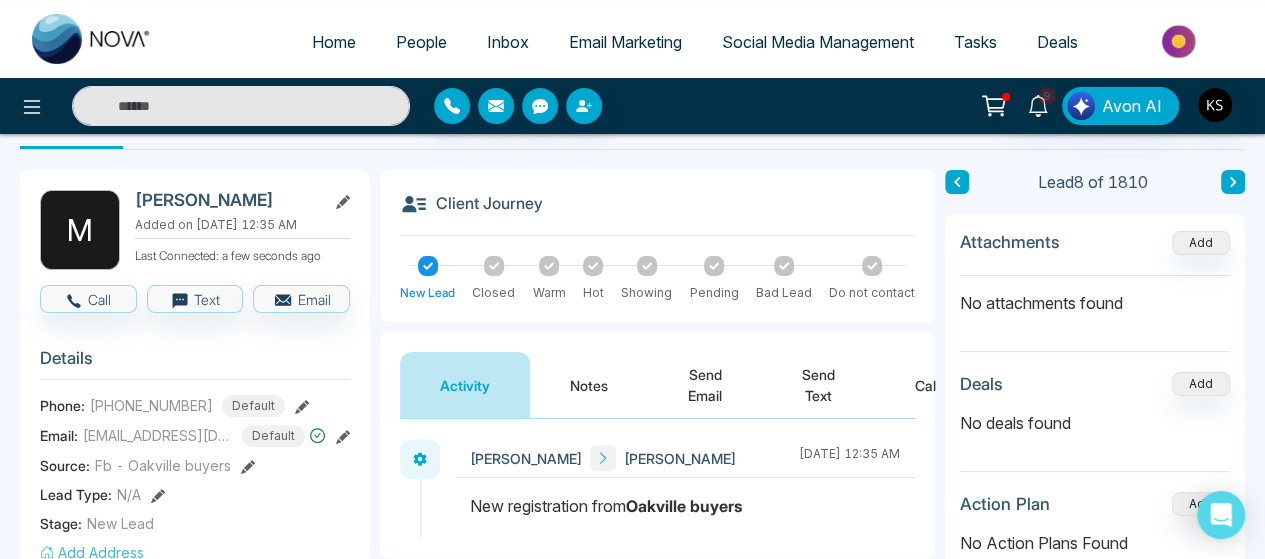 click on "**********" at bounding box center (632, 797) 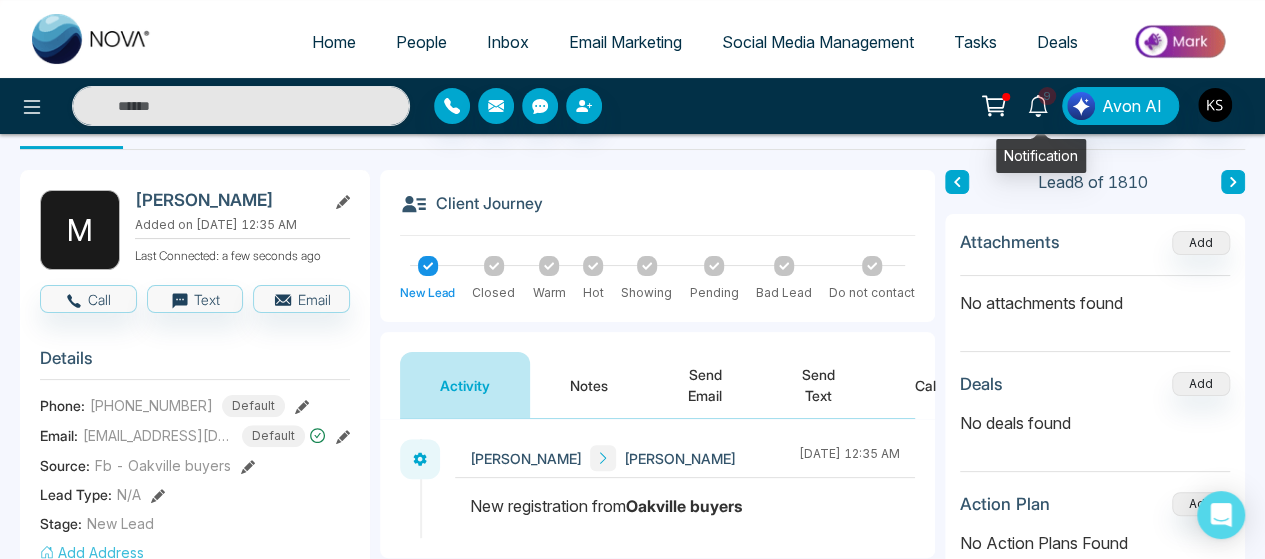 click 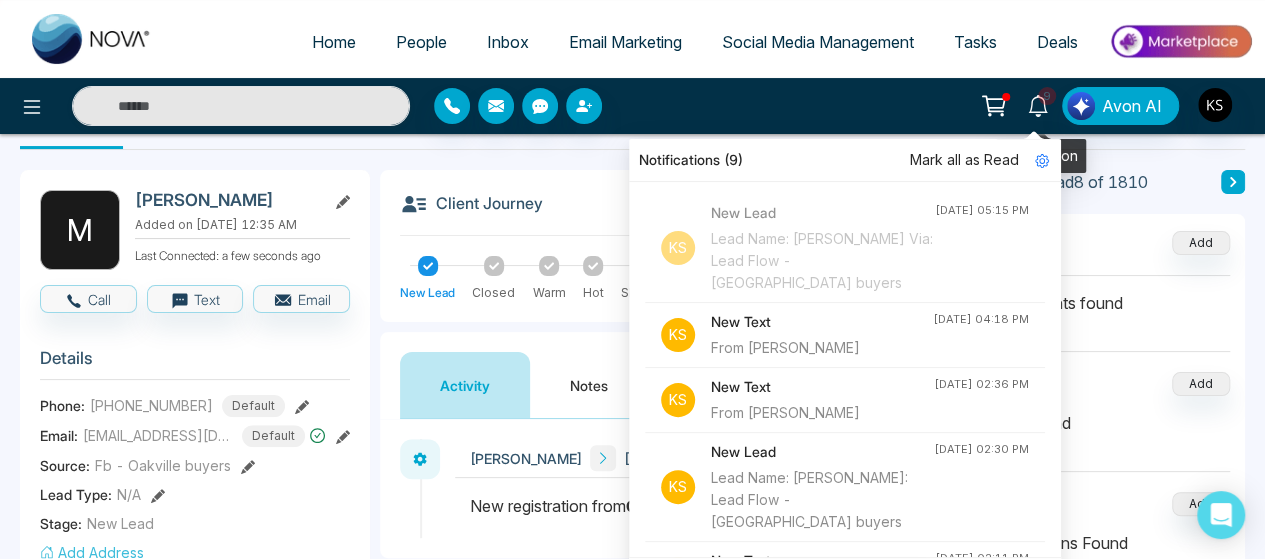 click 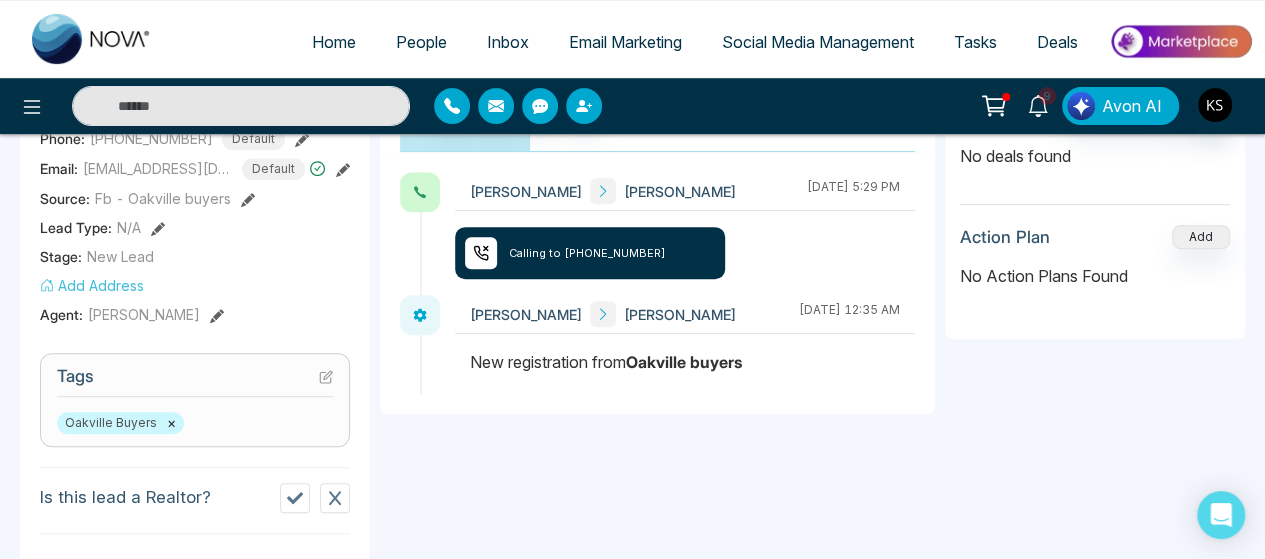 scroll, scrollTop: 0, scrollLeft: 0, axis: both 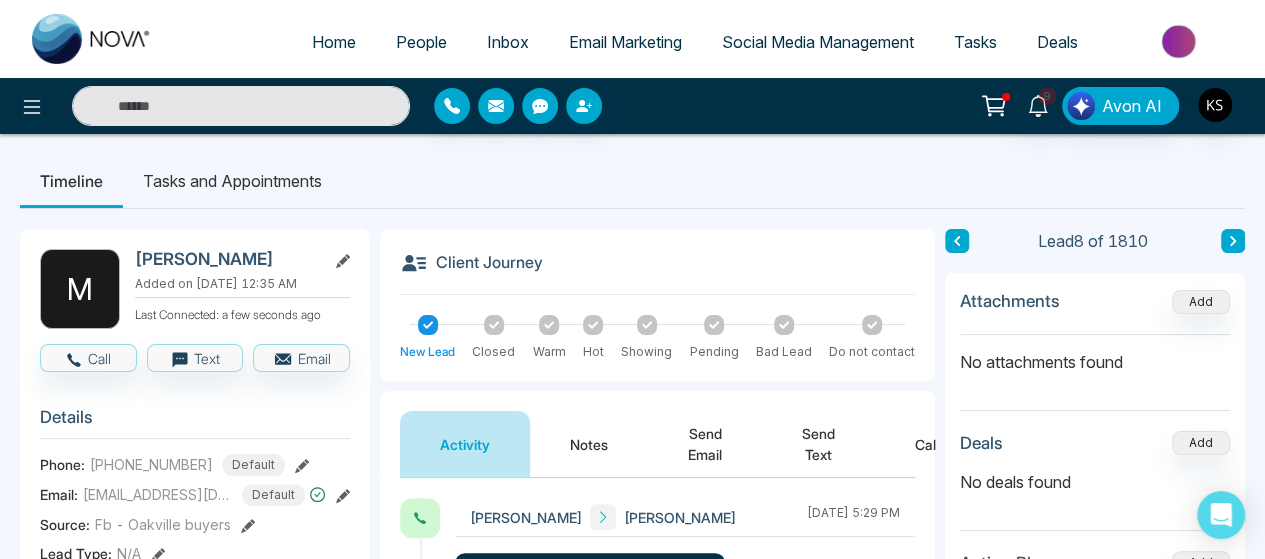 click on "Timeline Tasks and Appointments" at bounding box center [632, 181] 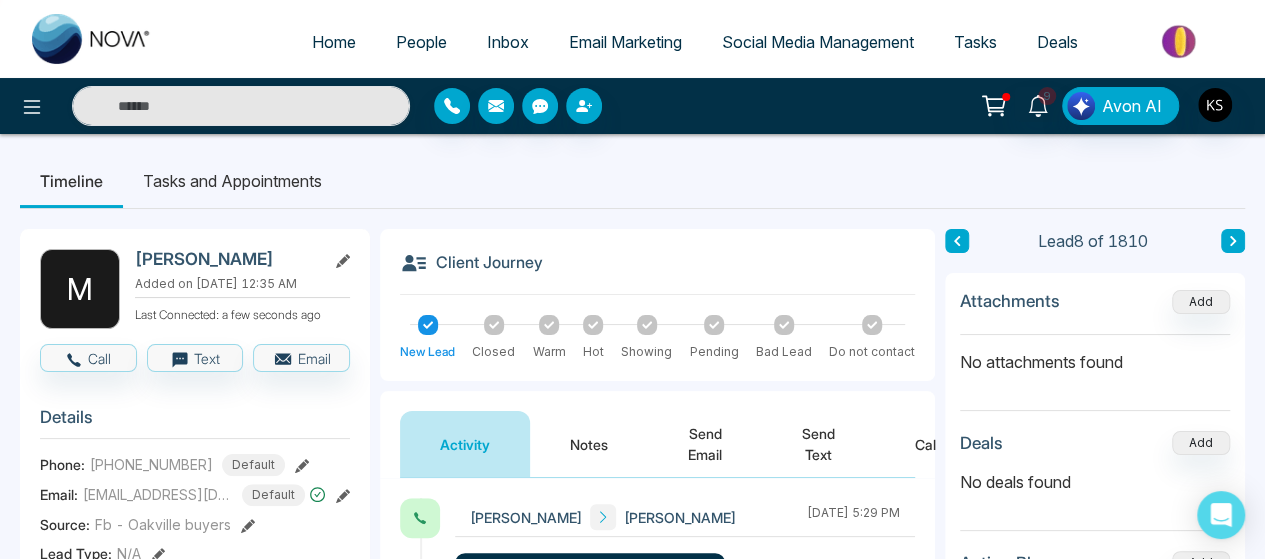 click on "**********" at bounding box center [632, 856] 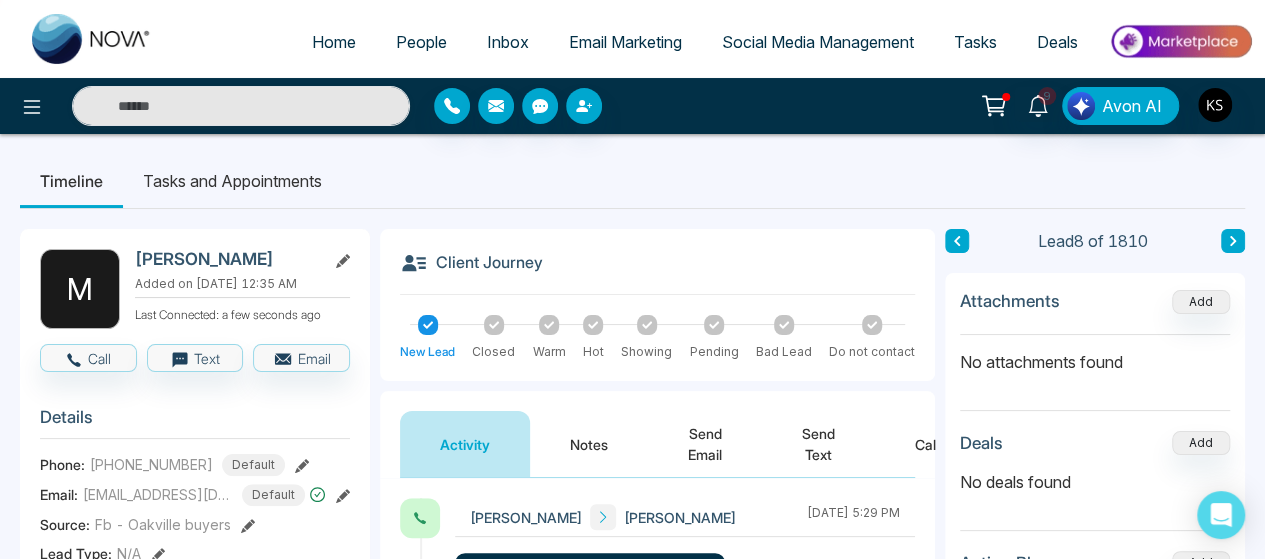 click on "Timeline Tasks and Appointments" at bounding box center [632, 181] 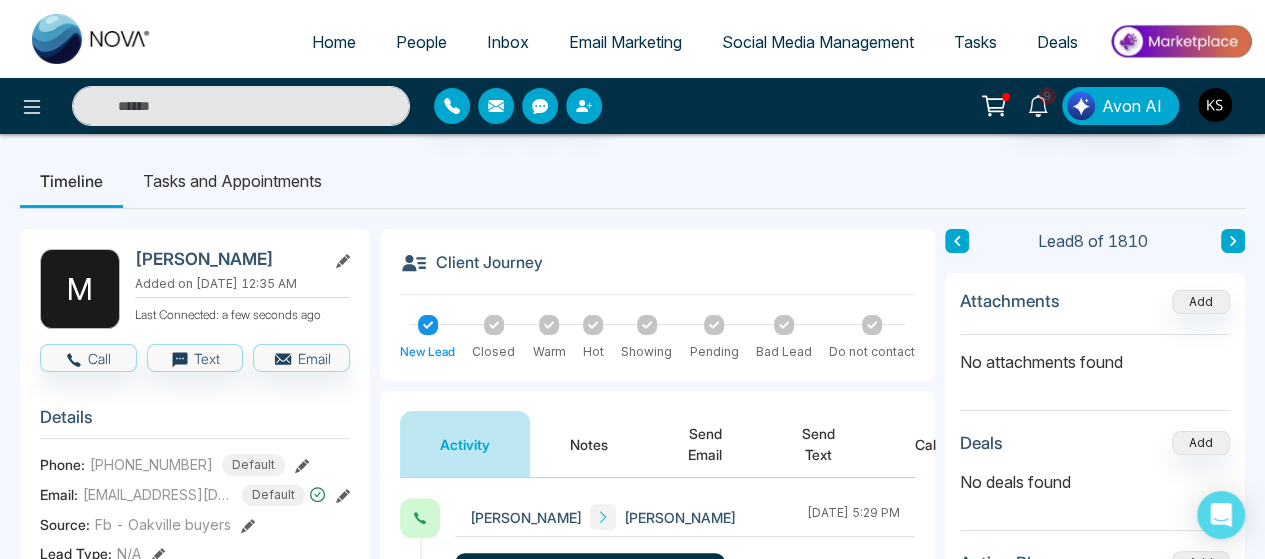 scroll, scrollTop: 198, scrollLeft: 0, axis: vertical 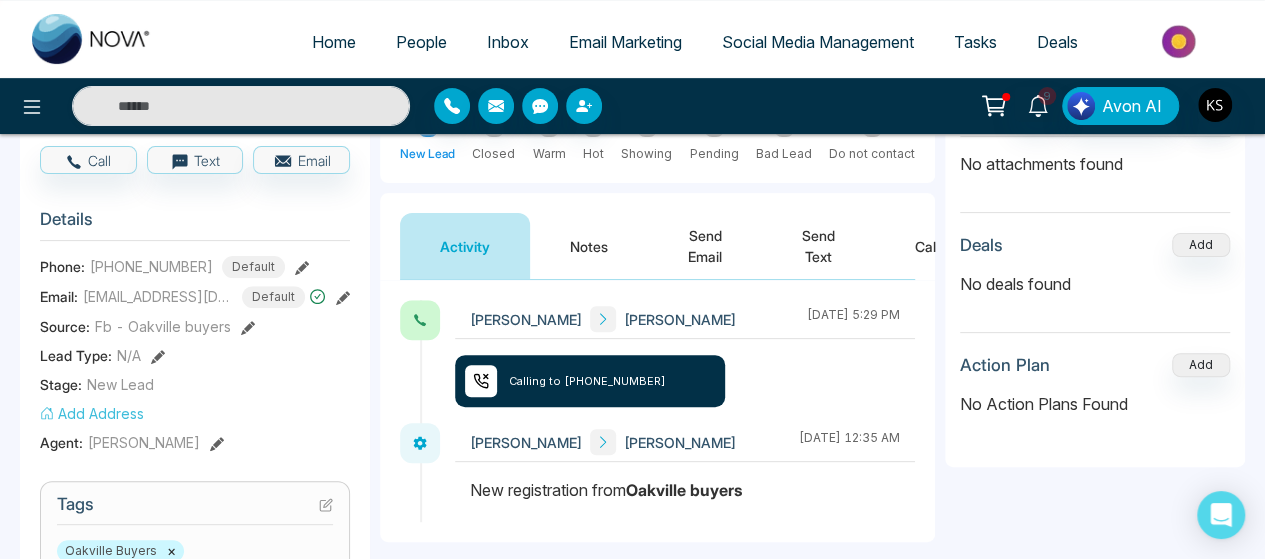 click on "Notes" at bounding box center (589, 246) 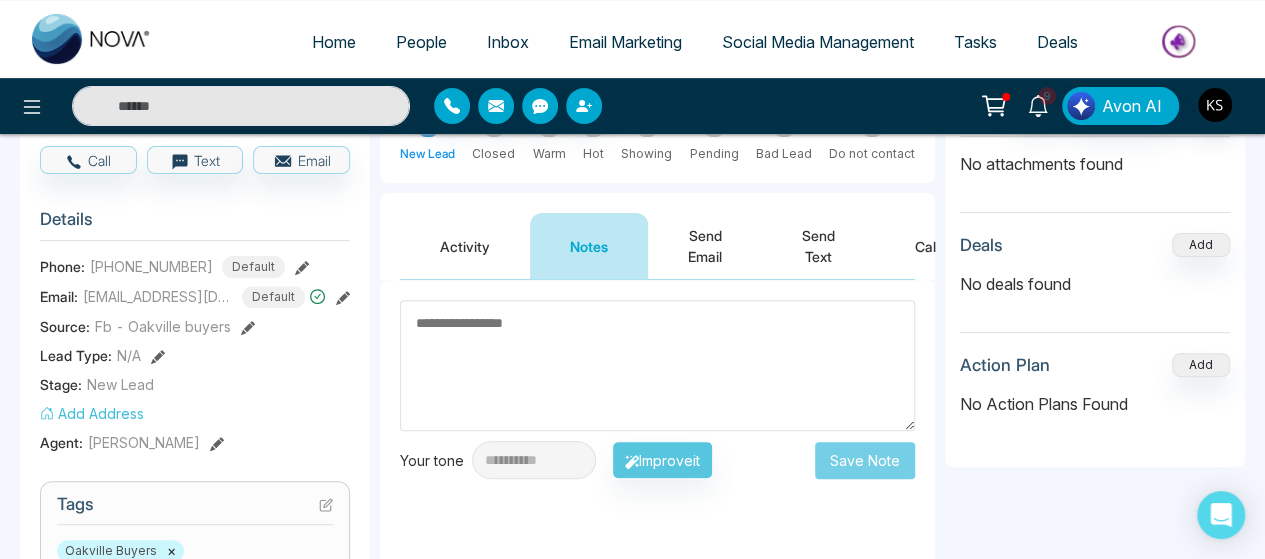 click at bounding box center (657, 365) 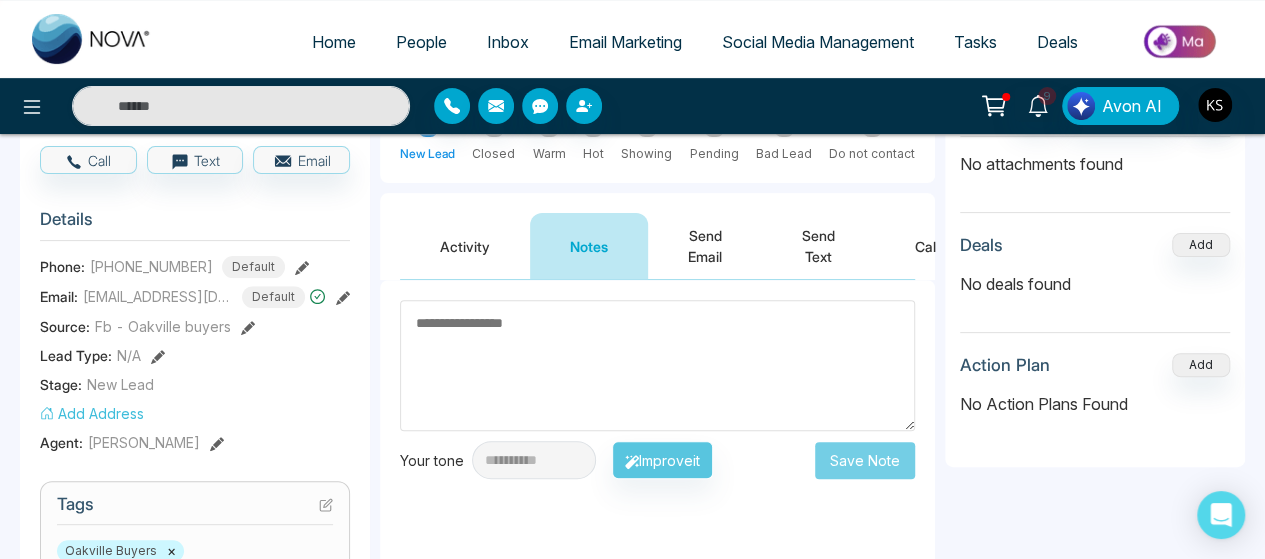 scroll, scrollTop: 0, scrollLeft: 0, axis: both 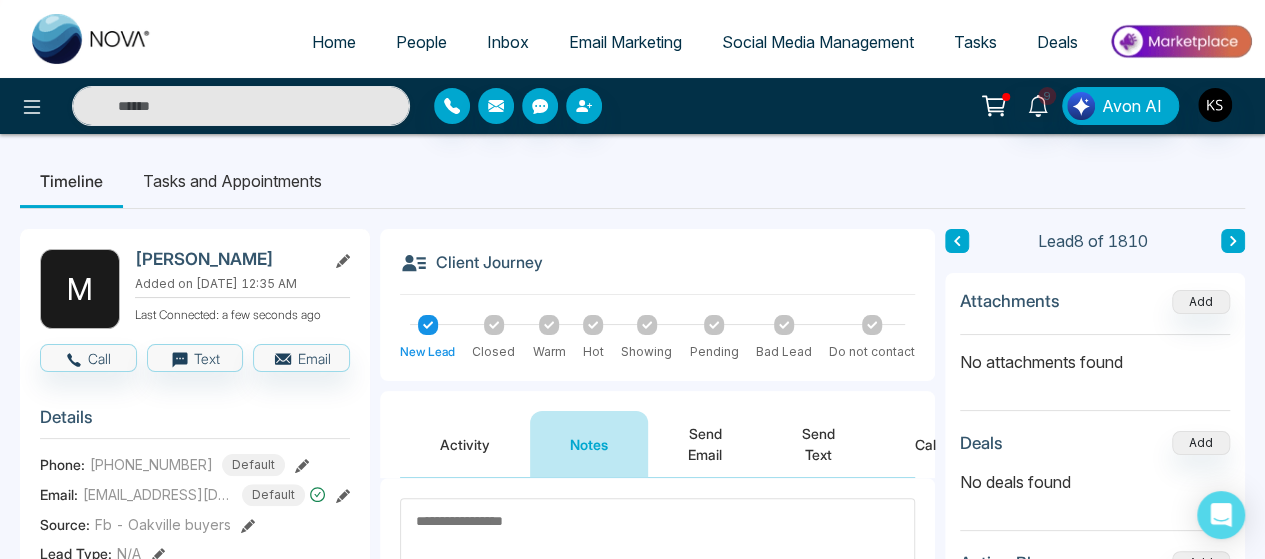 click on "Timeline Tasks and Appointments" at bounding box center (632, 181) 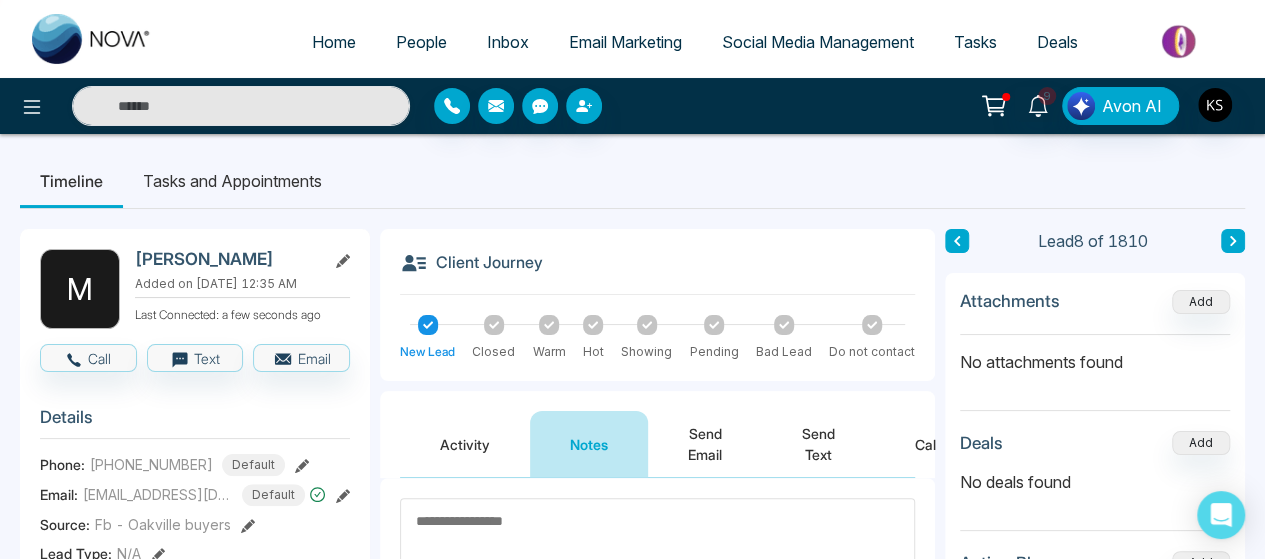 click on "Timeline Tasks and Appointments" at bounding box center (632, 181) 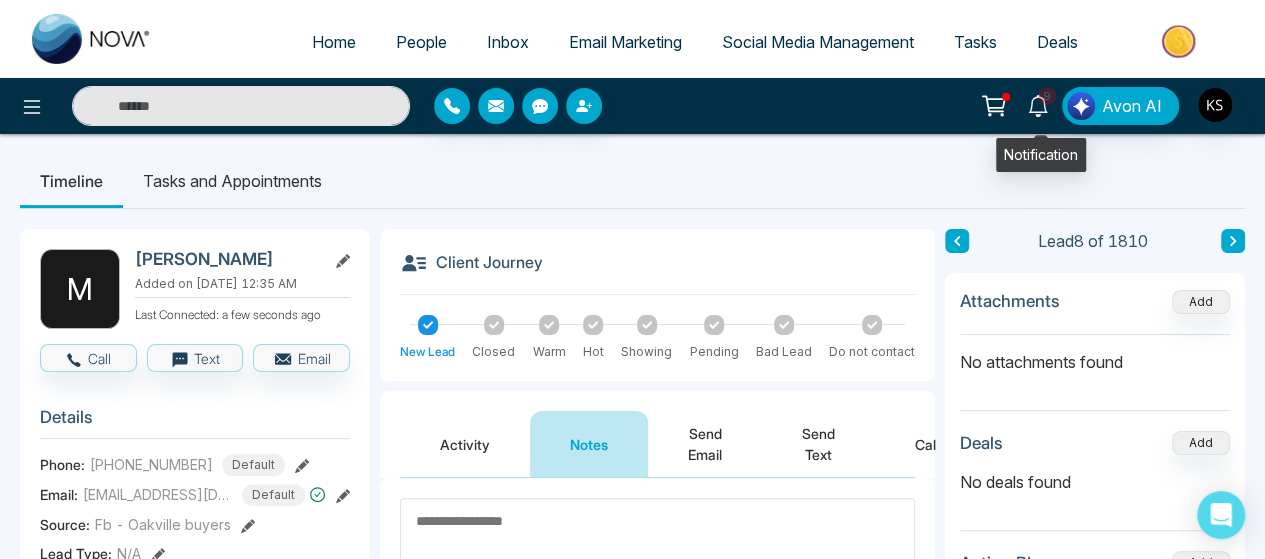 click on "9" at bounding box center (1047, 96) 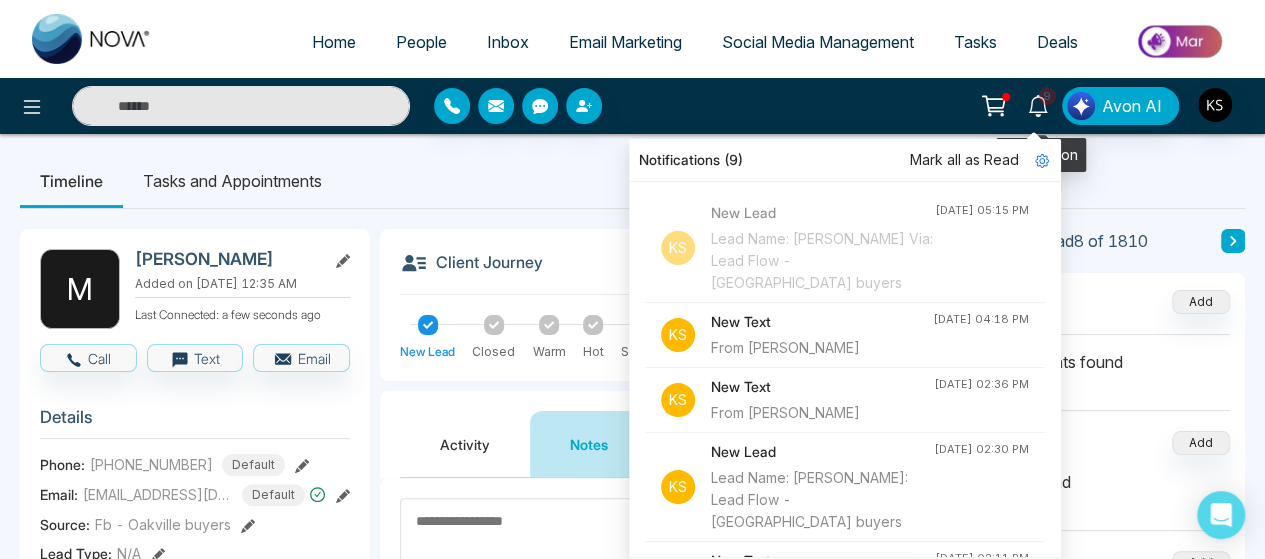 click on "9" at bounding box center (1047, 96) 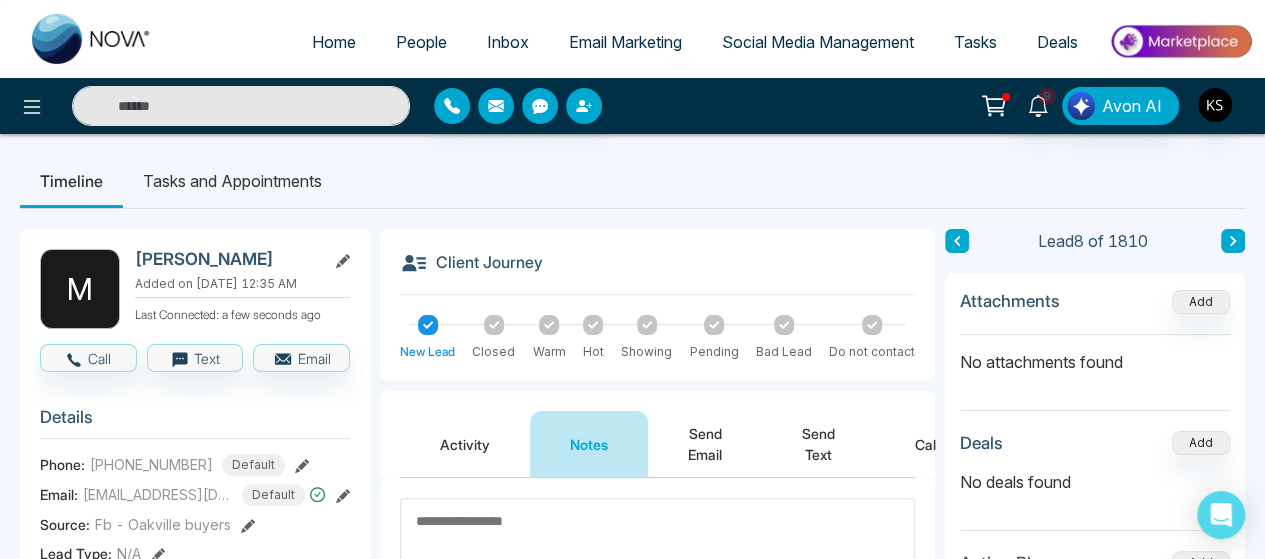 click on "9 Notifications (9) Mark all as Read K S New Lead Lead Name: Amarpall Arora
Via: Lead Flow - Oakville buyers Jul 02, 2025, 05:15 PM K S New Text From Linden Parris  Jul 02, 2025, 04:18 PM K S New Text From Linden Parris  Jul 02, 2025, 02:36 PM K S New Lead Lead Name: Uzzi
Via: Lead Flow - Oakville buyers Jul 02, 2025, 02:30 PM K S New Text From Linden Parris  Jul 02, 2025, 02:11 PM K S New Text From Linden Parris  Jul 02, 2025, 01:54 PM K S New Lead Lead Name: Jayden Nguyen
Via: Lead Flow - Oakville buyers Jul 02, 2025, 11:25 AM K S New Text From Linden Parris  Jul 01, 2025, 07:07 PM K S New Text From Linden Parris  Jul 01, 2025, 06:57 PM K S New Text From Linden Parris  Jul 01, 2025, 06:55 PM K S New Text From Linden Parris  Jul 01, 2025, 06:53 PM K S New Lead Lead Name: Omar Baraki
Via: Lead Flow - Oakville buyers Jul 01, 2025, 01:10 PM K S New Lead Lead Name: Nikhita Kandikonda
Via: Lead Flow - Oakville buyers Jul 01, 2025, 01:05 PM K S New Text From Linden Parris  Jul 01, 2025, 12:14 PM K S K S" at bounding box center [1001, 106] 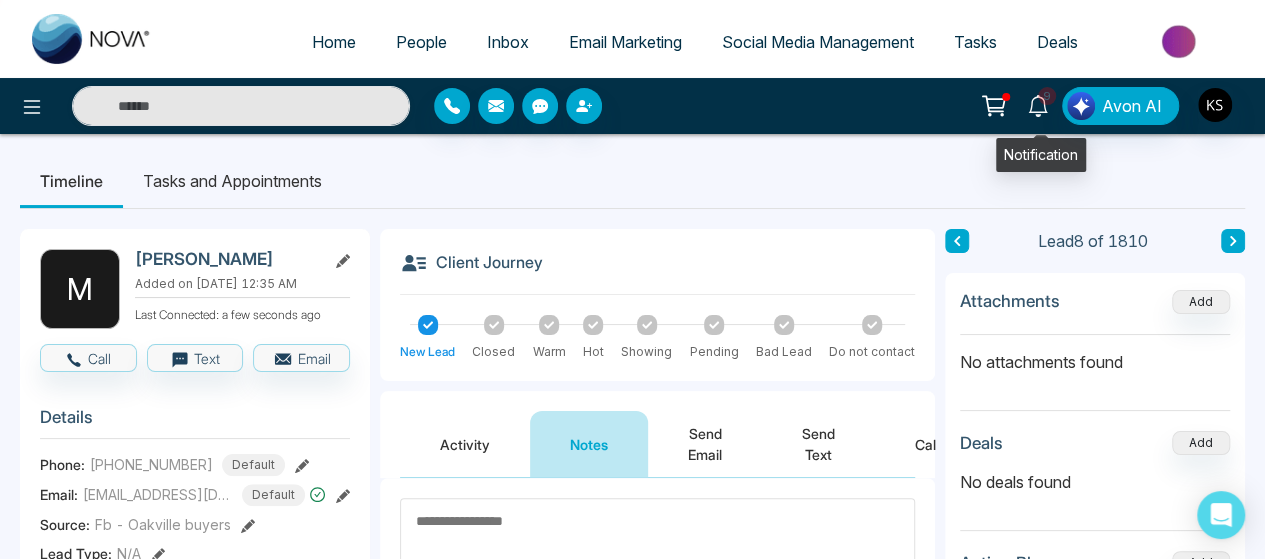 click 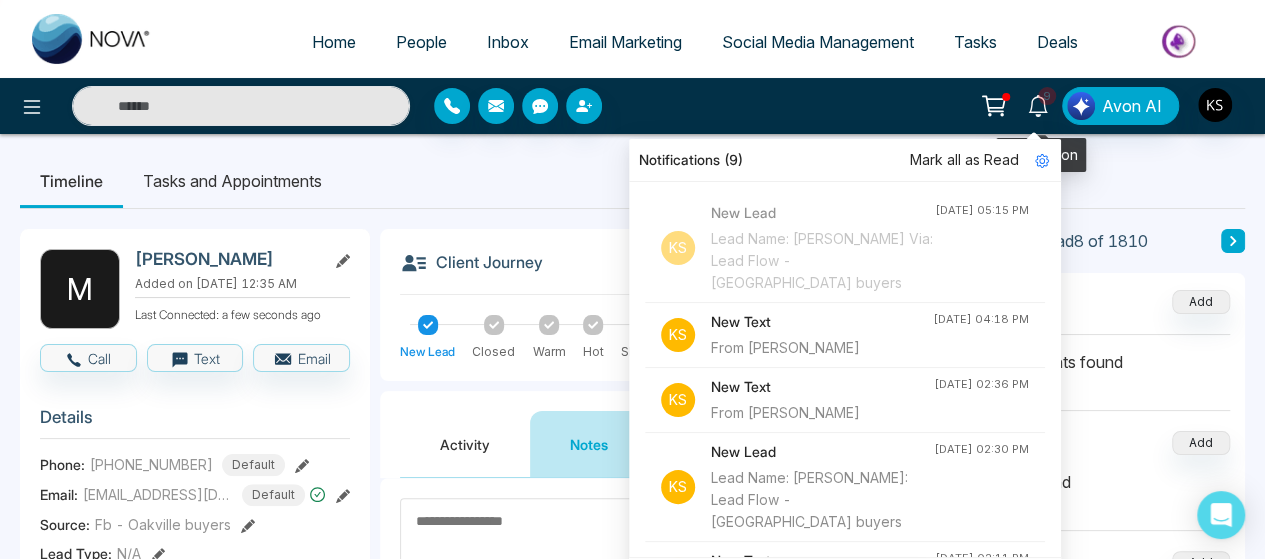 click 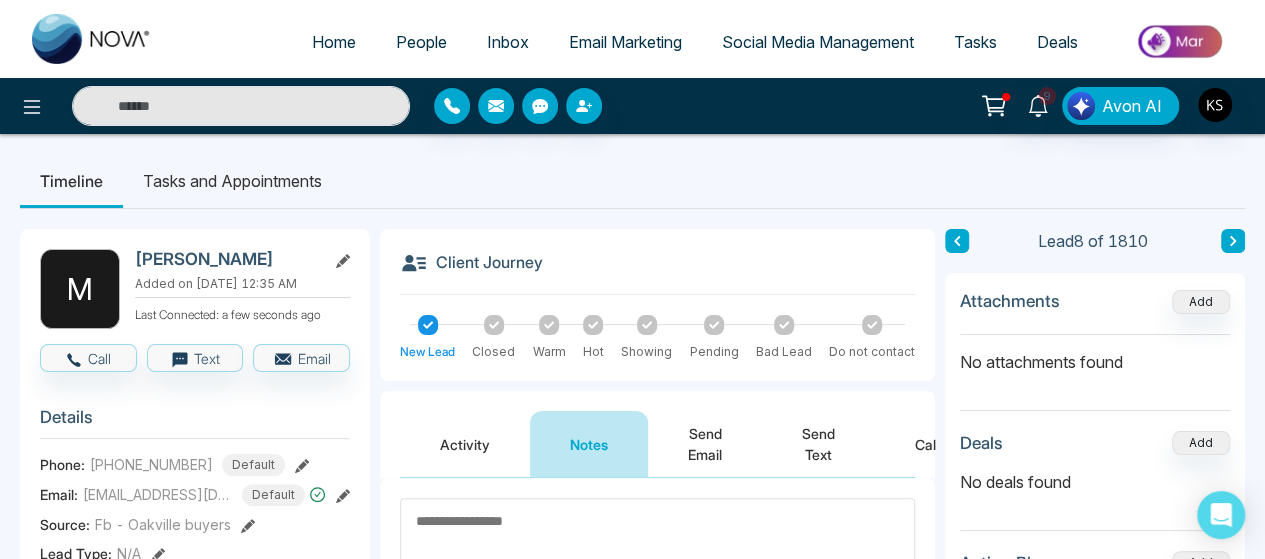 click on "Timeline Tasks and Appointments" at bounding box center (632, 181) 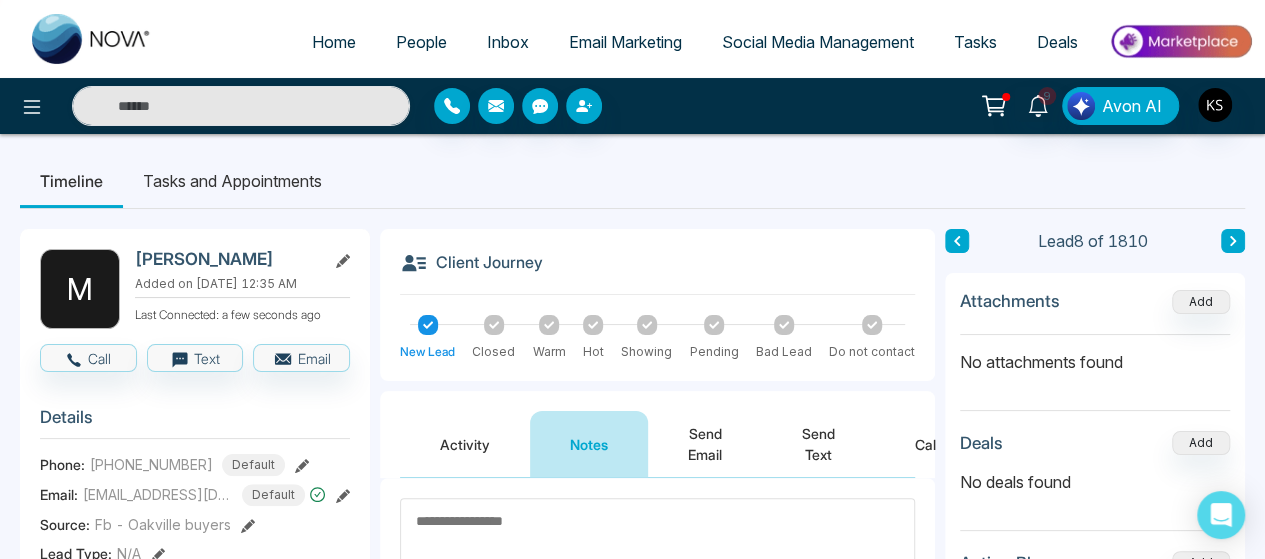 click on "Timeline Tasks and Appointments" at bounding box center [632, 181] 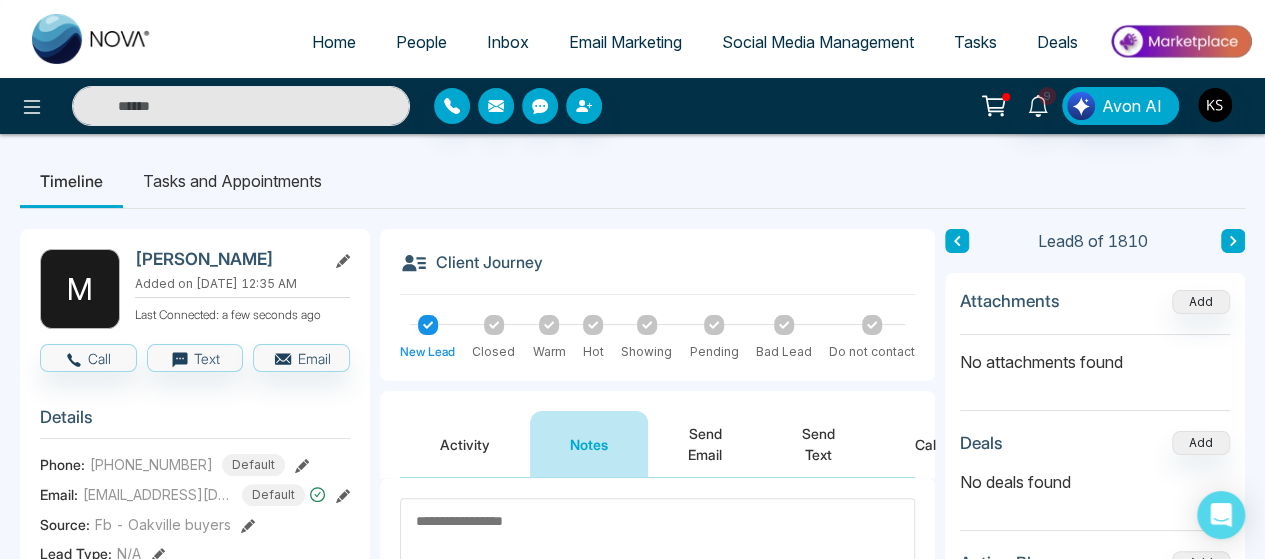 click on "Timeline Tasks and Appointments" at bounding box center (632, 181) 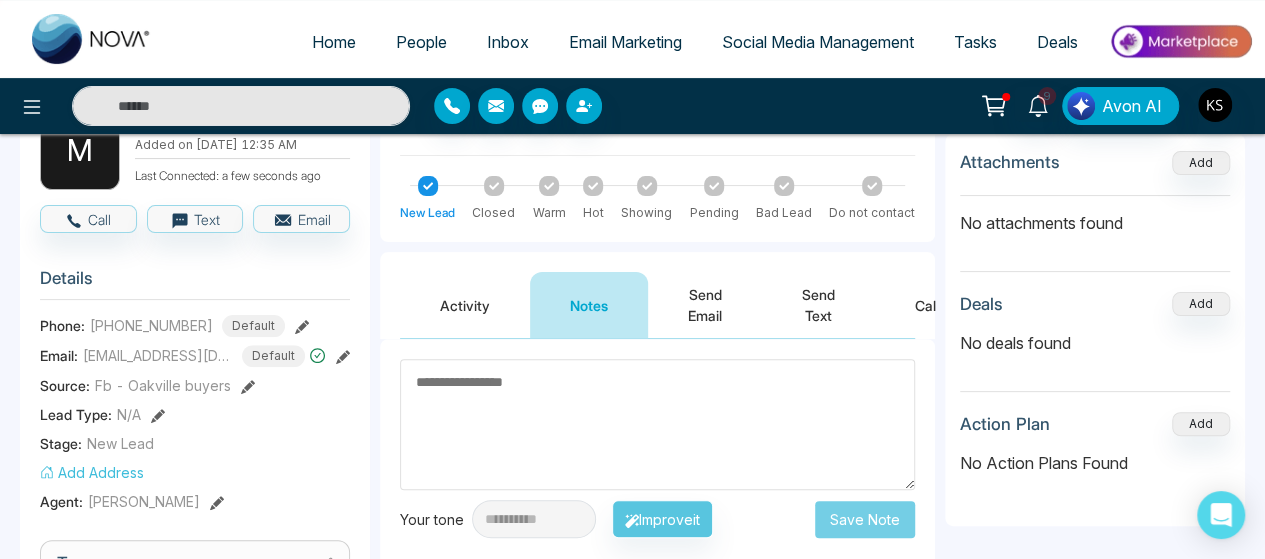 scroll, scrollTop: 0, scrollLeft: 0, axis: both 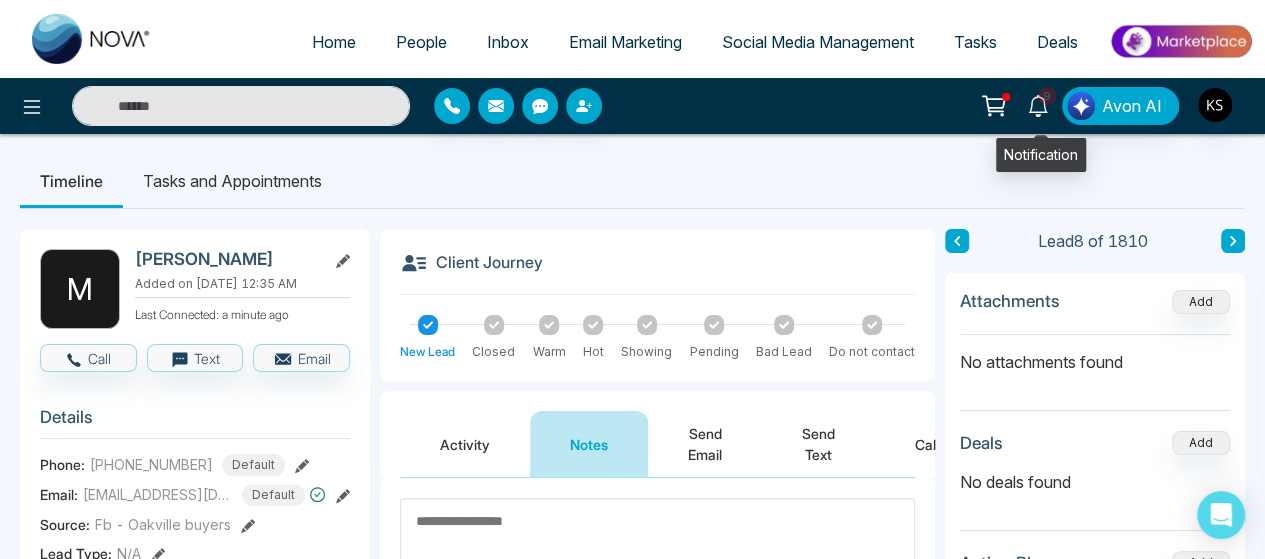 click 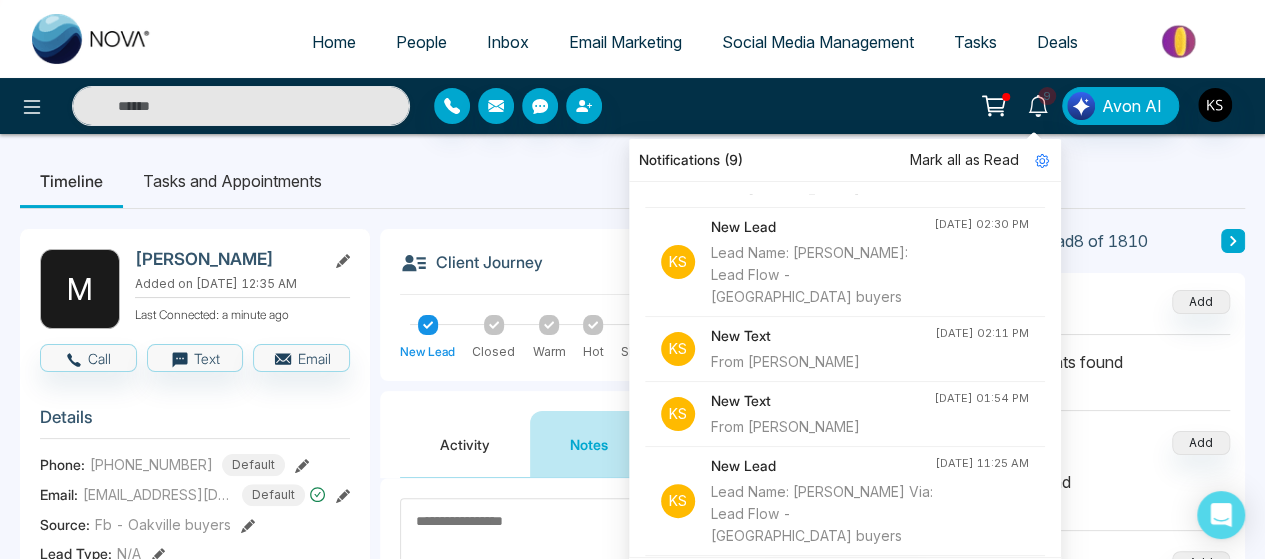 scroll, scrollTop: 0, scrollLeft: 0, axis: both 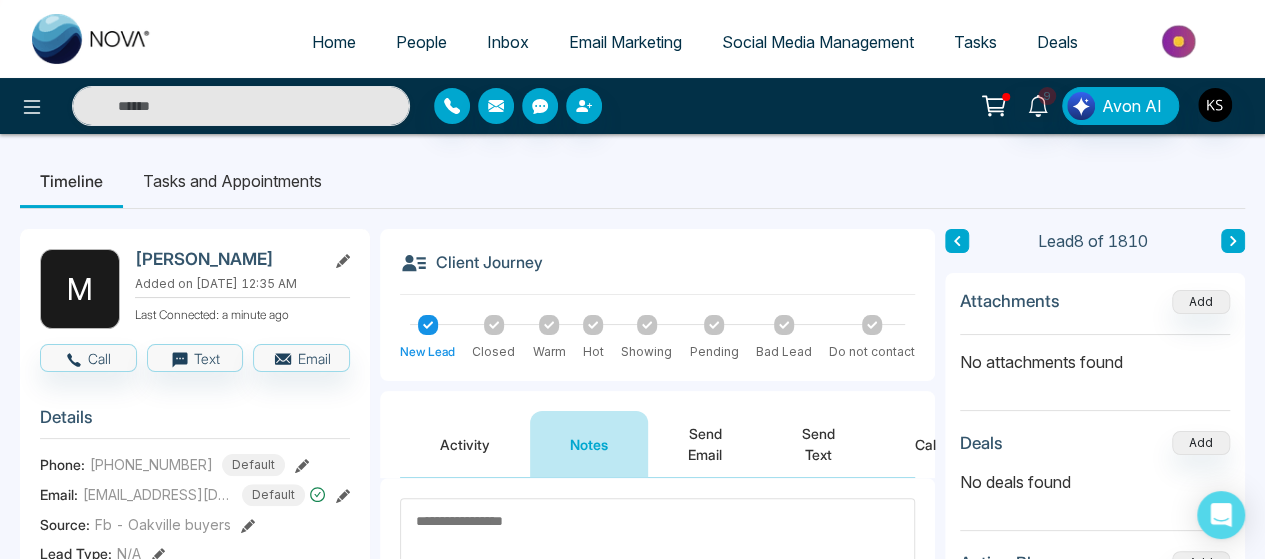 click on "Timeline Tasks and Appointments" at bounding box center [632, 181] 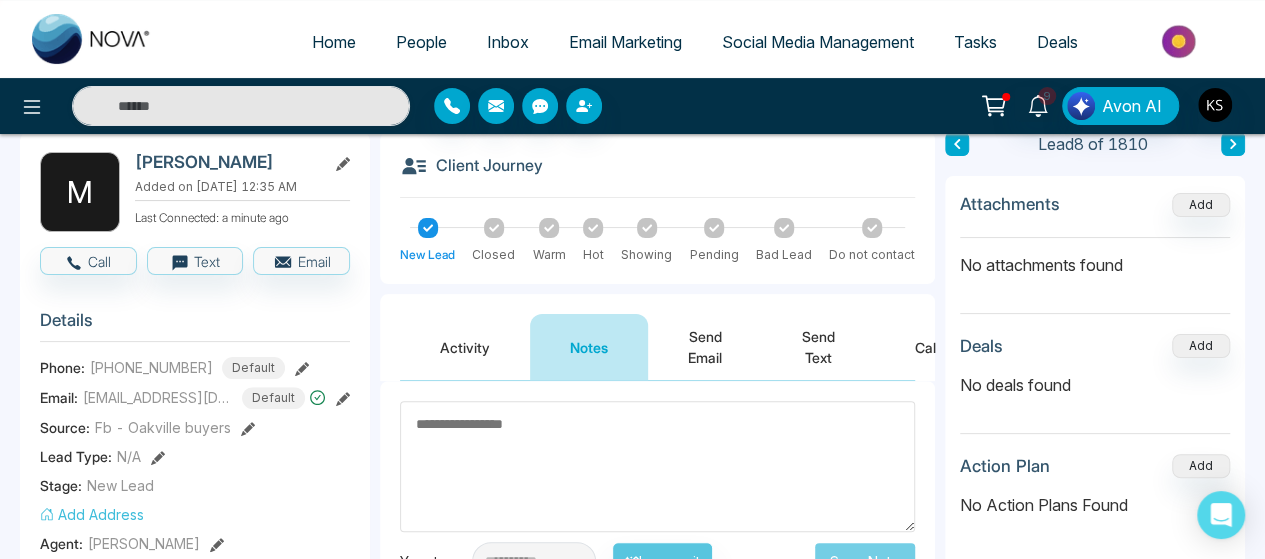 scroll, scrollTop: 0, scrollLeft: 0, axis: both 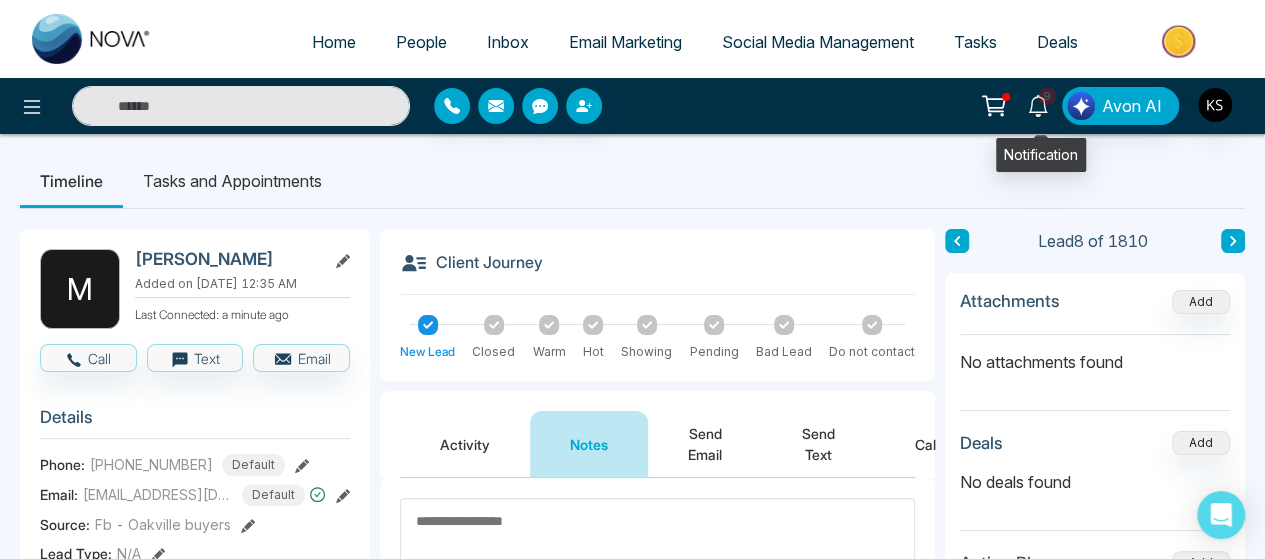 click 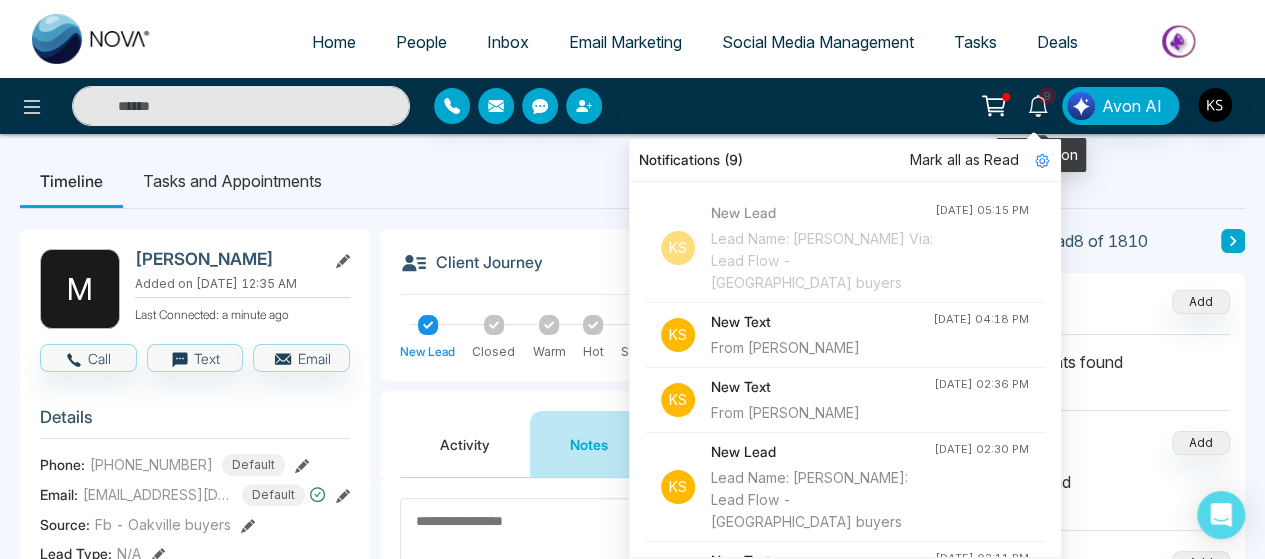click 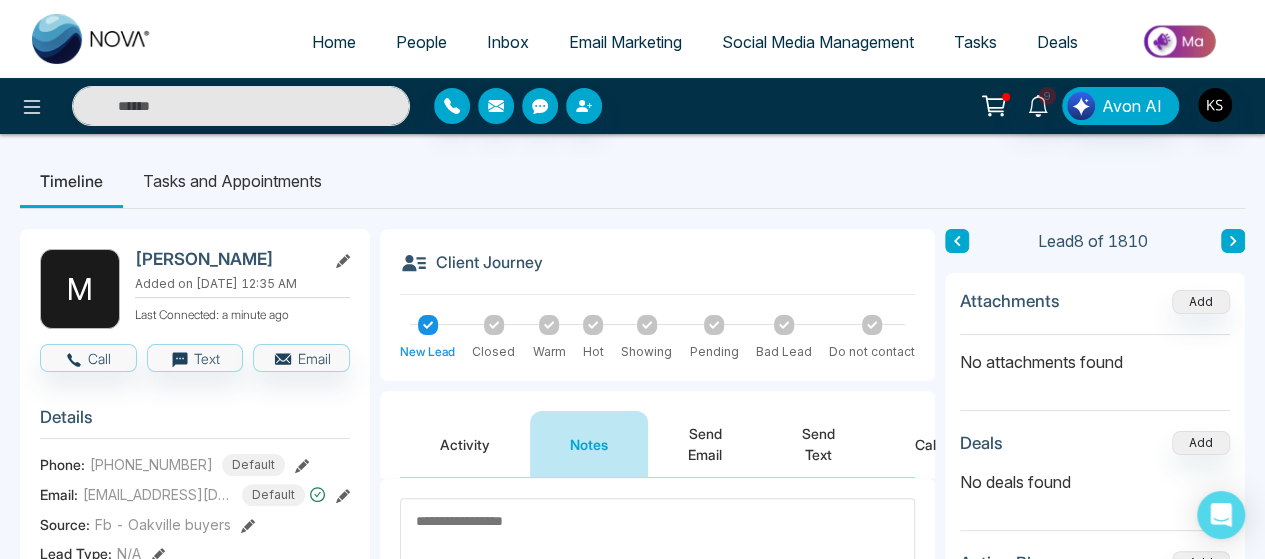 click on "Timeline Tasks and Appointments" at bounding box center [632, 181] 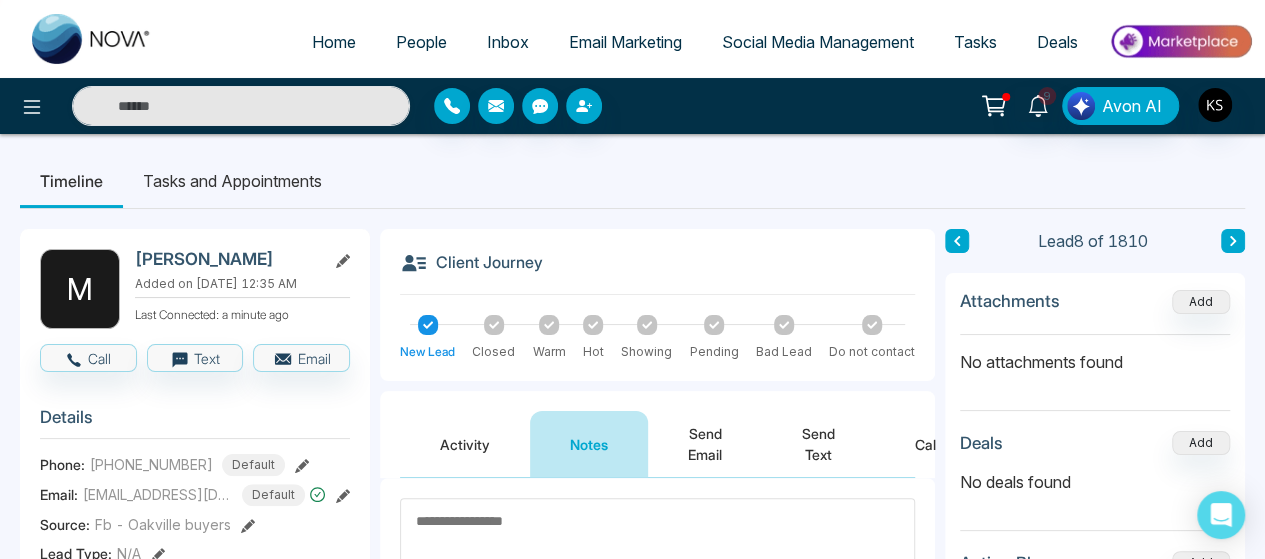 click 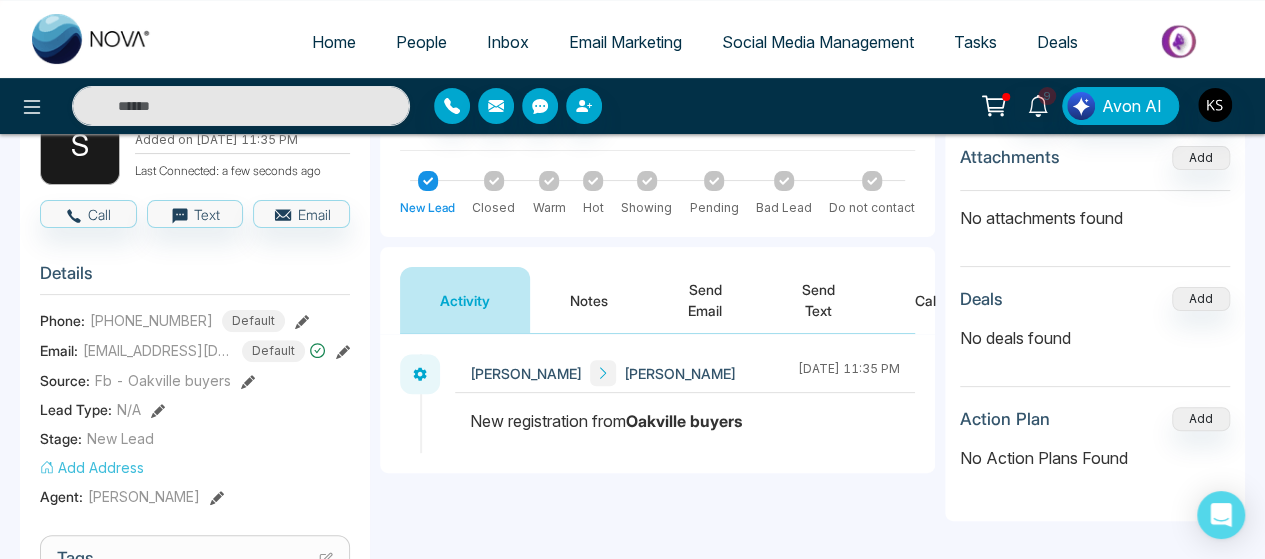 scroll, scrollTop: 0, scrollLeft: 0, axis: both 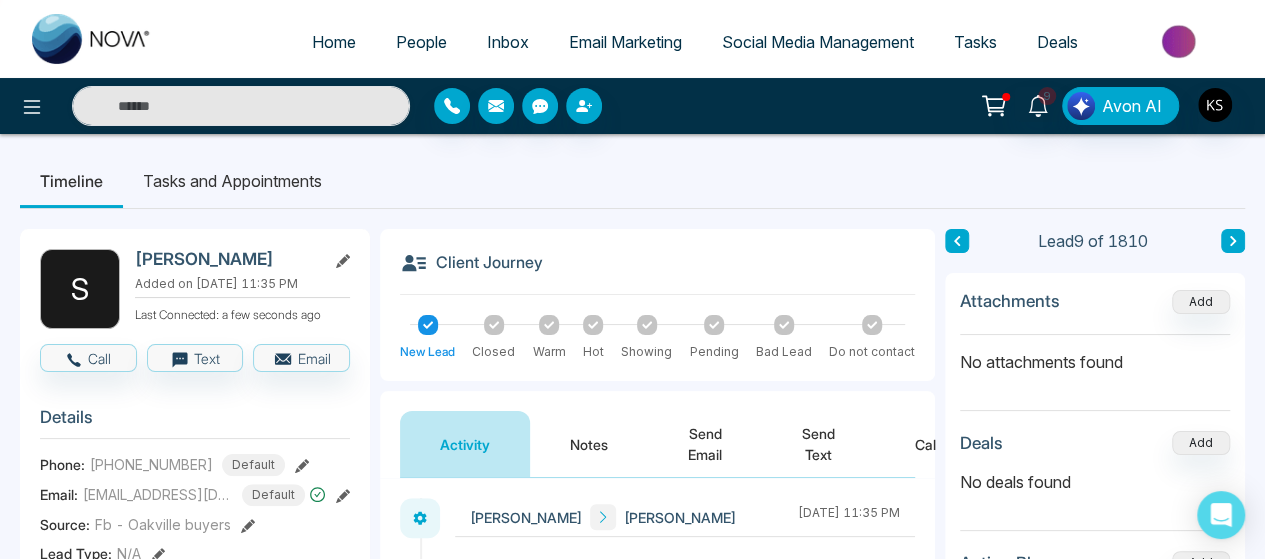 click on "Notes" at bounding box center [589, 444] 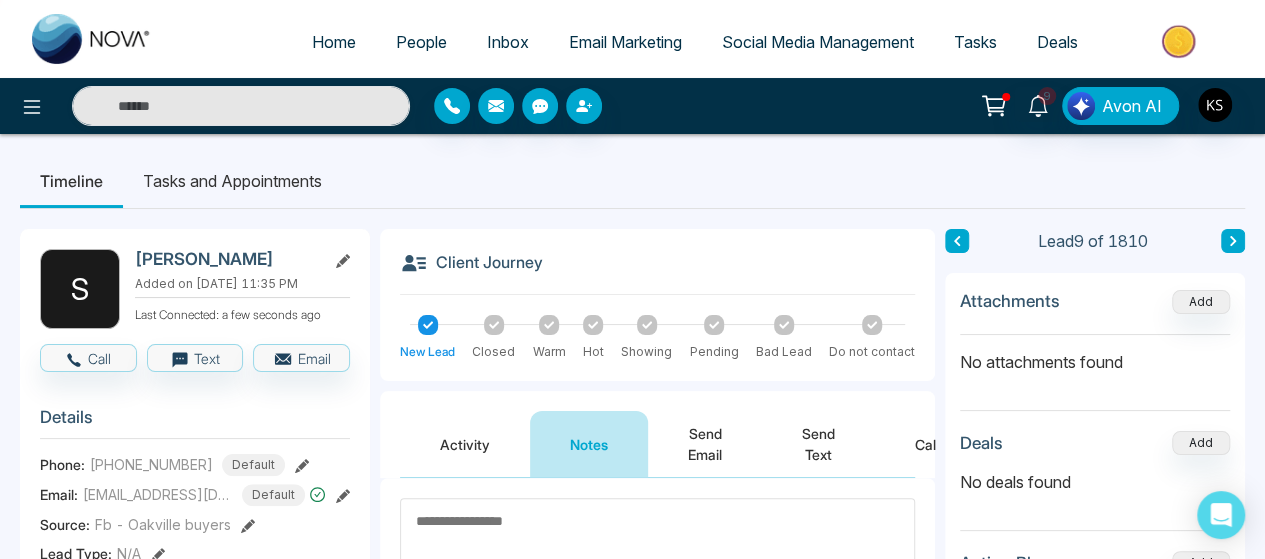 scroll, scrollTop: 116, scrollLeft: 0, axis: vertical 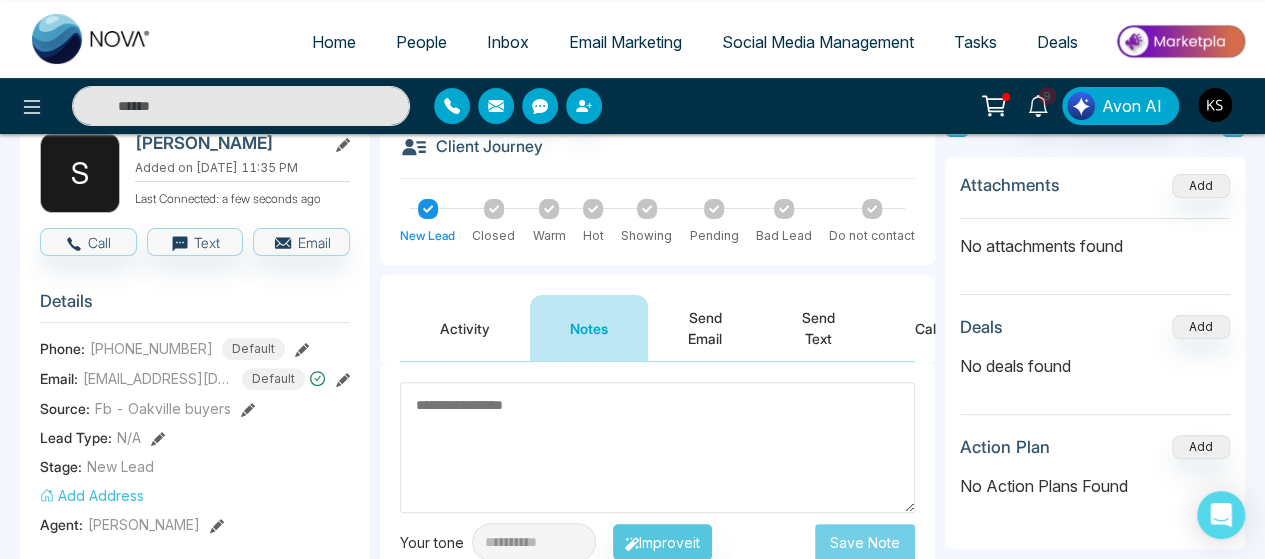 click at bounding box center (657, 447) 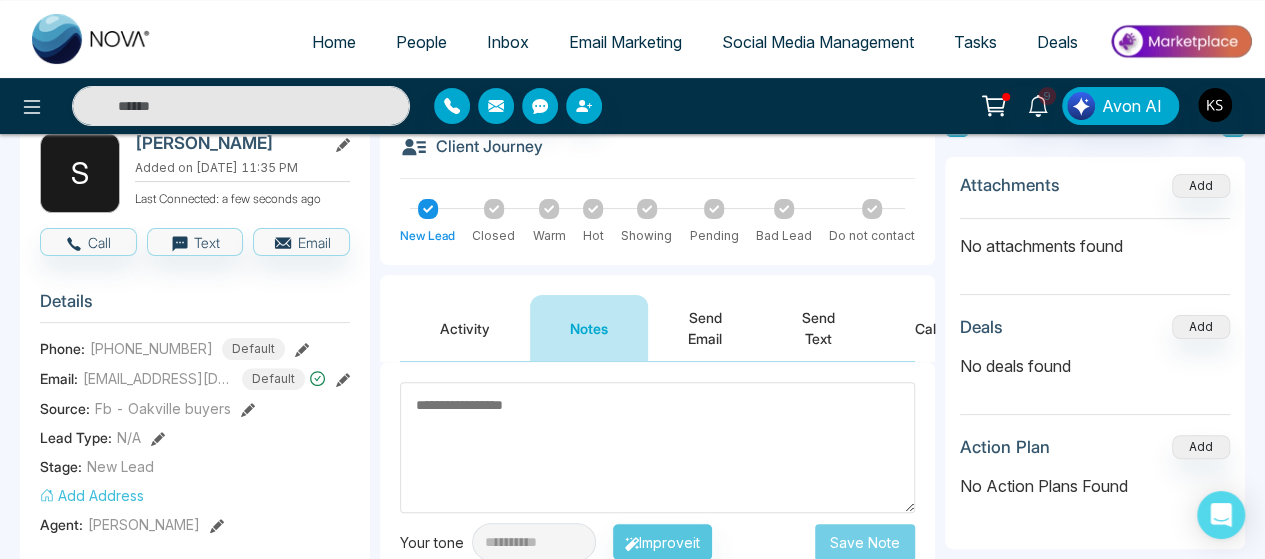 click at bounding box center [657, 447] 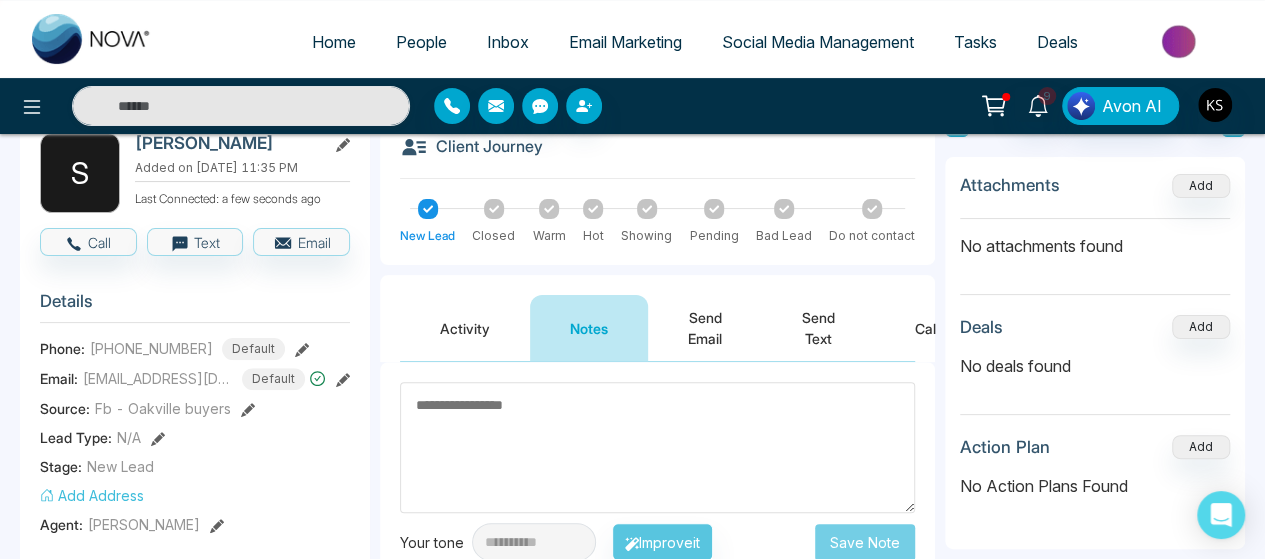 scroll, scrollTop: 0, scrollLeft: 0, axis: both 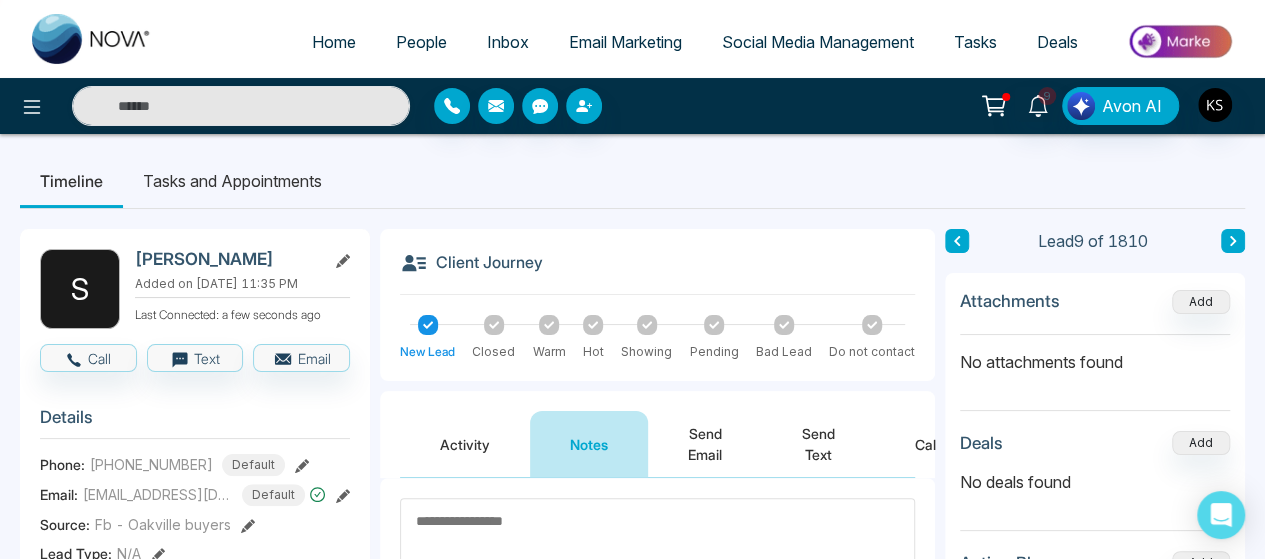 click at bounding box center [1233, 241] 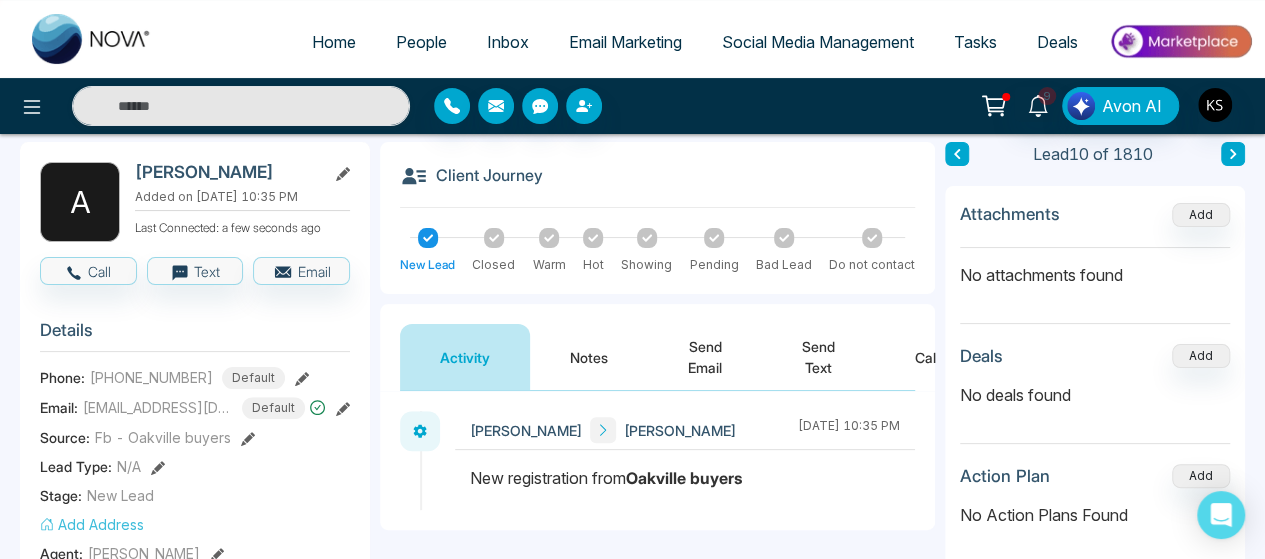 scroll, scrollTop: 4, scrollLeft: 0, axis: vertical 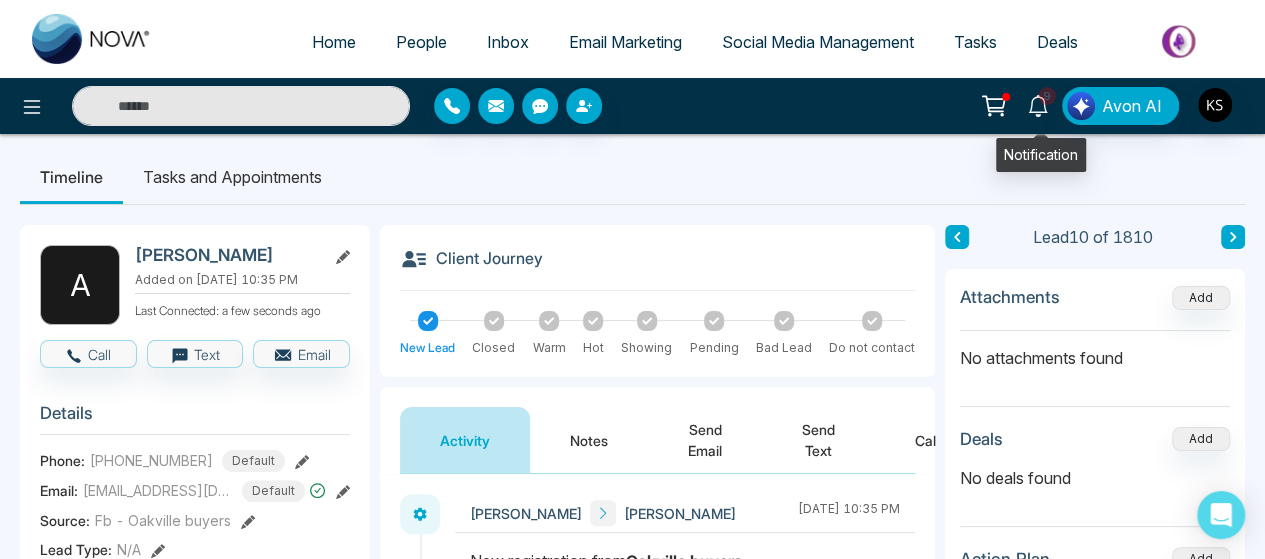 click 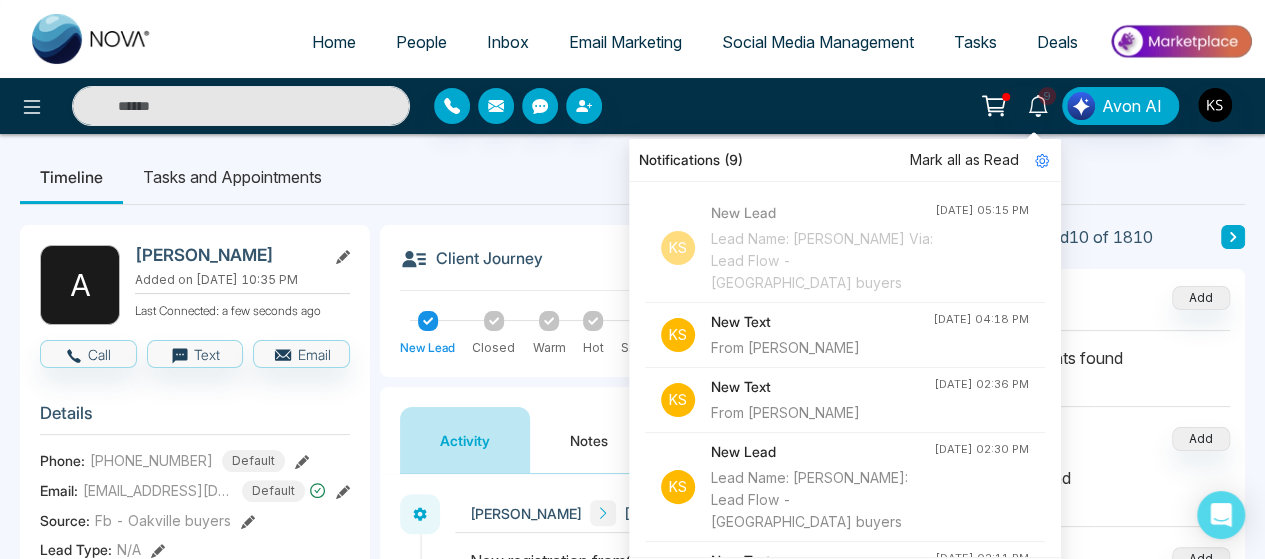 click on "9 Notifications (9) Mark all as Read K S New Lead Lead Name: Amarpall Arora
Via: Lead Flow - Oakville buyers Jul 02, 2025, 05:15 PM K S New Text From Linden Parris  Jul 02, 2025, 04:18 PM K S New Text From Linden Parris  Jul 02, 2025, 02:36 PM K S New Lead Lead Name: Uzzi
Via: Lead Flow - Oakville buyers Jul 02, 2025, 02:30 PM K S New Text From Linden Parris  Jul 02, 2025, 02:11 PM K S New Text From Linden Parris  Jul 02, 2025, 01:54 PM K S New Lead Lead Name: Jayden Nguyen
Via: Lead Flow - Oakville buyers Jul 02, 2025, 11:25 AM K S New Text From Linden Parris  Jul 01, 2025, 07:07 PM K S New Text From Linden Parris  Jul 01, 2025, 06:57 PM K S New Text From Linden Parris  Jul 01, 2025, 06:55 PM K S New Text From Linden Parris  Jul 01, 2025, 06:53 PM K S New Lead Lead Name: Omar Baraki
Via: Lead Flow - Oakville buyers Jul 01, 2025, 01:10 PM K S New Lead Lead Name: Nikhita Kandikonda
Via: Lead Flow - Oakville buyers Jul 01, 2025, 01:05 PM K S New Text From Linden Parris  Jul 01, 2025, 12:14 PM K S K S" at bounding box center [1001, 106] 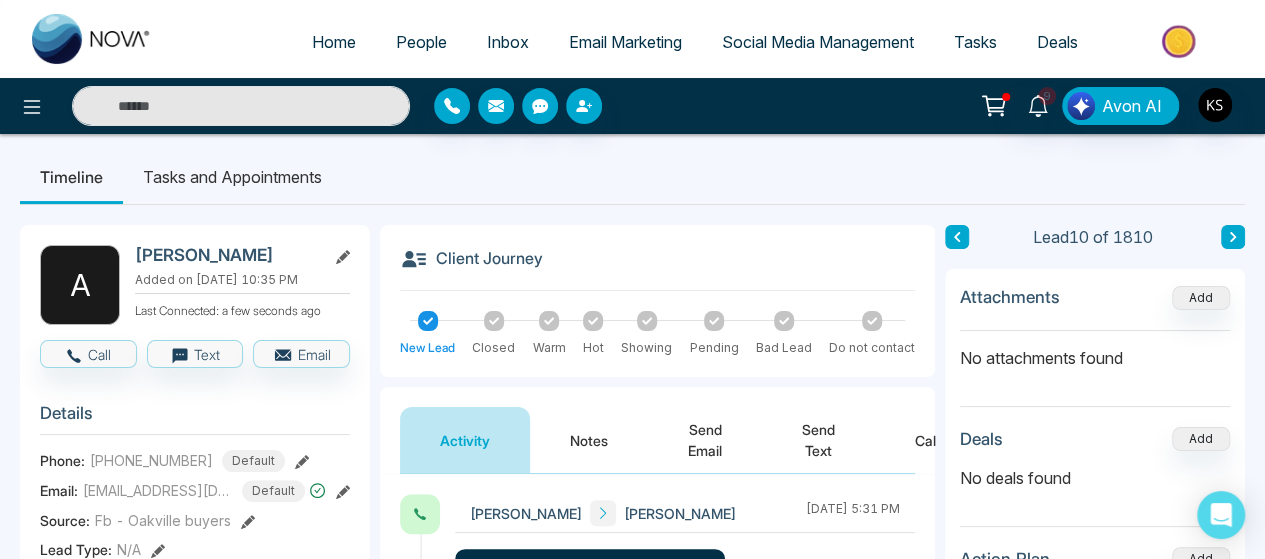 click on "9 Notifications (9) Mark all as Read K S New Lead Lead Name: Amarpall Arora
Via: Lead Flow - Oakville buyers Jul 02, 2025, 05:15 PM K S New Text From Linden Parris  Jul 02, 2025, 04:18 PM K S New Text From Linden Parris  Jul 02, 2025, 02:36 PM K S New Lead Lead Name: Uzzi
Via: Lead Flow - Oakville buyers Jul 02, 2025, 02:30 PM K S New Text From Linden Parris  Jul 02, 2025, 02:11 PM K S New Text From Linden Parris  Jul 02, 2025, 01:54 PM K S New Lead Lead Name: Jayden Nguyen
Via: Lead Flow - Oakville buyers Jul 02, 2025, 11:25 AM K S New Text From Linden Parris  Jul 01, 2025, 07:07 PM K S New Text From Linden Parris  Jul 01, 2025, 06:57 PM K S New Text From Linden Parris  Jul 01, 2025, 06:55 PM K S New Text From Linden Parris  Jul 01, 2025, 06:53 PM K S New Lead Lead Name: Omar Baraki
Via: Lead Flow - Oakville buyers Jul 01, 2025, 01:10 PM K S New Lead Lead Name: Nikhita Kandikonda
Via: Lead Flow - Oakville buyers Jul 01, 2025, 01:05 PM K S New Text From Linden Parris  Jul 01, 2025, 12:14 PM K S K S" at bounding box center (1001, 106) 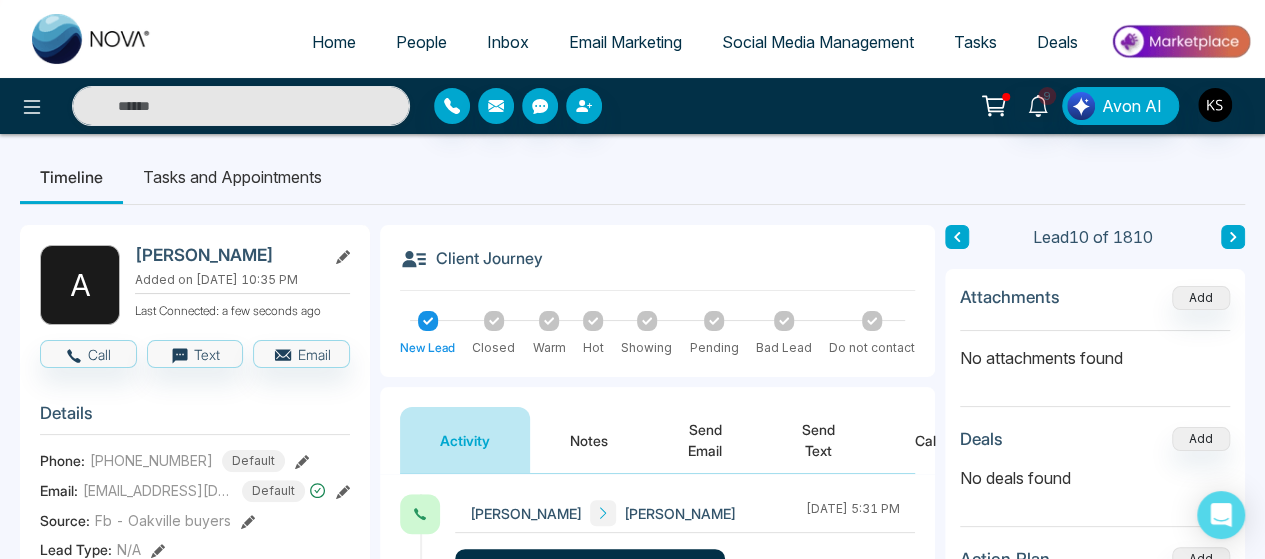 click on "9 Notifications (9) Mark all as Read K S New Lead Lead Name: Amarpall Arora
Via: Lead Flow - Oakville buyers Jul 02, 2025, 05:15 PM K S New Text From Linden Parris  Jul 02, 2025, 04:18 PM K S New Text From Linden Parris  Jul 02, 2025, 02:36 PM K S New Lead Lead Name: Uzzi
Via: Lead Flow - Oakville buyers Jul 02, 2025, 02:30 PM K S New Text From Linden Parris  Jul 02, 2025, 02:11 PM K S New Text From Linden Parris  Jul 02, 2025, 01:54 PM K S New Lead Lead Name: Jayden Nguyen
Via: Lead Flow - Oakville buyers Jul 02, 2025, 11:25 AM K S New Text From Linden Parris  Jul 01, 2025, 07:07 PM K S New Text From Linden Parris  Jul 01, 2025, 06:57 PM K S New Text From Linden Parris  Jul 01, 2025, 06:55 PM K S New Text From Linden Parris  Jul 01, 2025, 06:53 PM K S New Lead Lead Name: Omar Baraki
Via: Lead Flow - Oakville buyers Jul 01, 2025, 01:10 PM K S New Lead Lead Name: Nikhita Kandikonda
Via: Lead Flow - Oakville buyers Jul 01, 2025, 01:05 PM K S New Text From Linden Parris  Jul 01, 2025, 12:14 PM K S K S" at bounding box center (1001, 106) 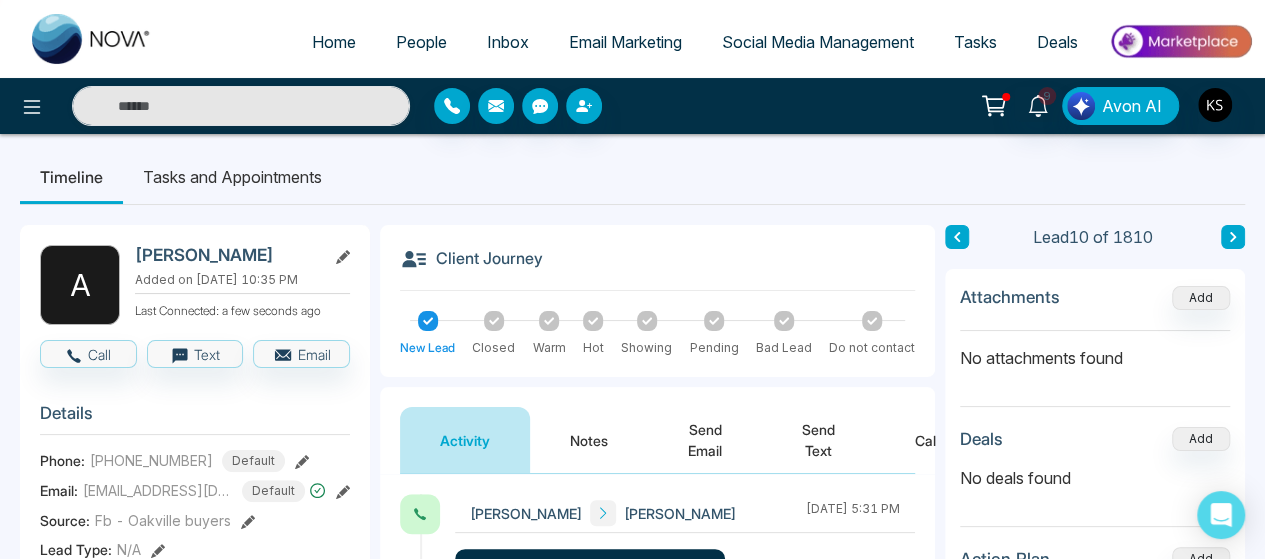 click on "9 Notifications (9) Mark all as Read K S New Lead Lead Name: Amarpall Arora
Via: Lead Flow - Oakville buyers Jul 02, 2025, 05:15 PM K S New Text From Linden Parris  Jul 02, 2025, 04:18 PM K S New Text From Linden Parris  Jul 02, 2025, 02:36 PM K S New Lead Lead Name: Uzzi
Via: Lead Flow - Oakville buyers Jul 02, 2025, 02:30 PM K S New Text From Linden Parris  Jul 02, 2025, 02:11 PM K S New Text From Linden Parris  Jul 02, 2025, 01:54 PM K S New Lead Lead Name: Jayden Nguyen
Via: Lead Flow - Oakville buyers Jul 02, 2025, 11:25 AM K S New Text From Linden Parris  Jul 01, 2025, 07:07 PM K S New Text From Linden Parris  Jul 01, 2025, 06:57 PM K S New Text From Linden Parris  Jul 01, 2025, 06:55 PM K S New Text From Linden Parris  Jul 01, 2025, 06:53 PM K S New Lead Lead Name: Omar Baraki
Via: Lead Flow - Oakville buyers Jul 01, 2025, 01:10 PM K S New Lead Lead Name: Nikhita Kandikonda
Via: Lead Flow - Oakville buyers Jul 01, 2025, 01:05 PM K S New Text From Linden Parris  Jul 01, 2025, 12:14 PM K S K S" at bounding box center (1001, 106) 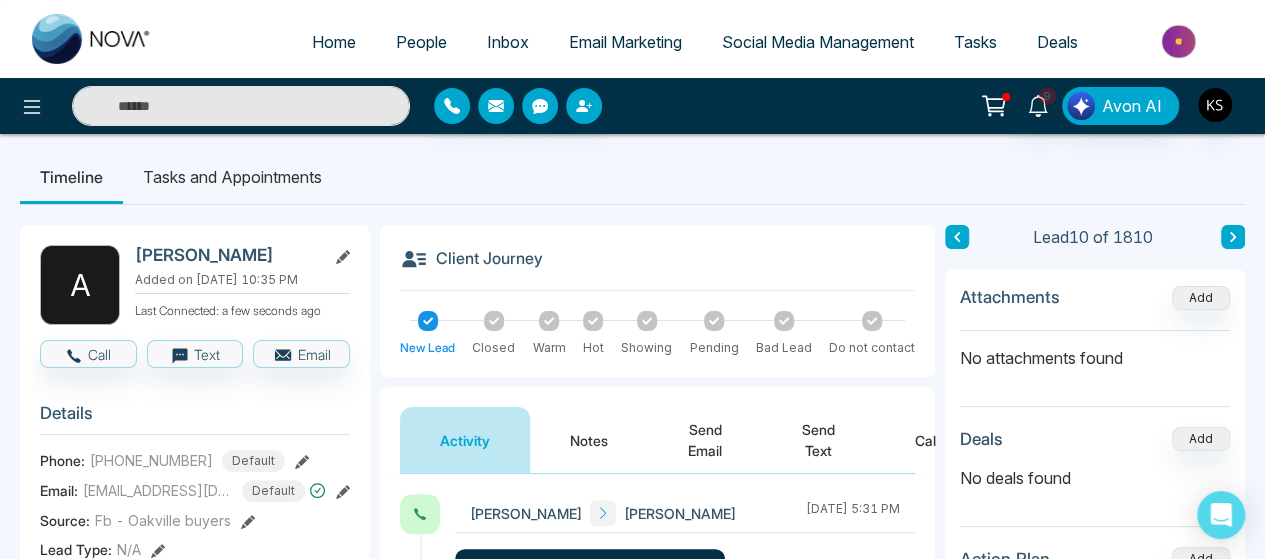 click on "9 Notifications (9) Mark all as Read K S New Lead Lead Name: Amarpall Arora
Via: Lead Flow - Oakville buyers Jul 02, 2025, 05:15 PM K S New Text From Linden Parris  Jul 02, 2025, 04:18 PM K S New Text From Linden Parris  Jul 02, 2025, 02:36 PM K S New Lead Lead Name: Uzzi
Via: Lead Flow - Oakville buyers Jul 02, 2025, 02:30 PM K S New Text From Linden Parris  Jul 02, 2025, 02:11 PM K S New Text From Linden Parris  Jul 02, 2025, 01:54 PM K S New Lead Lead Name: Jayden Nguyen
Via: Lead Flow - Oakville buyers Jul 02, 2025, 11:25 AM K S New Text From Linden Parris  Jul 01, 2025, 07:07 PM K S New Text From Linden Parris  Jul 01, 2025, 06:57 PM K S New Text From Linden Parris  Jul 01, 2025, 06:55 PM K S New Text From Linden Parris  Jul 01, 2025, 06:53 PM K S New Lead Lead Name: Omar Baraki
Via: Lead Flow - Oakville buyers Jul 01, 2025, 01:10 PM K S New Lead Lead Name: Nikhita Kandikonda
Via: Lead Flow - Oakville buyers Jul 01, 2025, 01:05 PM K S New Text From Linden Parris  Jul 01, 2025, 12:14 PM K S K S" at bounding box center [1001, 106] 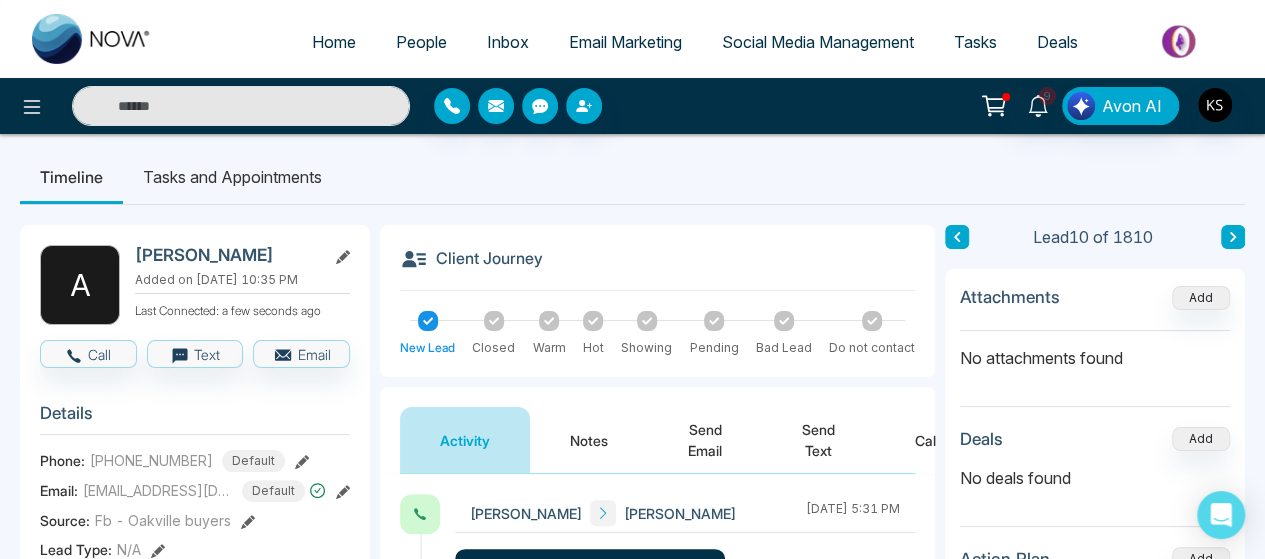click on "9 Notifications (9) Mark all as Read K S New Lead Lead Name: Amarpall Arora
Via: Lead Flow - Oakville buyers Jul 02, 2025, 05:15 PM K S New Text From Linden Parris  Jul 02, 2025, 04:18 PM K S New Text From Linden Parris  Jul 02, 2025, 02:36 PM K S New Lead Lead Name: Uzzi
Via: Lead Flow - Oakville buyers Jul 02, 2025, 02:30 PM K S New Text From Linden Parris  Jul 02, 2025, 02:11 PM K S New Text From Linden Parris  Jul 02, 2025, 01:54 PM K S New Lead Lead Name: Jayden Nguyen
Via: Lead Flow - Oakville buyers Jul 02, 2025, 11:25 AM K S New Text From Linden Parris  Jul 01, 2025, 07:07 PM K S New Text From Linden Parris  Jul 01, 2025, 06:57 PM K S New Text From Linden Parris  Jul 01, 2025, 06:55 PM K S New Text From Linden Parris  Jul 01, 2025, 06:53 PM K S New Lead Lead Name: Omar Baraki
Via: Lead Flow - Oakville buyers Jul 01, 2025, 01:10 PM K S New Lead Lead Name: Nikhita Kandikonda
Via: Lead Flow - Oakville buyers Jul 01, 2025, 01:05 PM K S New Text From Linden Parris  Jul 01, 2025, 12:14 PM K S K S" at bounding box center [1001, 106] 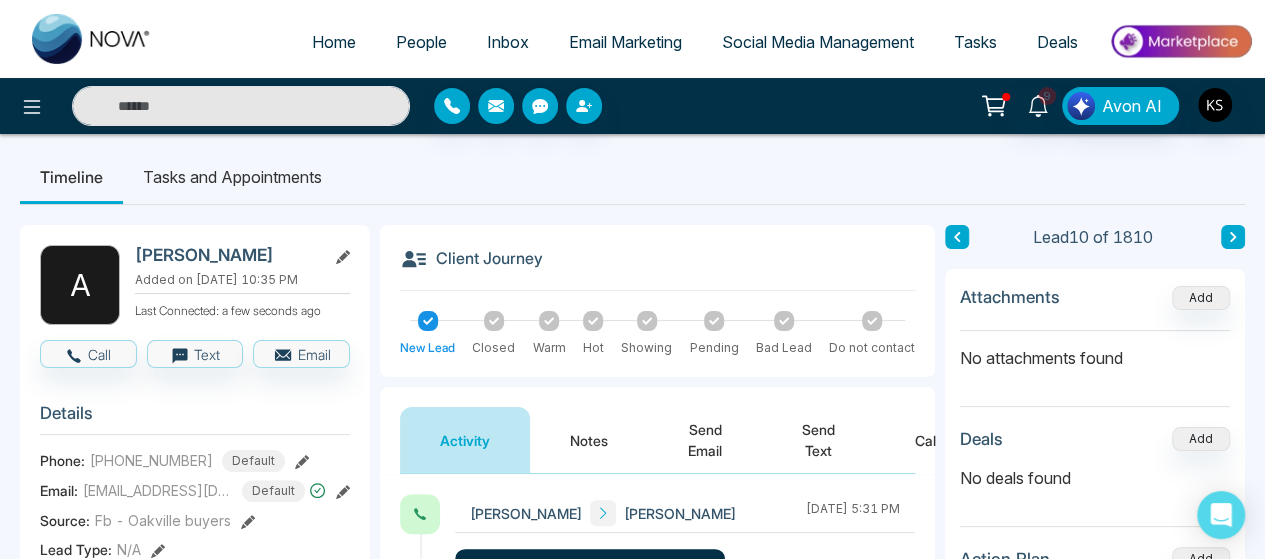 click on "Timeline Tasks and Appointments" at bounding box center [632, 177] 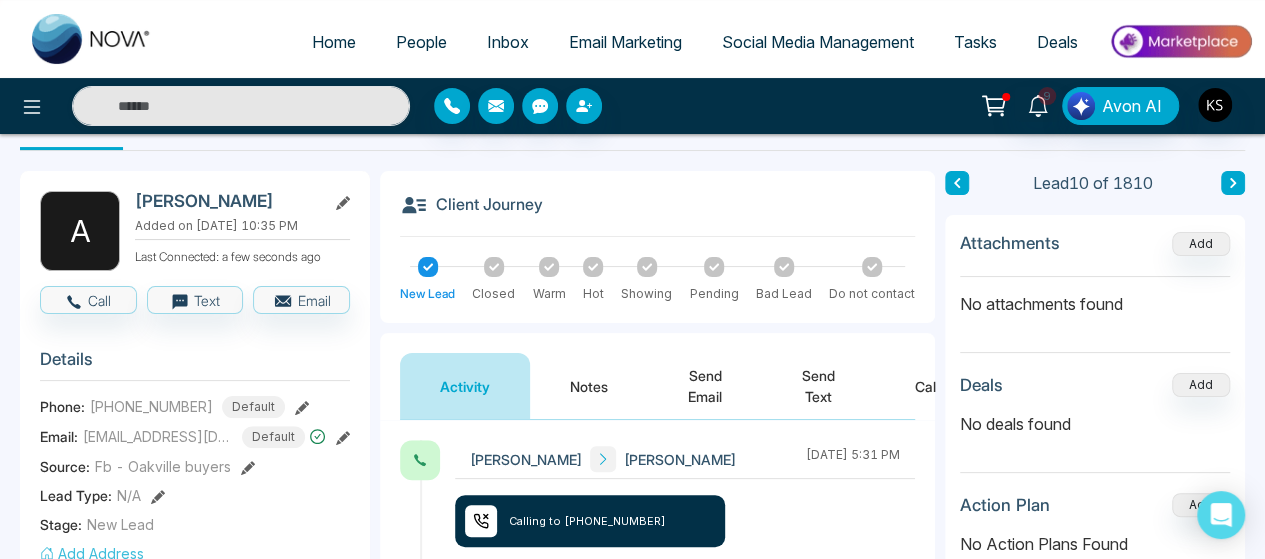 scroll, scrollTop: 0, scrollLeft: 0, axis: both 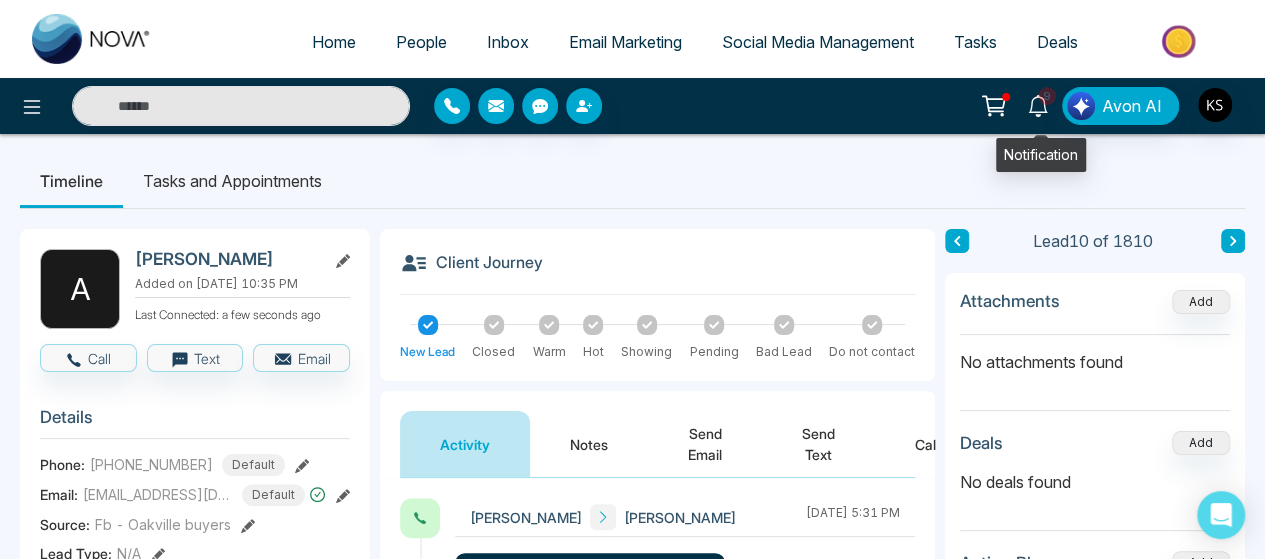 click 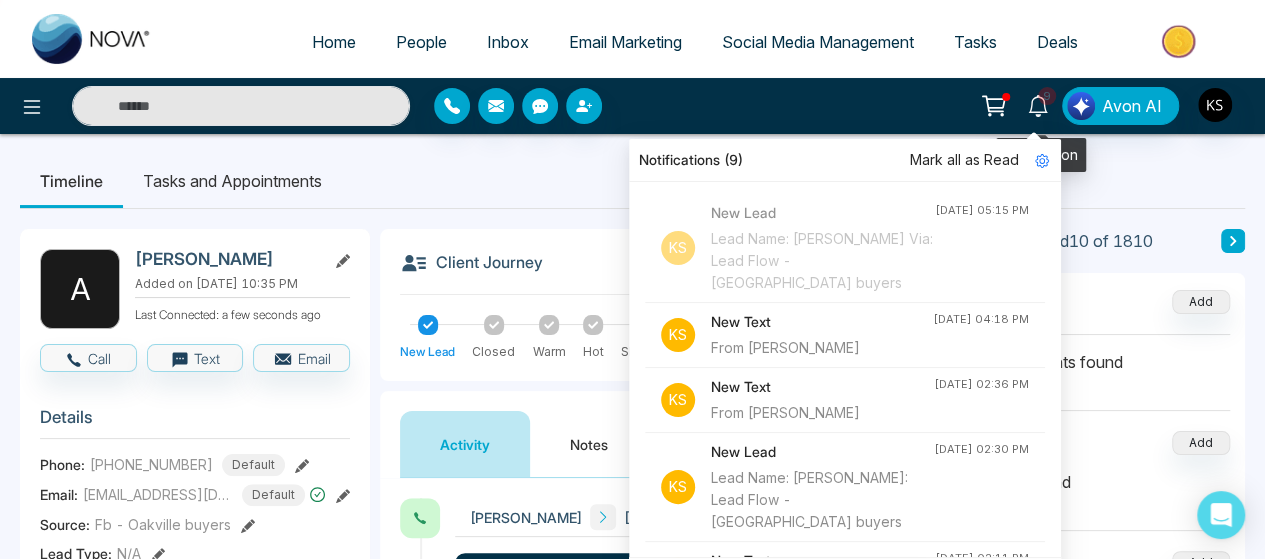 click 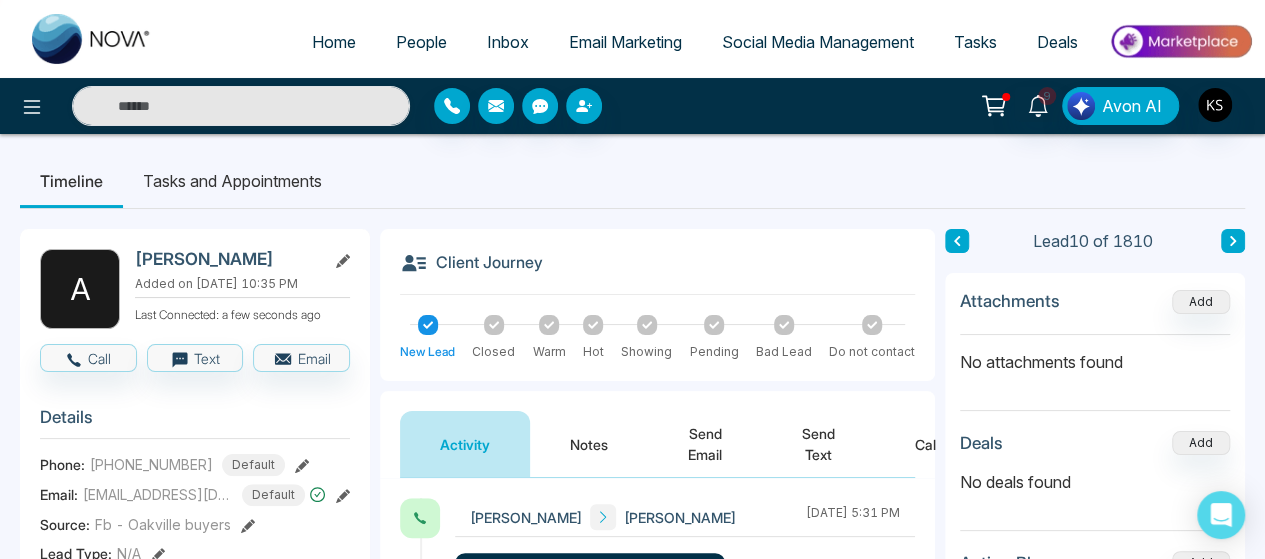 click 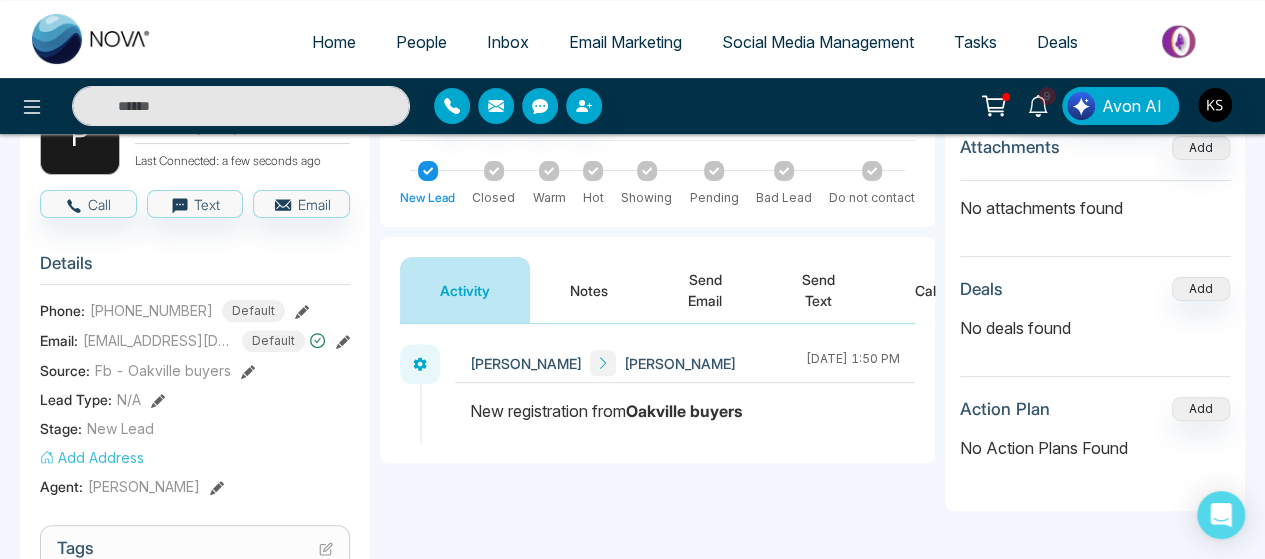 scroll, scrollTop: 153, scrollLeft: 0, axis: vertical 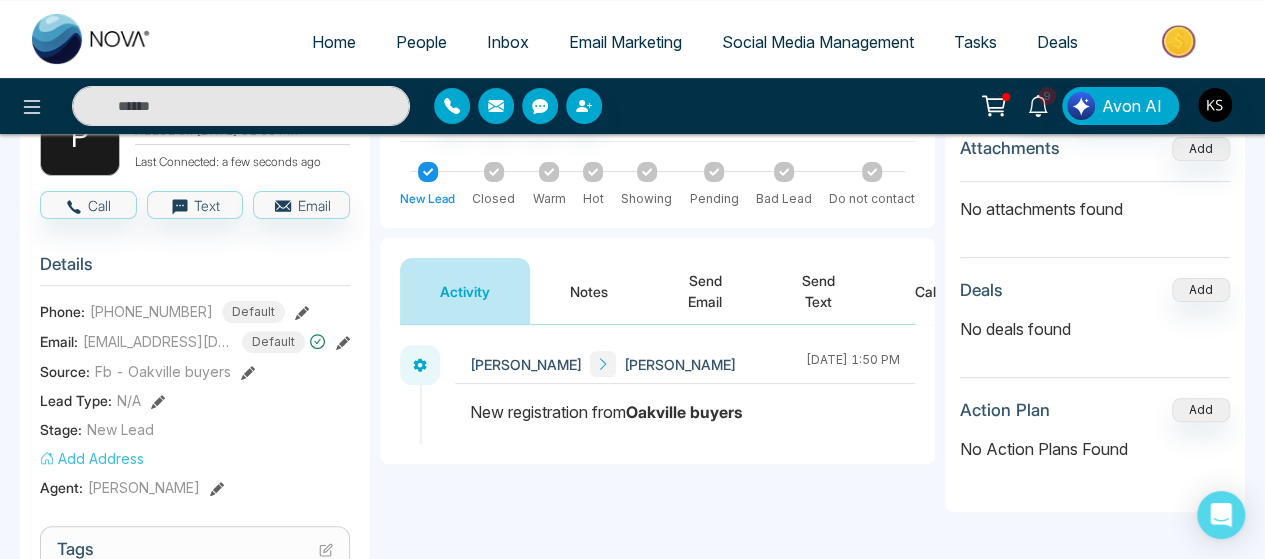 click on "Notes" at bounding box center (589, 291) 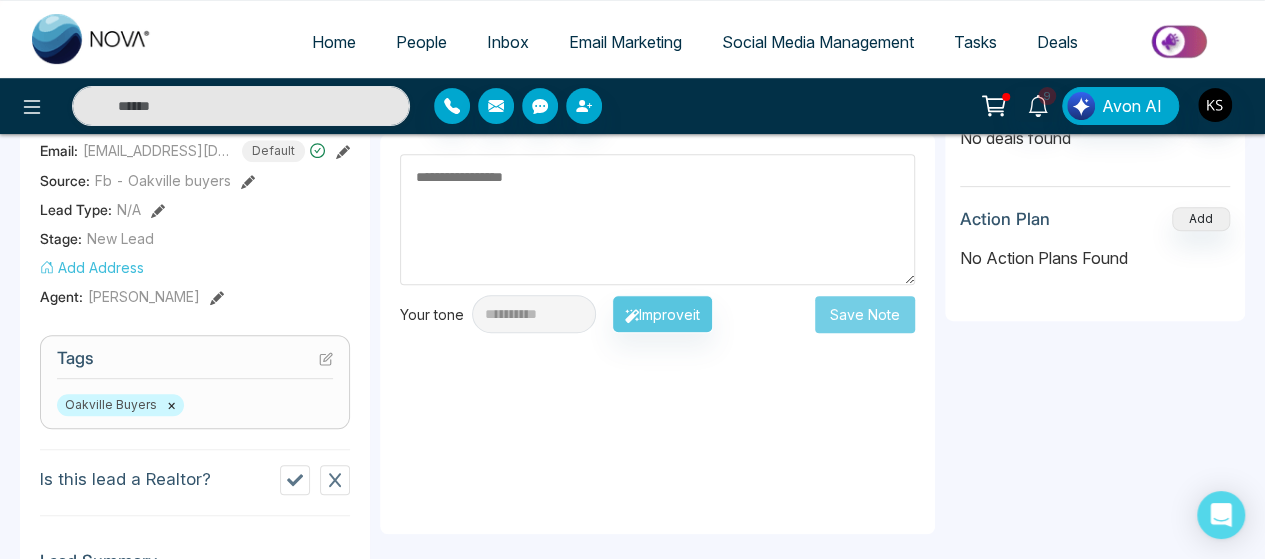 scroll, scrollTop: 22, scrollLeft: 0, axis: vertical 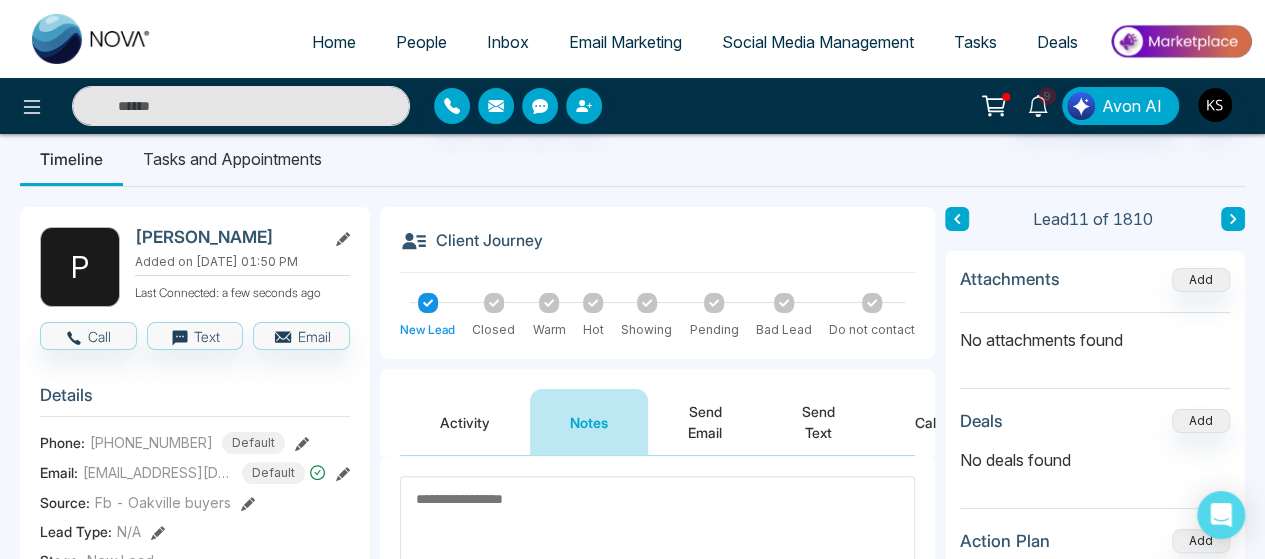 click on "Activity" at bounding box center (465, 422) 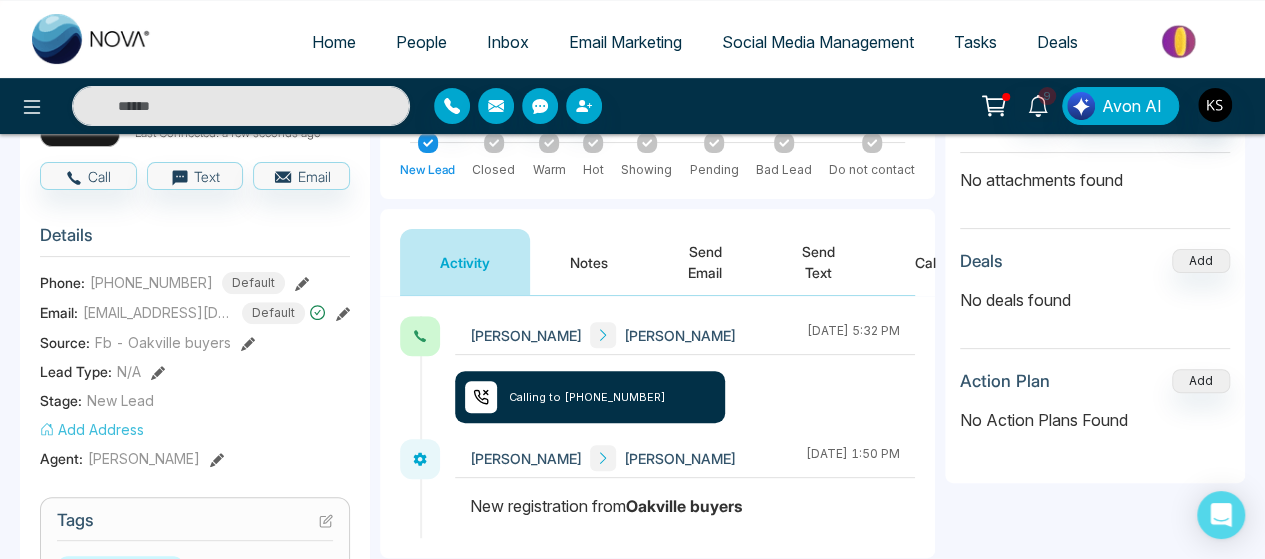 scroll, scrollTop: 90, scrollLeft: 0, axis: vertical 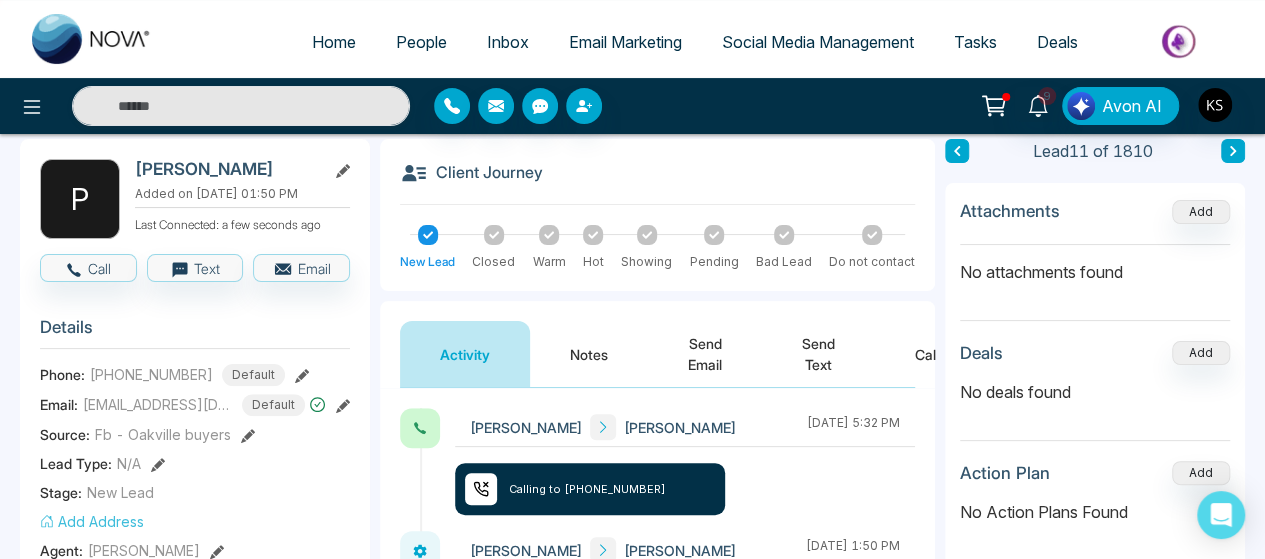 click on "Client Journey" at bounding box center [657, 182] 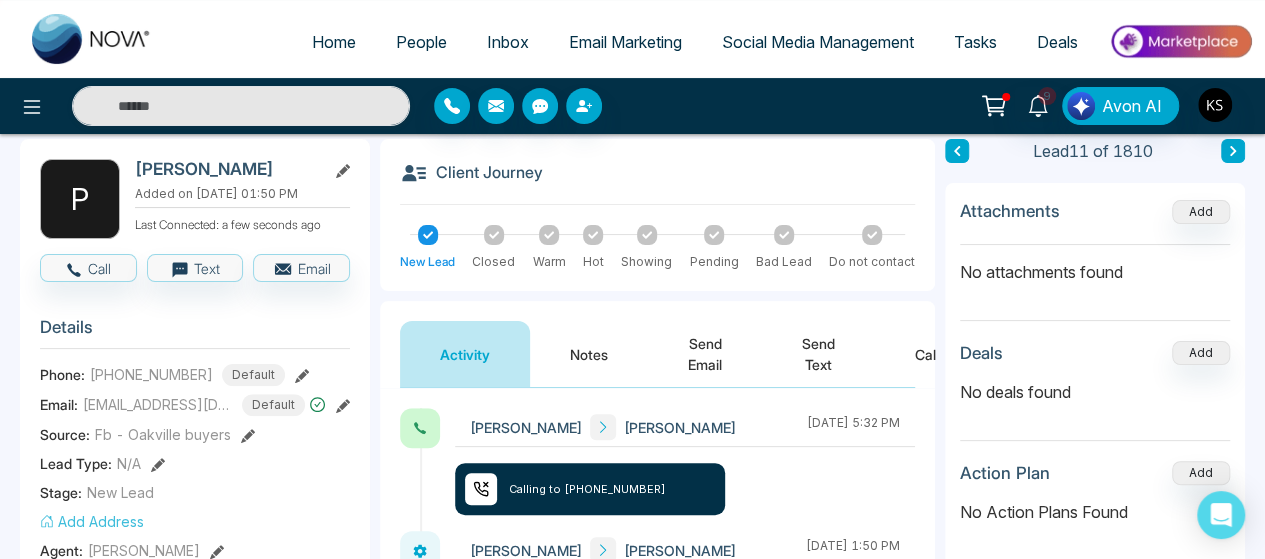 click on "Notes" at bounding box center [589, 354] 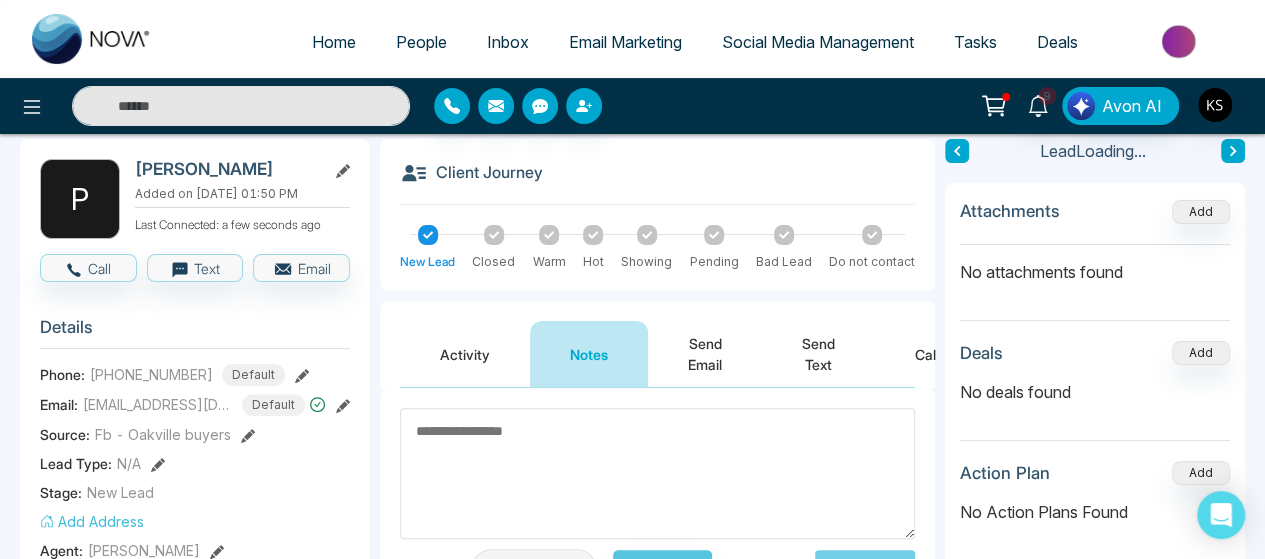 click at bounding box center [657, 473] 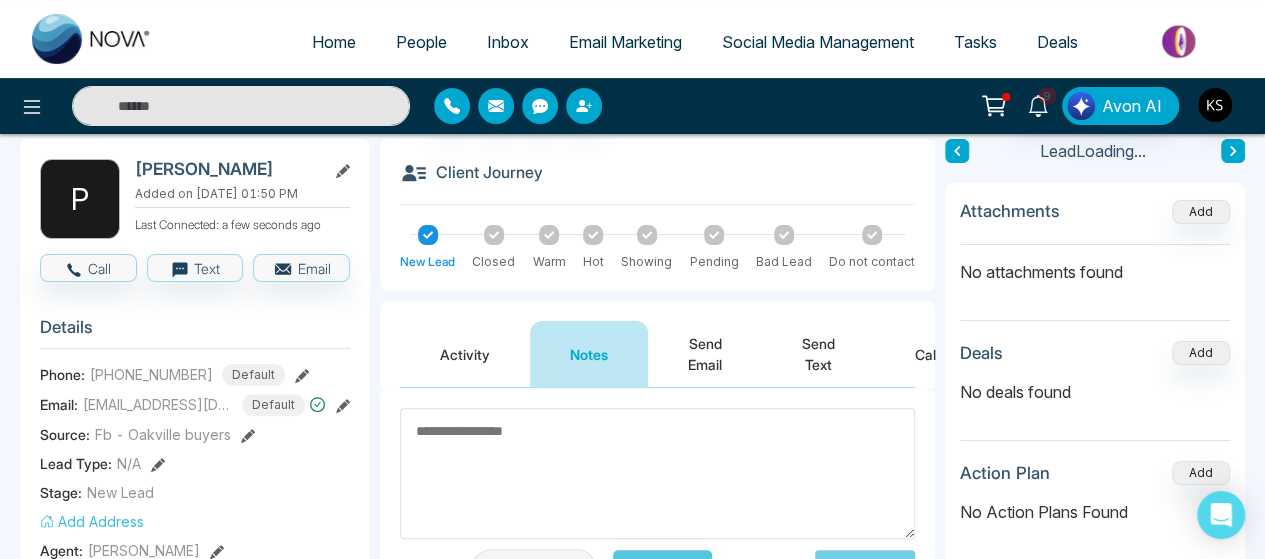 click on "**********" at bounding box center [657, 588] 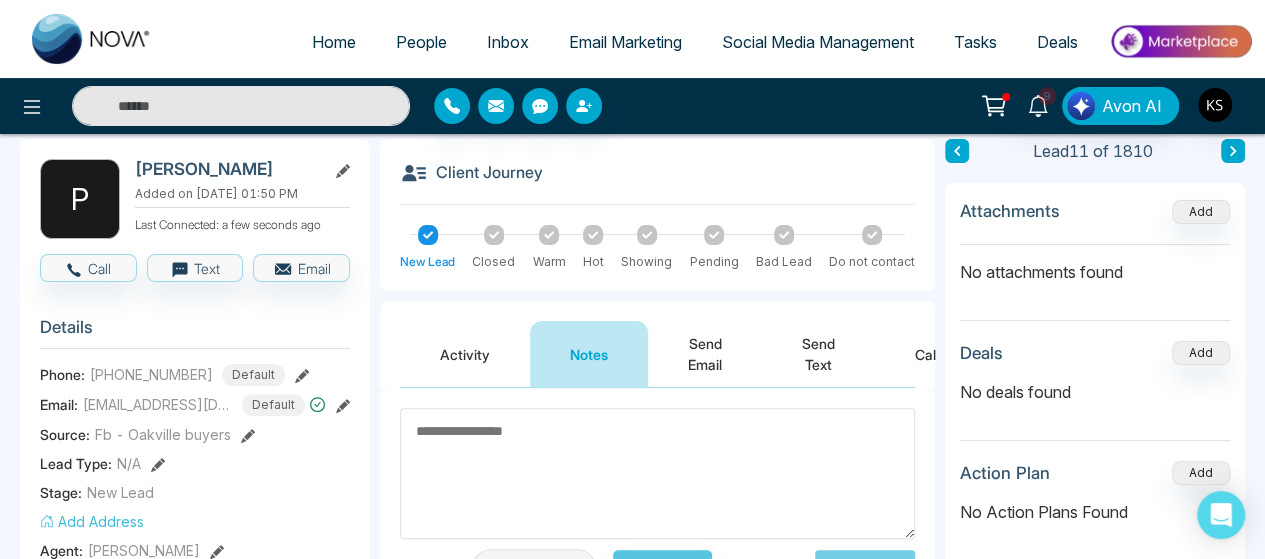 click at bounding box center (657, 473) 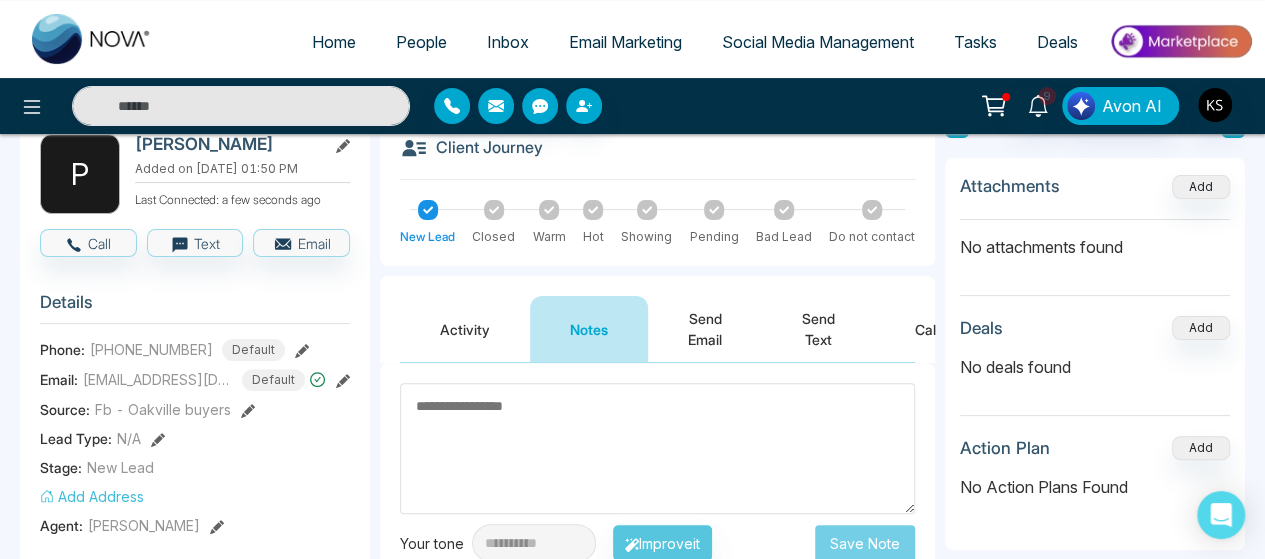 scroll, scrollTop: 116, scrollLeft: 0, axis: vertical 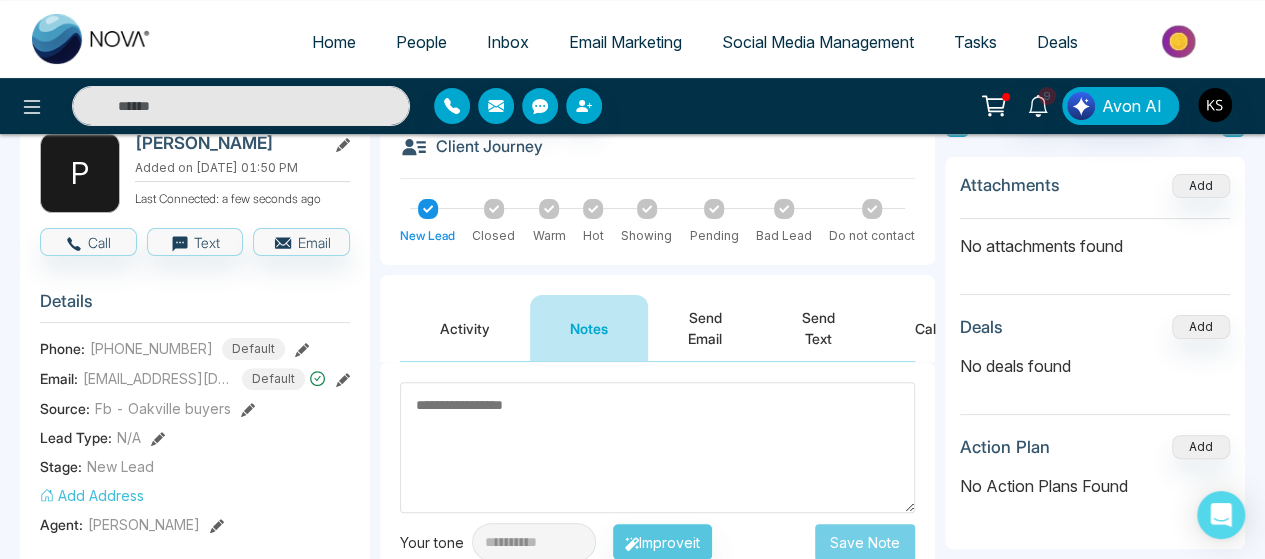 click at bounding box center [657, 447] 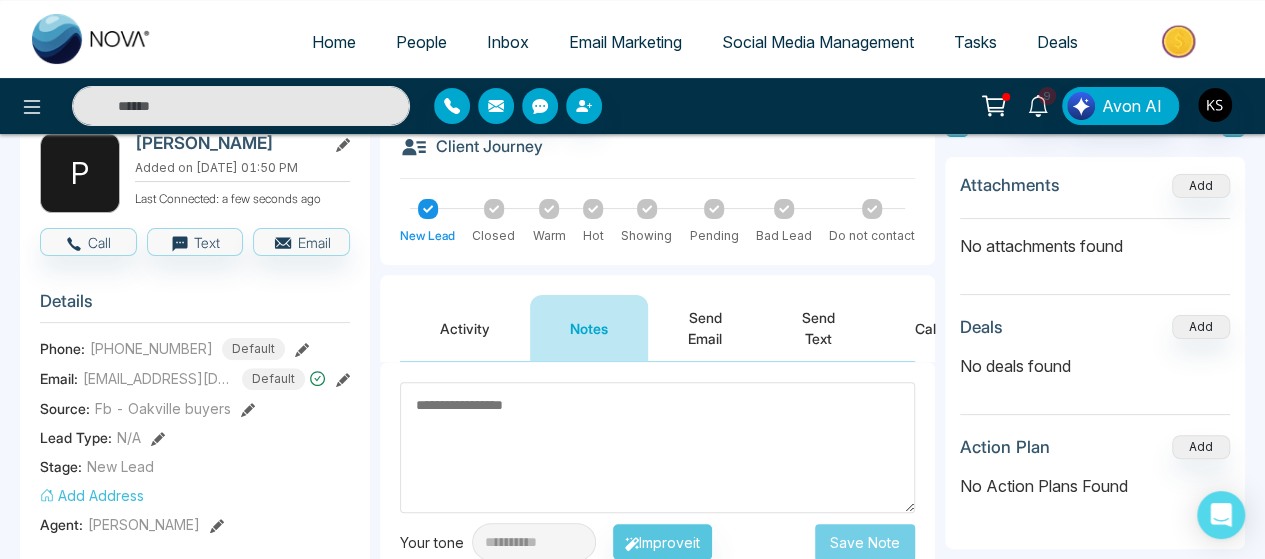 click at bounding box center (657, 447) 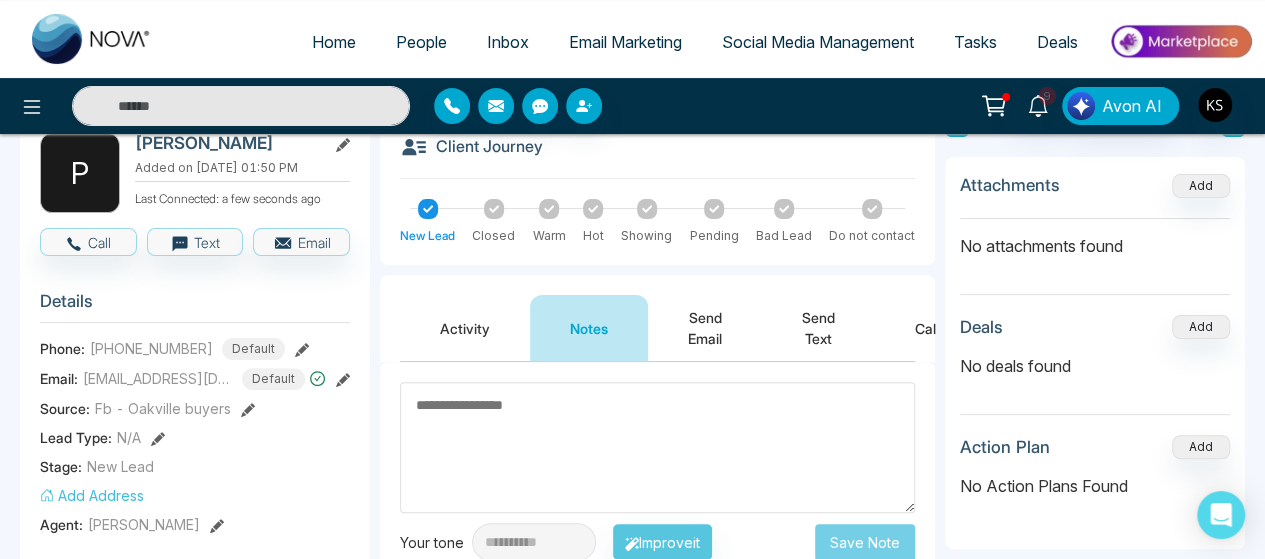 click at bounding box center (657, 447) 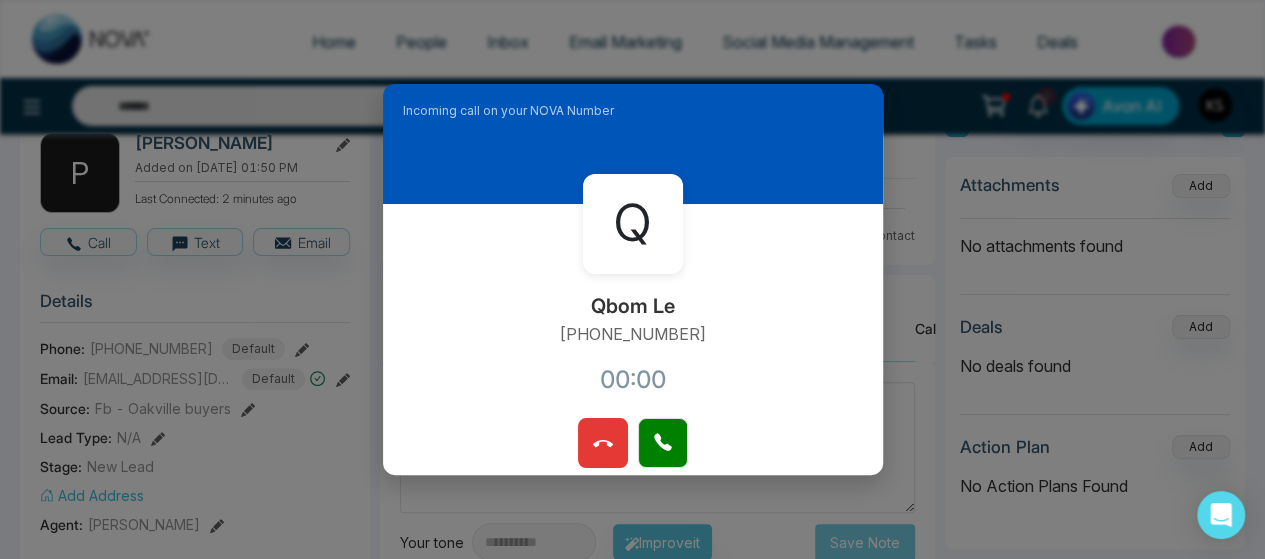 click 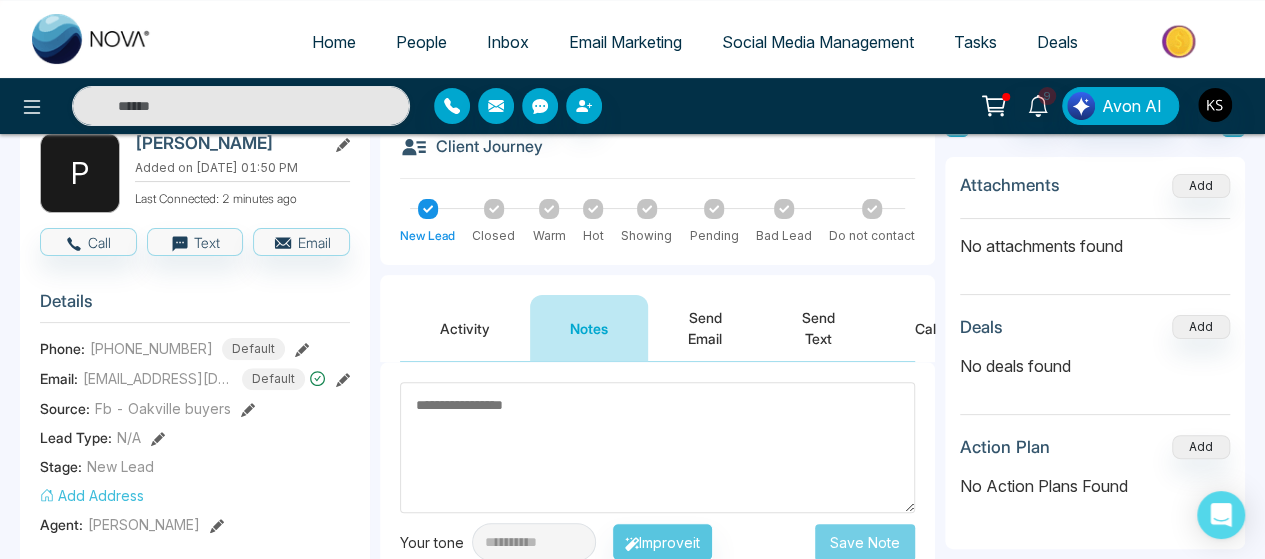click at bounding box center (657, 447) 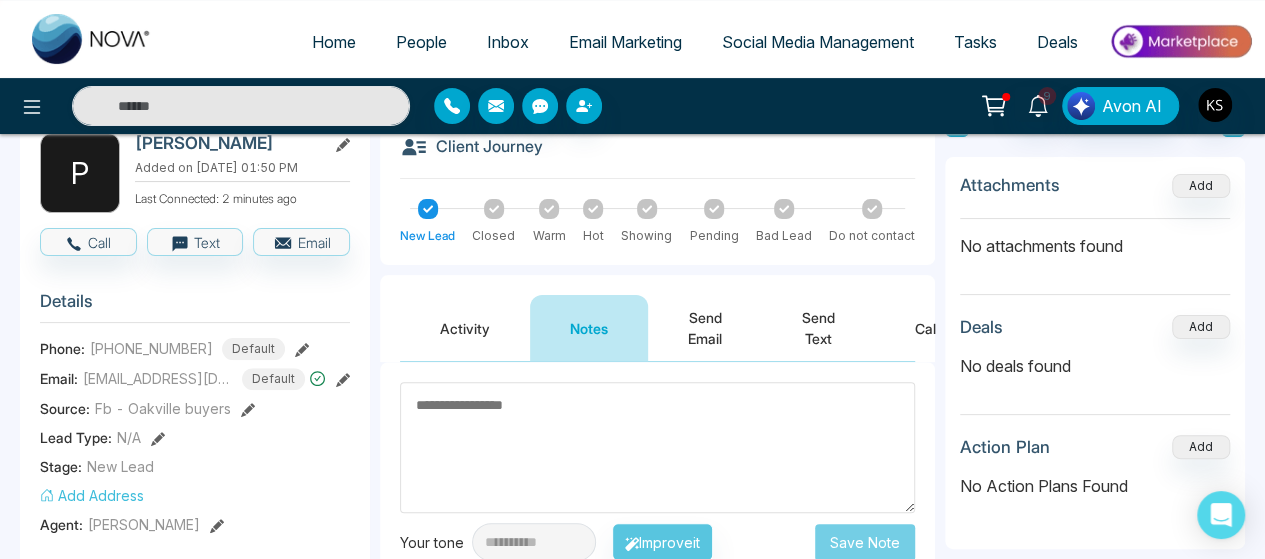 click at bounding box center (657, 447) 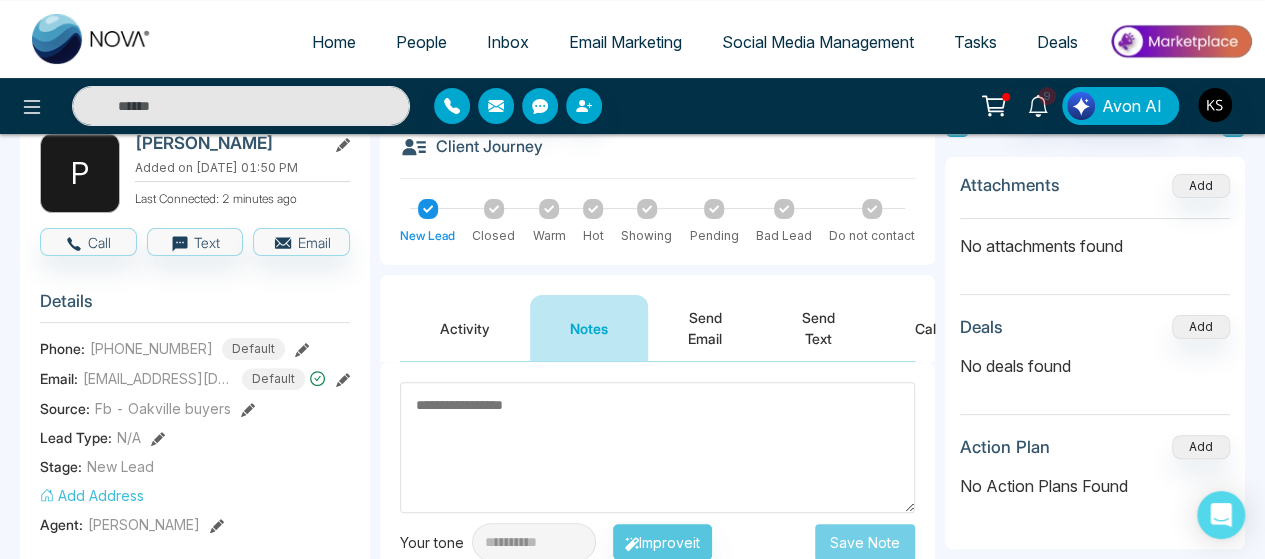 click at bounding box center [657, 447] 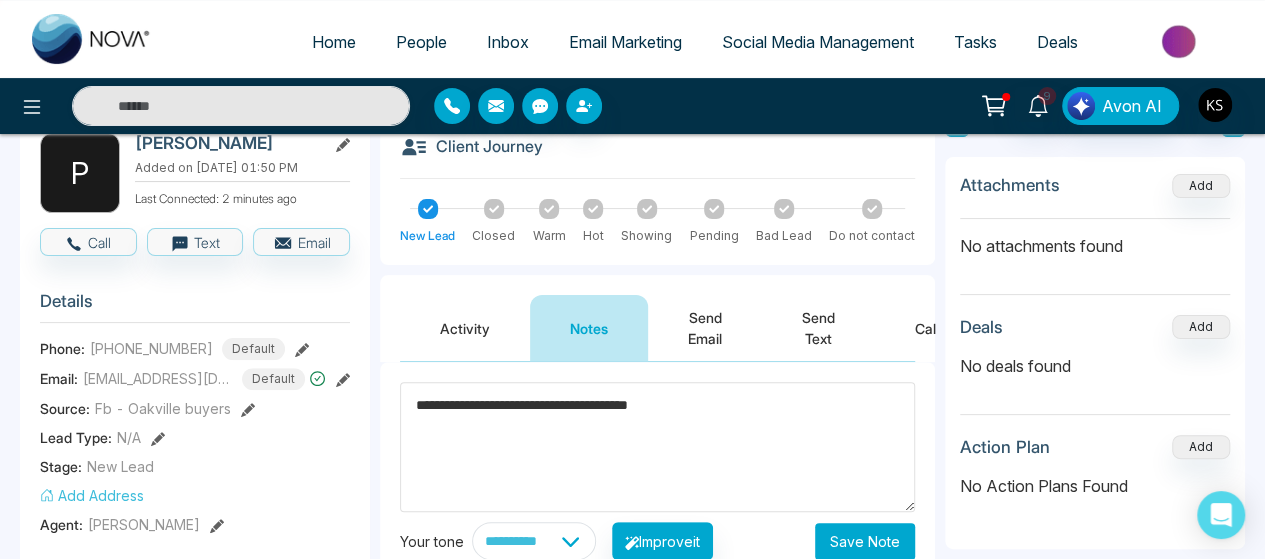 click on "**********" at bounding box center (657, 447) 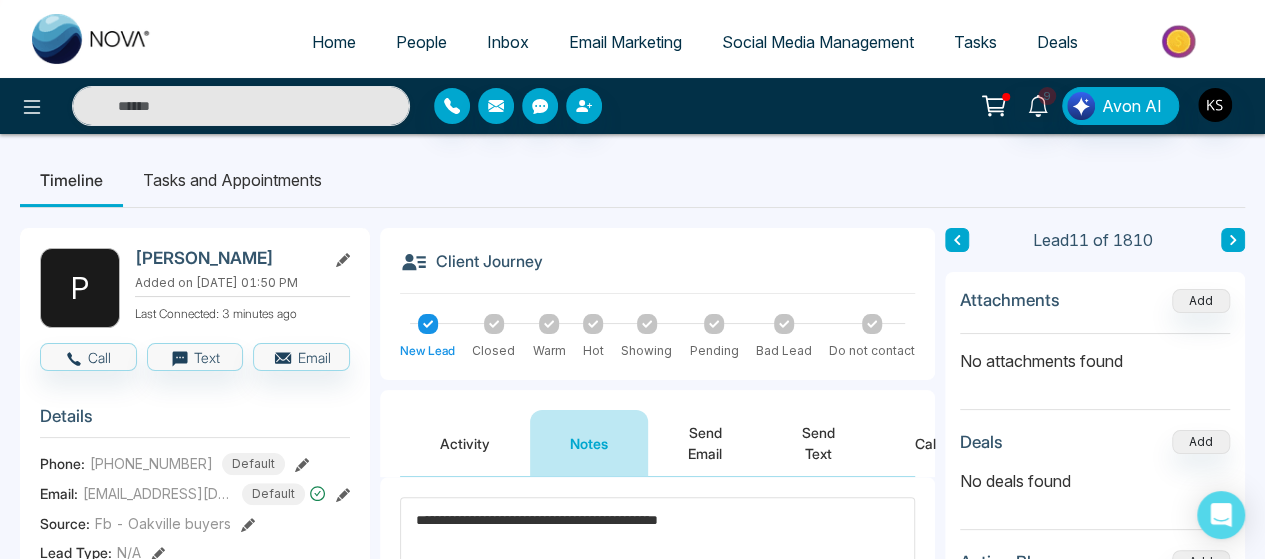 scroll, scrollTop: 0, scrollLeft: 0, axis: both 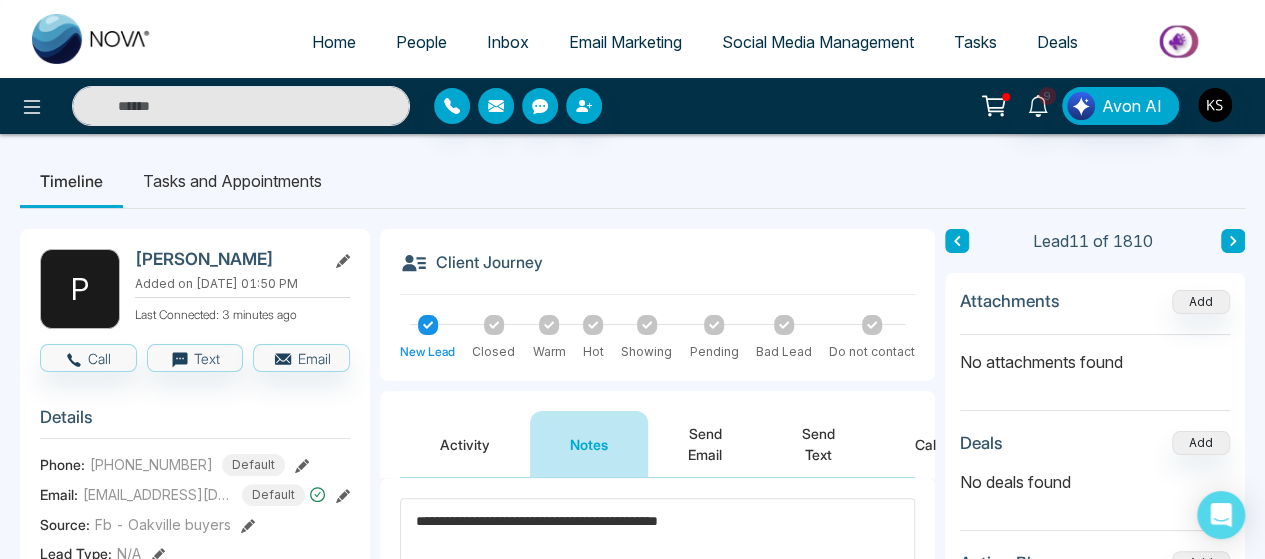 click on "**********" at bounding box center [657, 563] 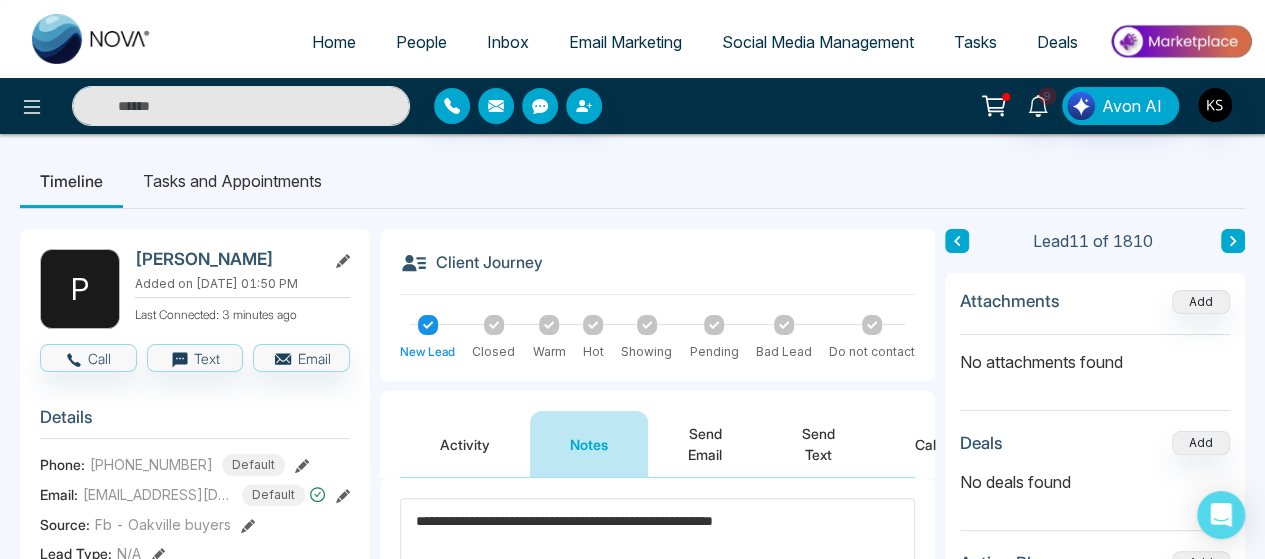 click on "**********" at bounding box center [657, 563] 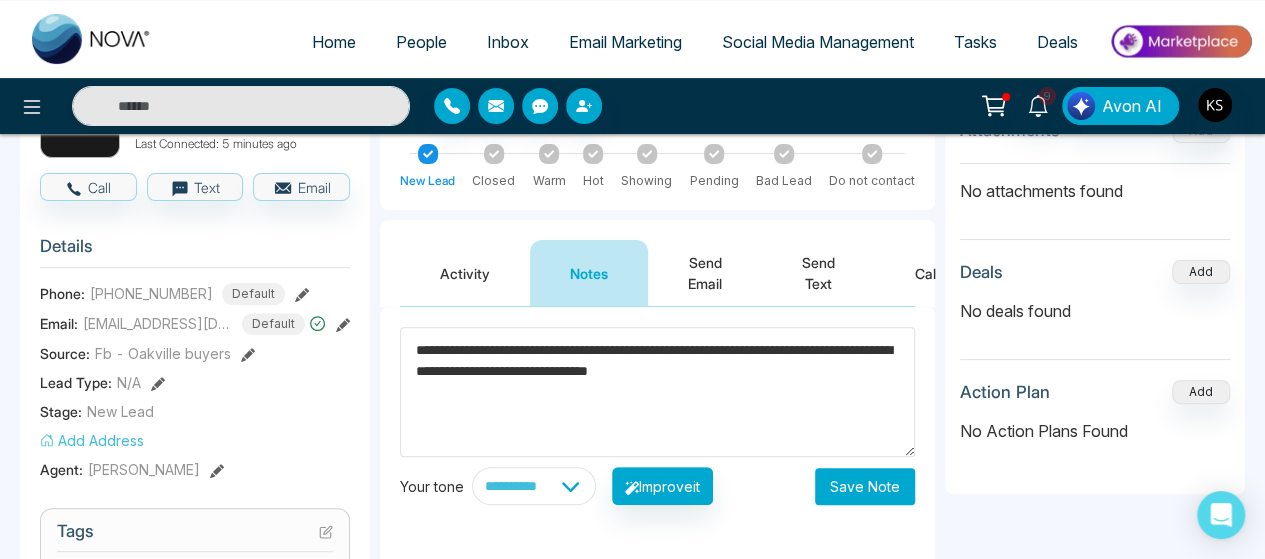 scroll, scrollTop: 194, scrollLeft: 0, axis: vertical 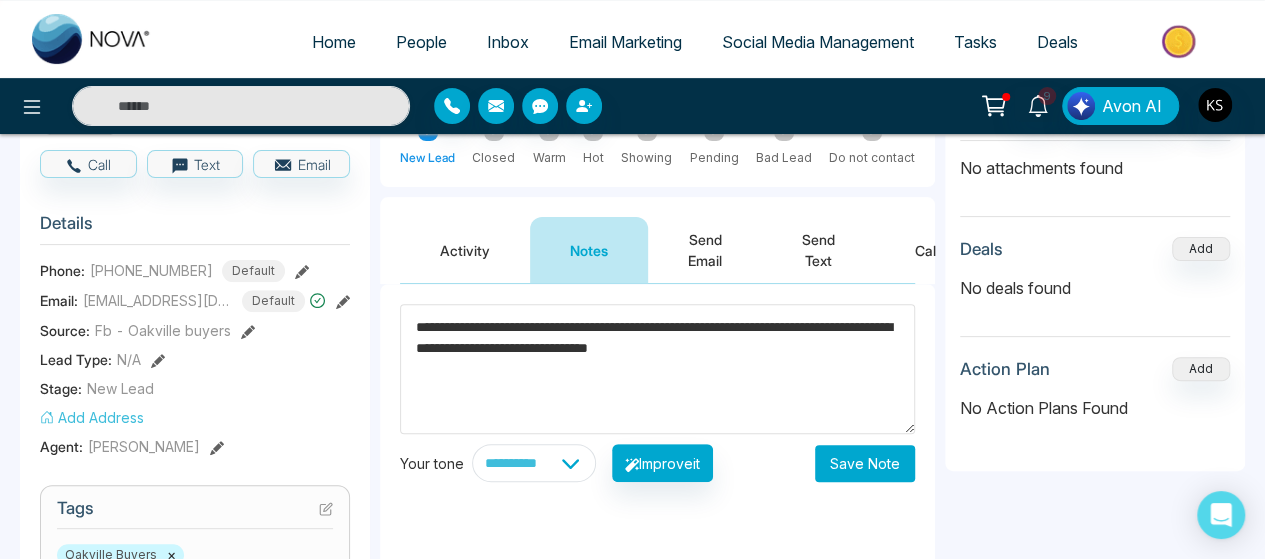 click on "**********" at bounding box center [657, 369] 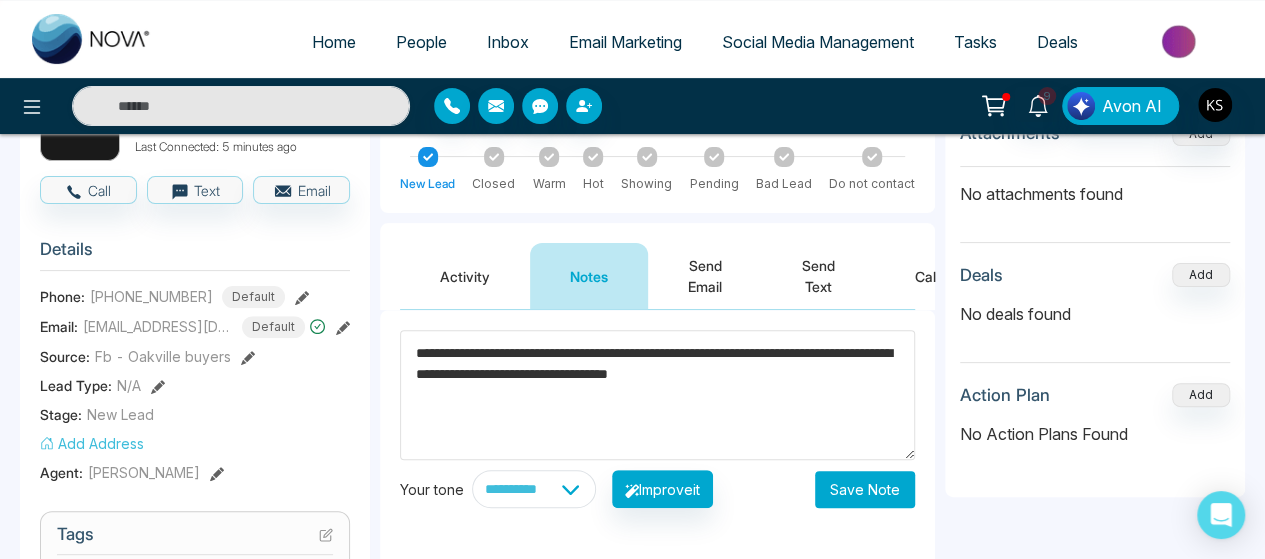 scroll, scrollTop: 169, scrollLeft: 0, axis: vertical 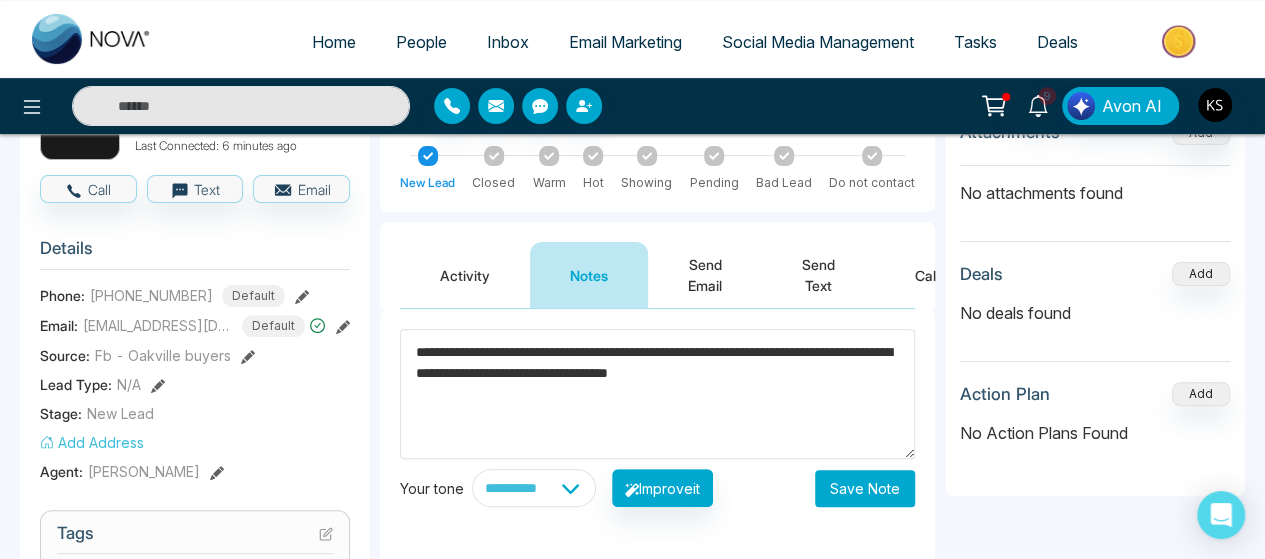 type on "**********" 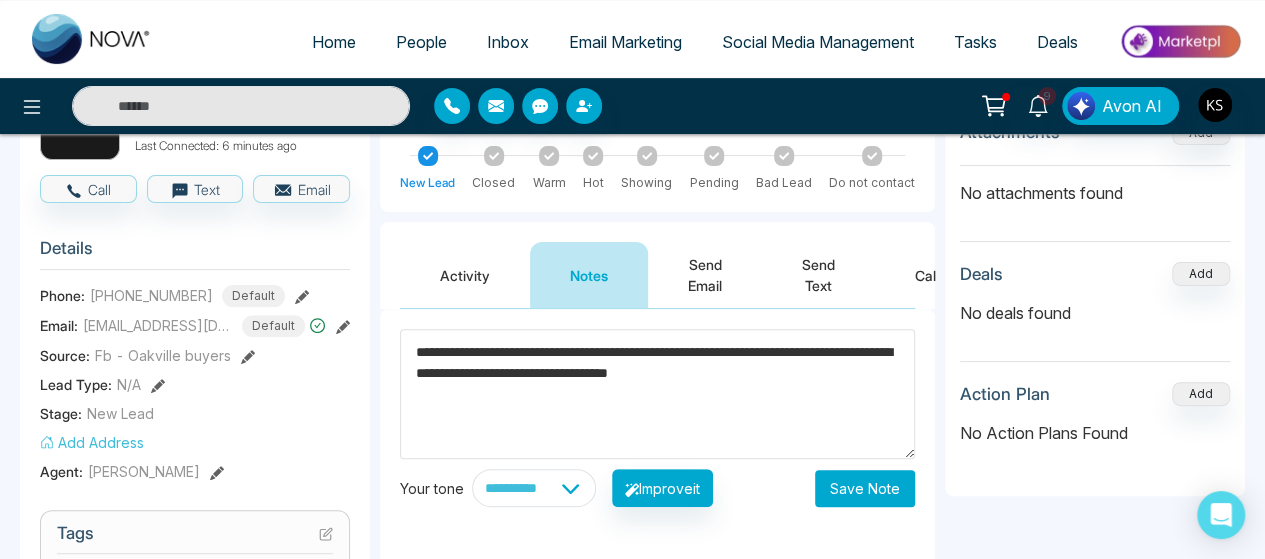 click on "Save Note" at bounding box center [865, 488] 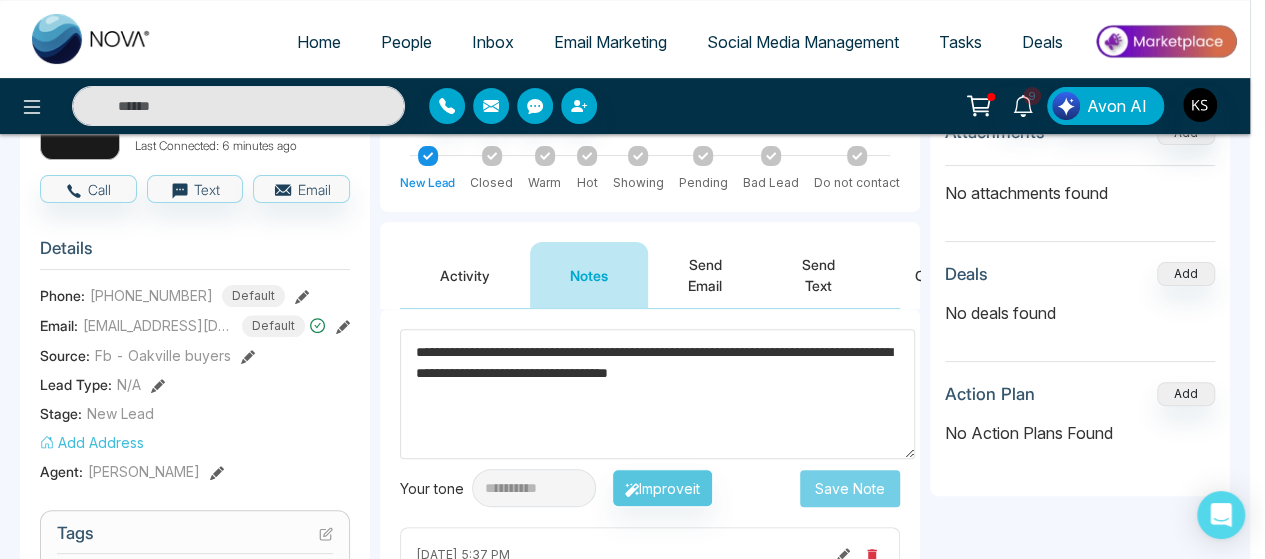 type 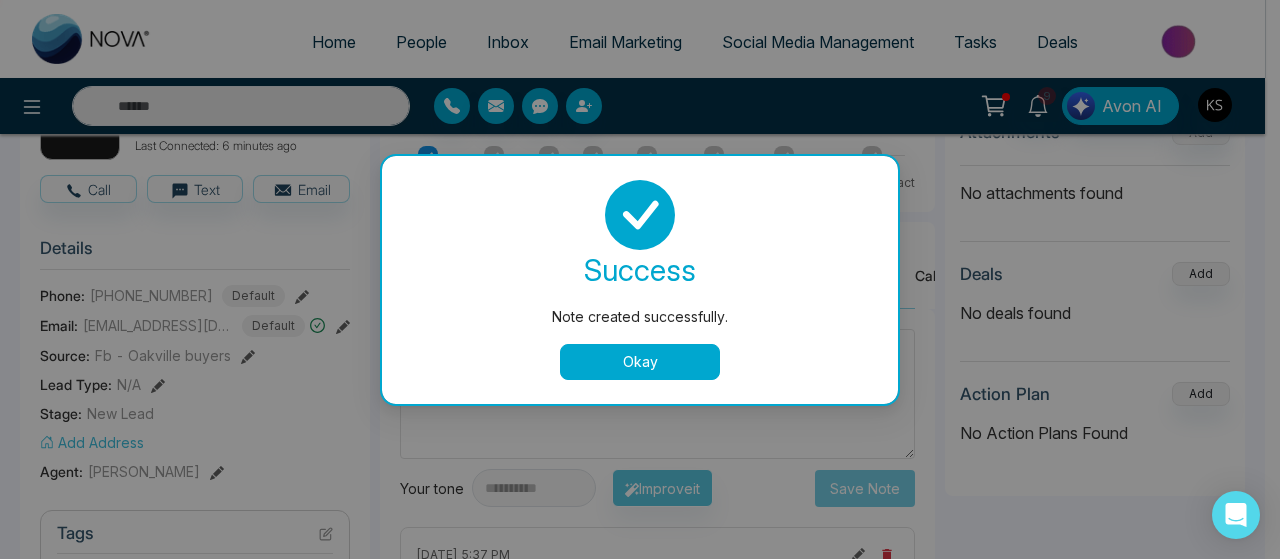 click on "Okay" at bounding box center (640, 362) 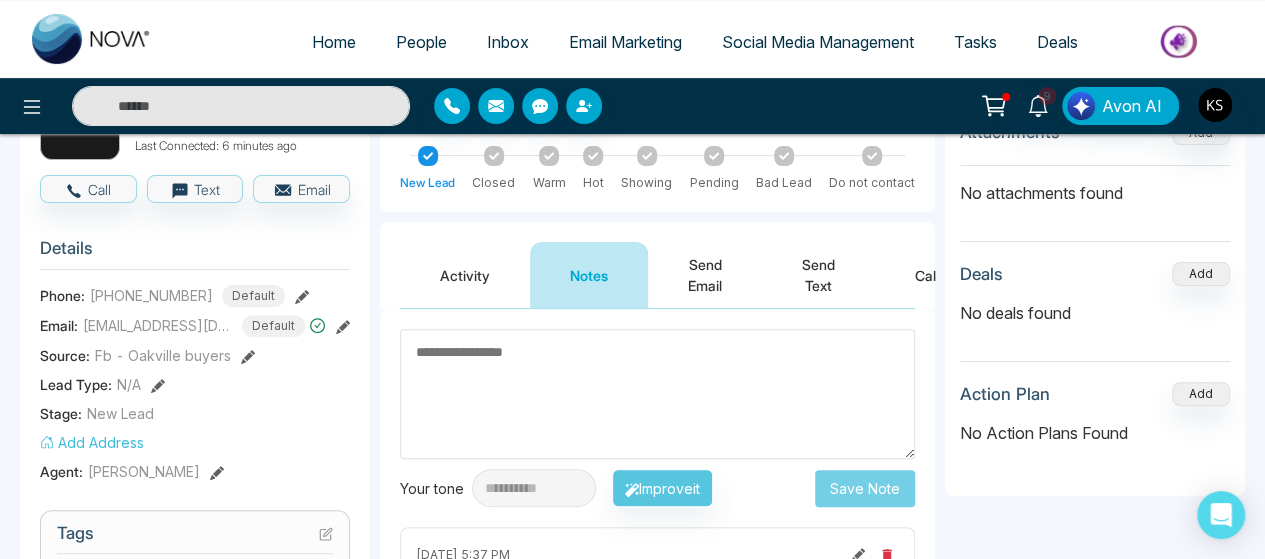 click at bounding box center [657, 394] 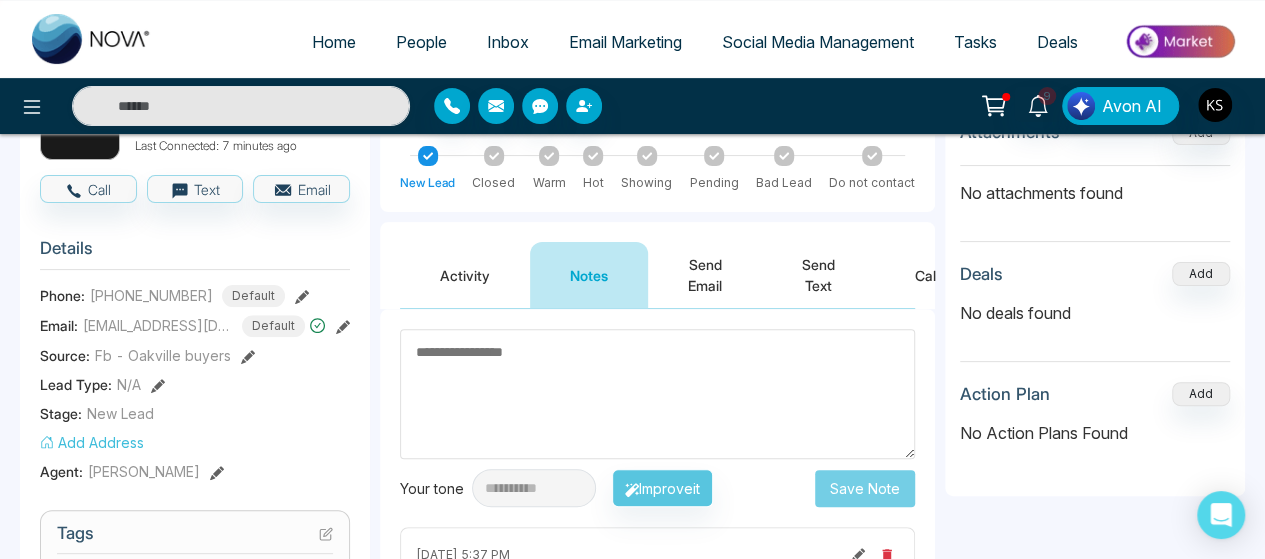 scroll, scrollTop: 0, scrollLeft: 0, axis: both 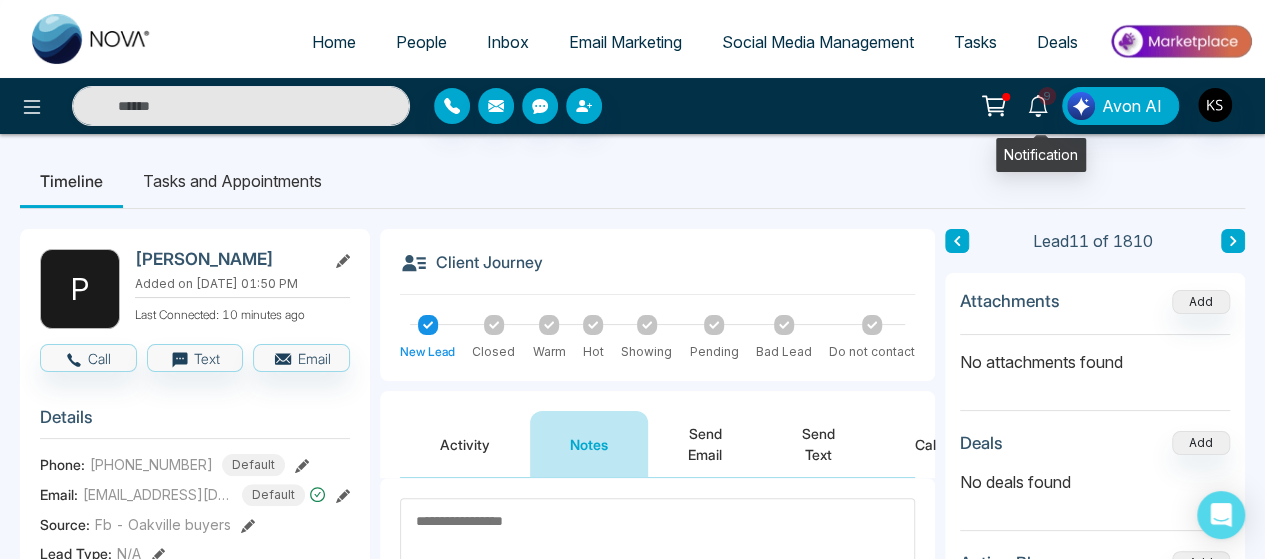 click 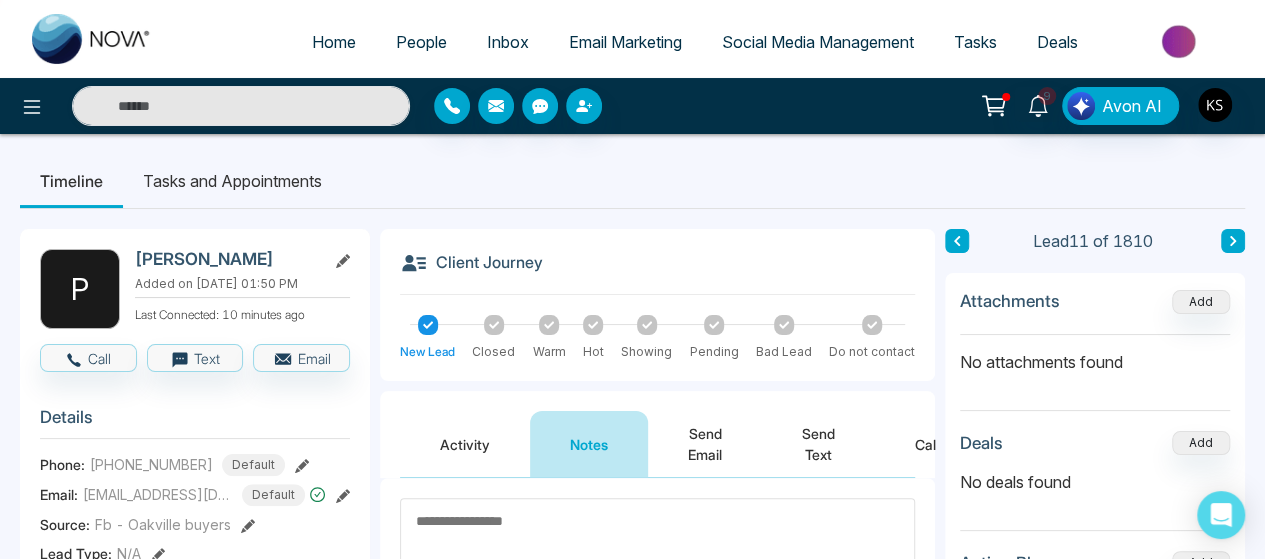 click on "Timeline Tasks and Appointments" at bounding box center [632, 181] 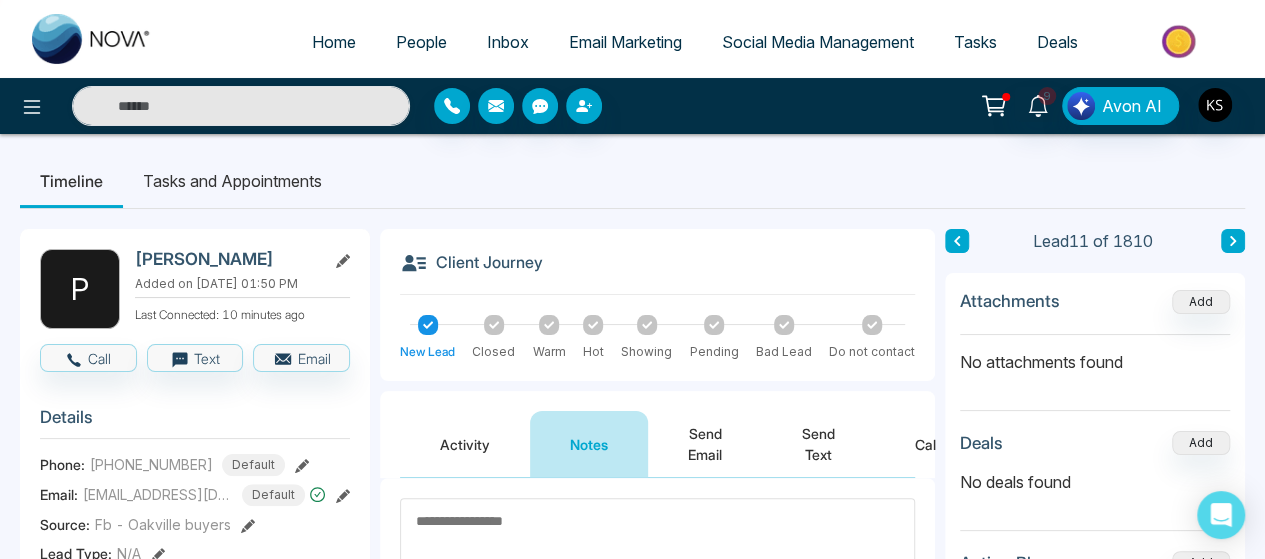 scroll, scrollTop: 155, scrollLeft: 0, axis: vertical 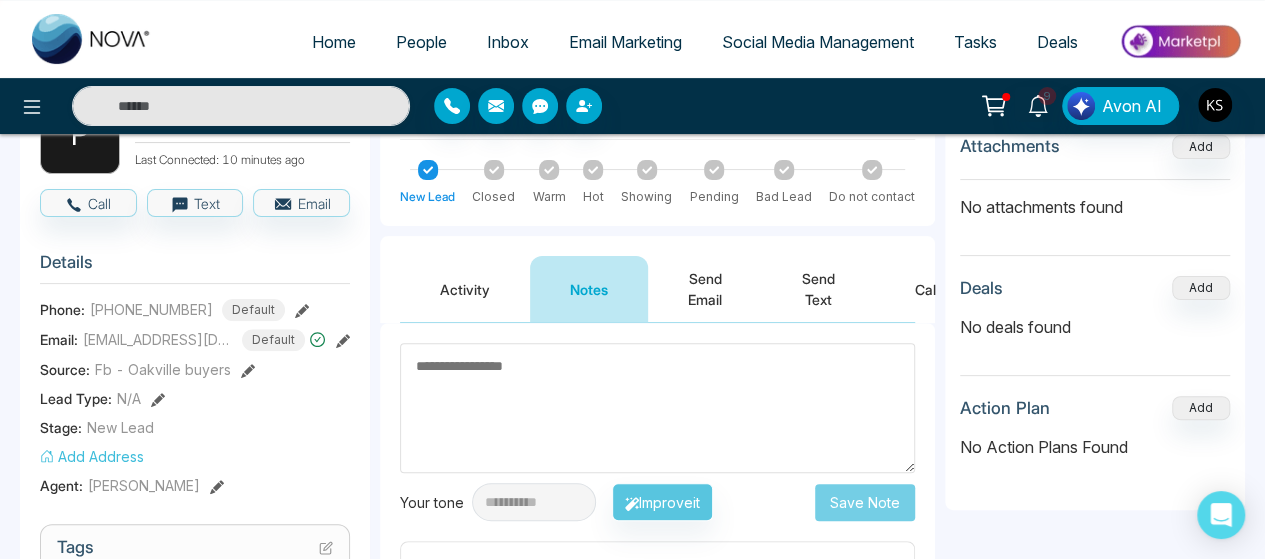 click at bounding box center [657, 408] 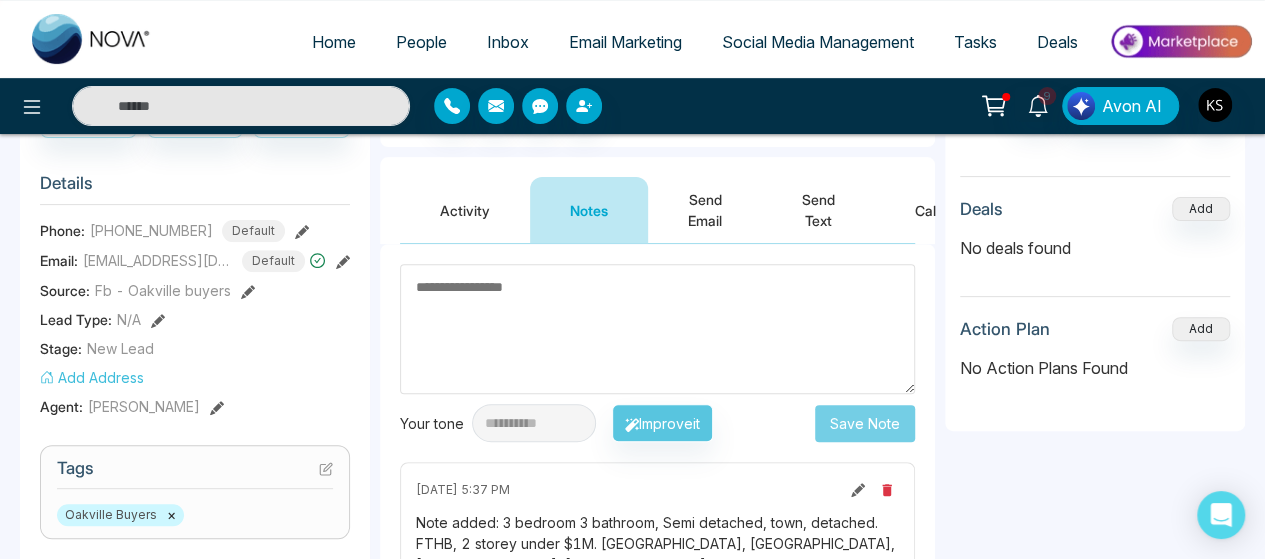 scroll, scrollTop: 302, scrollLeft: 0, axis: vertical 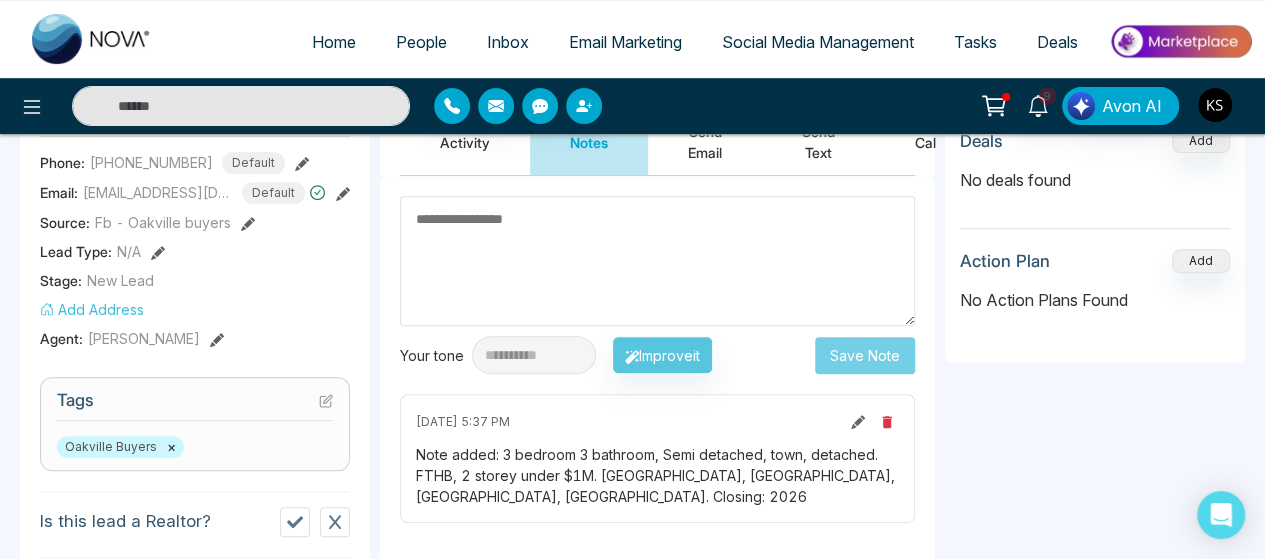 click at bounding box center (657, 261) 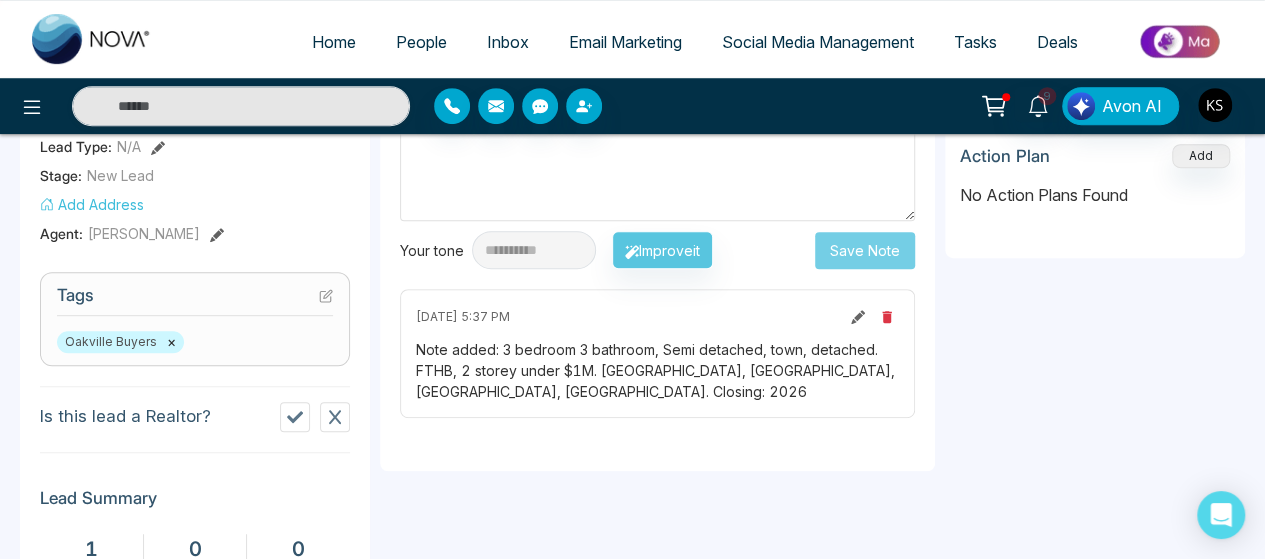 scroll, scrollTop: 406, scrollLeft: 0, axis: vertical 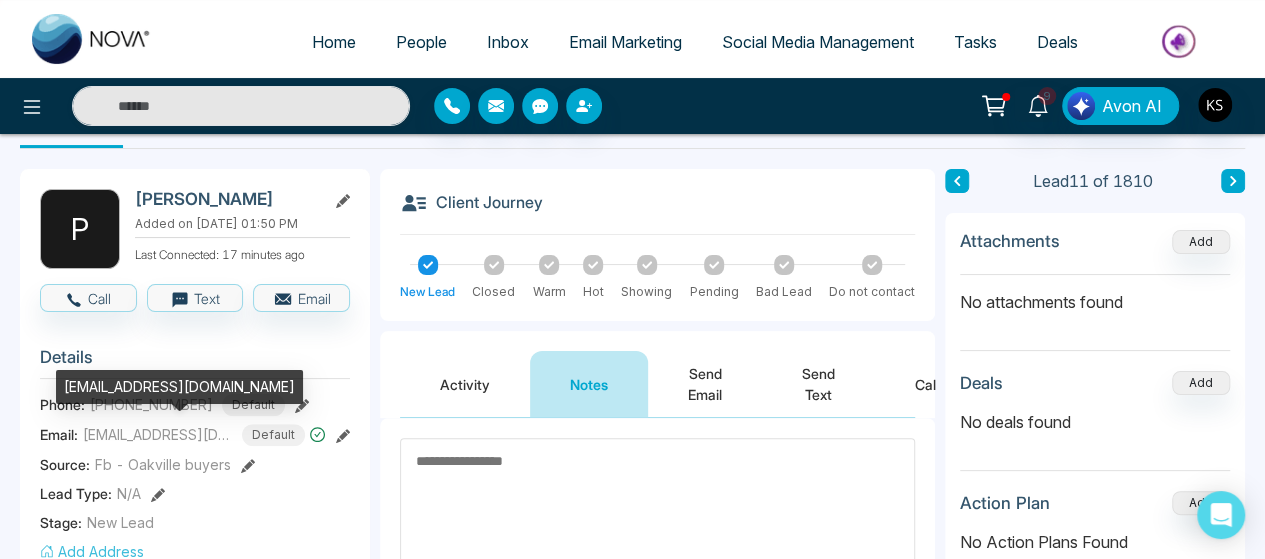 click on "Chanlerinsearch@gmail.com" at bounding box center [158, 434] 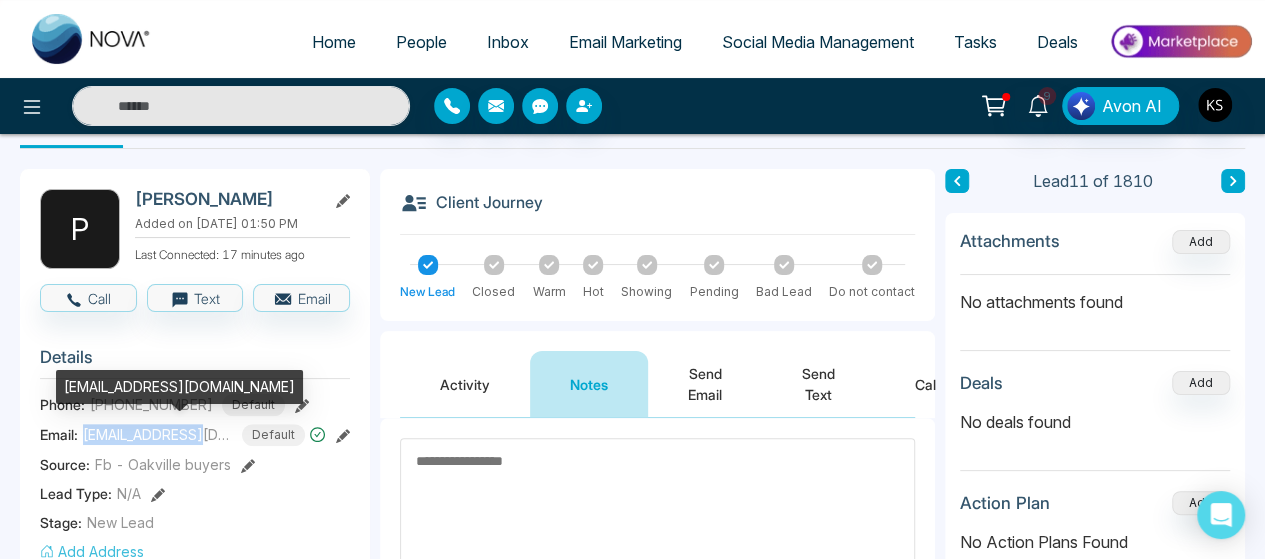 click on "Chanlerinsearch@gmail.com" at bounding box center (158, 434) 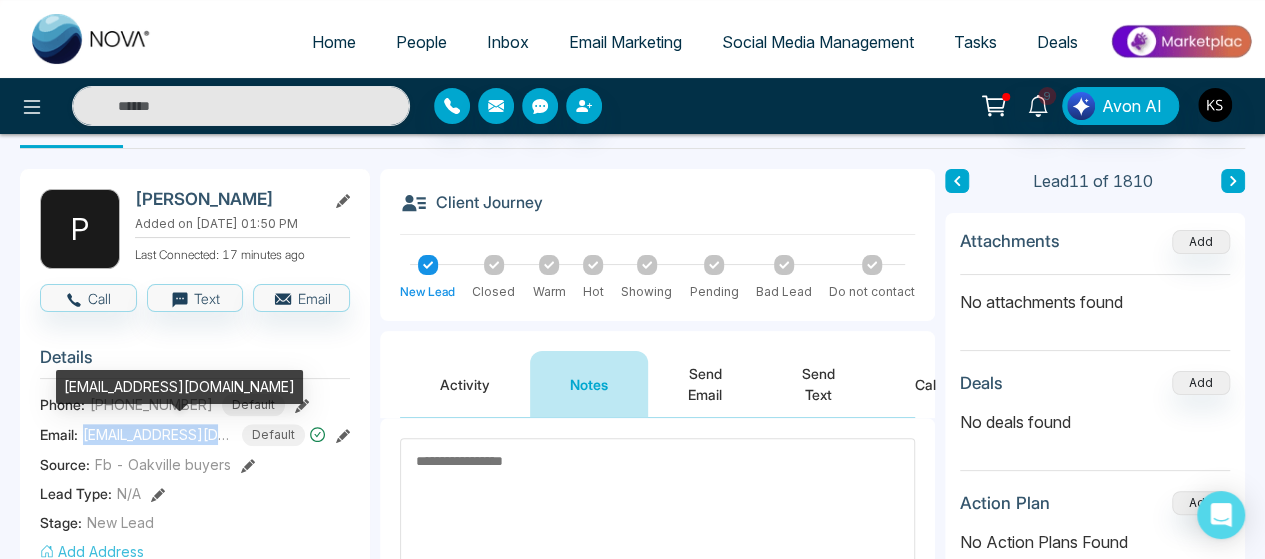 click on "Chanlerinsearch@gmail.com" at bounding box center [158, 434] 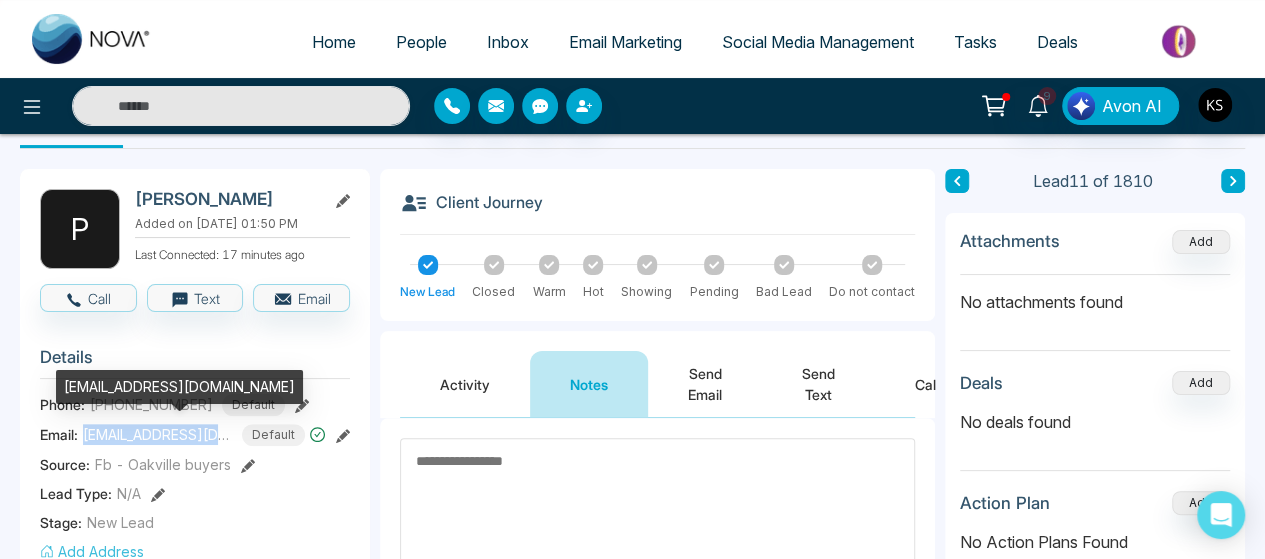 copy on "Chanlerinsearch@gmail.com" 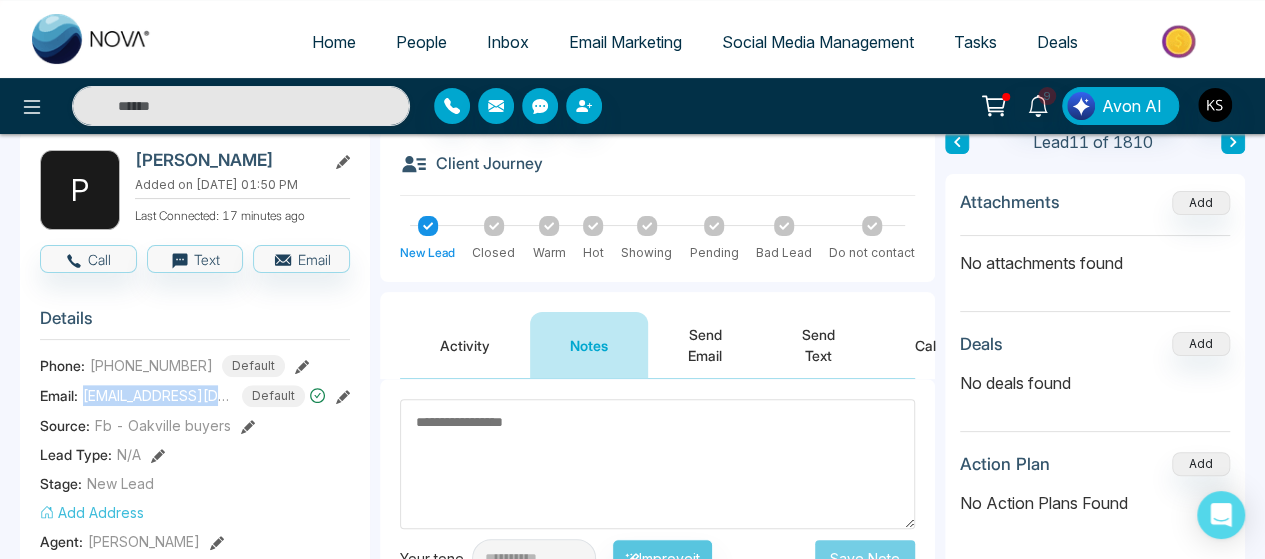 scroll, scrollTop: 100, scrollLeft: 0, axis: vertical 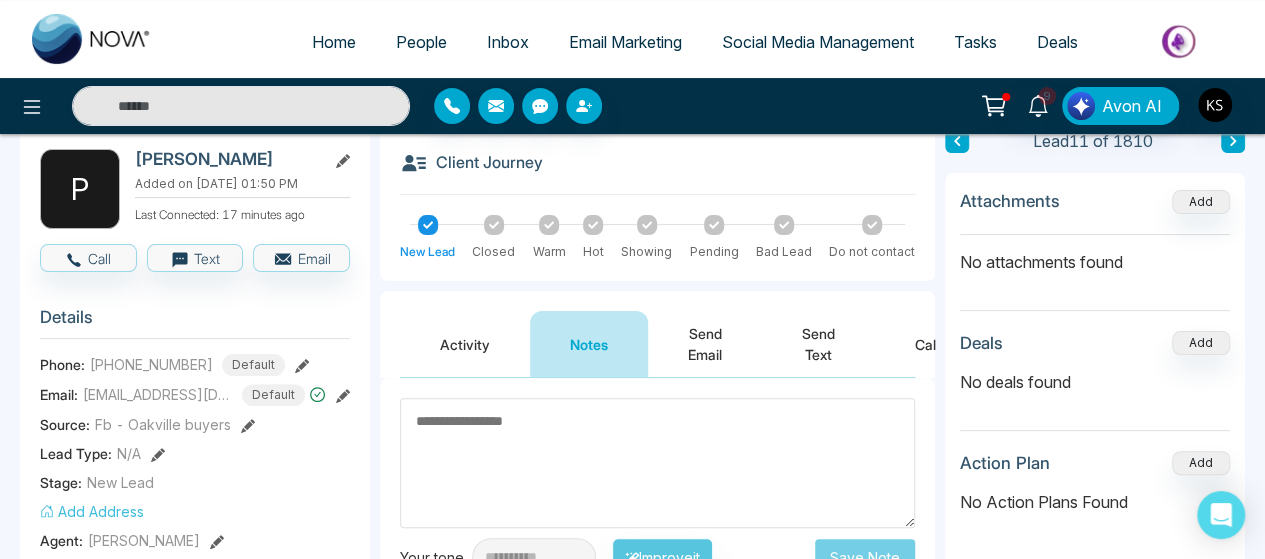click at bounding box center [657, 463] 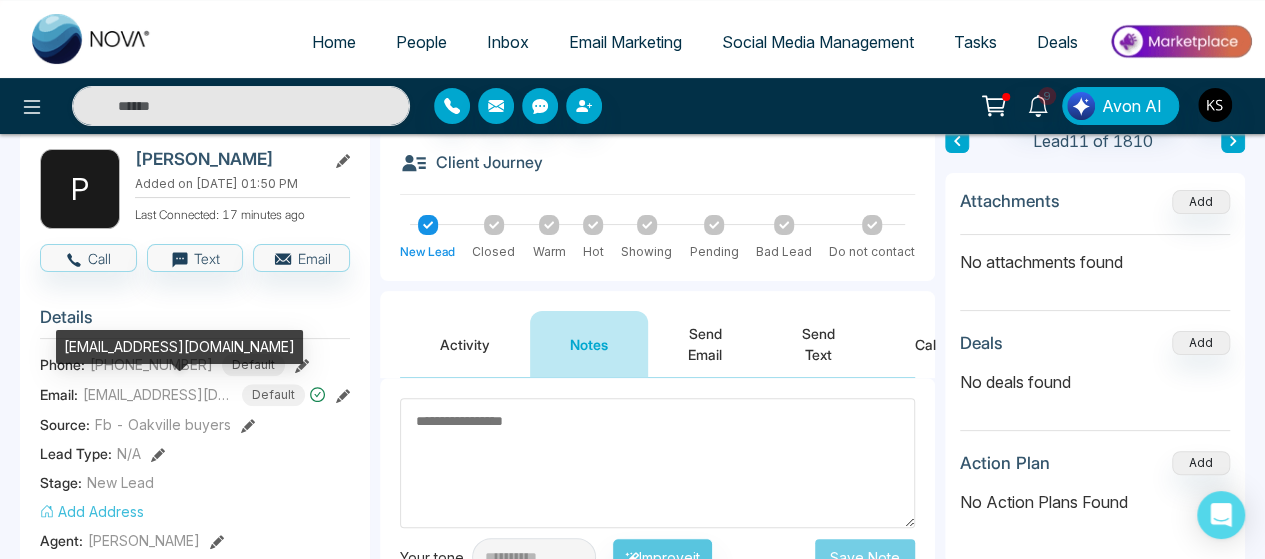 click on "Chanlerinsearch@gmail.com" at bounding box center (158, 394) 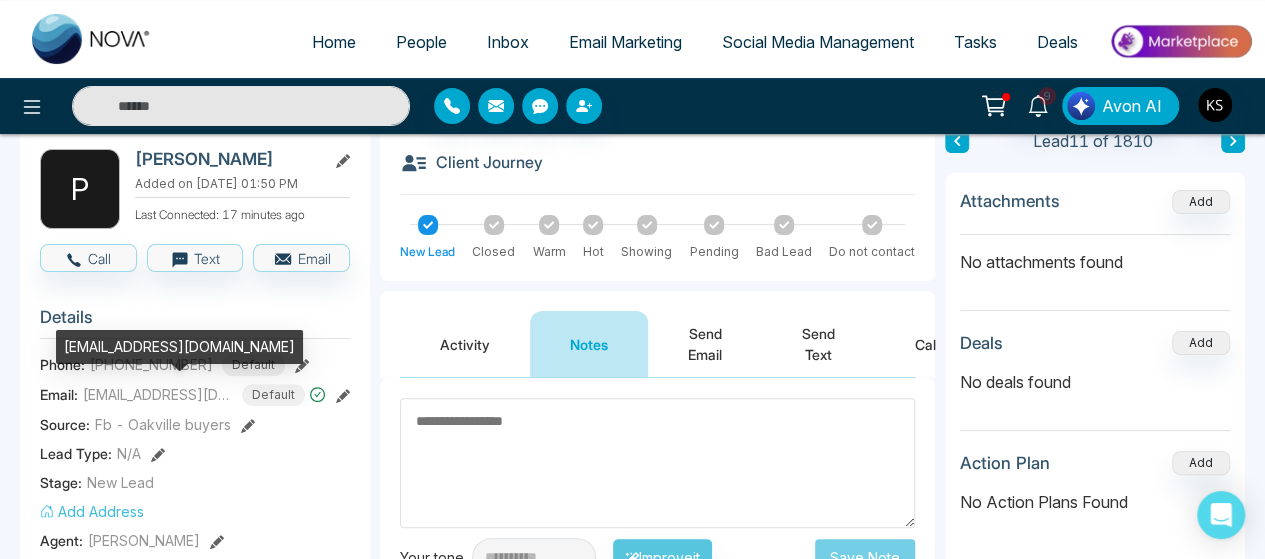 click on "Chanlerinsearch@gmail.com" at bounding box center (158, 394) 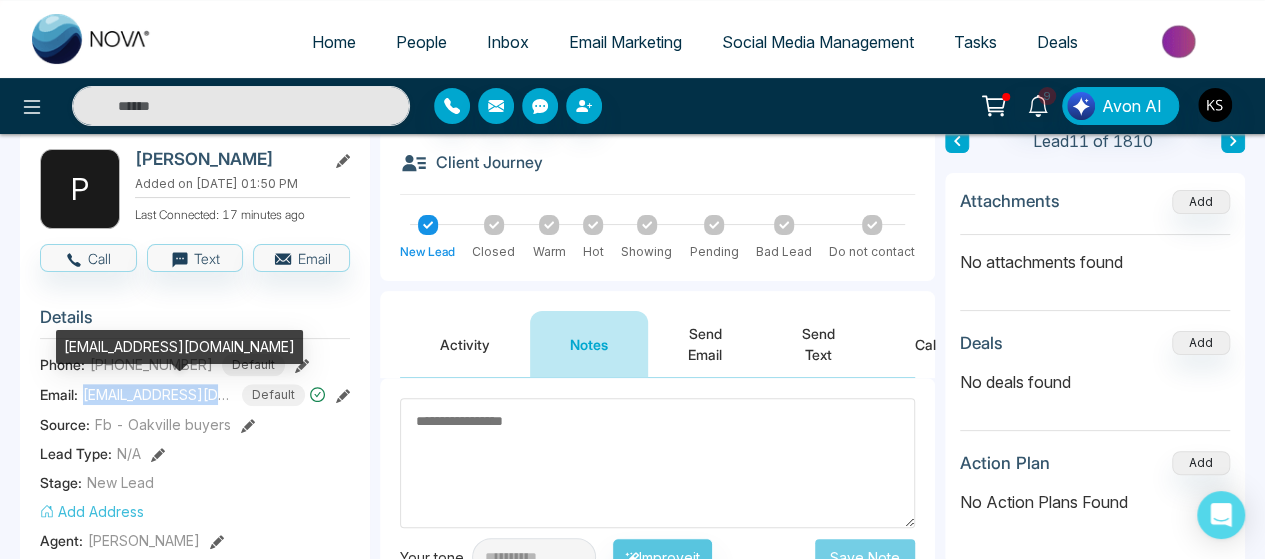 click on "Chanlerinsearch@gmail.com" at bounding box center (158, 394) 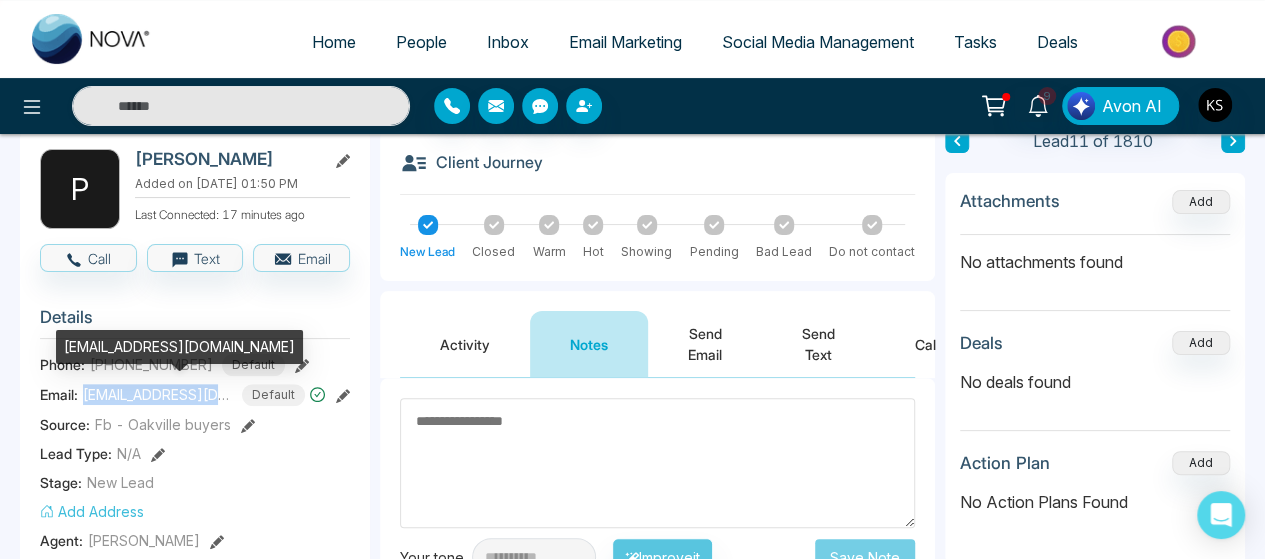 copy on "Chanlerinsearch@gmail.com" 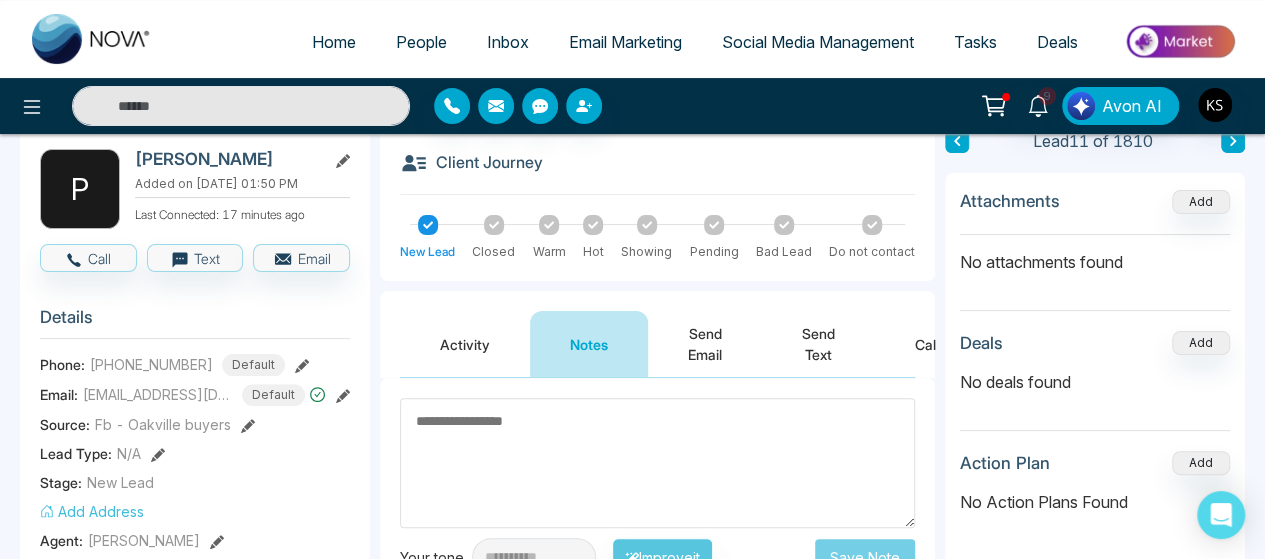 click at bounding box center (657, 463) 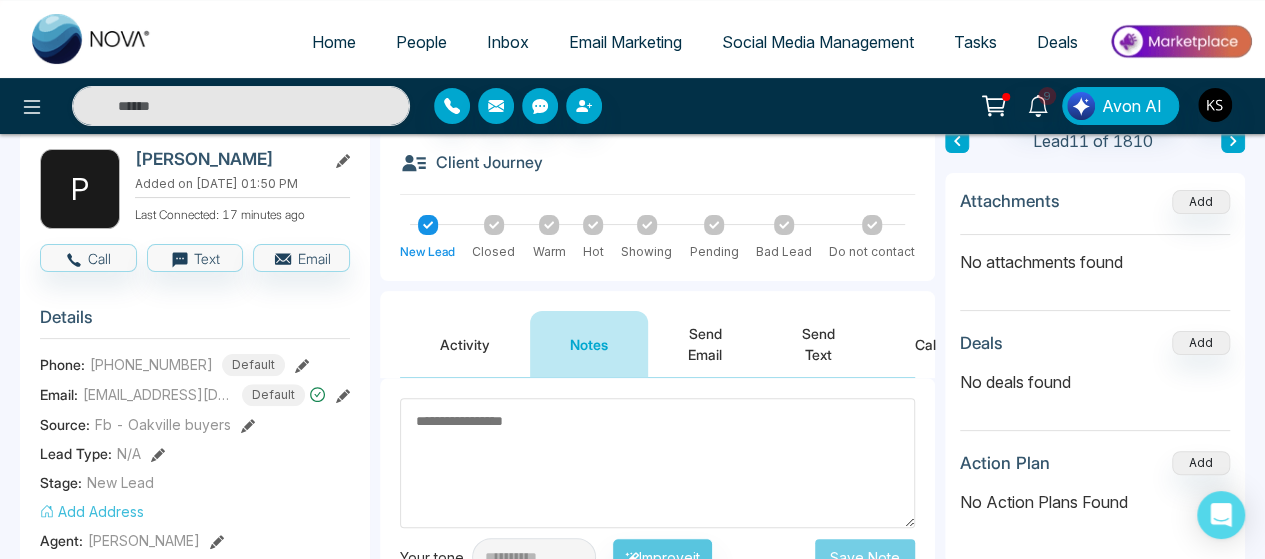 click at bounding box center [657, 463] 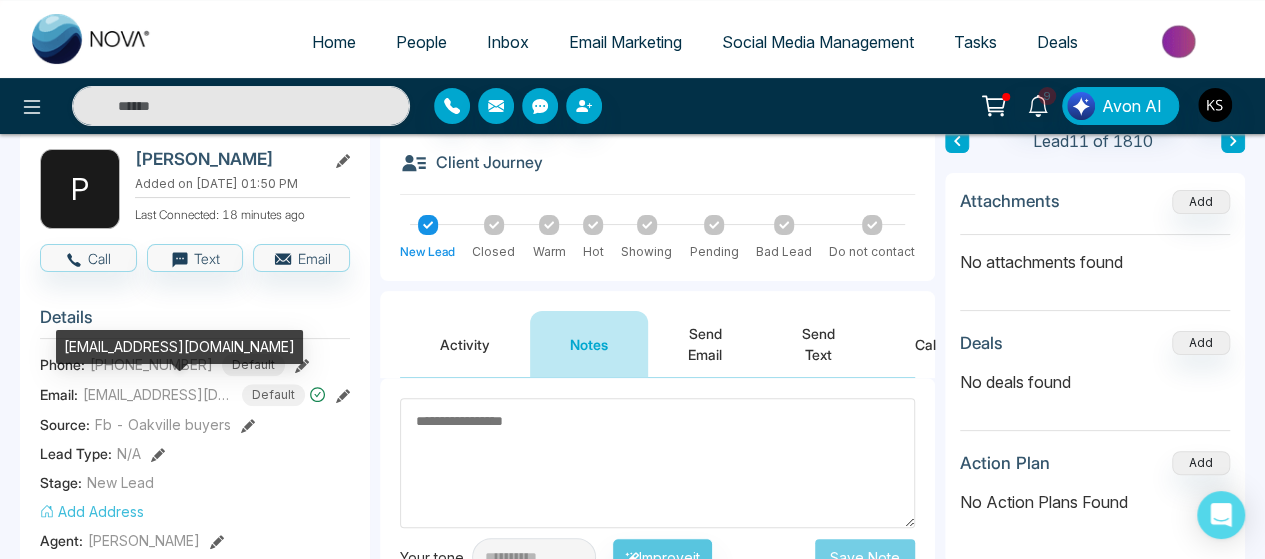 click on "Chanlerinsearch@gmail.com" at bounding box center (158, 394) 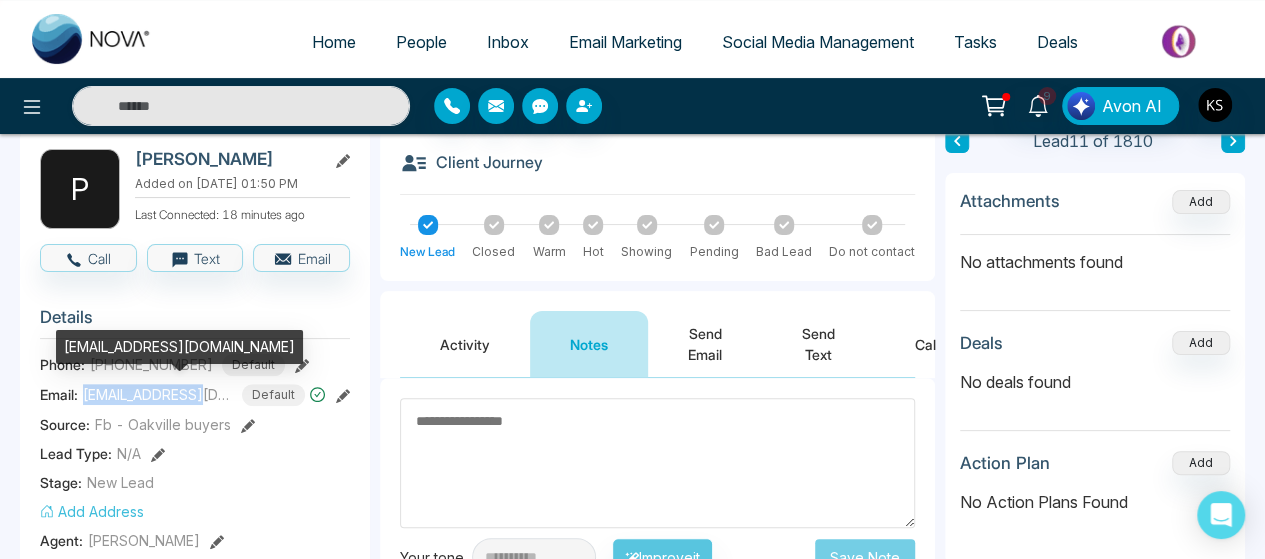 click on "Chanlerinsearch@gmail.com" at bounding box center [158, 394] 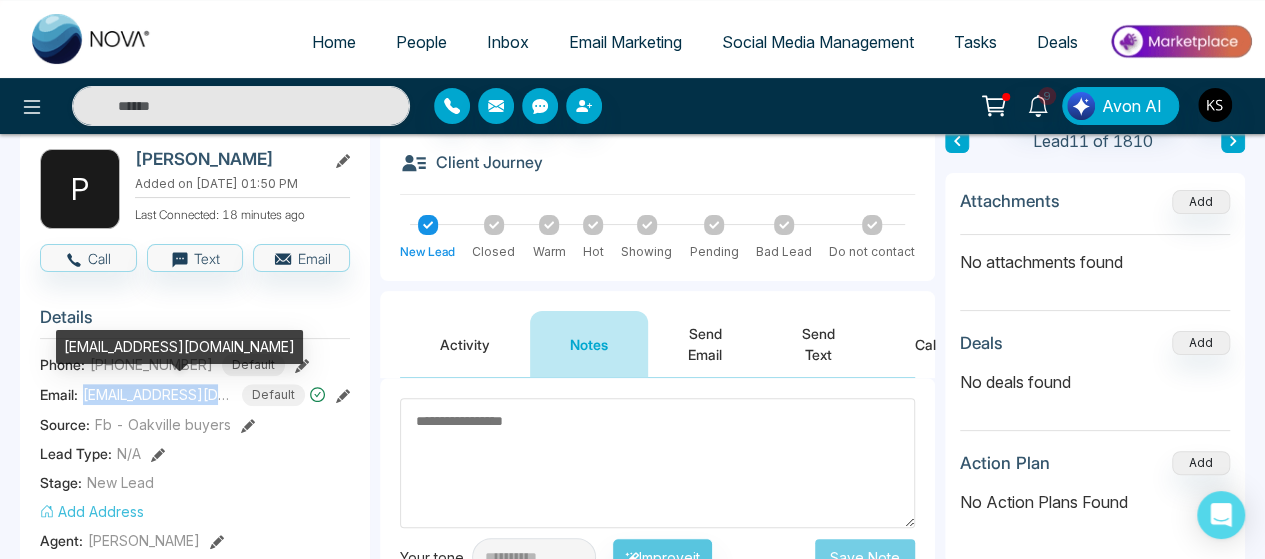 click on "Chanlerinsearch@gmail.com" at bounding box center [158, 394] 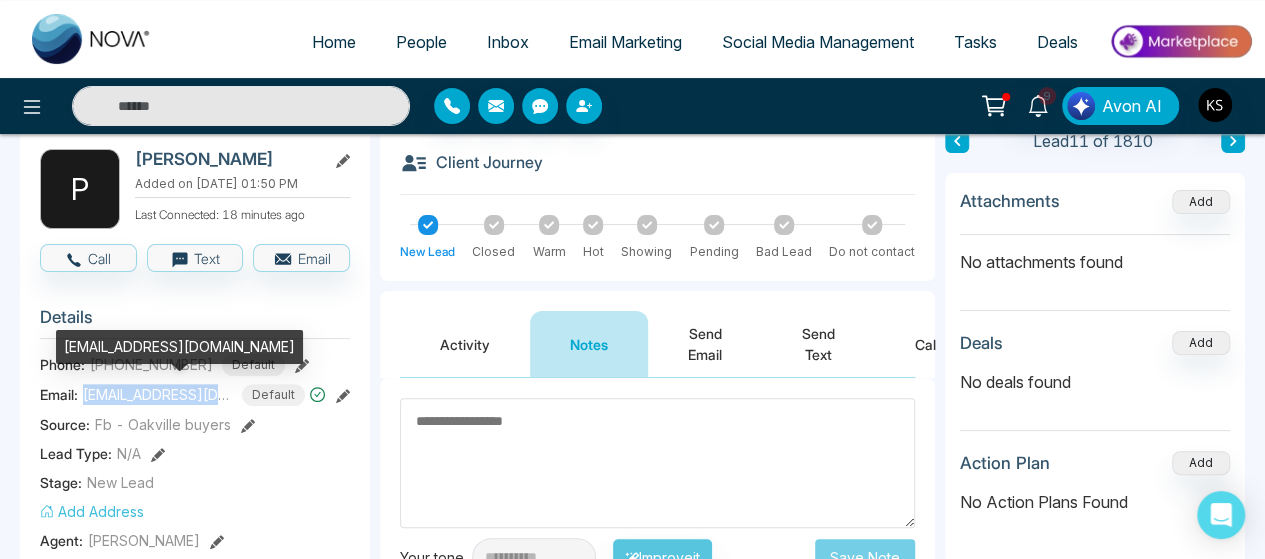copy on "Chanlerinsearch@gmail.com" 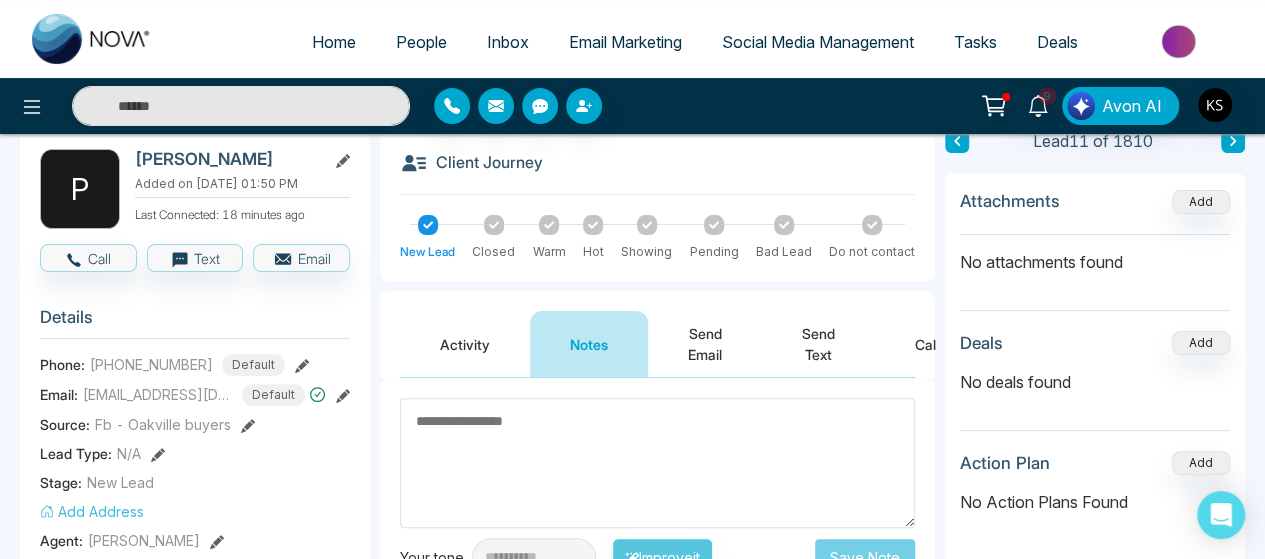 click on "+14378387696" at bounding box center [151, 364] 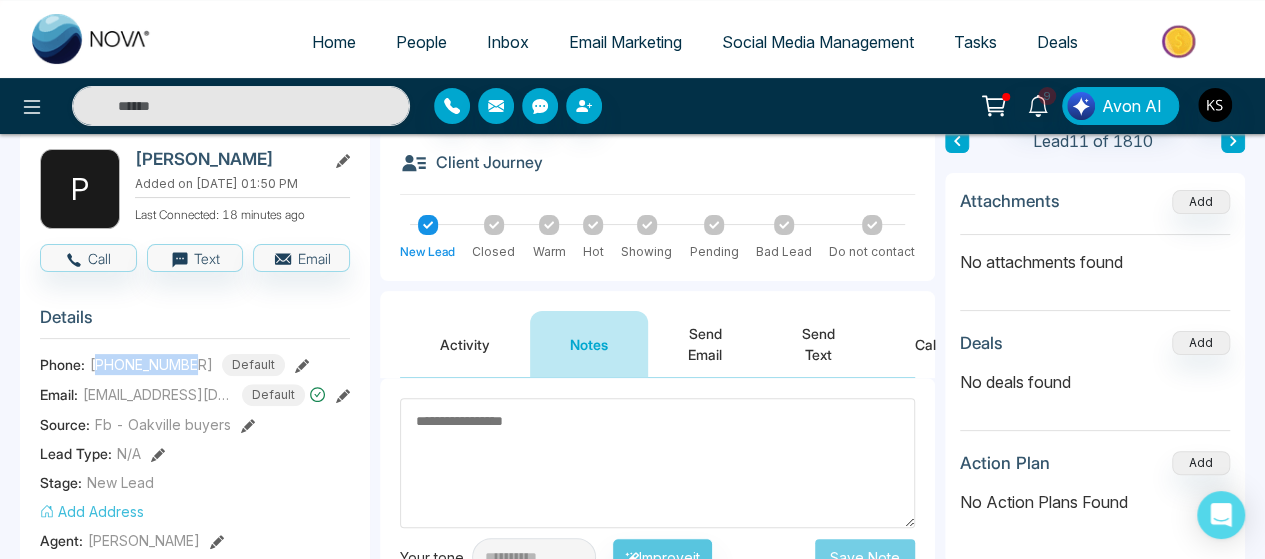 click on "+14378387696" at bounding box center (151, 364) 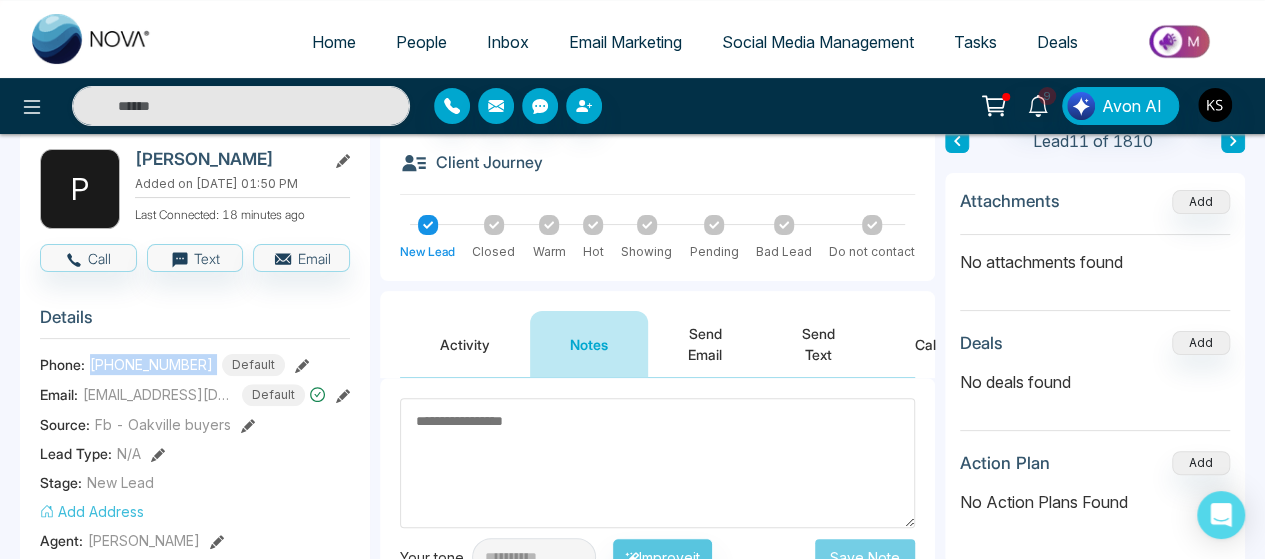 click on "+14378387696" at bounding box center [151, 364] 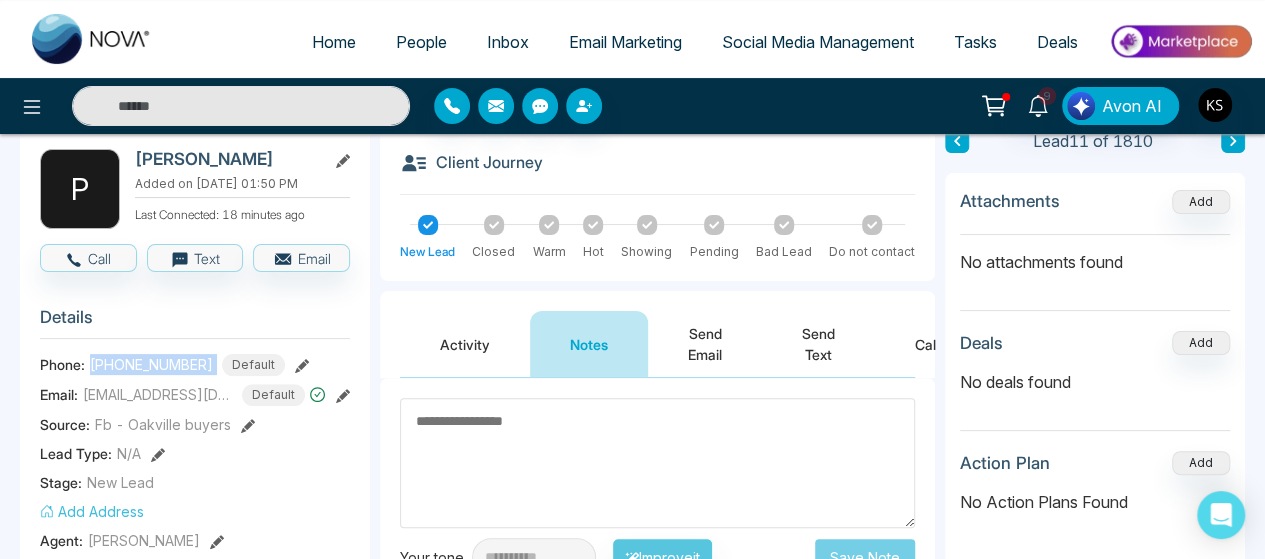 click on "+14378387696" at bounding box center (151, 364) 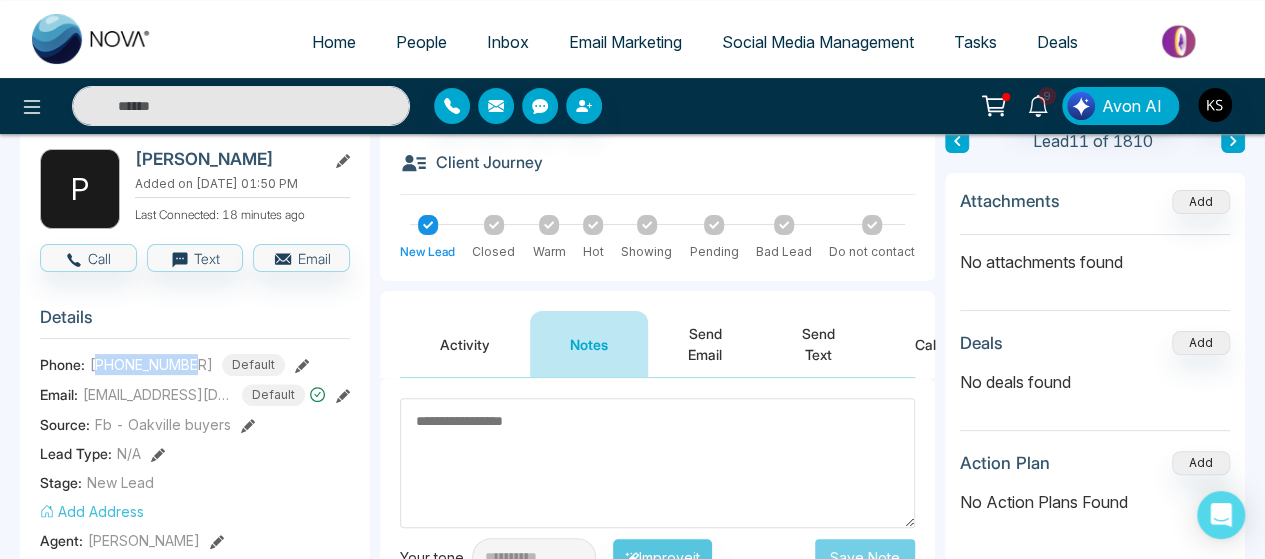 click on "+14378387696" at bounding box center [151, 364] 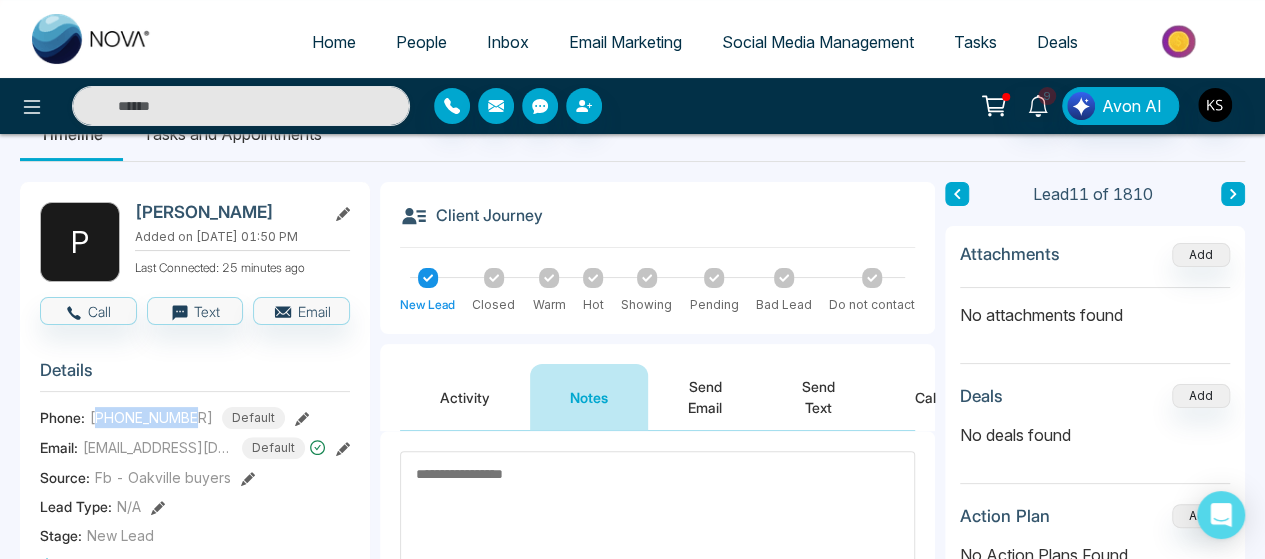 scroll, scrollTop: 38, scrollLeft: 0, axis: vertical 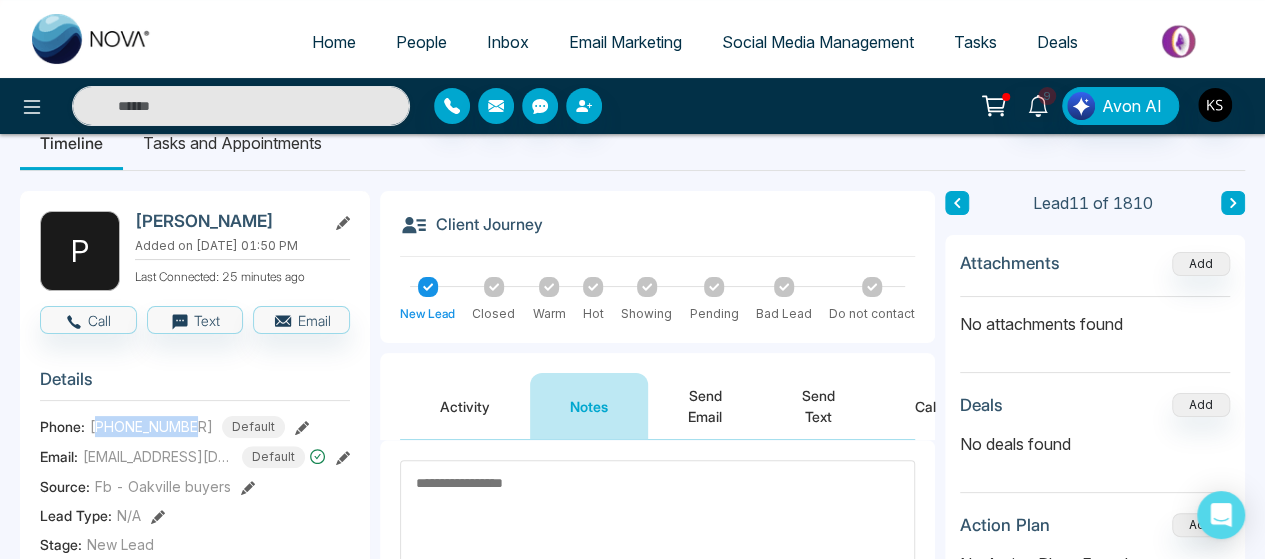 click 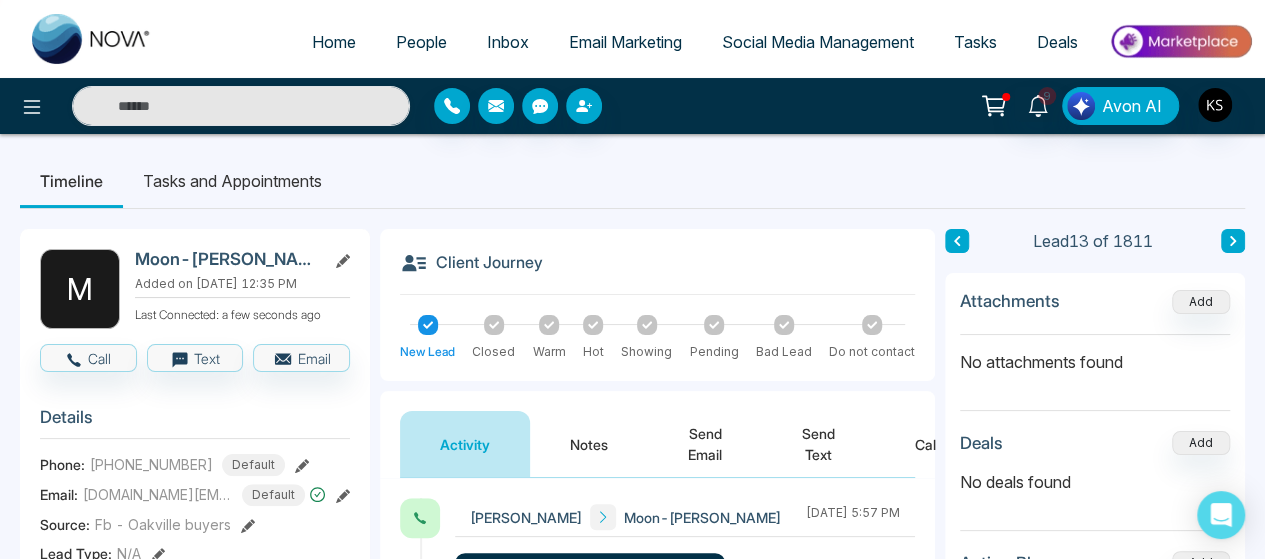 scroll, scrollTop: 133, scrollLeft: 0, axis: vertical 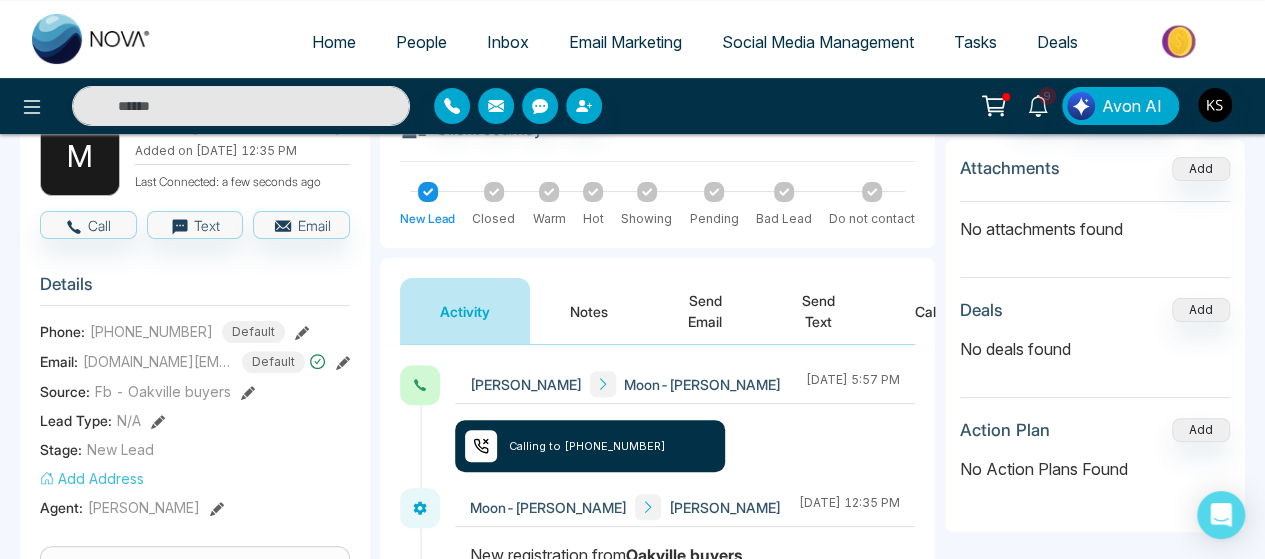 click on "Notes" at bounding box center [589, 311] 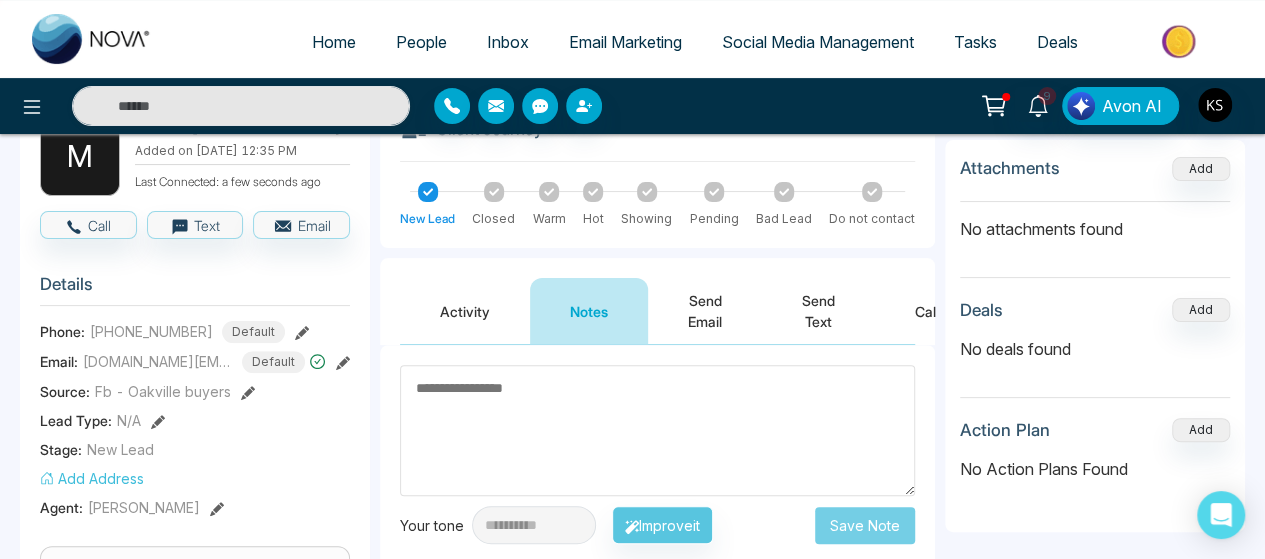click at bounding box center [657, 430] 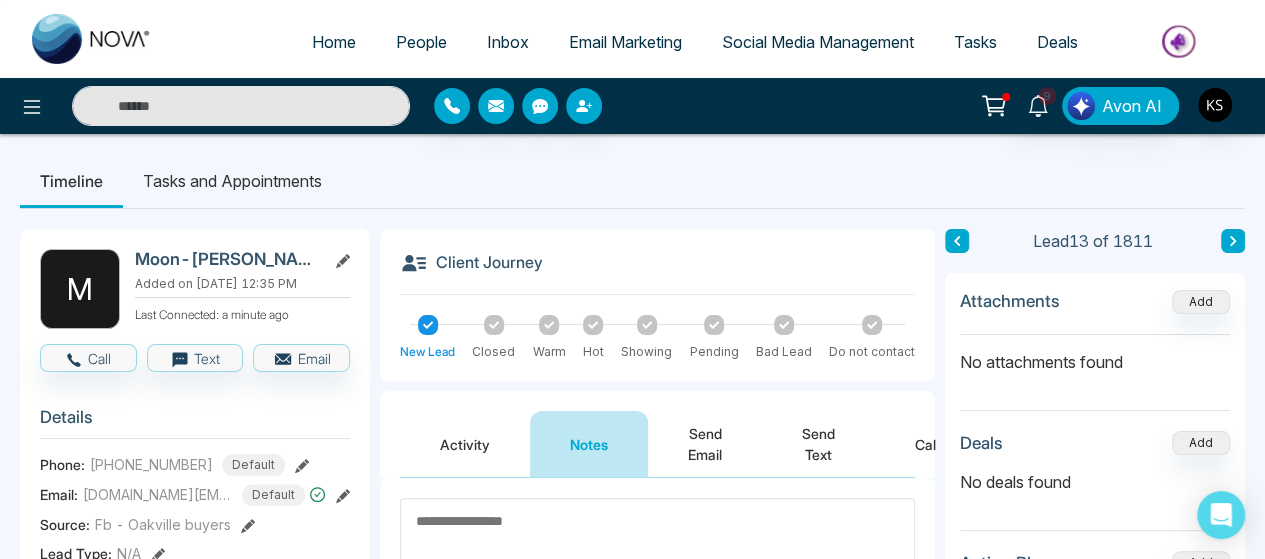 scroll, scrollTop: 113, scrollLeft: 0, axis: vertical 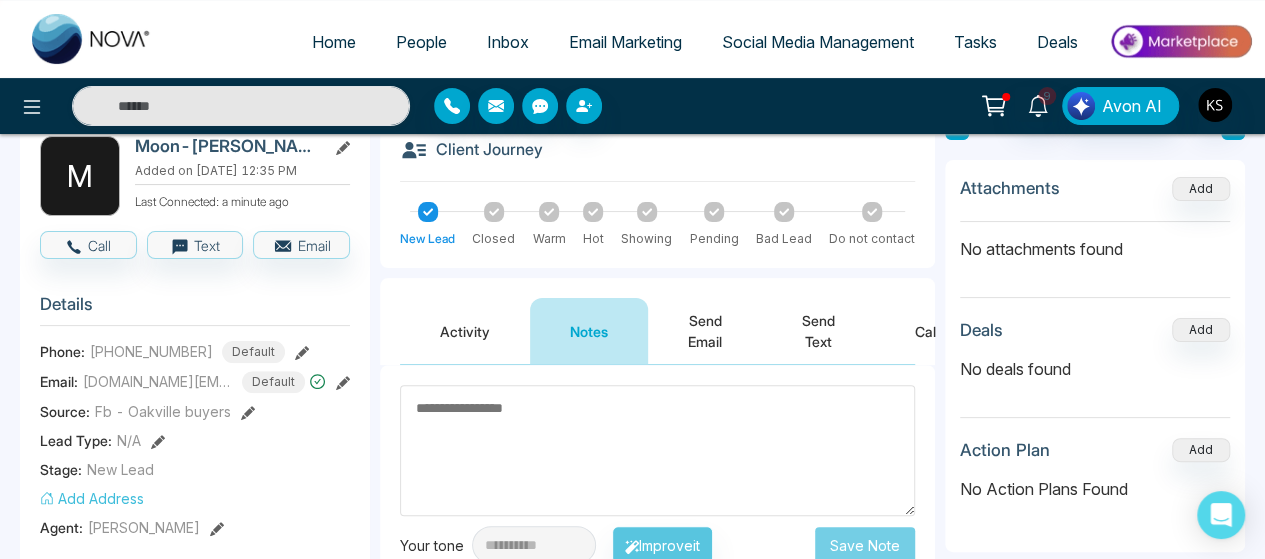 click at bounding box center [657, 450] 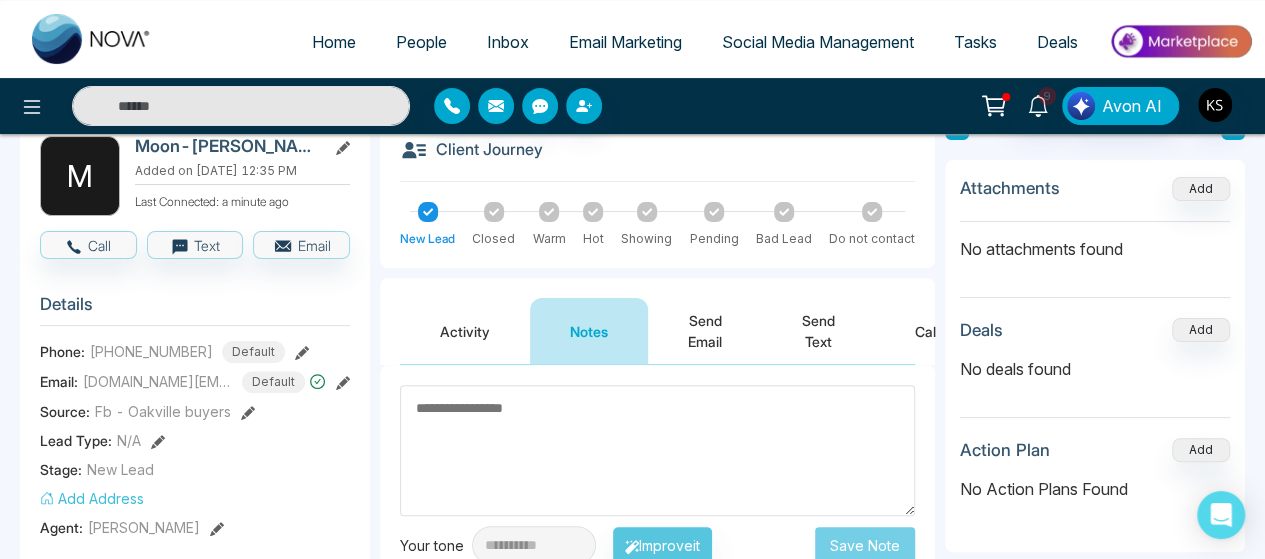 drag, startPoint x: 443, startPoint y: 412, endPoint x: 478, endPoint y: 407, distance: 35.35534 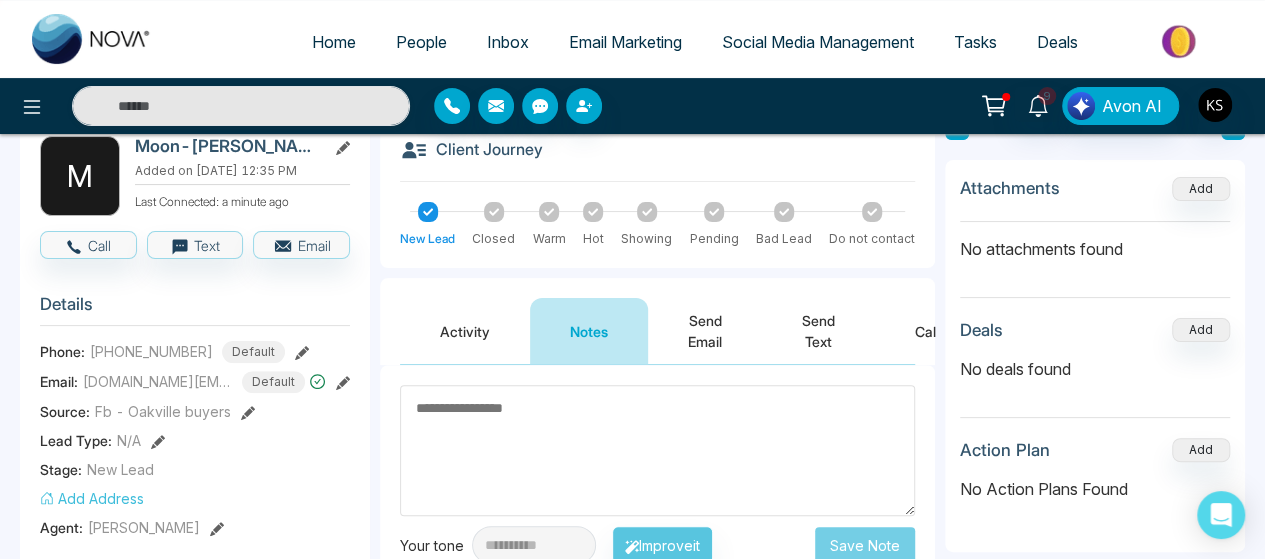 click at bounding box center (657, 450) 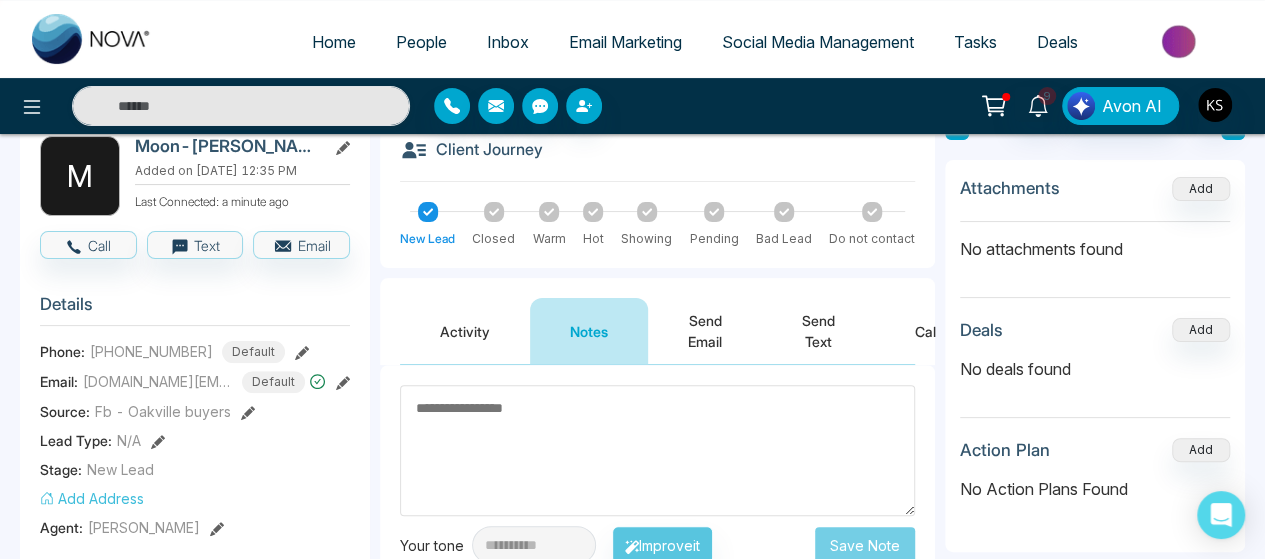 drag, startPoint x: 436, startPoint y: 407, endPoint x: 490, endPoint y: 407, distance: 54 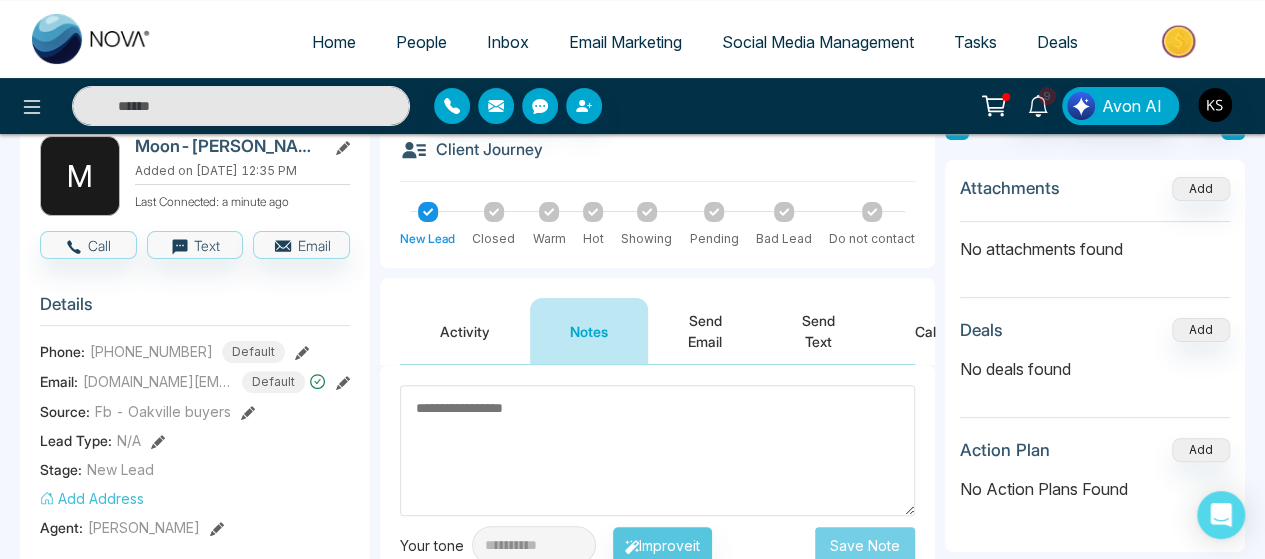 click at bounding box center [657, 450] 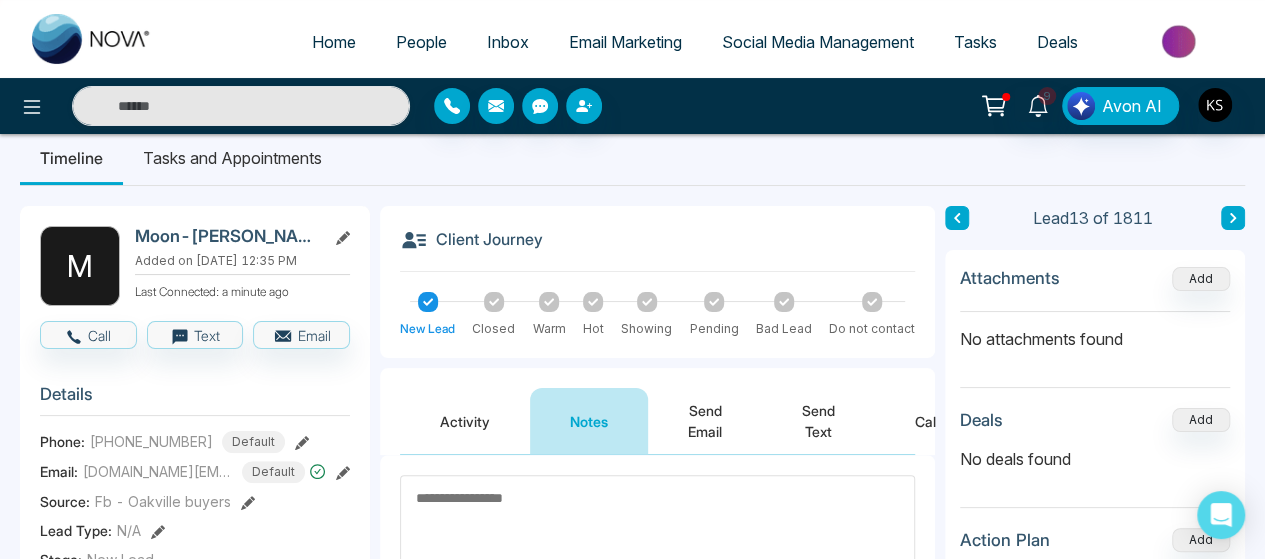 scroll, scrollTop: 0, scrollLeft: 0, axis: both 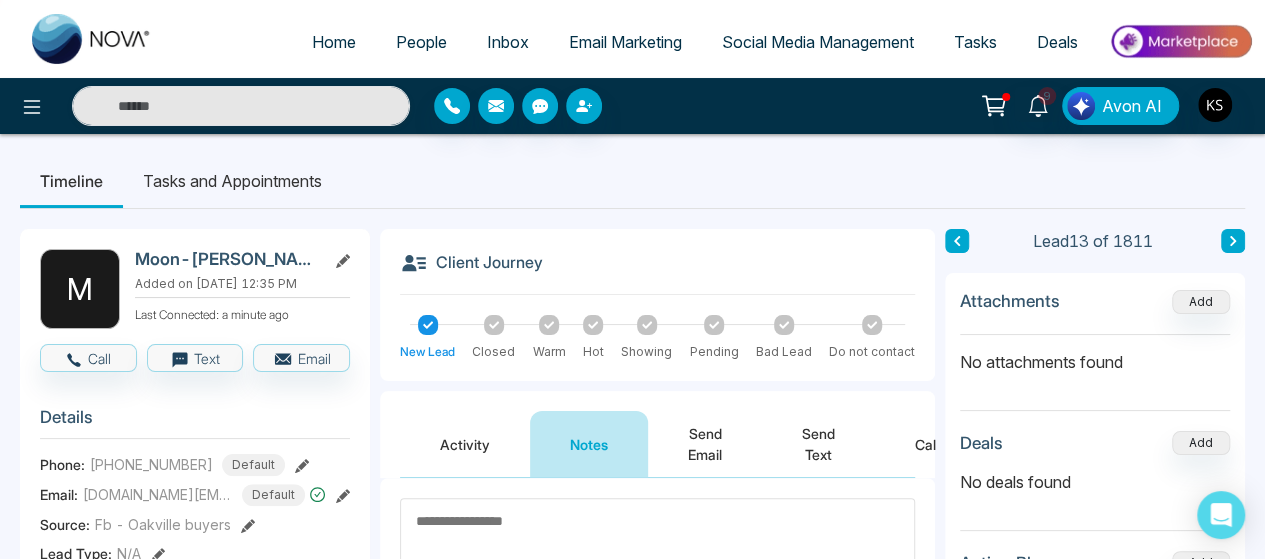 click on "Moon-Gi  Kim" at bounding box center (226, 259) 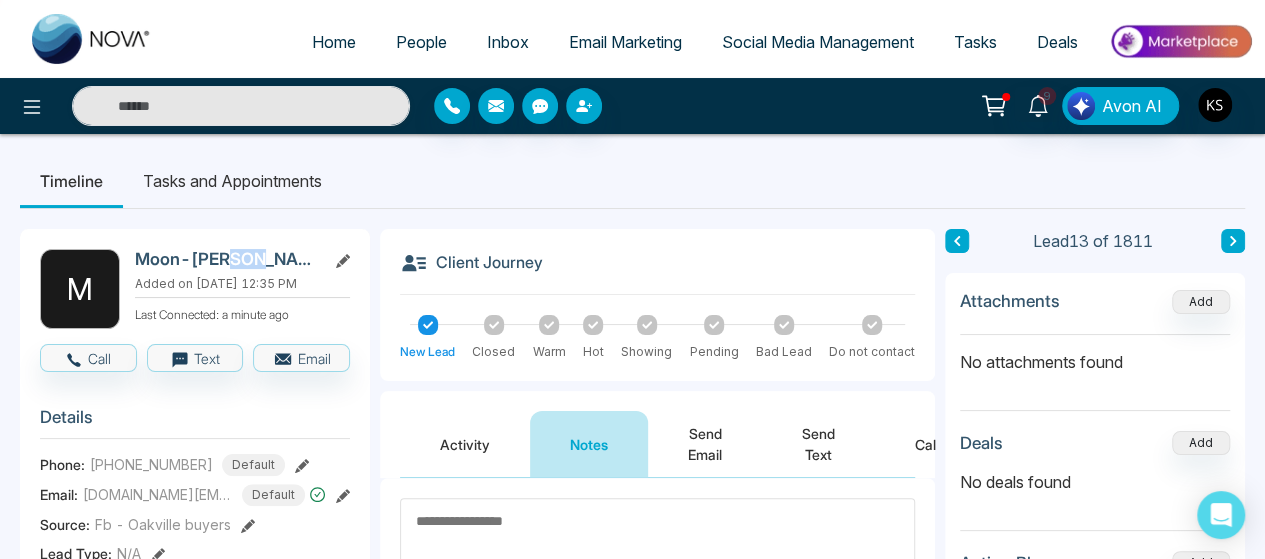click on "Moon-Gi  Kim" at bounding box center (226, 259) 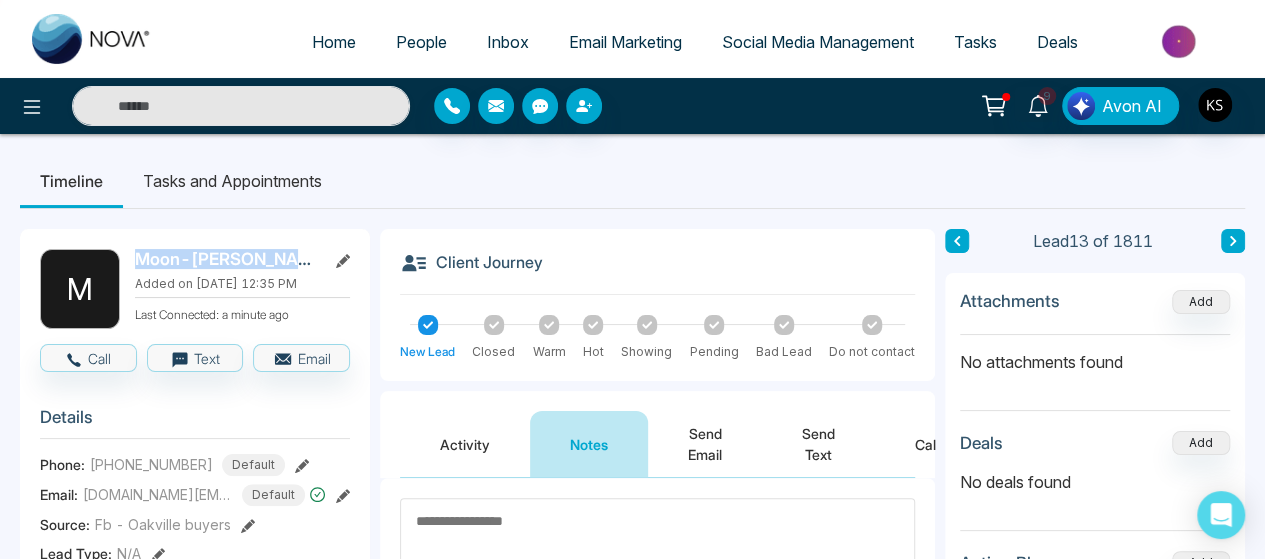 click on "Moon-Gi  Kim" at bounding box center (226, 259) 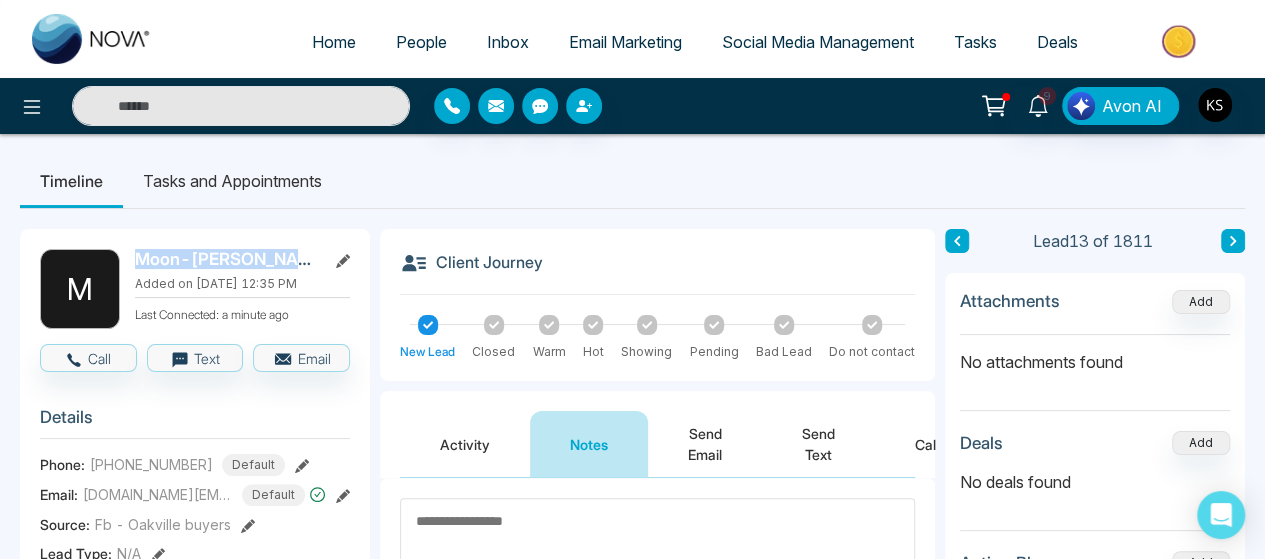click on "Moon-Gi  Kim" at bounding box center (226, 259) 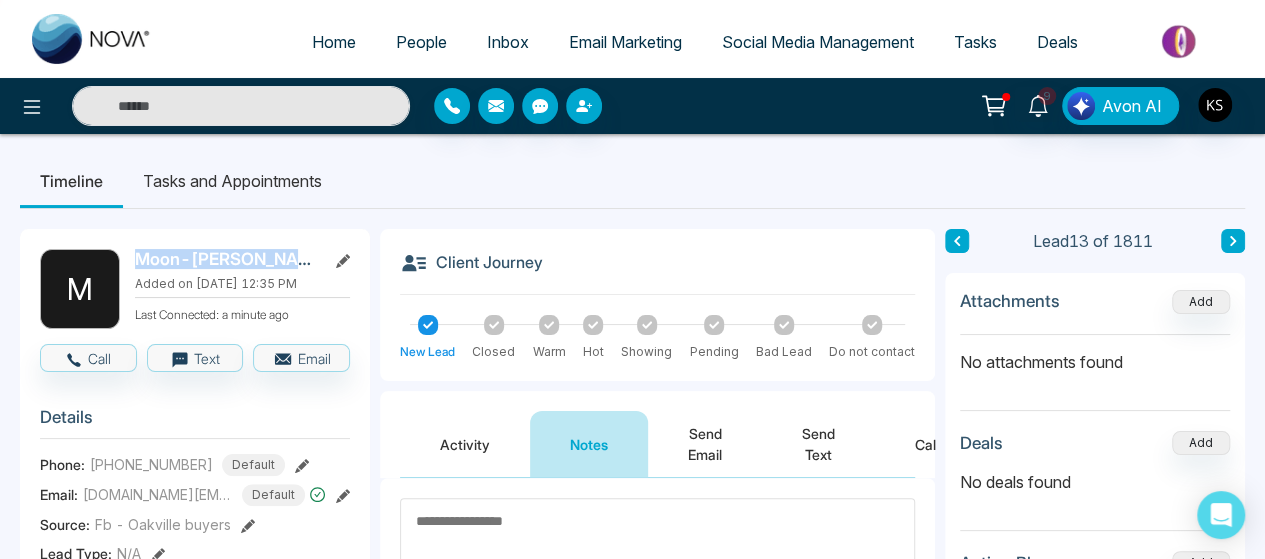 copy on "Moon-Gi  Kim" 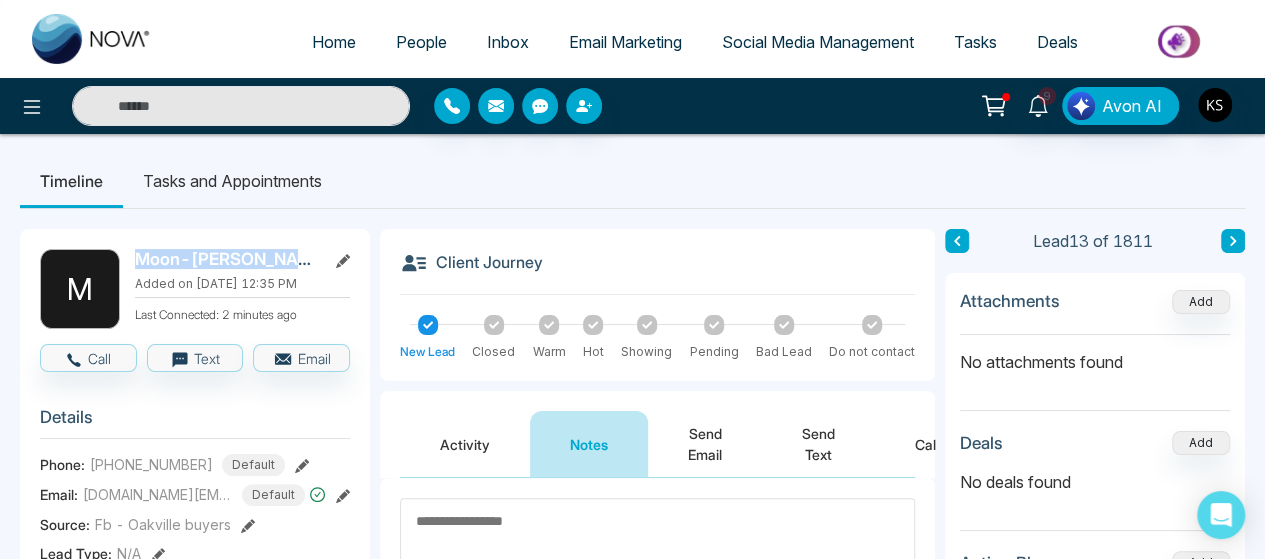 scroll, scrollTop: 89, scrollLeft: 0, axis: vertical 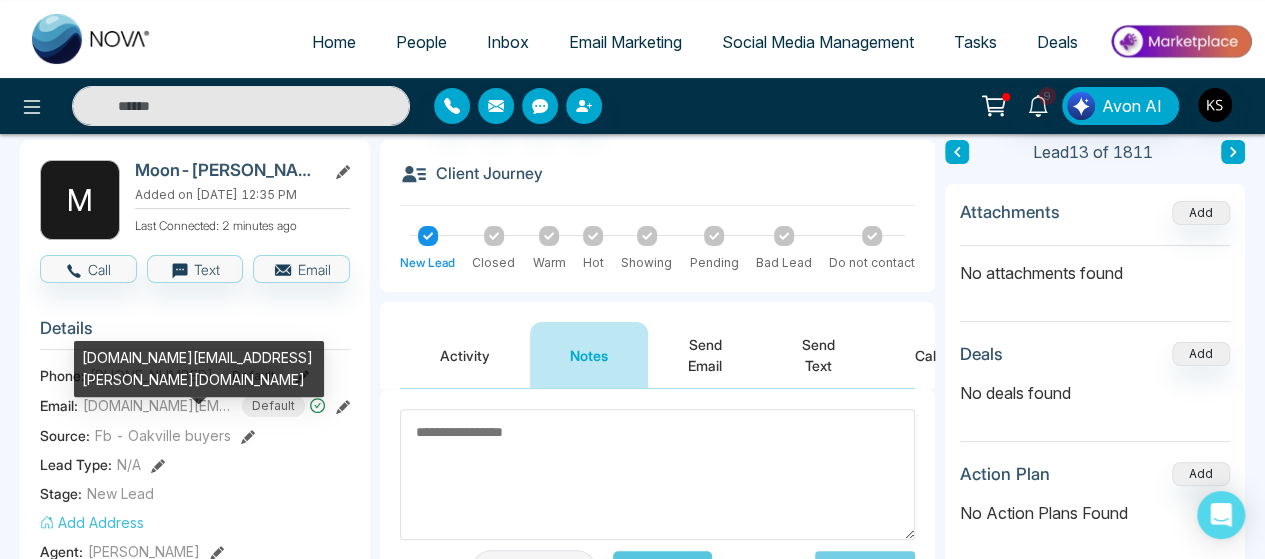 click on "kee89.kim@gmail.com" at bounding box center (158, 405) 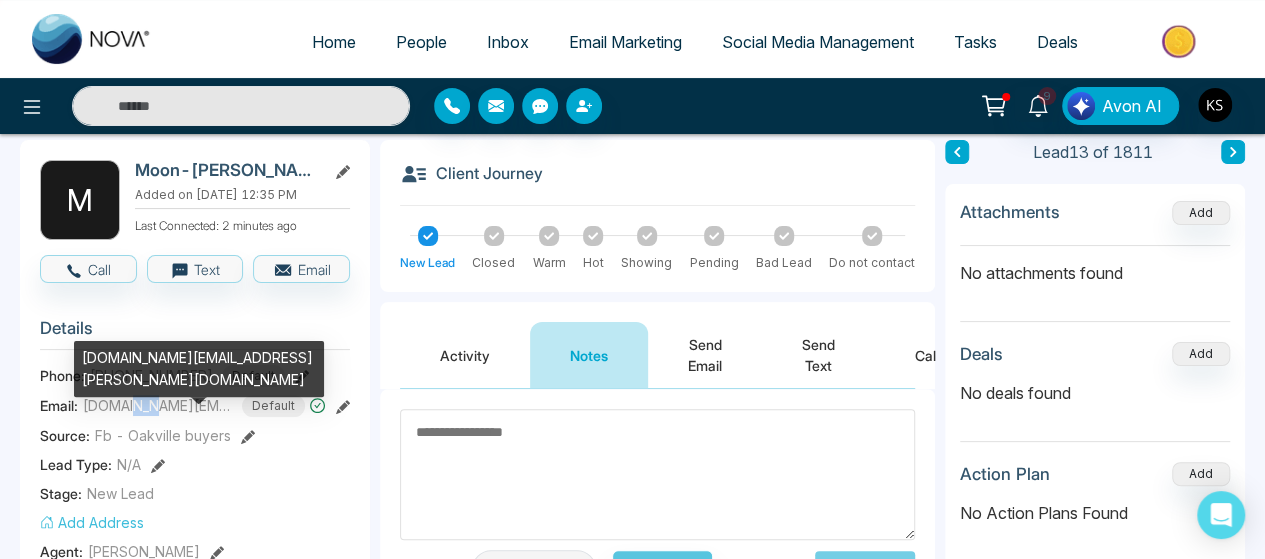 click on "kee89.kim@gmail.com" at bounding box center (158, 405) 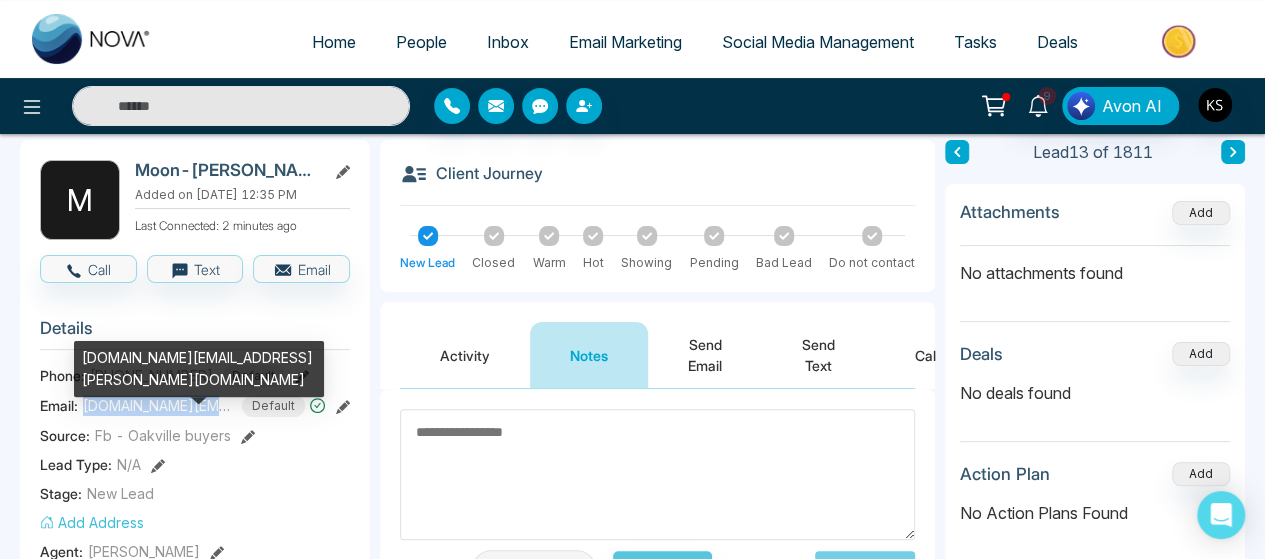 click on "kee89.kim@gmail.com" at bounding box center [158, 405] 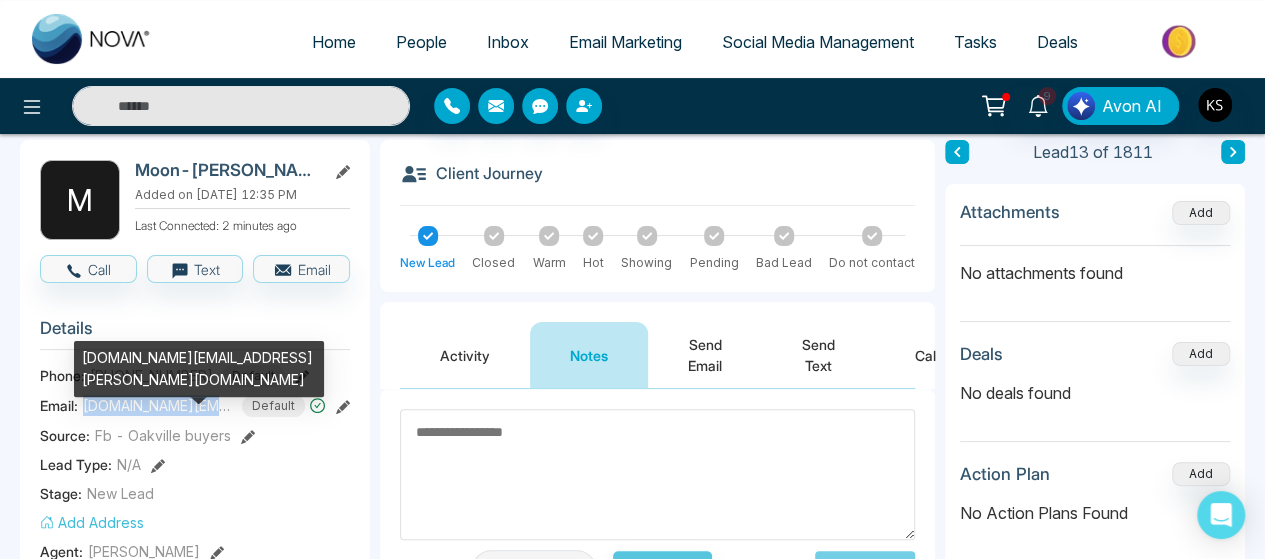 copy on "kee89.kim@gmail.com" 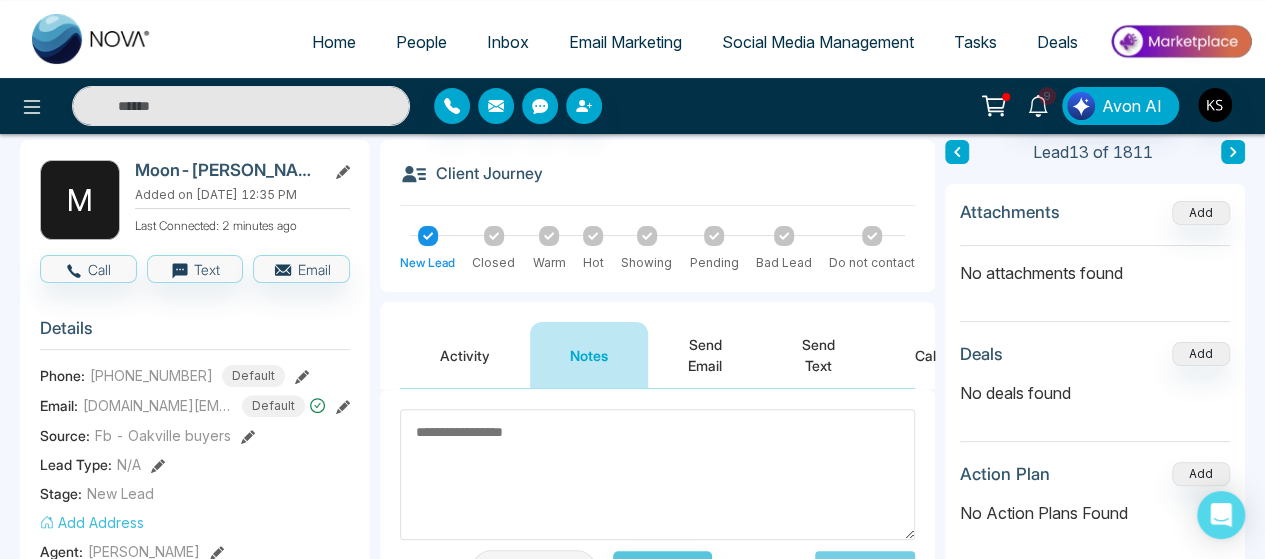 click on "+12269884880" at bounding box center [151, 375] 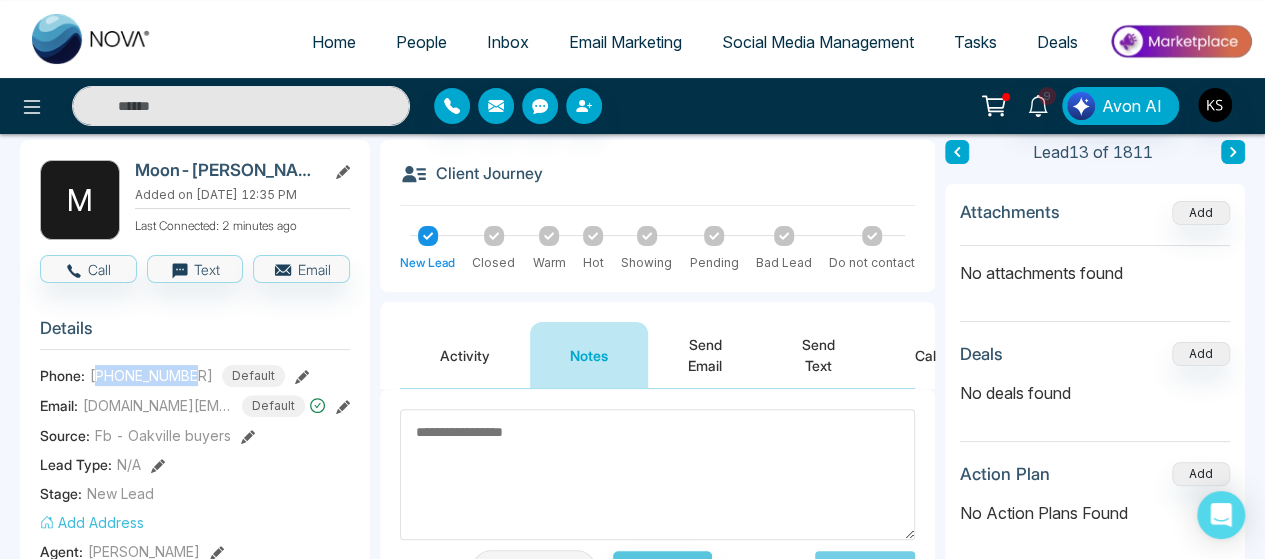 click on "+12269884880" at bounding box center [151, 375] 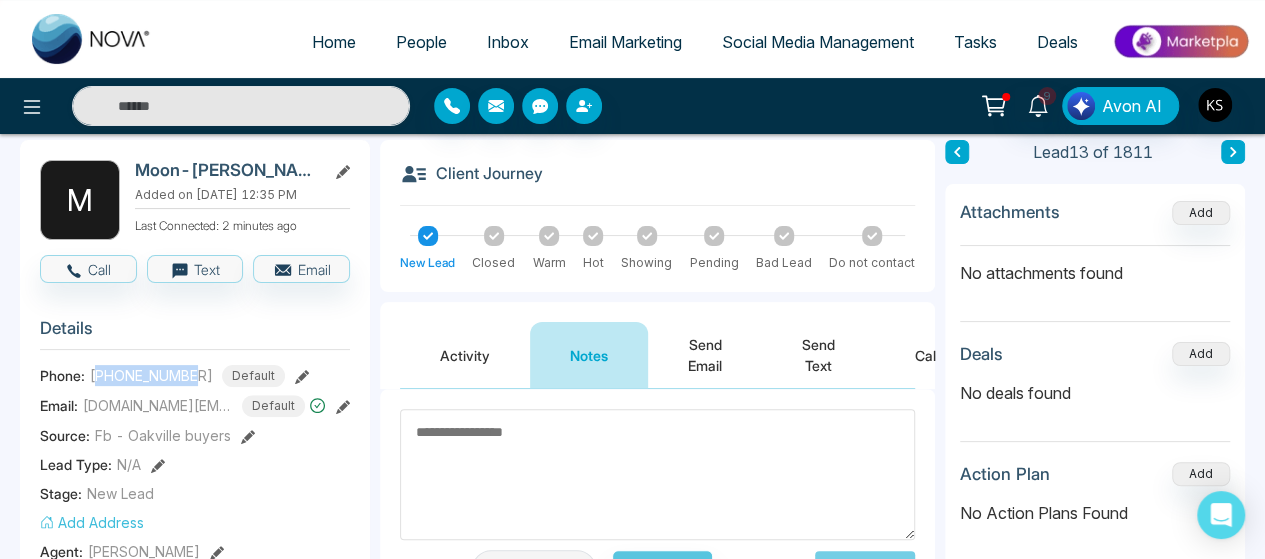 copy on "12269884880" 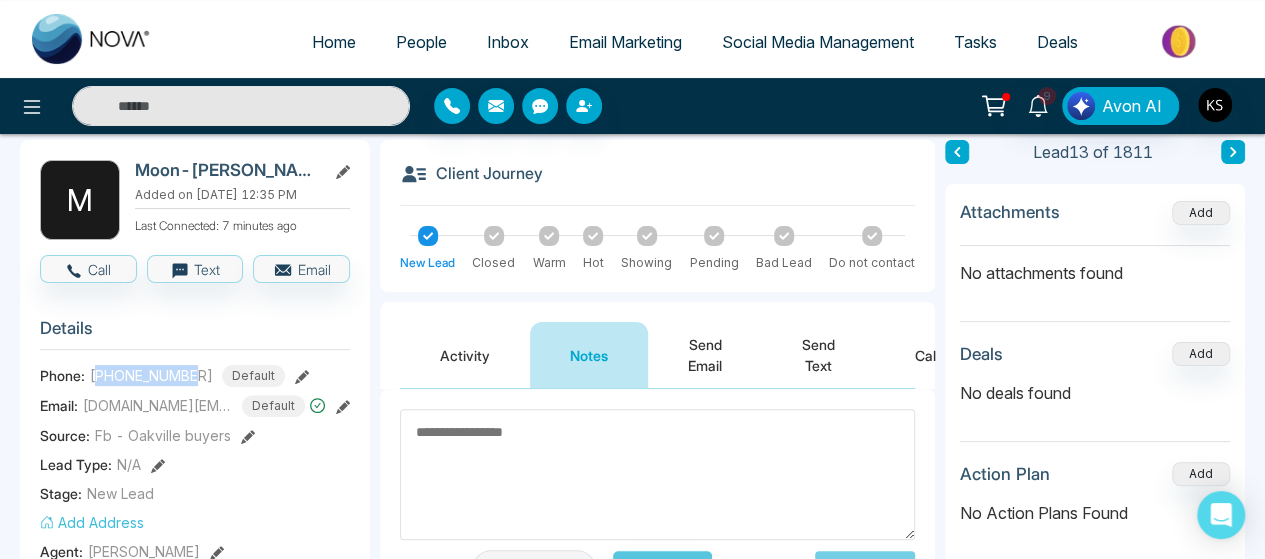 scroll, scrollTop: 0, scrollLeft: 0, axis: both 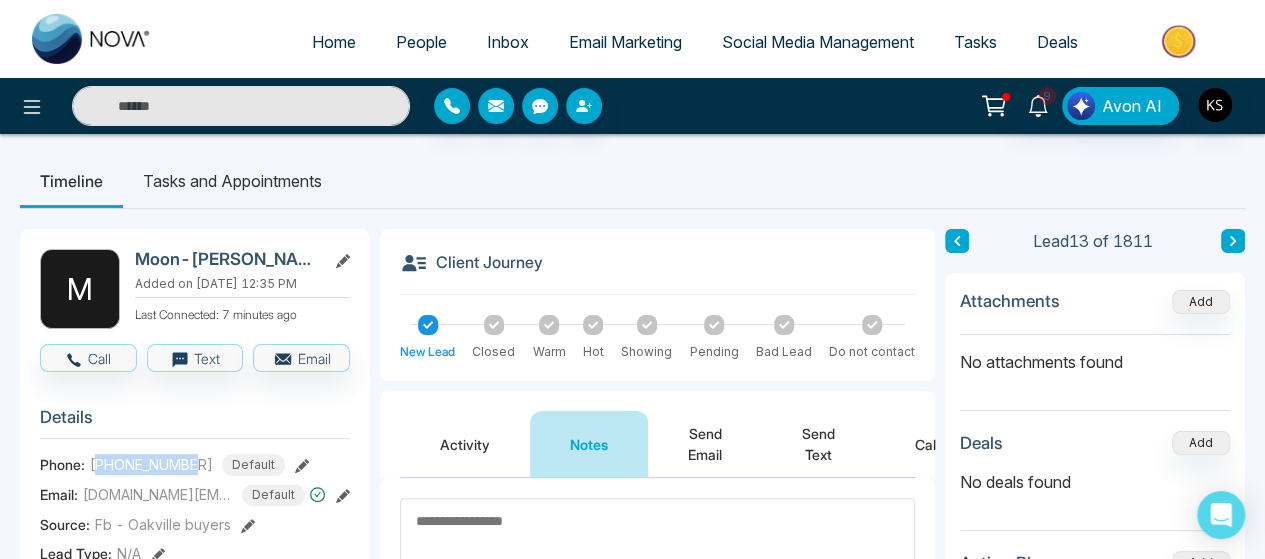 click 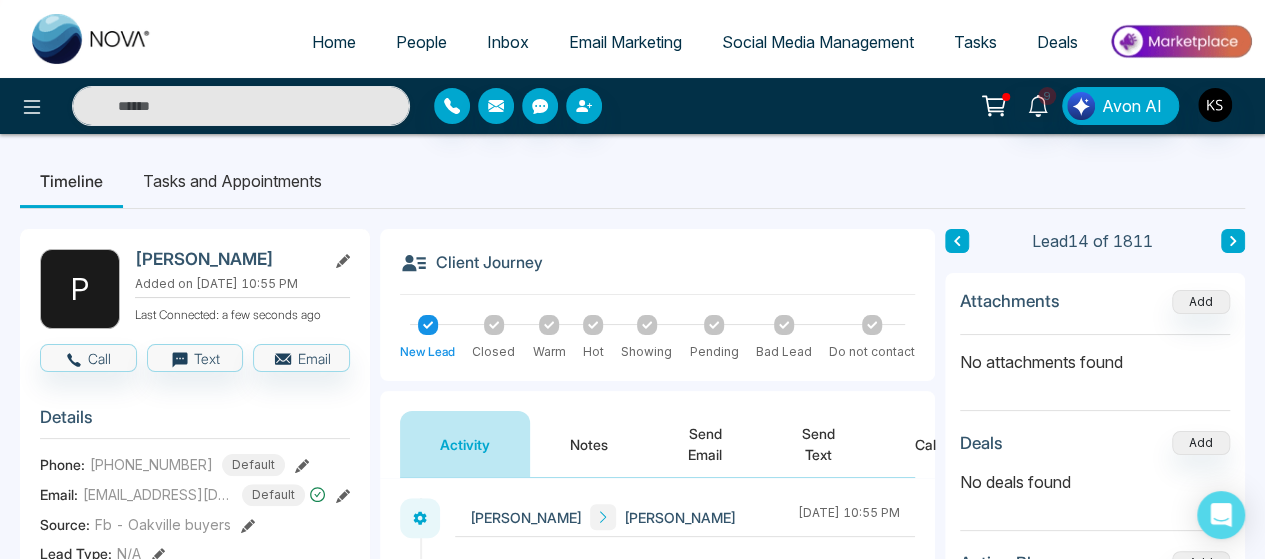 scroll, scrollTop: 58, scrollLeft: 0, axis: vertical 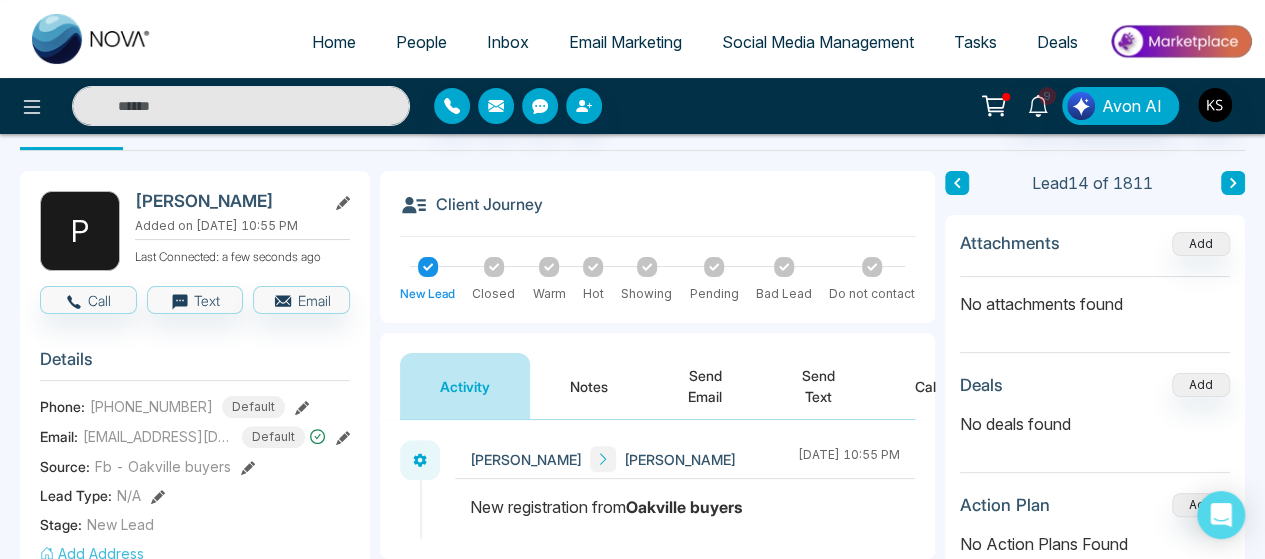 click on "Notes" at bounding box center [589, 386] 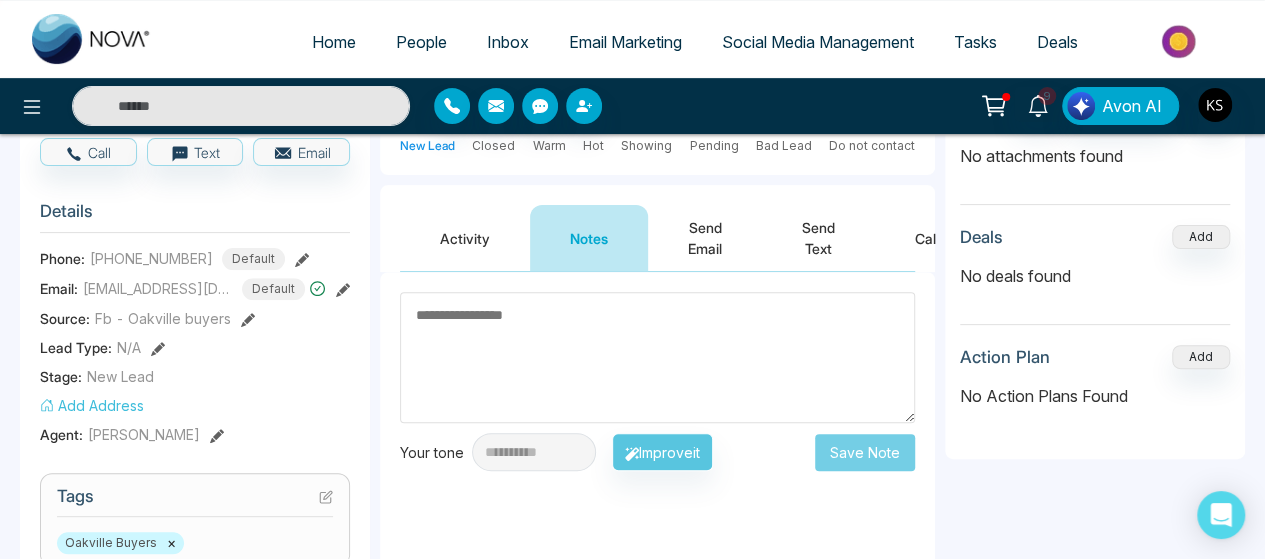 scroll, scrollTop: 205, scrollLeft: 0, axis: vertical 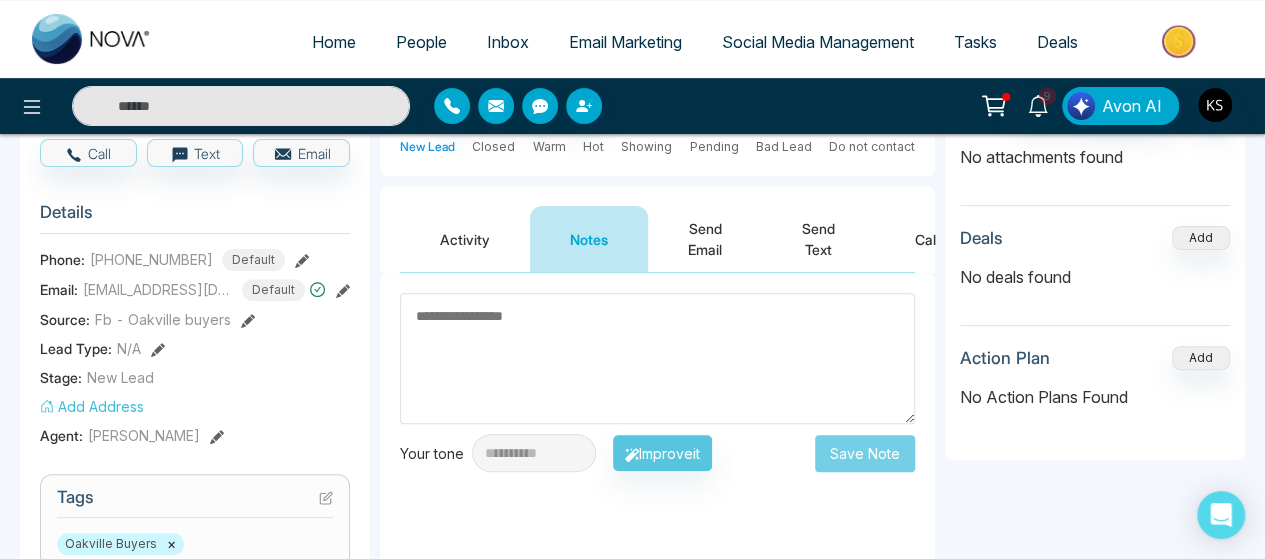 click at bounding box center (657, 358) 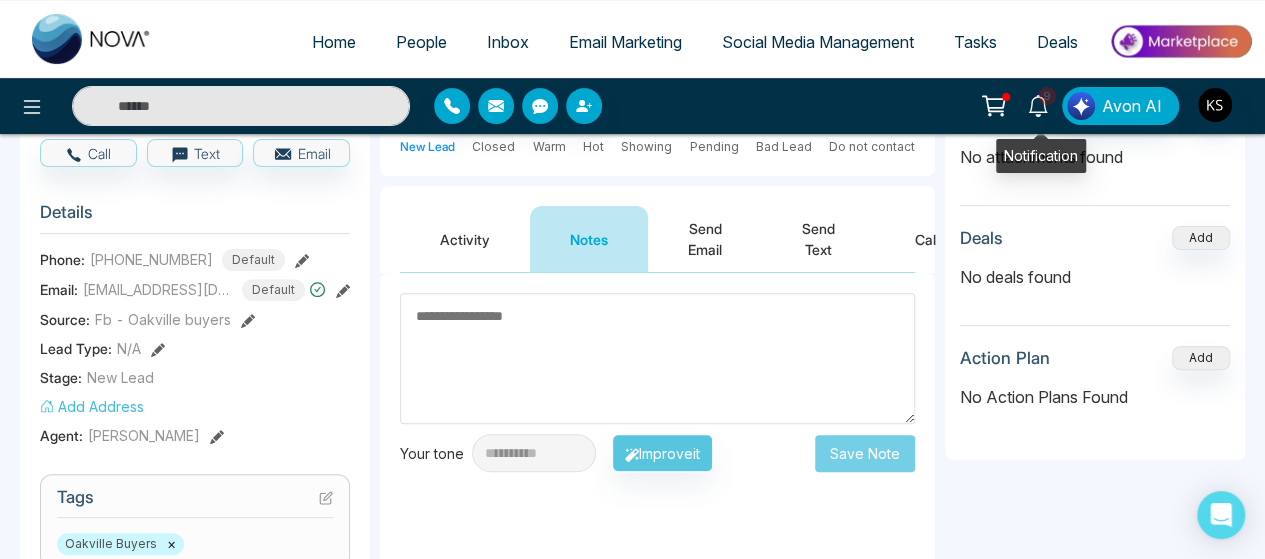 click 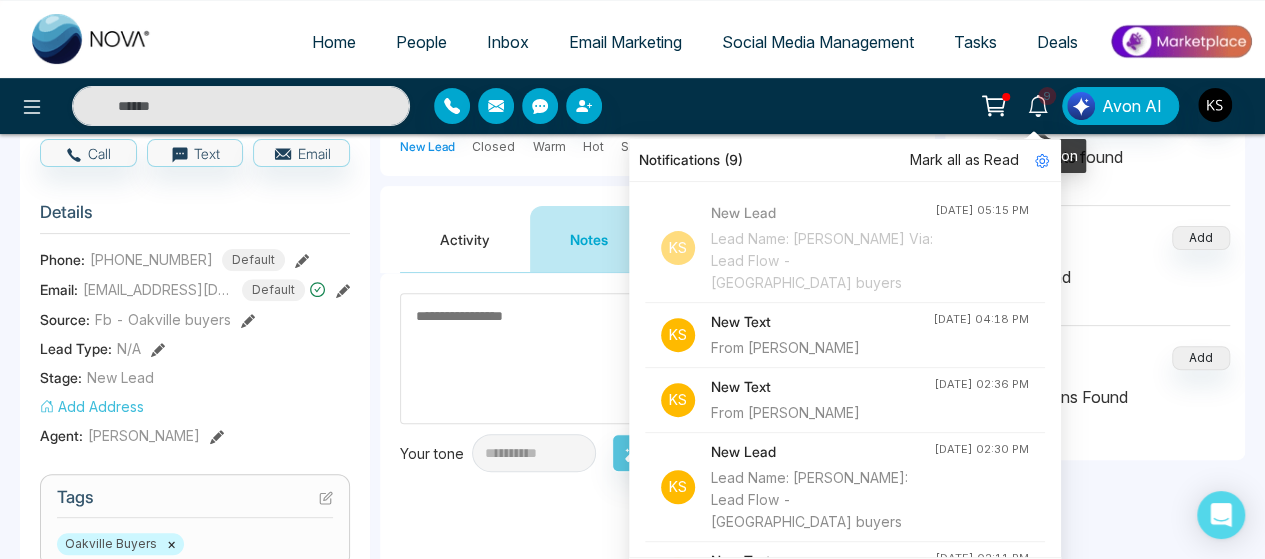 click 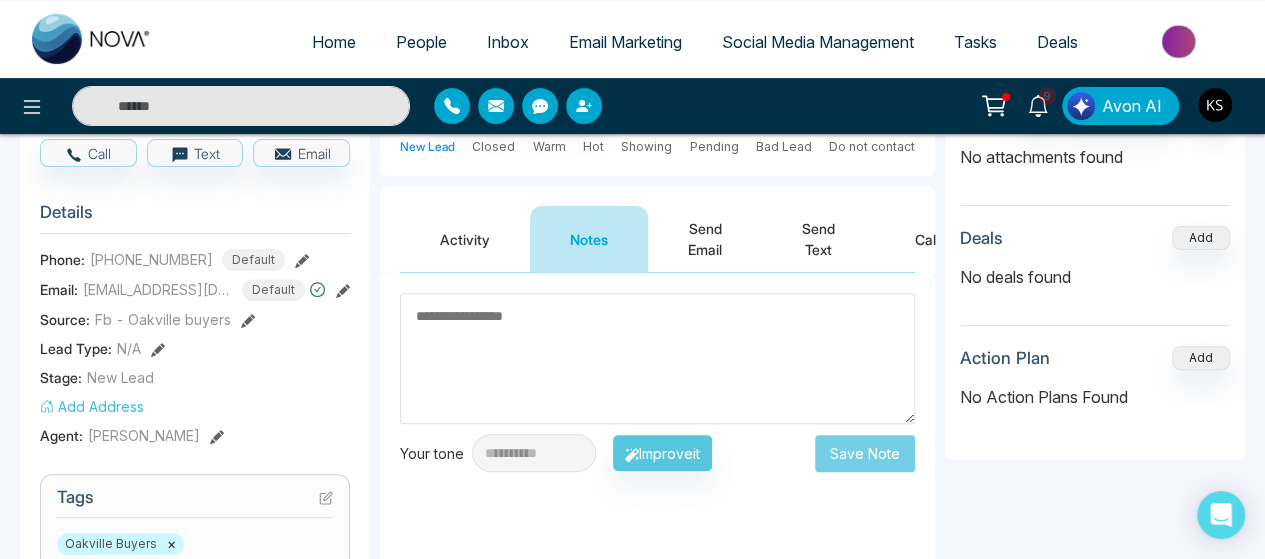 click on "9 Notifications (9) Mark all as Read K S New Lead Lead Name: Amarpall Arora
Via: Lead Flow - Oakville buyers Jul 02, 2025, 05:15 PM K S New Text From Linden Parris  Jul 02, 2025, 04:18 PM K S New Text From Linden Parris  Jul 02, 2025, 02:36 PM K S New Lead Lead Name: Uzzi
Via: Lead Flow - Oakville buyers Jul 02, 2025, 02:30 PM K S New Text From Linden Parris  Jul 02, 2025, 02:11 PM K S New Text From Linden Parris  Jul 02, 2025, 01:54 PM K S New Lead Lead Name: Jayden Nguyen
Via: Lead Flow - Oakville buyers Jul 02, 2025, 11:25 AM K S New Text From Linden Parris  Jul 01, 2025, 07:07 PM K S New Text From Linden Parris  Jul 01, 2025, 06:57 PM K S New Text From Linden Parris  Jul 01, 2025, 06:55 PM K S New Text From Linden Parris  Jul 01, 2025, 06:53 PM K S New Lead Lead Name: Omar Baraki
Via: Lead Flow - Oakville buyers Jul 01, 2025, 01:10 PM K S New Lead Lead Name: Nikhita Kandikonda
Via: Lead Flow - Oakville buyers Jul 01, 2025, 01:05 PM K S New Text From Linden Parris  Jul 01, 2025, 12:14 PM K S K S" at bounding box center (1001, 106) 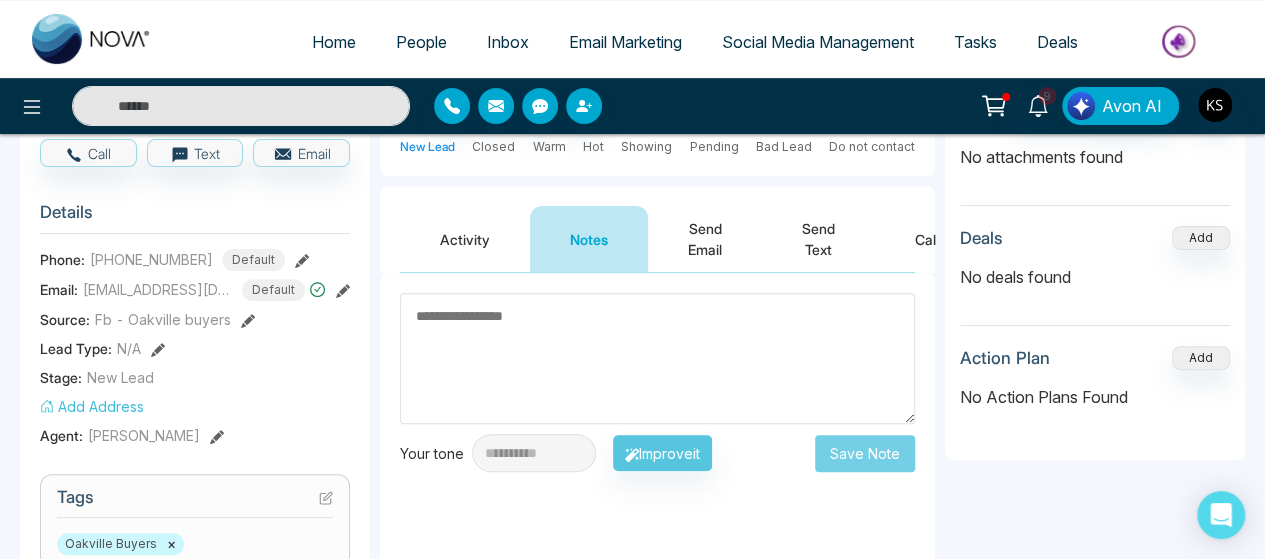 click on "9 Notifications (9) Mark all as Read K S New Lead Lead Name: Amarpall Arora
Via: Lead Flow - Oakville buyers Jul 02, 2025, 05:15 PM K S New Text From Linden Parris  Jul 02, 2025, 04:18 PM K S New Text From Linden Parris  Jul 02, 2025, 02:36 PM K S New Lead Lead Name: Uzzi
Via: Lead Flow - Oakville buyers Jul 02, 2025, 02:30 PM K S New Text From Linden Parris  Jul 02, 2025, 02:11 PM K S New Text From Linden Parris  Jul 02, 2025, 01:54 PM K S New Lead Lead Name: Jayden Nguyen
Via: Lead Flow - Oakville buyers Jul 02, 2025, 11:25 AM K S New Text From Linden Parris  Jul 01, 2025, 07:07 PM K S New Text From Linden Parris  Jul 01, 2025, 06:57 PM K S New Text From Linden Parris  Jul 01, 2025, 06:55 PM K S New Text From Linden Parris  Jul 01, 2025, 06:53 PM K S New Lead Lead Name: Omar Baraki
Via: Lead Flow - Oakville buyers Jul 01, 2025, 01:10 PM K S New Lead Lead Name: Nikhita Kandikonda
Via: Lead Flow - Oakville buyers Jul 01, 2025, 01:05 PM K S New Text From Linden Parris  Jul 01, 2025, 12:14 PM K S K S" at bounding box center [1001, 106] 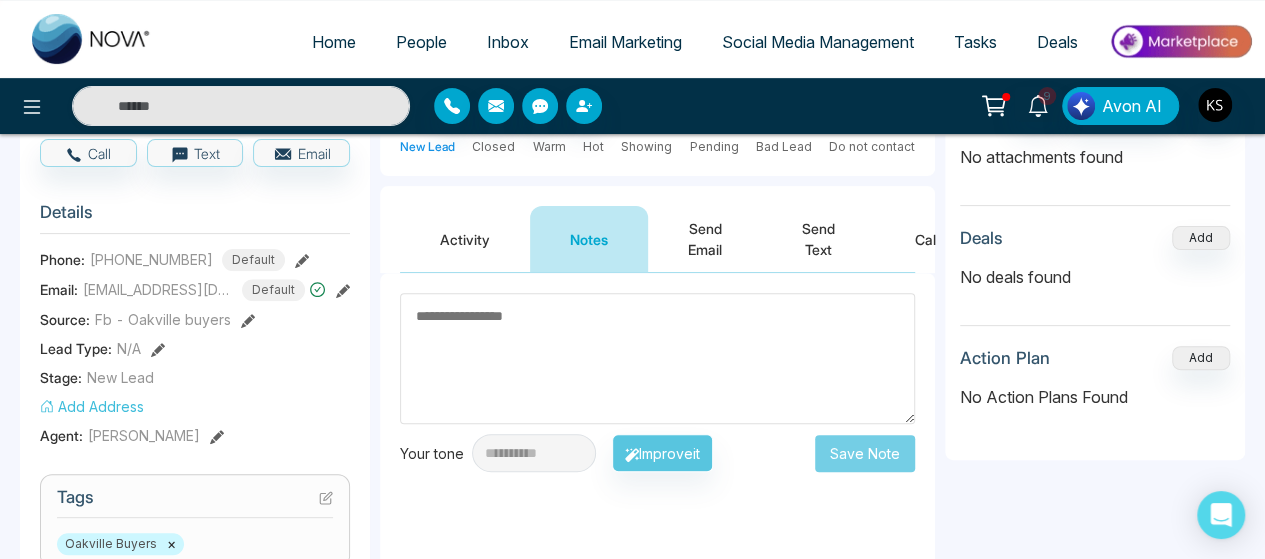 click on "9 Notifications (9) Mark all as Read K S New Lead Lead Name: Amarpall Arora
Via: Lead Flow - Oakville buyers Jul 02, 2025, 05:15 PM K S New Text From Linden Parris  Jul 02, 2025, 04:18 PM K S New Text From Linden Parris  Jul 02, 2025, 02:36 PM K S New Lead Lead Name: Uzzi
Via: Lead Flow - Oakville buyers Jul 02, 2025, 02:30 PM K S New Text From Linden Parris  Jul 02, 2025, 02:11 PM K S New Text From Linden Parris  Jul 02, 2025, 01:54 PM K S New Lead Lead Name: Jayden Nguyen
Via: Lead Flow - Oakville buyers Jul 02, 2025, 11:25 AM K S New Text From Linden Parris  Jul 01, 2025, 07:07 PM K S New Text From Linden Parris  Jul 01, 2025, 06:57 PM K S New Text From Linden Parris  Jul 01, 2025, 06:55 PM K S New Text From Linden Parris  Jul 01, 2025, 06:53 PM K S New Lead Lead Name: Omar Baraki
Via: Lead Flow - Oakville buyers Jul 01, 2025, 01:10 PM K S New Lead Lead Name: Nikhita Kandikonda
Via: Lead Flow - Oakville buyers Jul 01, 2025, 01:05 PM K S New Text From Linden Parris  Jul 01, 2025, 12:14 PM K S K S" at bounding box center [1001, 106] 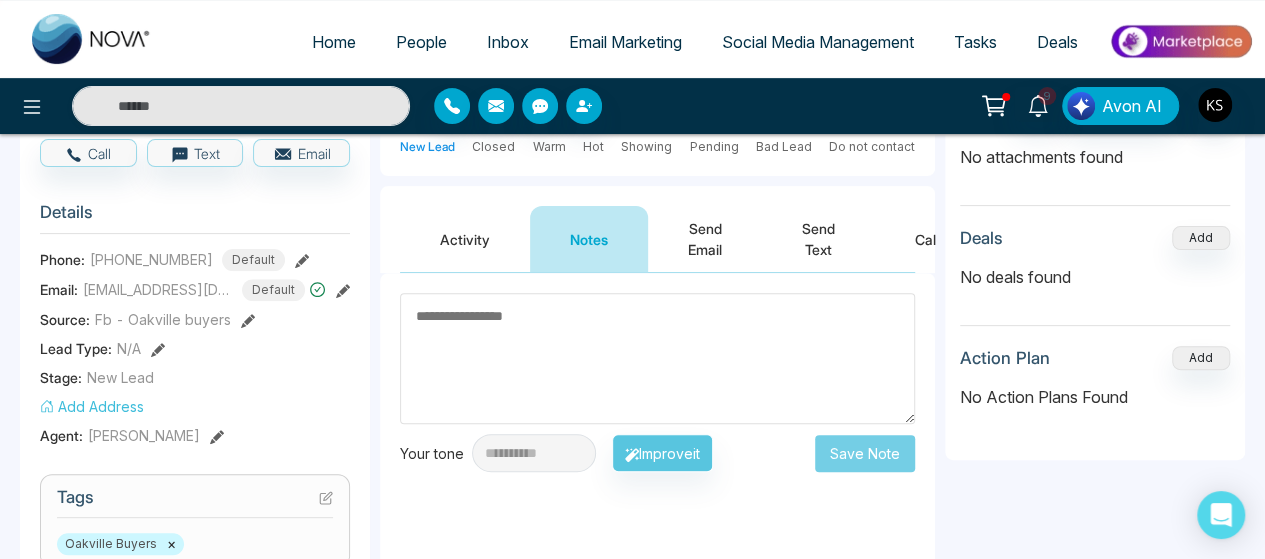 click on "9 Notifications (9) Mark all as Read K S New Lead Lead Name: Amarpall Arora
Via: Lead Flow - Oakville buyers Jul 02, 2025, 05:15 PM K S New Text From Linden Parris  Jul 02, 2025, 04:18 PM K S New Text From Linden Parris  Jul 02, 2025, 02:36 PM K S New Lead Lead Name: Uzzi
Via: Lead Flow - Oakville buyers Jul 02, 2025, 02:30 PM K S New Text From Linden Parris  Jul 02, 2025, 02:11 PM K S New Text From Linden Parris  Jul 02, 2025, 01:54 PM K S New Lead Lead Name: Jayden Nguyen
Via: Lead Flow - Oakville buyers Jul 02, 2025, 11:25 AM K S New Text From Linden Parris  Jul 01, 2025, 07:07 PM K S New Text From Linden Parris  Jul 01, 2025, 06:57 PM K S New Text From Linden Parris  Jul 01, 2025, 06:55 PM K S New Text From Linden Parris  Jul 01, 2025, 06:53 PM K S New Lead Lead Name: Omar Baraki
Via: Lead Flow - Oakville buyers Jul 01, 2025, 01:10 PM K S New Lead Lead Name: Nikhita Kandikonda
Via: Lead Flow - Oakville buyers Jul 01, 2025, 01:05 PM K S New Text From Linden Parris  Jul 01, 2025, 12:14 PM K S K S" at bounding box center [1001, 106] 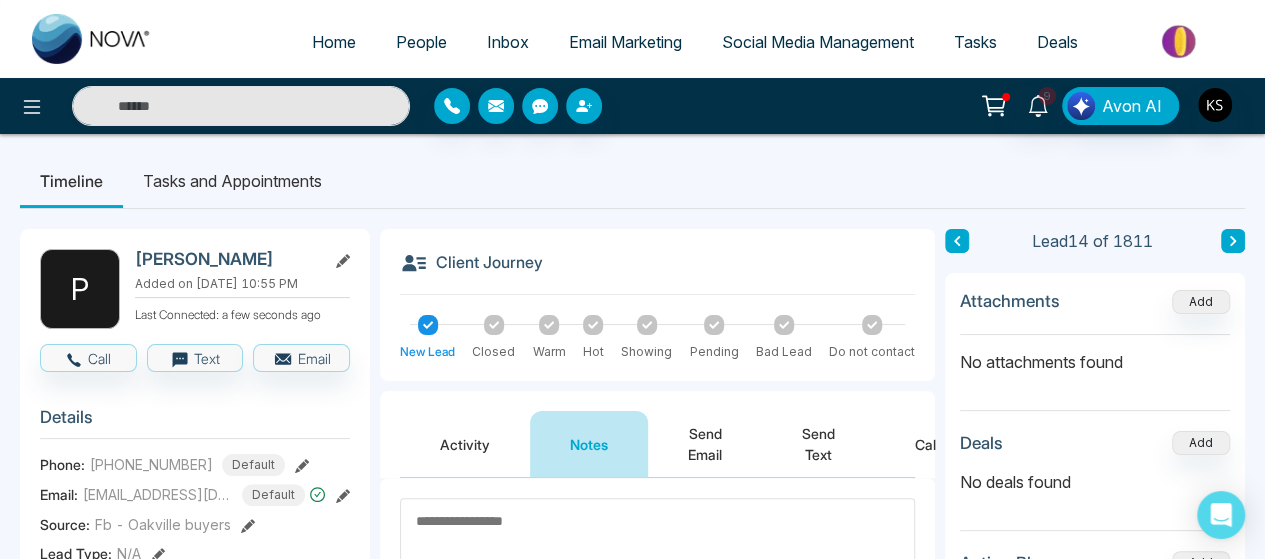 scroll, scrollTop: 147, scrollLeft: 0, axis: vertical 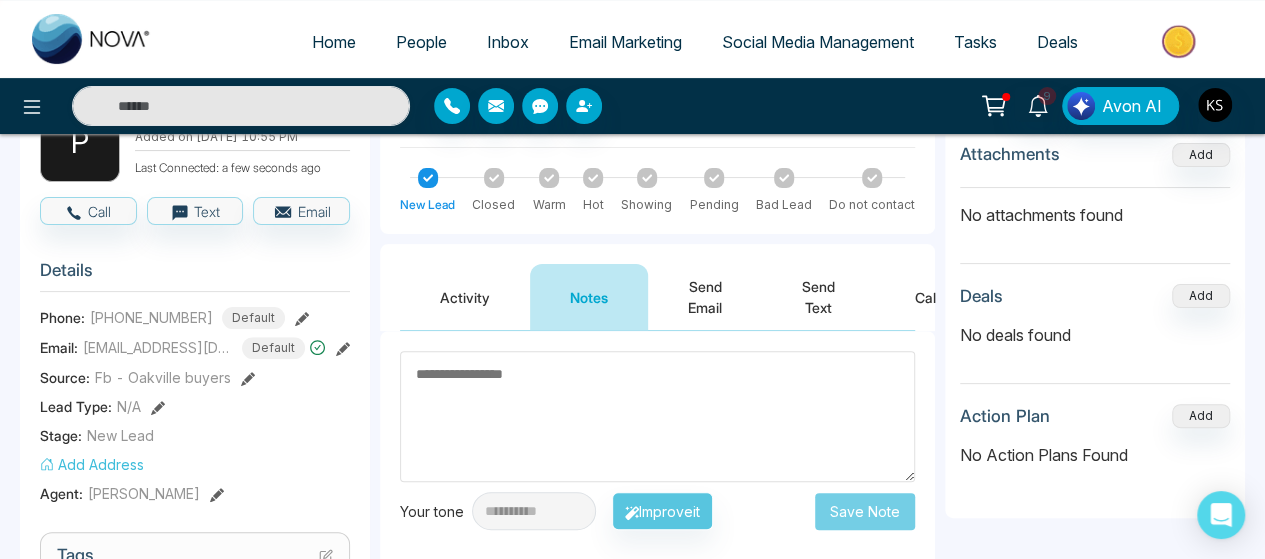 click at bounding box center (657, 416) 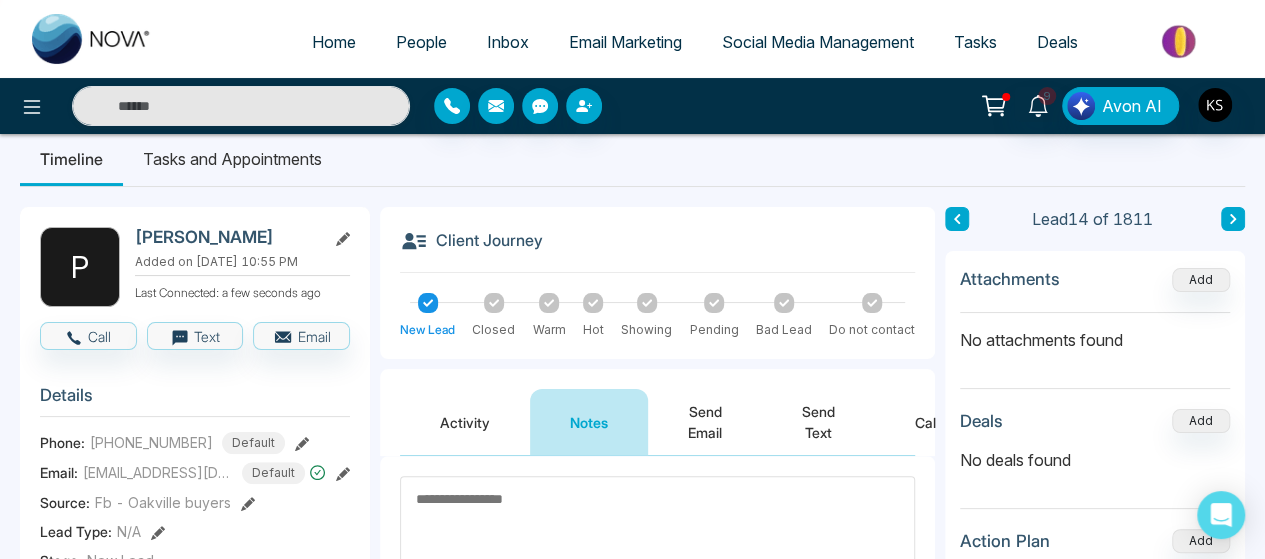 scroll, scrollTop: 21, scrollLeft: 0, axis: vertical 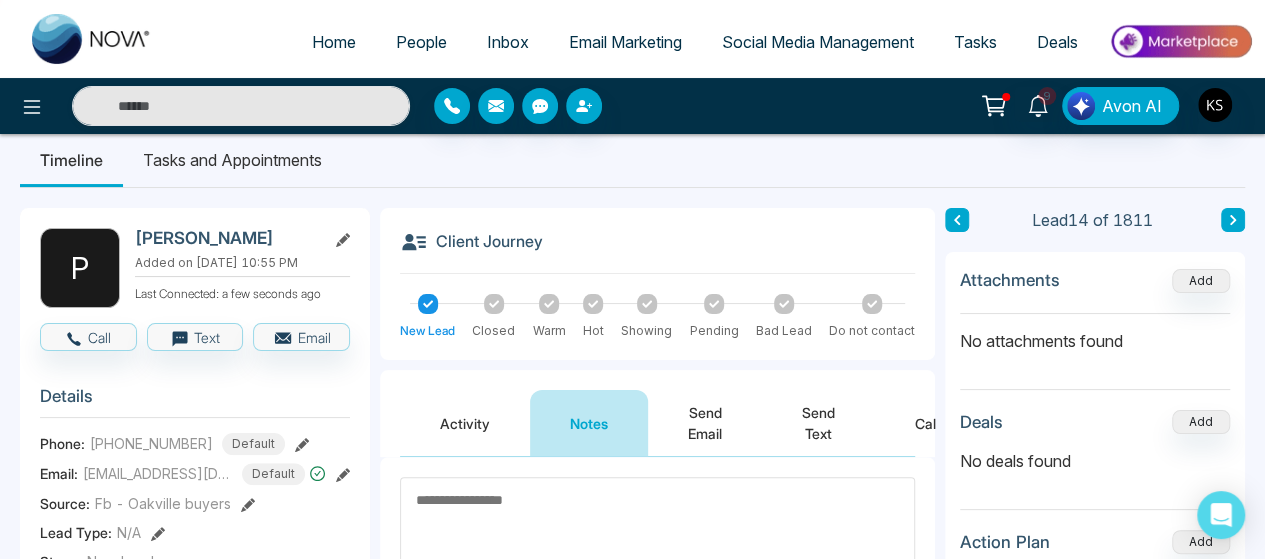 click at bounding box center [657, 542] 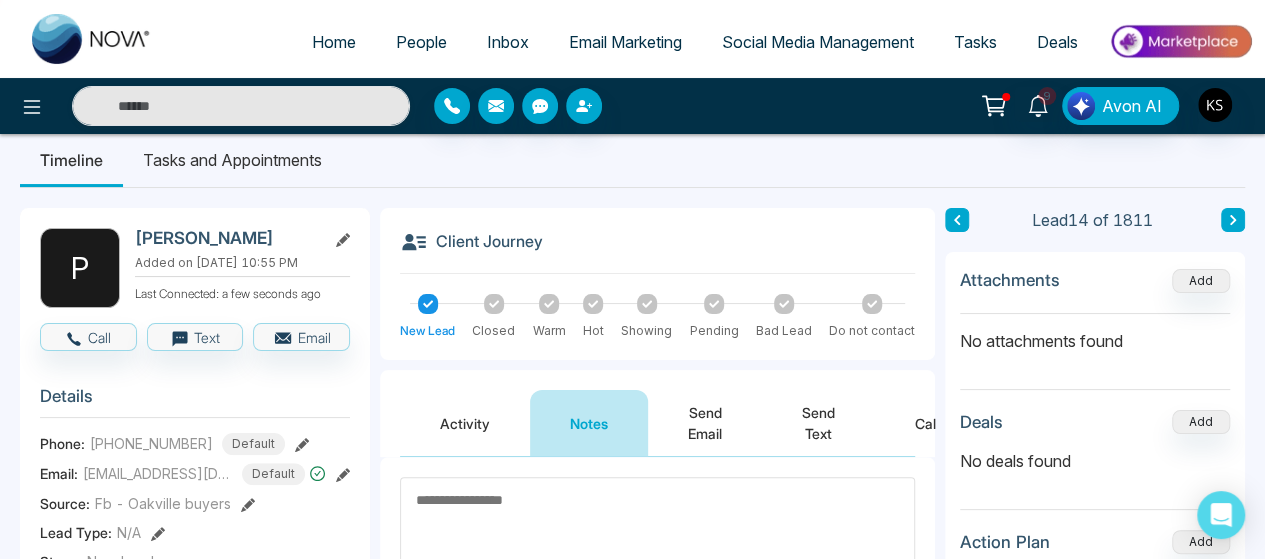 scroll, scrollTop: 93, scrollLeft: 0, axis: vertical 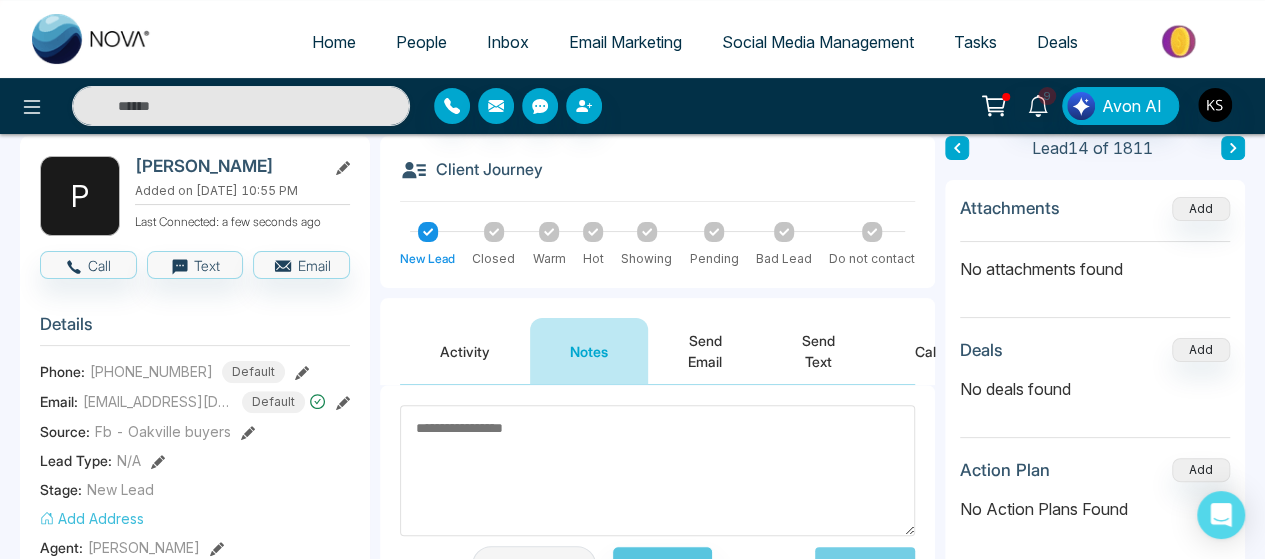 click at bounding box center (657, 470) 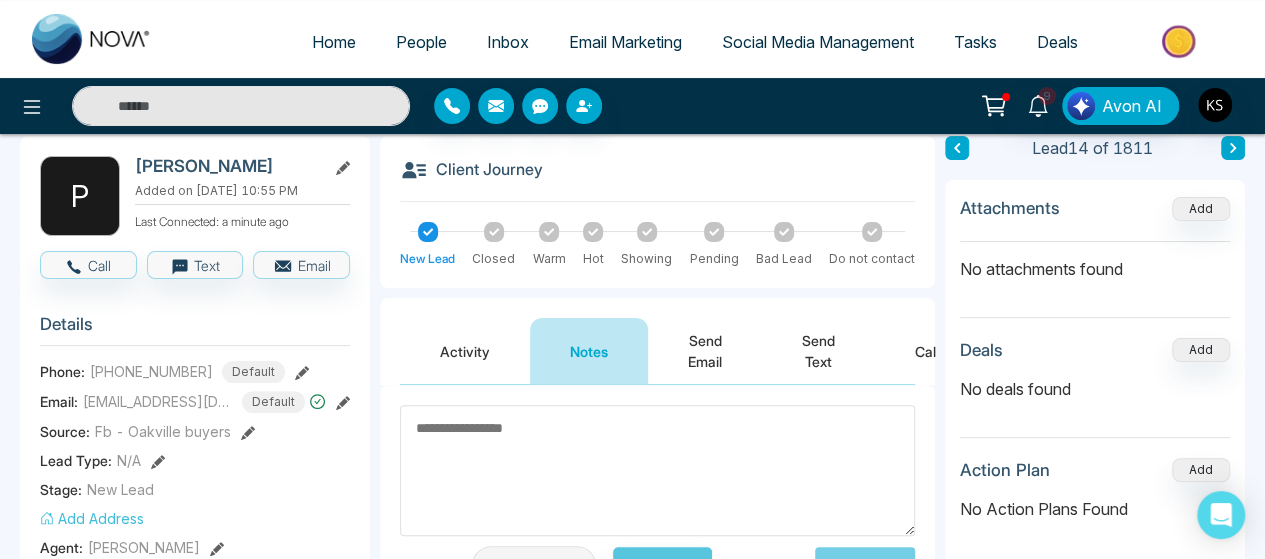 click at bounding box center [657, 470] 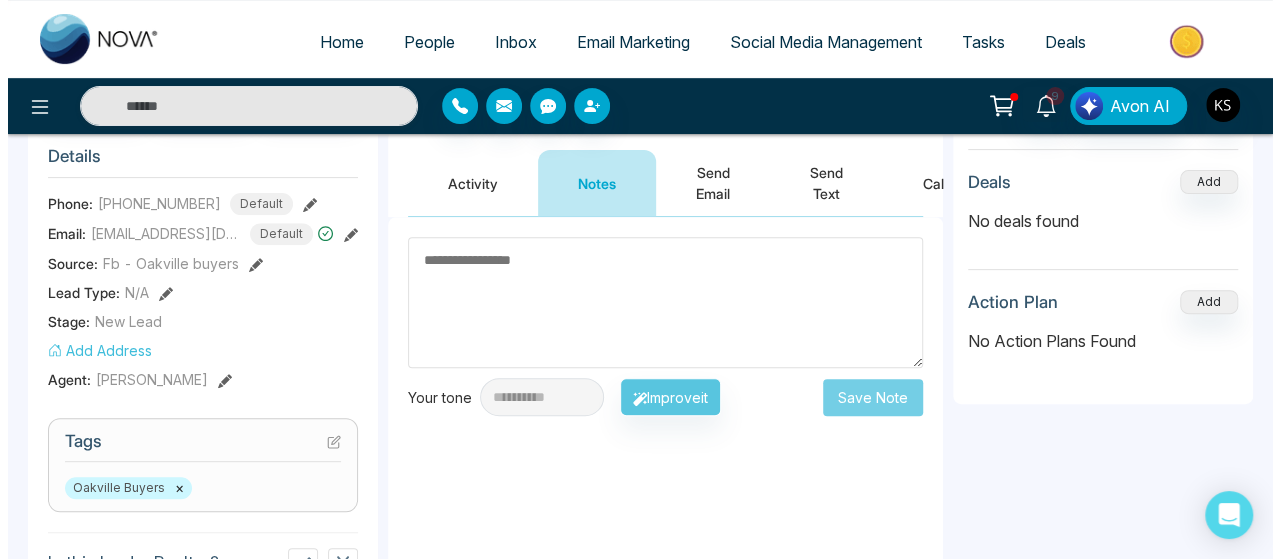 scroll, scrollTop: 262, scrollLeft: 0, axis: vertical 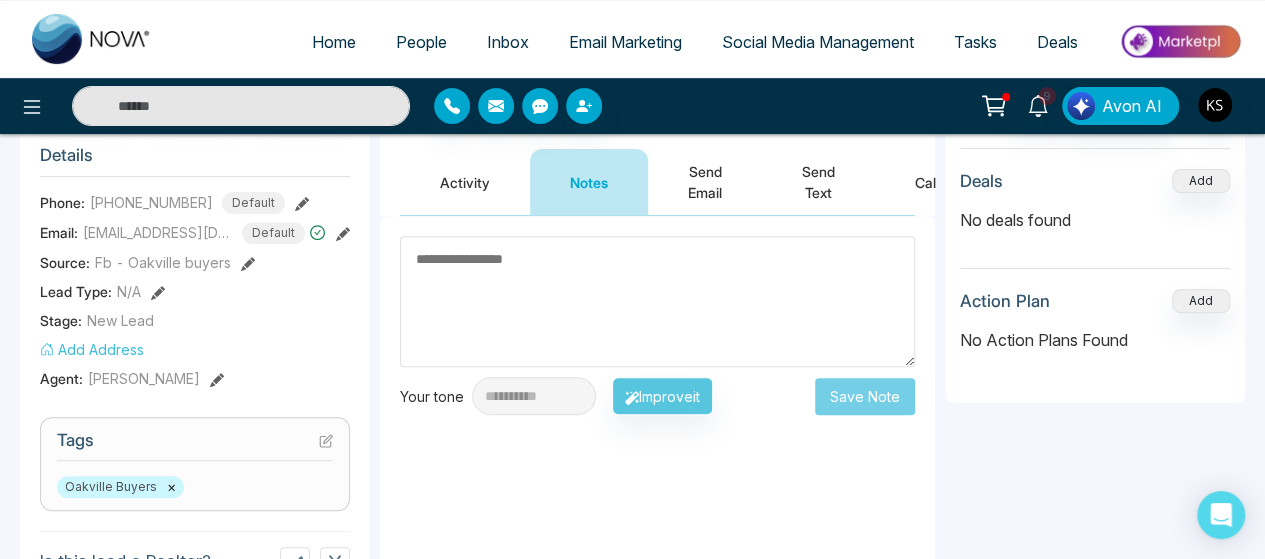 click at bounding box center (657, 301) 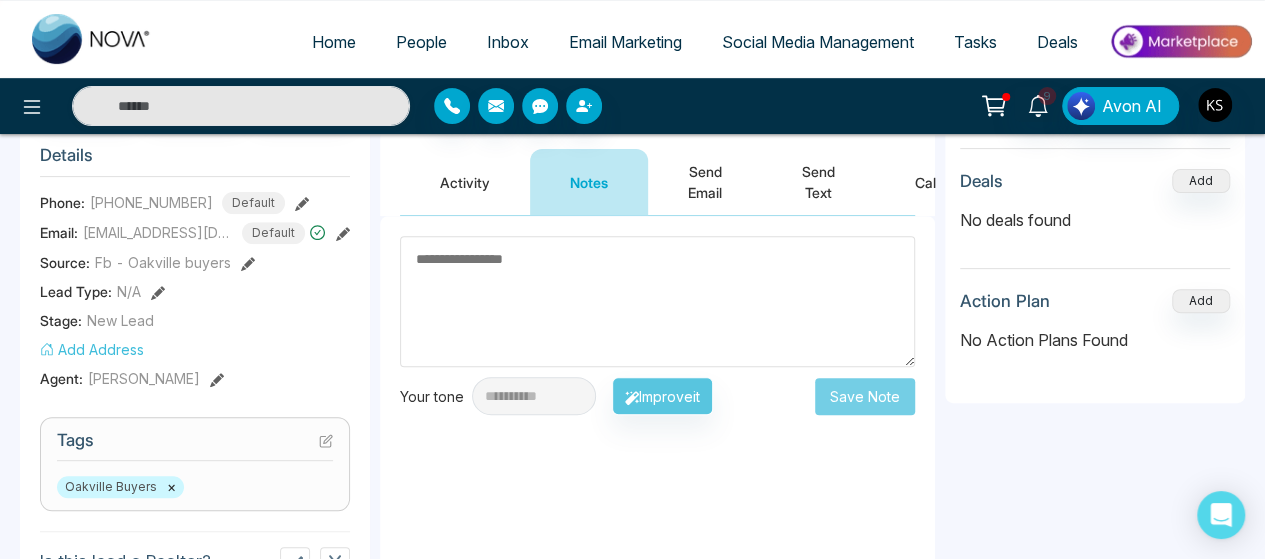 type on "*" 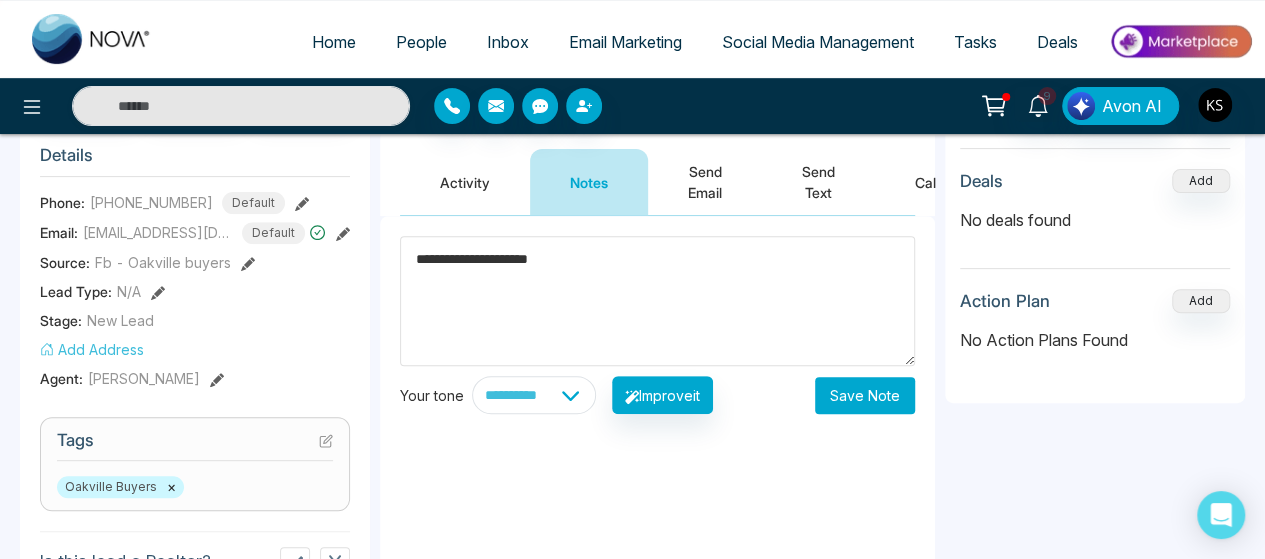 type on "**********" 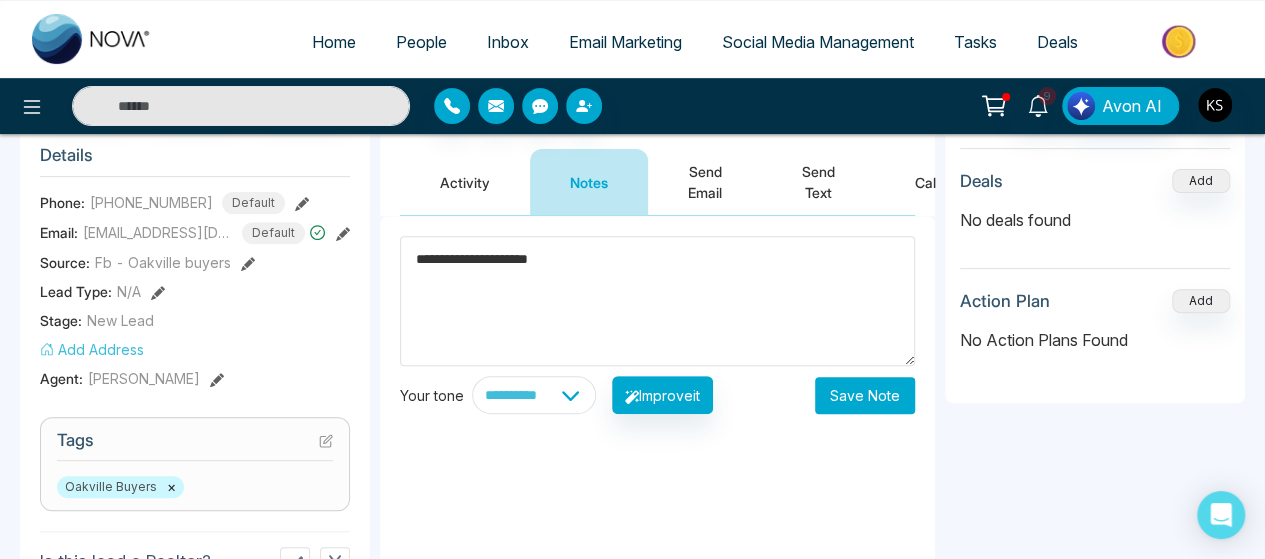 click on "Save Note" at bounding box center (865, 395) 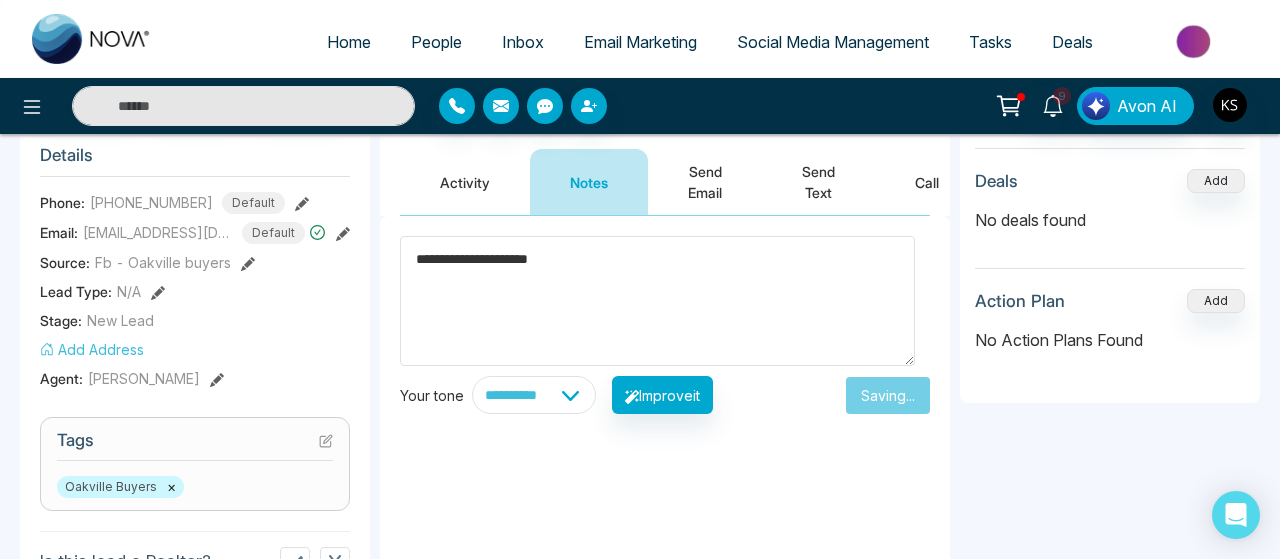type 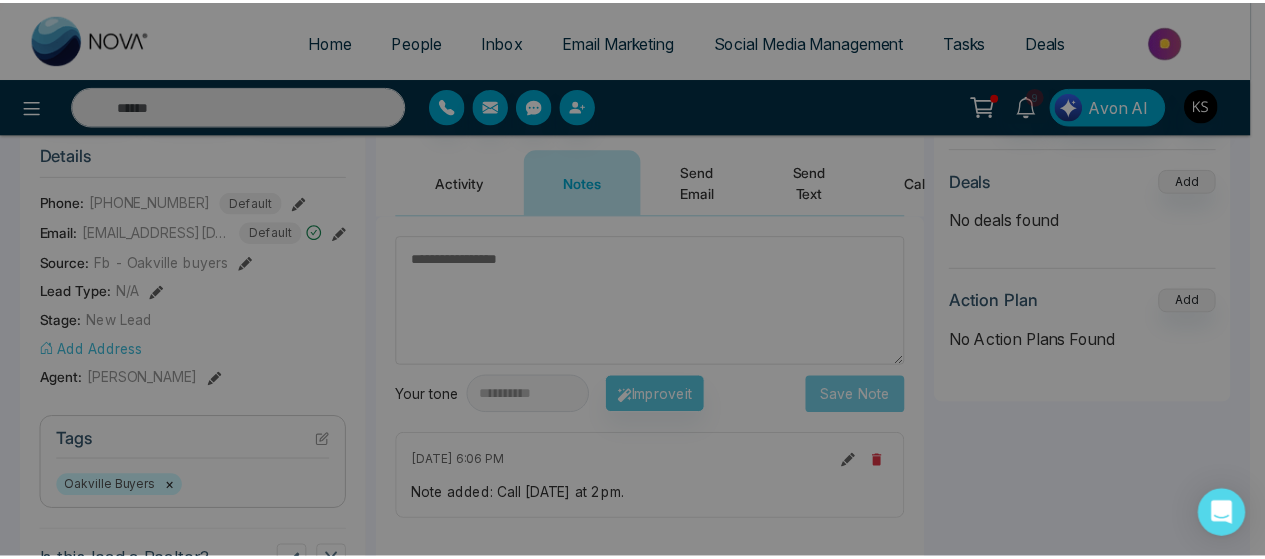 scroll, scrollTop: 168, scrollLeft: 0, axis: vertical 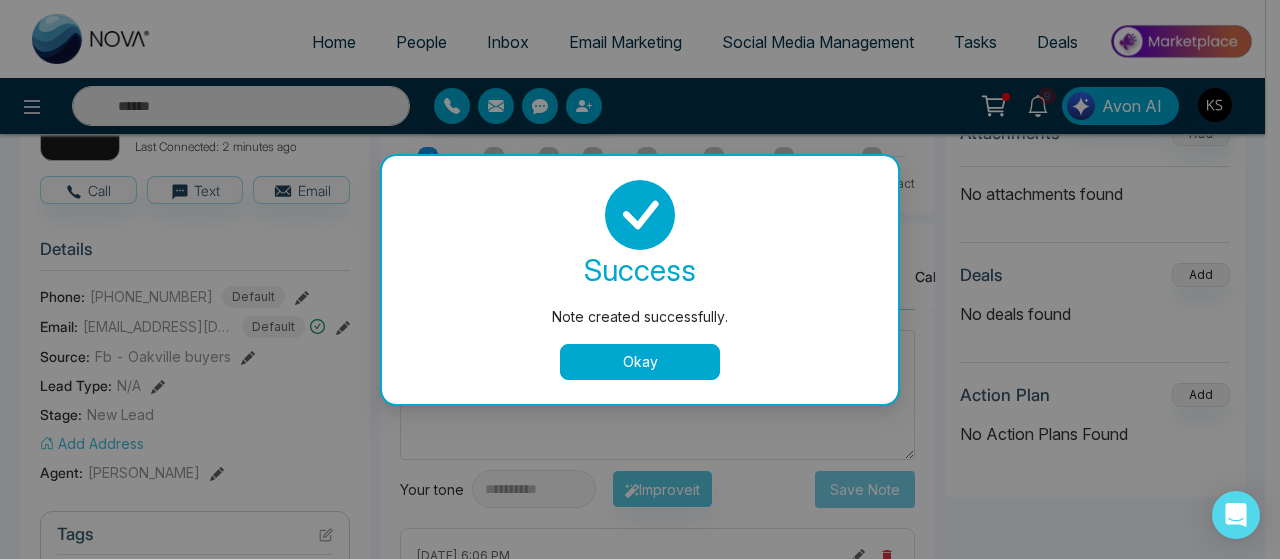 click on "Okay" at bounding box center (640, 362) 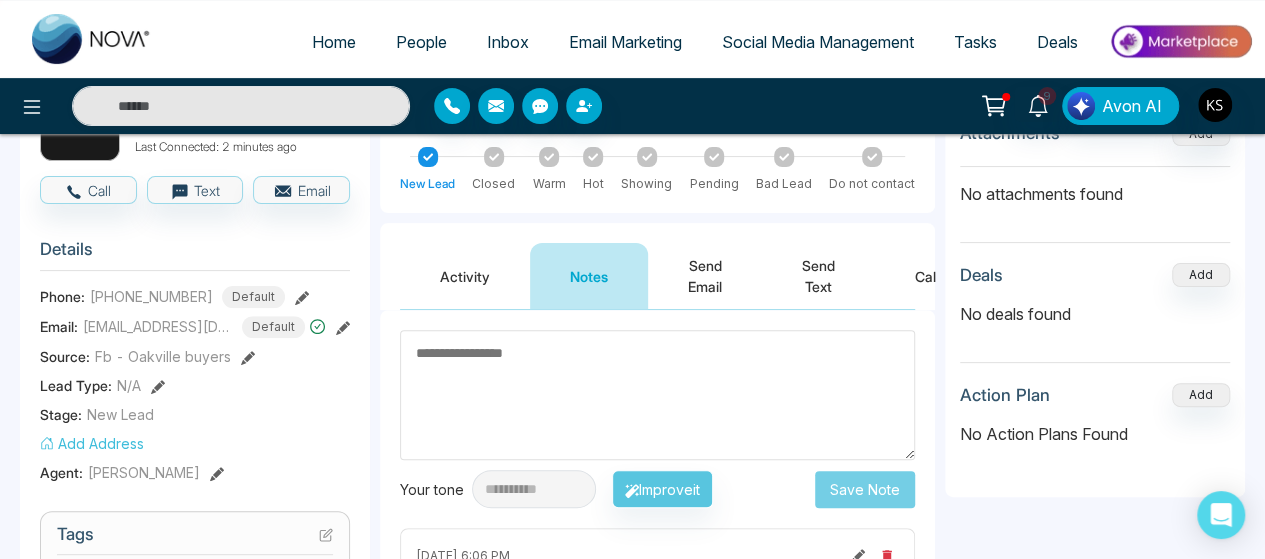 scroll, scrollTop: 0, scrollLeft: 0, axis: both 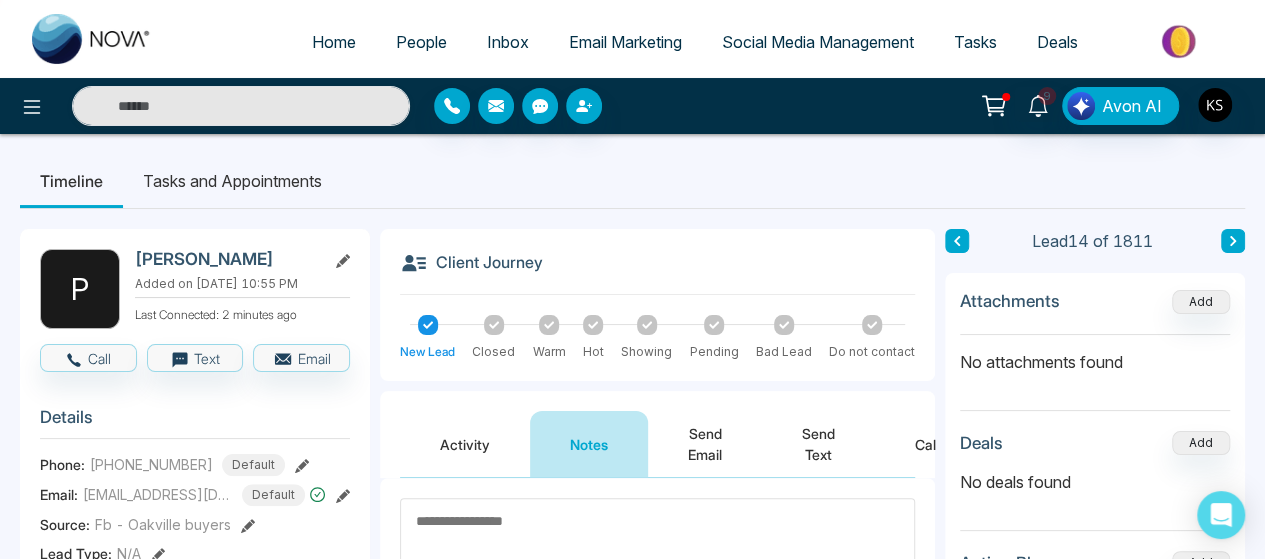 click 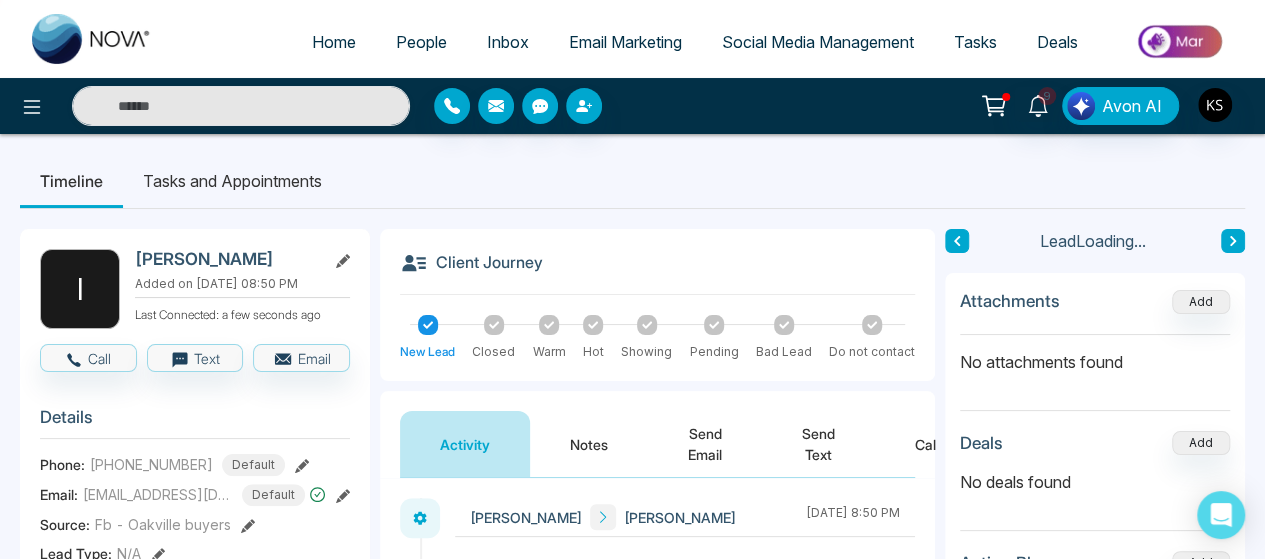 click on "Timeline Tasks and Appointments" at bounding box center [632, 181] 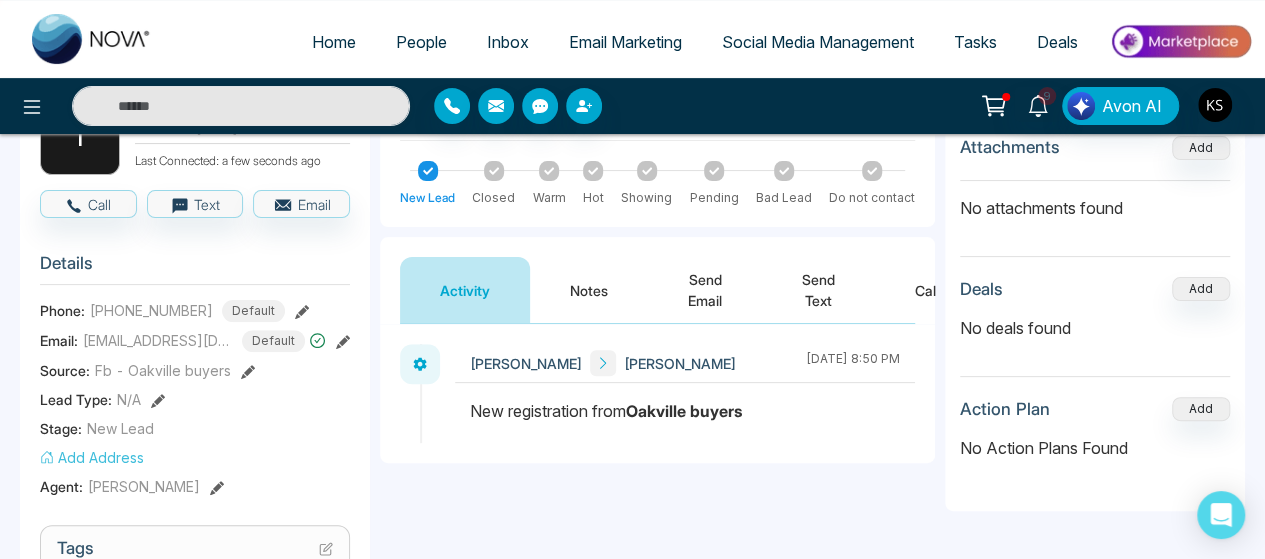 scroll, scrollTop: 0, scrollLeft: 0, axis: both 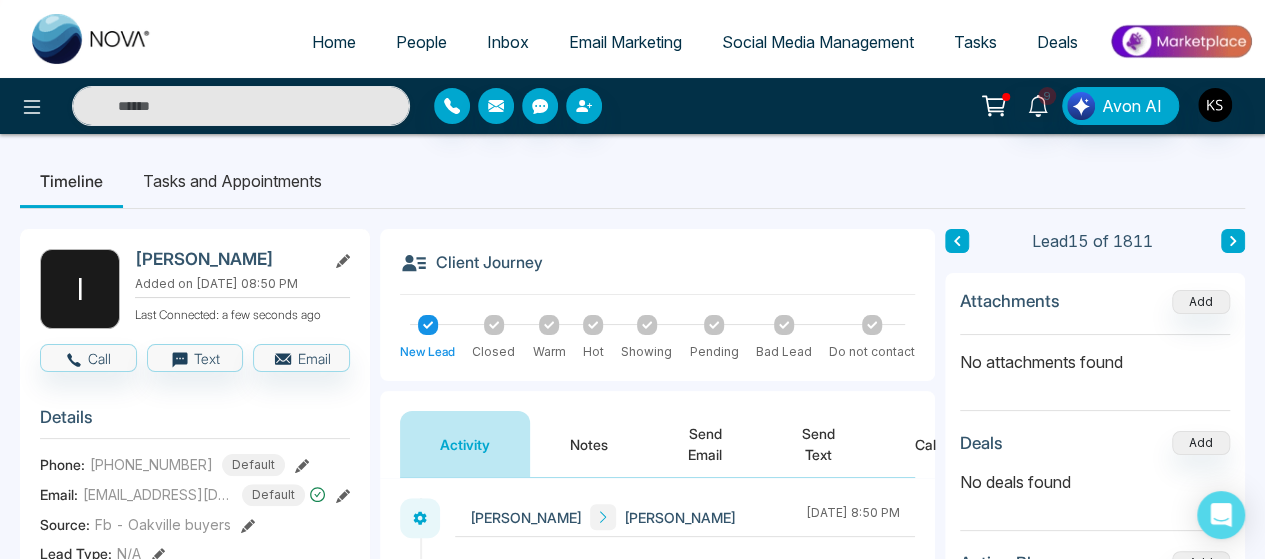 click 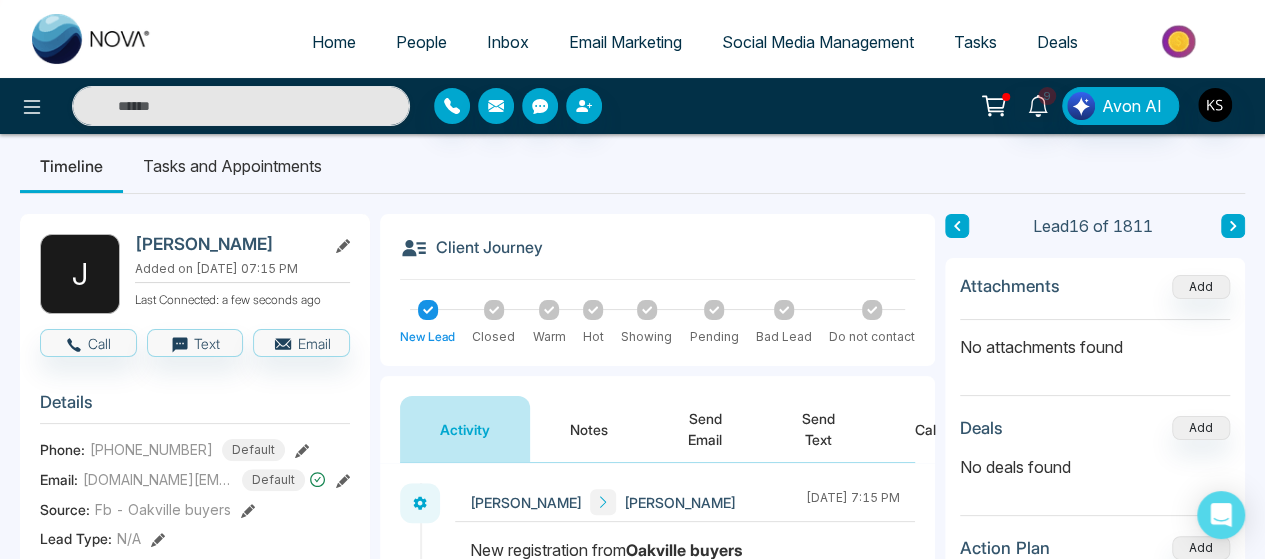 scroll, scrollTop: 14, scrollLeft: 0, axis: vertical 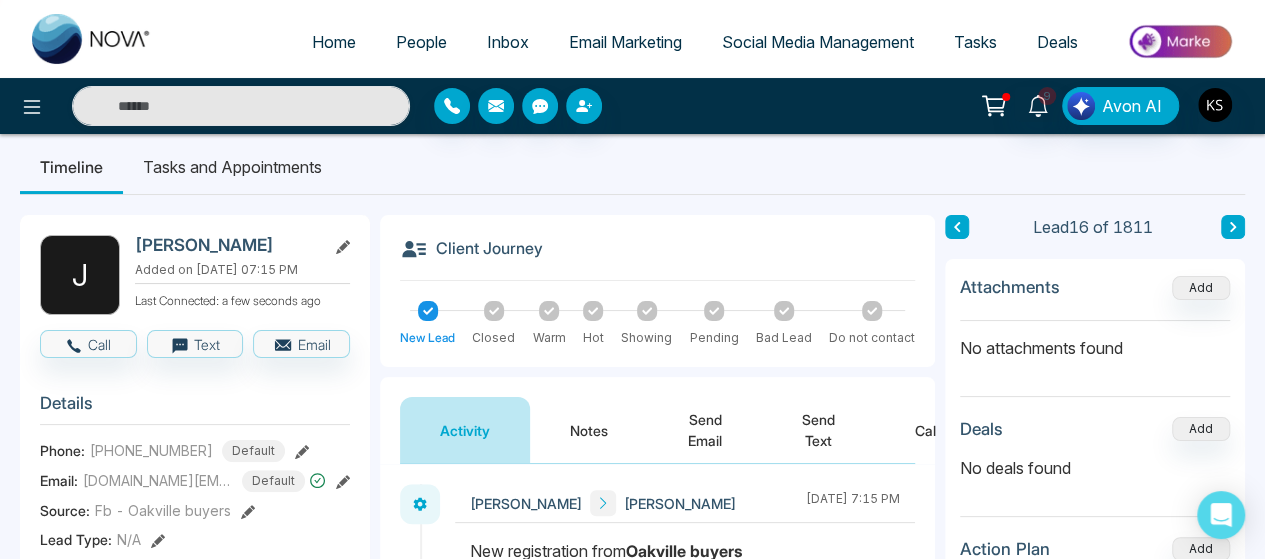 click 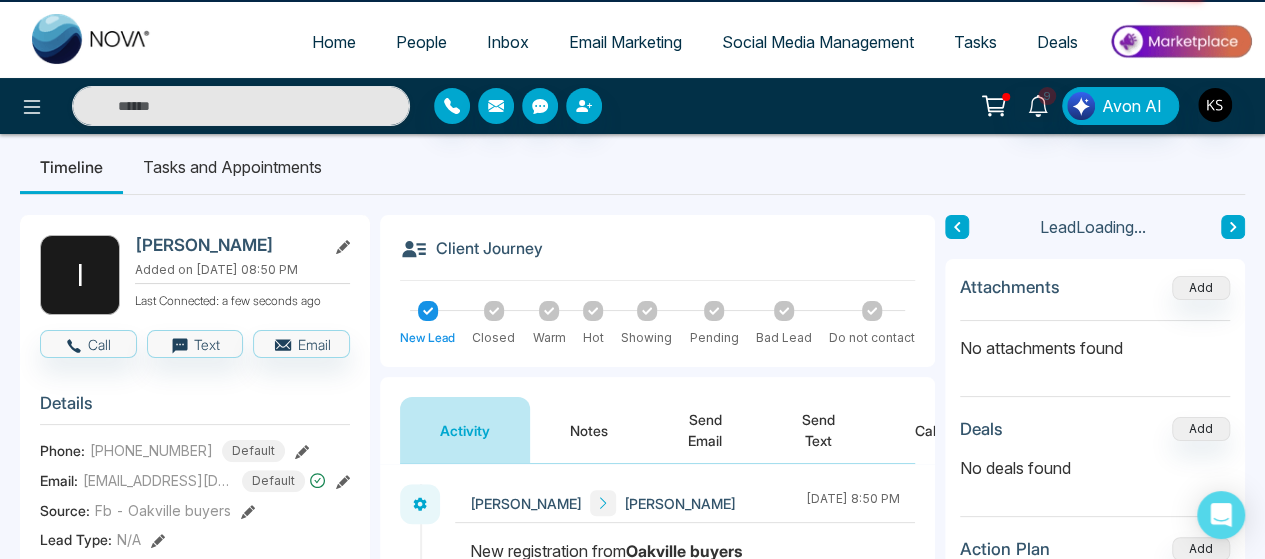 scroll, scrollTop: 0, scrollLeft: 0, axis: both 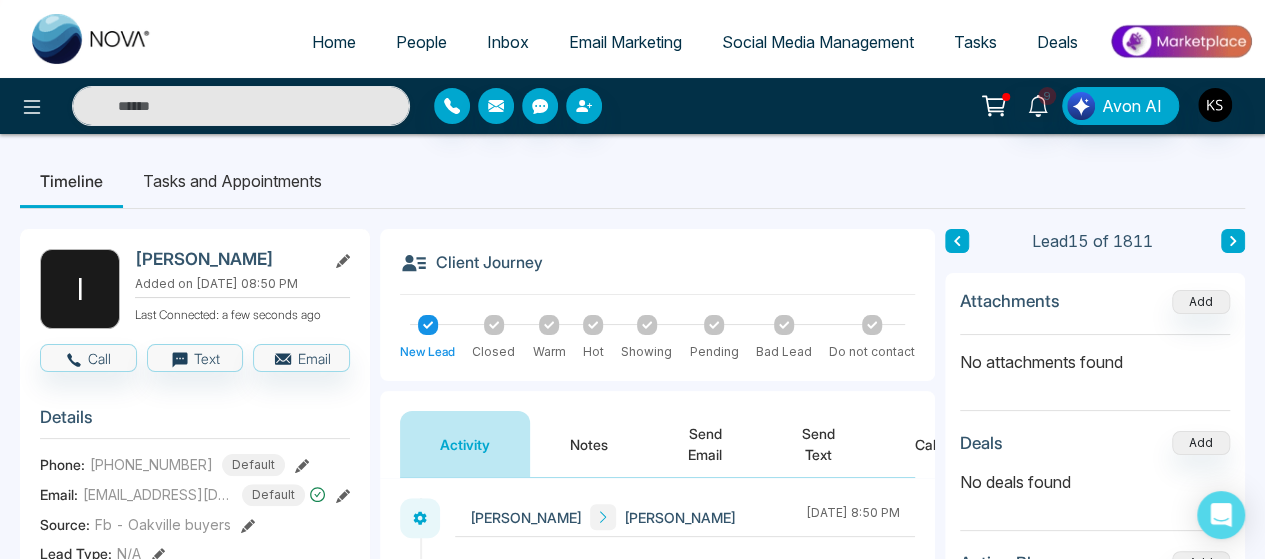 click on "Inna Fedorenko" at bounding box center (226, 259) 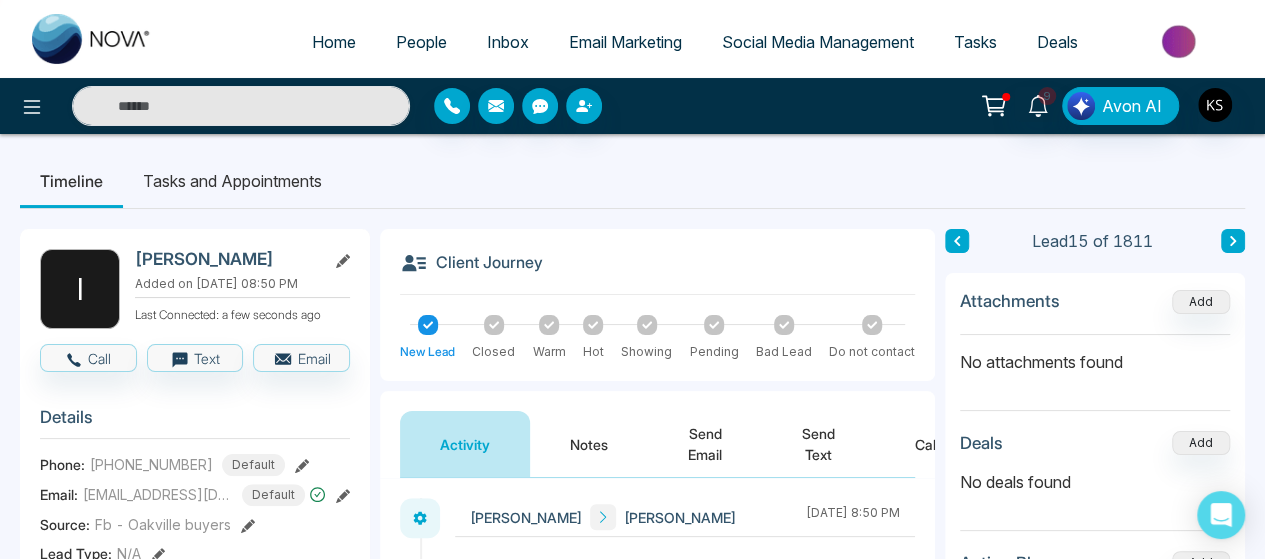 click on "Inna Fedorenko" at bounding box center (226, 259) 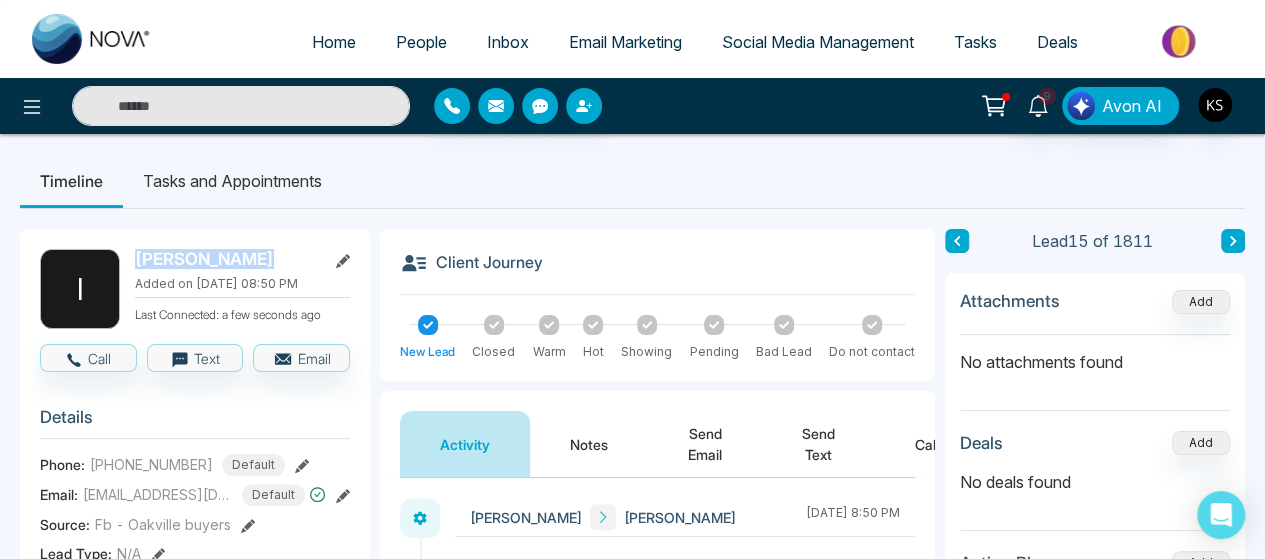 click on "Inna Fedorenko" at bounding box center [226, 259] 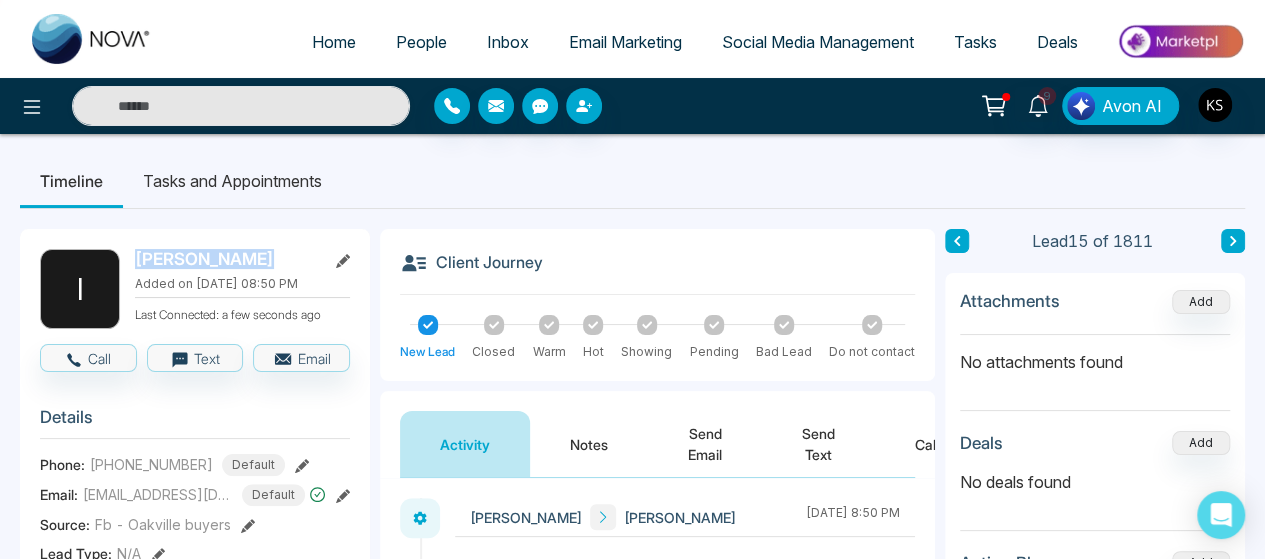 copy on "Inna Fedorenko" 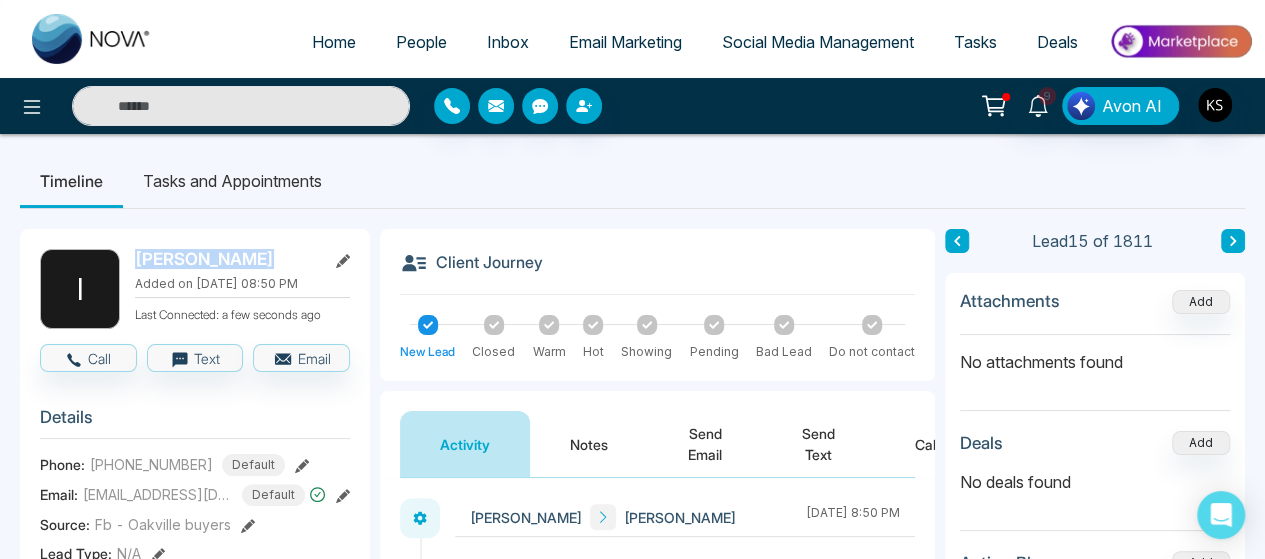 click 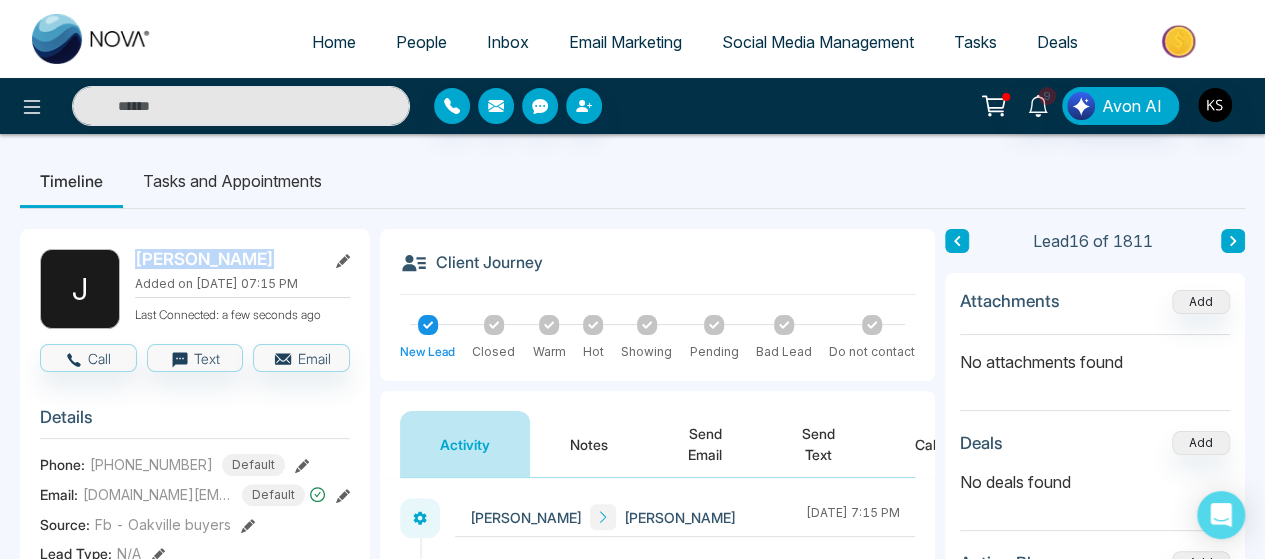 type 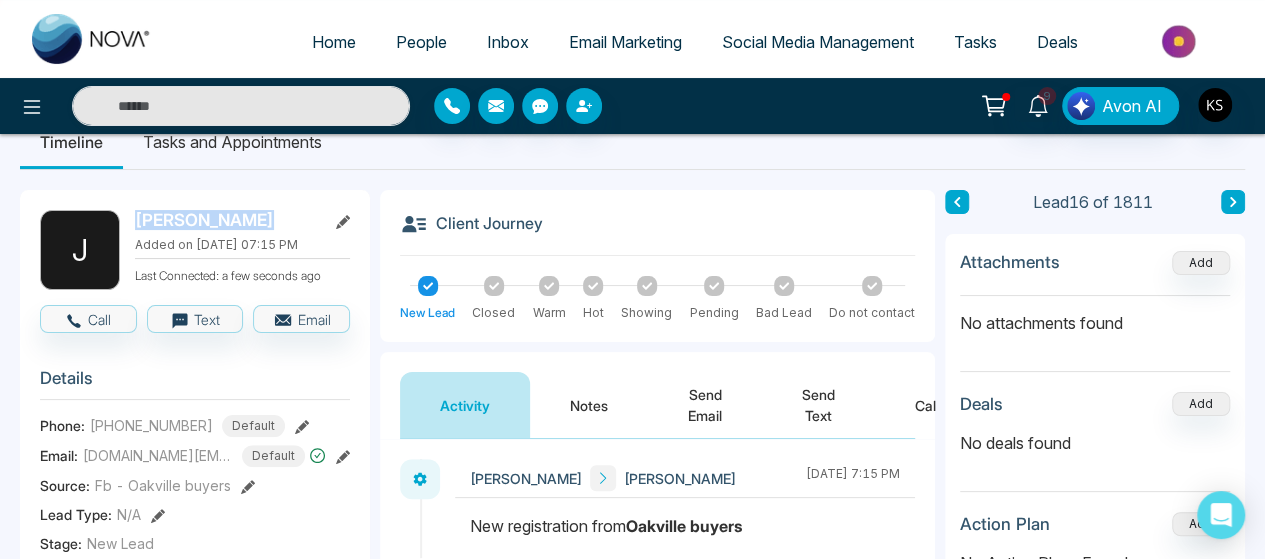 scroll, scrollTop: 32, scrollLeft: 0, axis: vertical 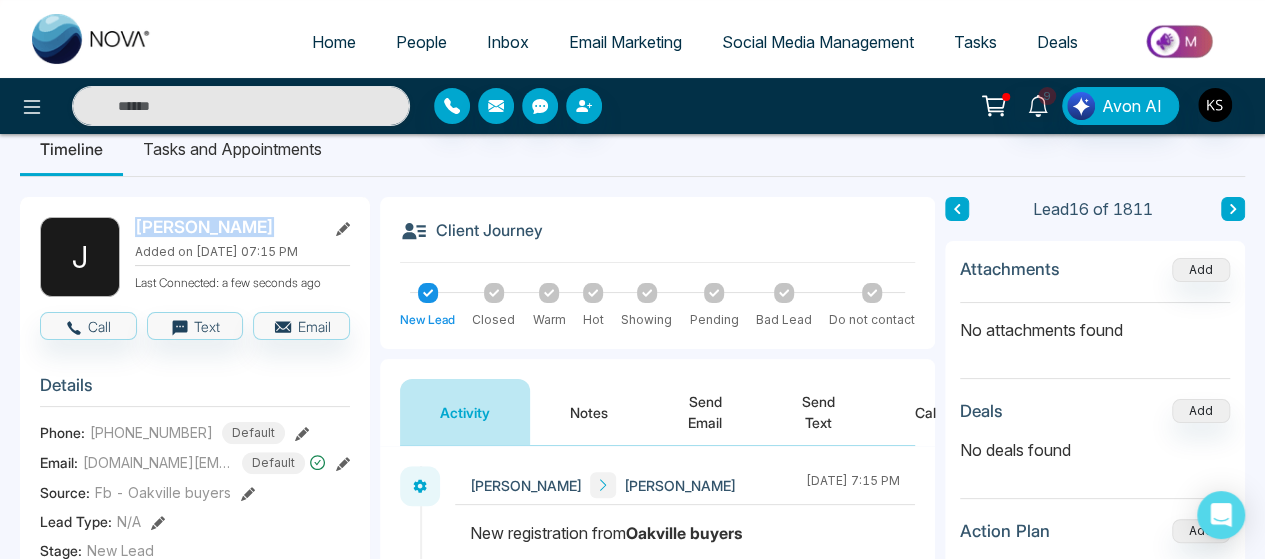 click on "Notes" at bounding box center (589, 412) 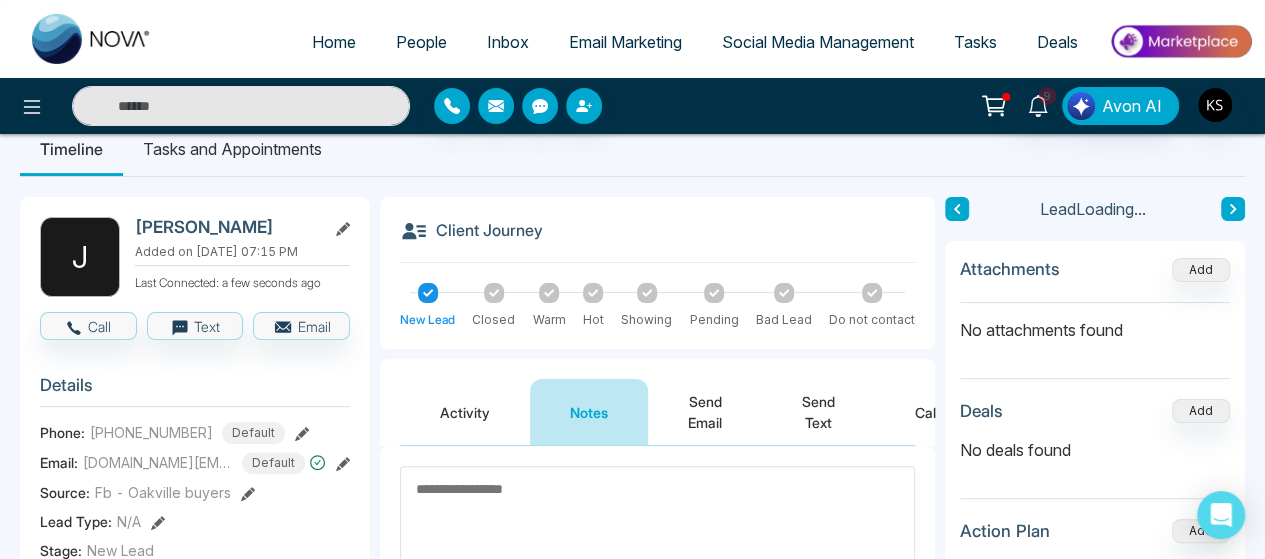 scroll, scrollTop: 102, scrollLeft: 0, axis: vertical 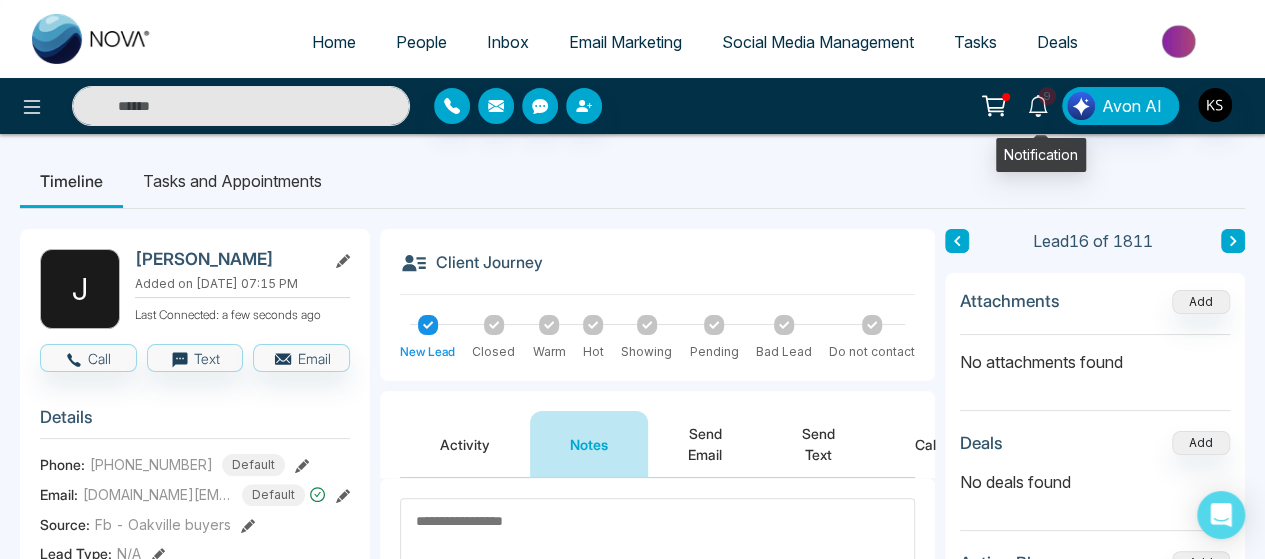click 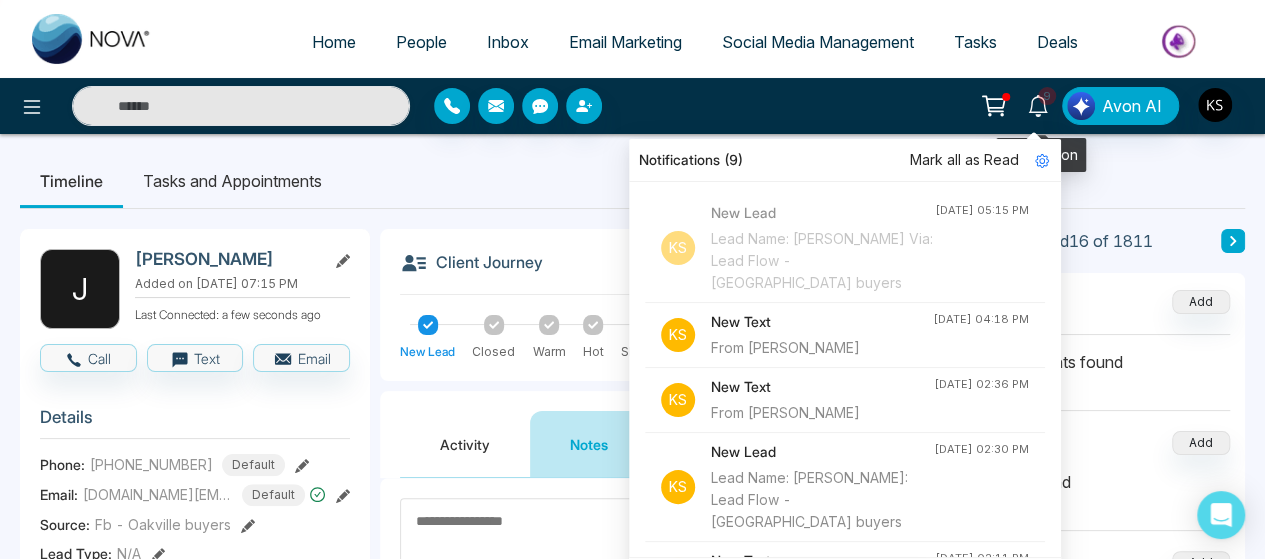 click 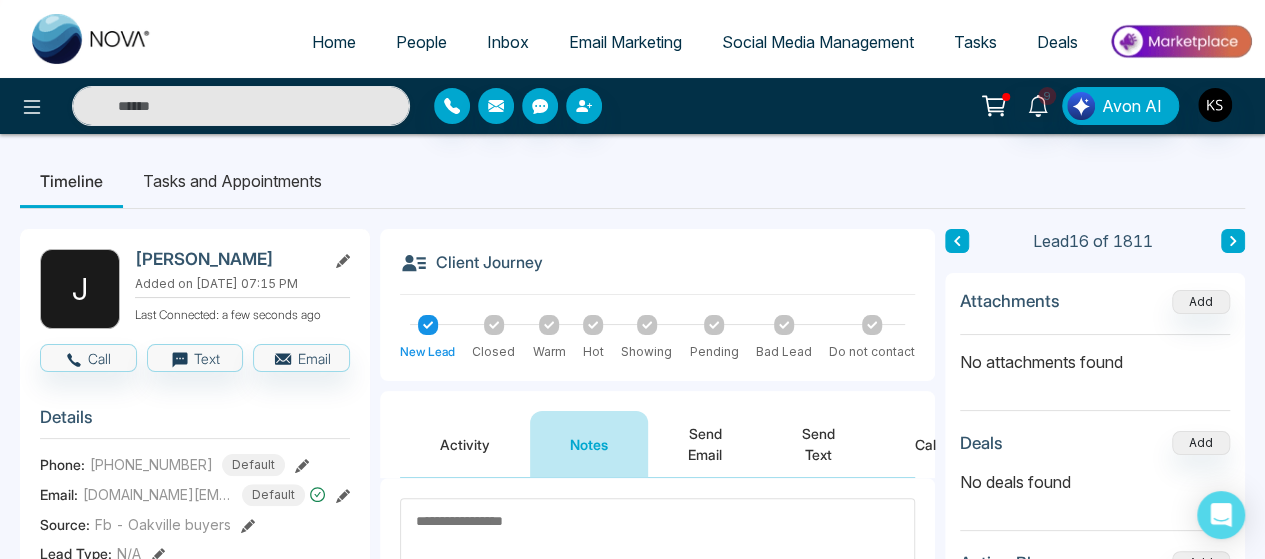 click 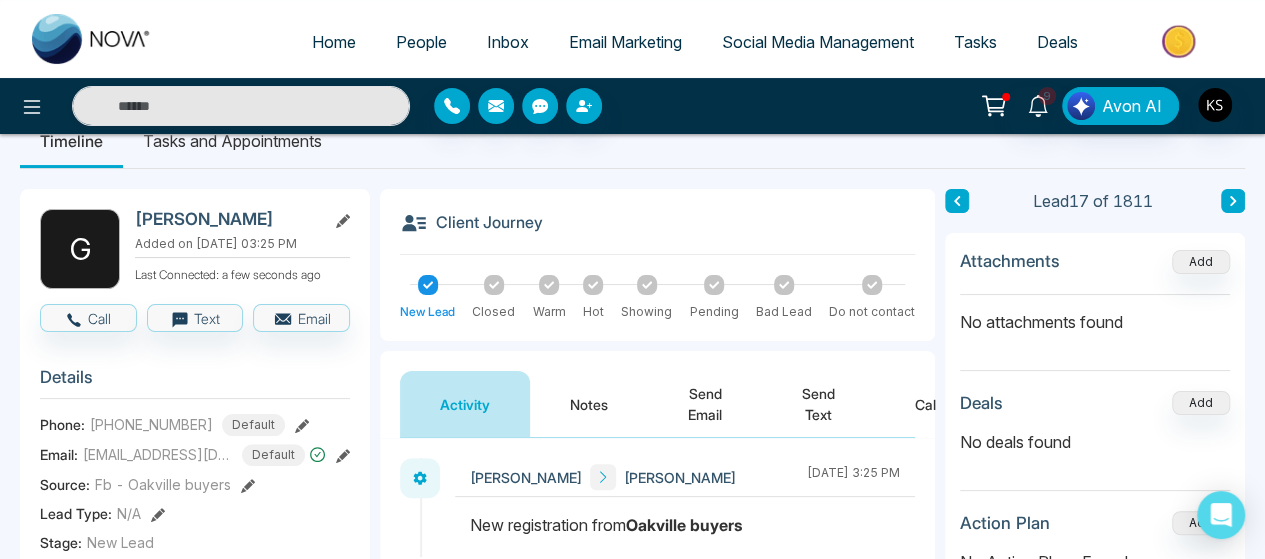 scroll, scrollTop: 0, scrollLeft: 0, axis: both 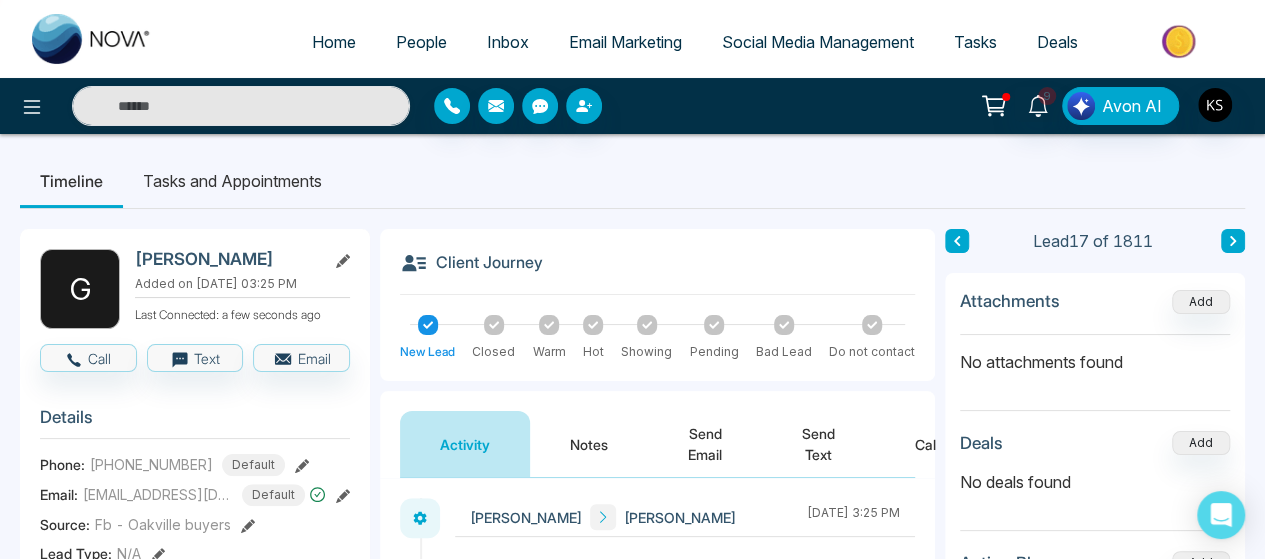 click on "Notes" at bounding box center [589, 444] 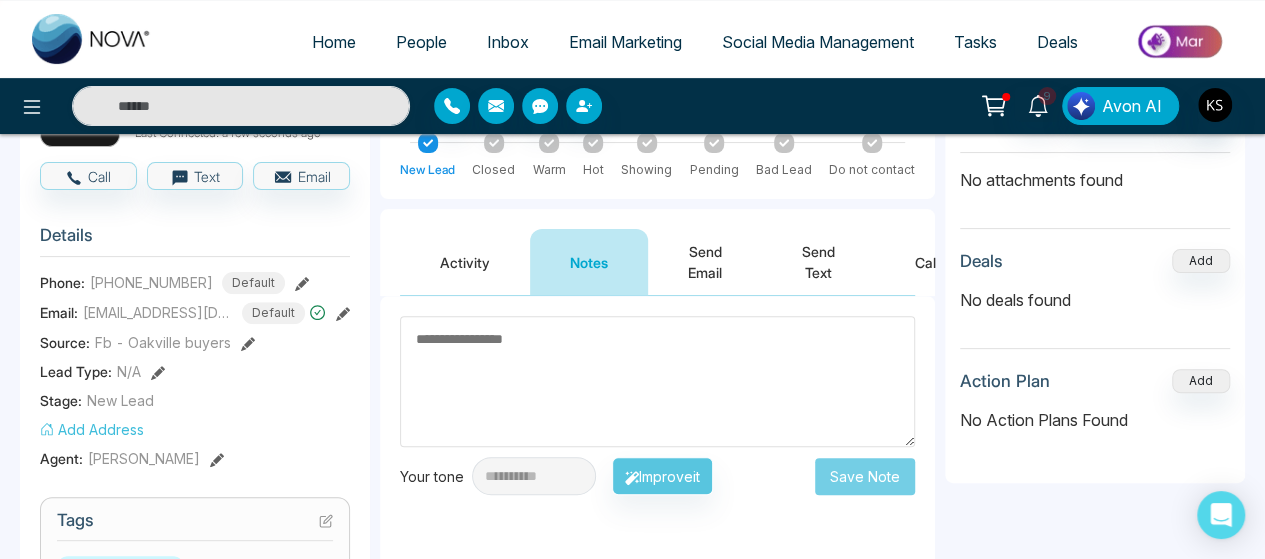 scroll, scrollTop: 181, scrollLeft: 0, axis: vertical 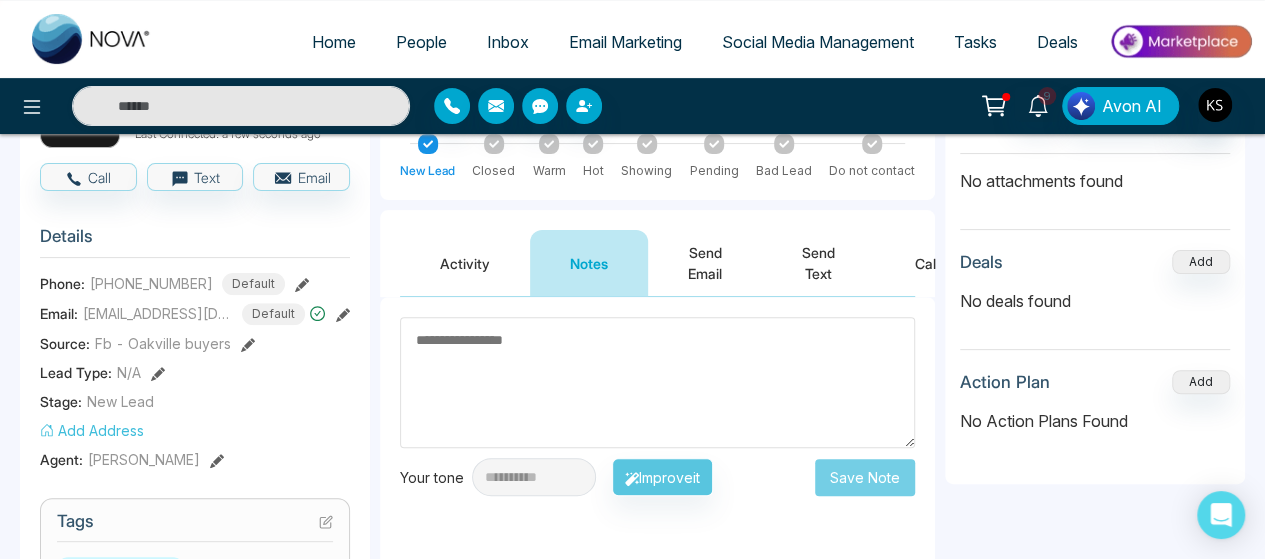 click on "Activity" at bounding box center (465, 263) 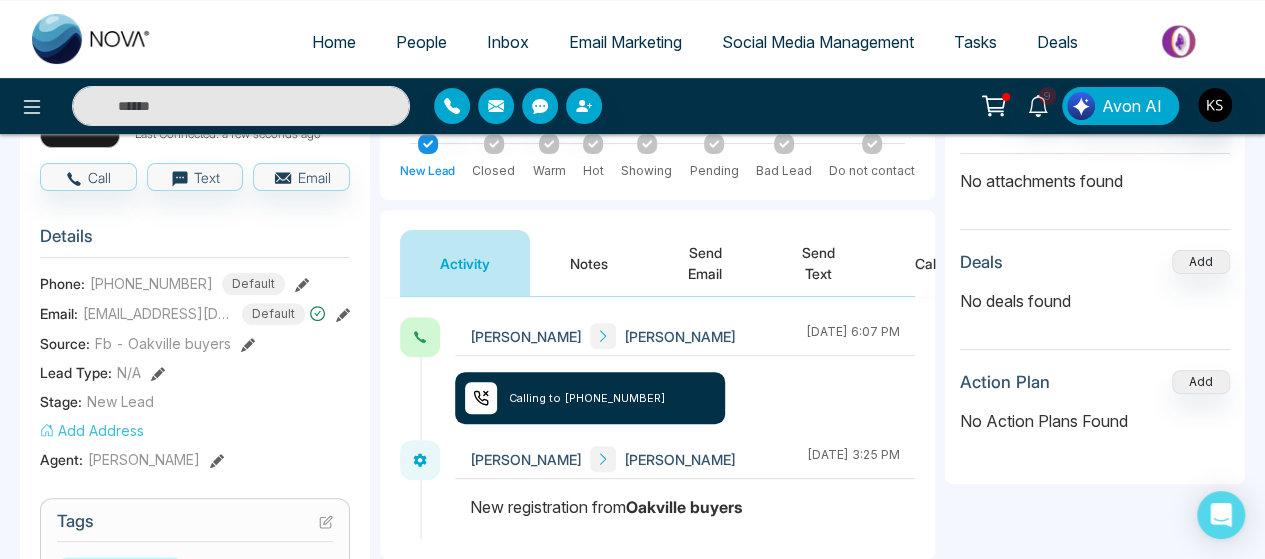scroll, scrollTop: 0, scrollLeft: 0, axis: both 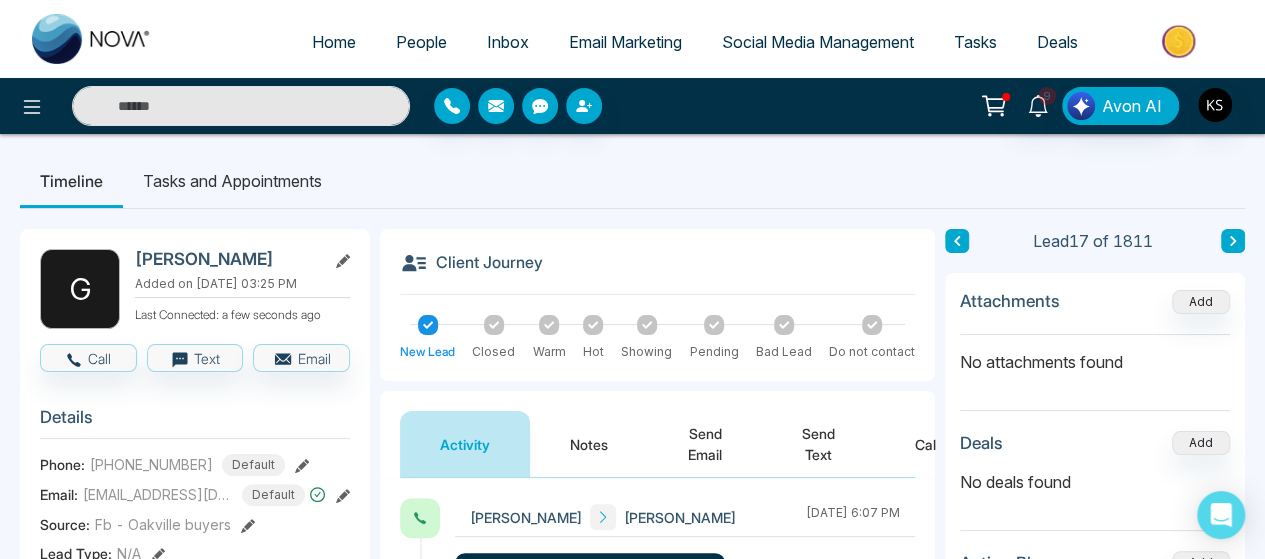 click on "Notes" at bounding box center [589, 444] 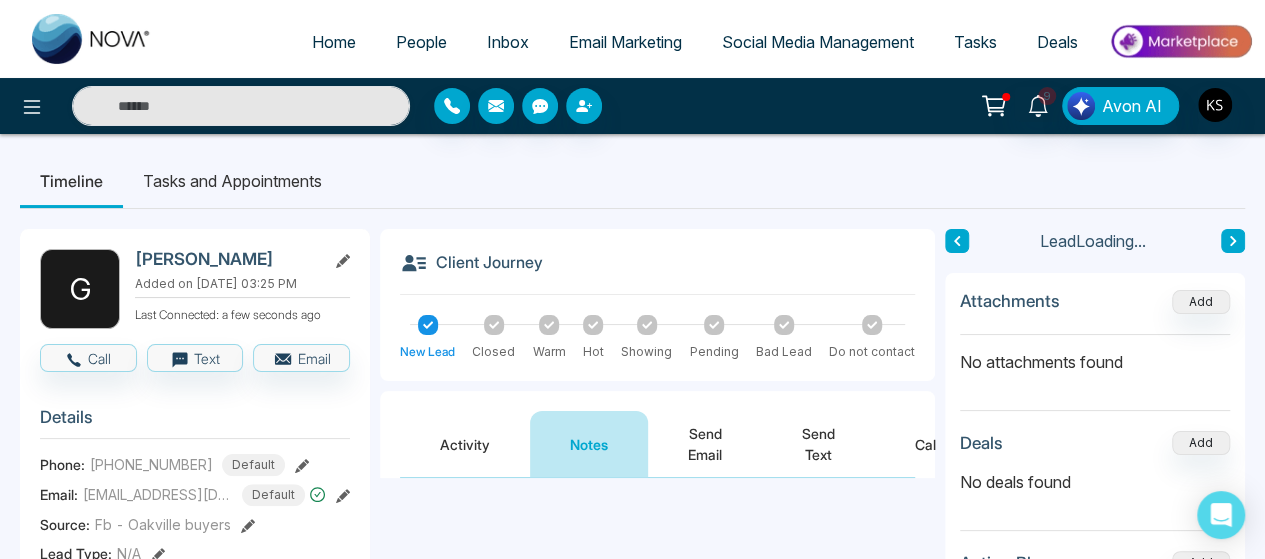 click on "**********" at bounding box center [632, 856] 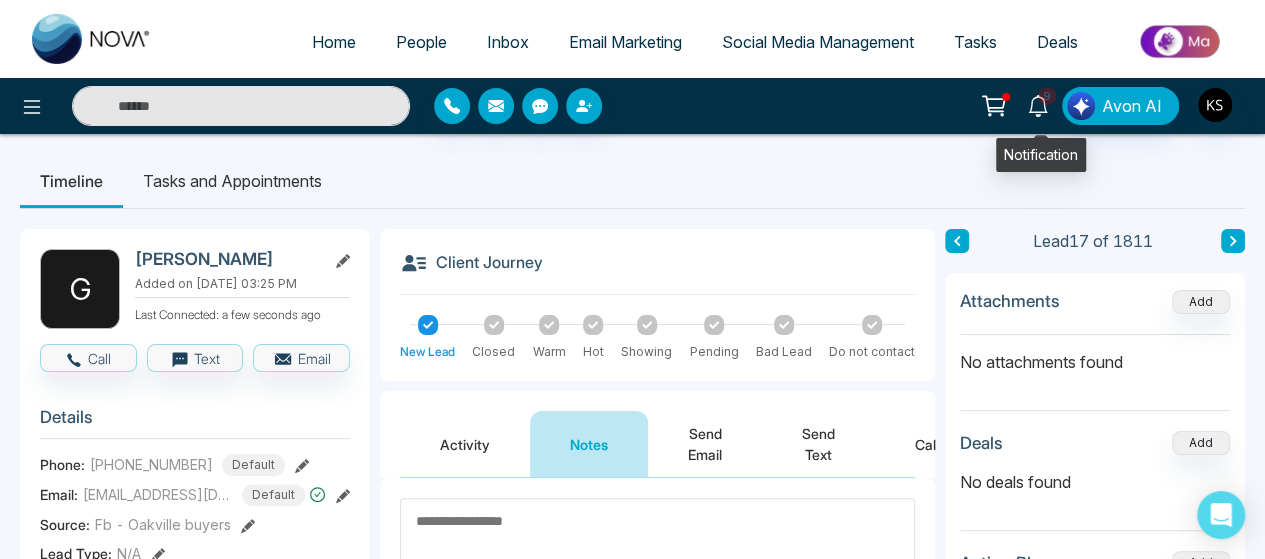 click 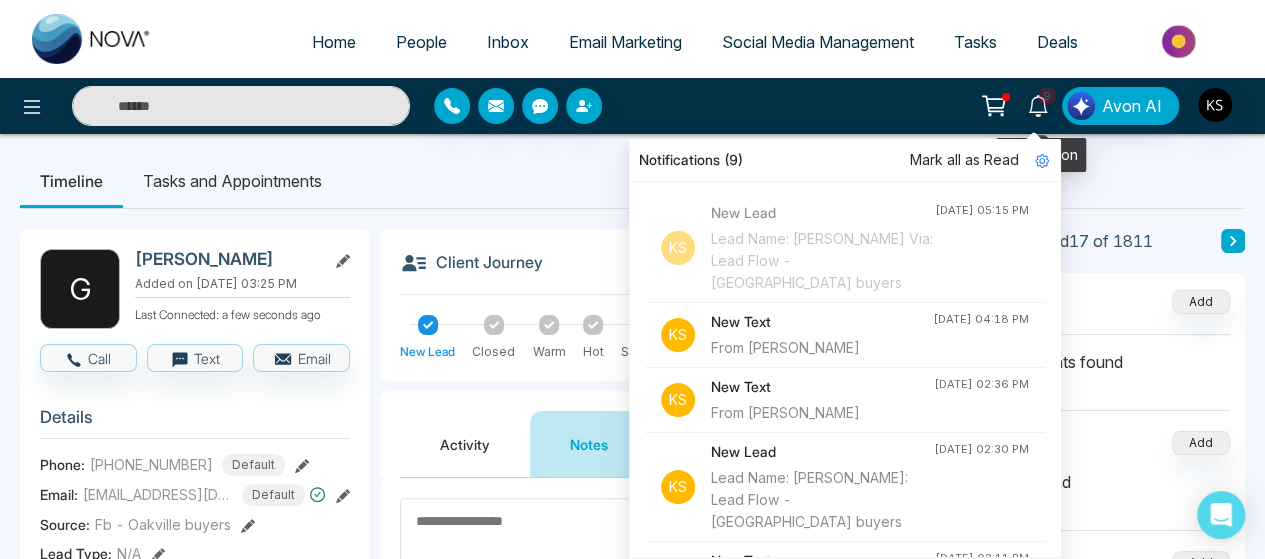 click 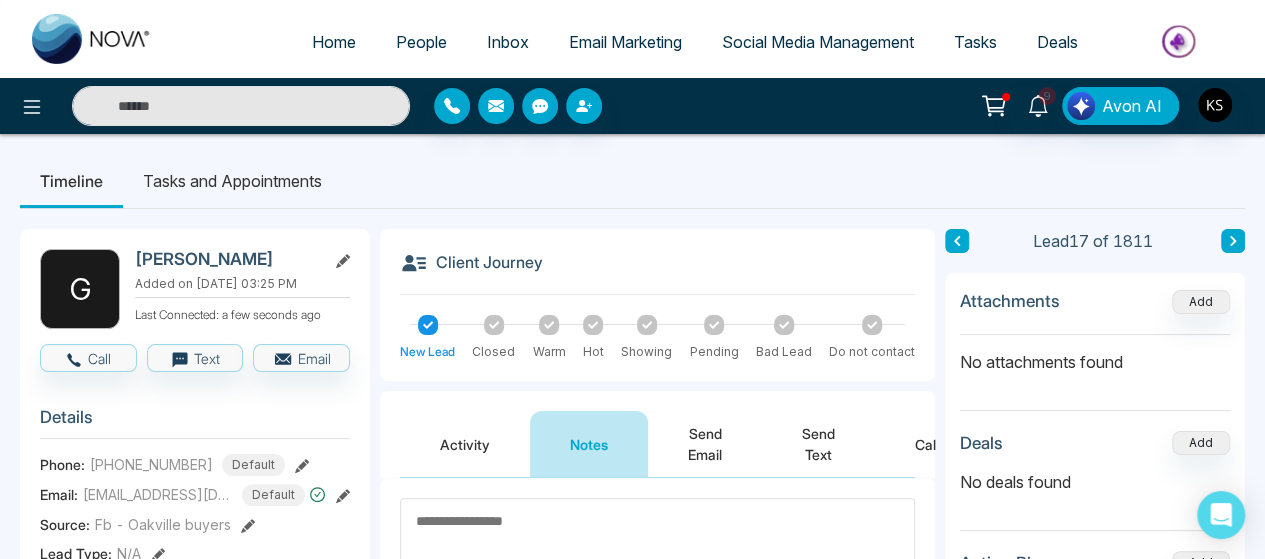 click on "Timeline Tasks and Appointments" at bounding box center (632, 181) 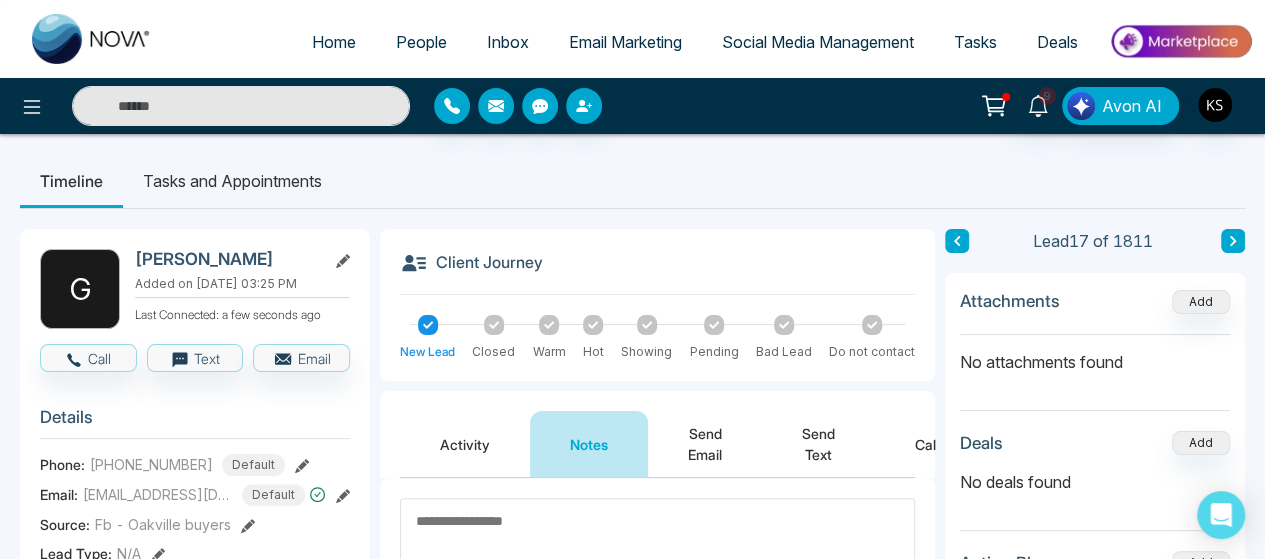click on "Timeline Tasks and Appointments" at bounding box center (632, 181) 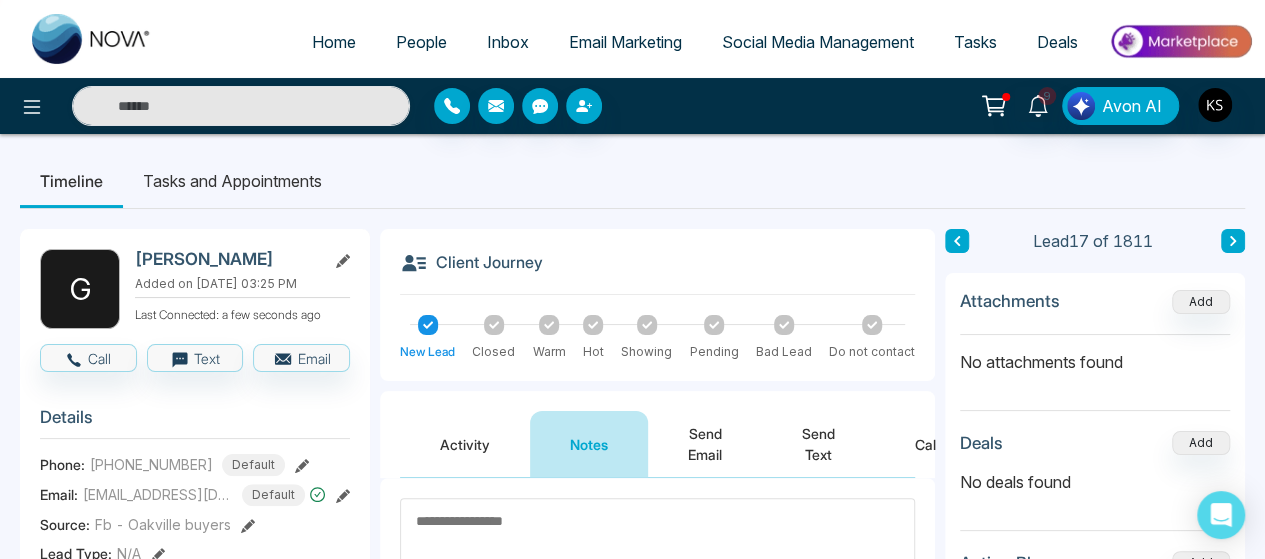 click on "Timeline Tasks and Appointments" at bounding box center [632, 181] 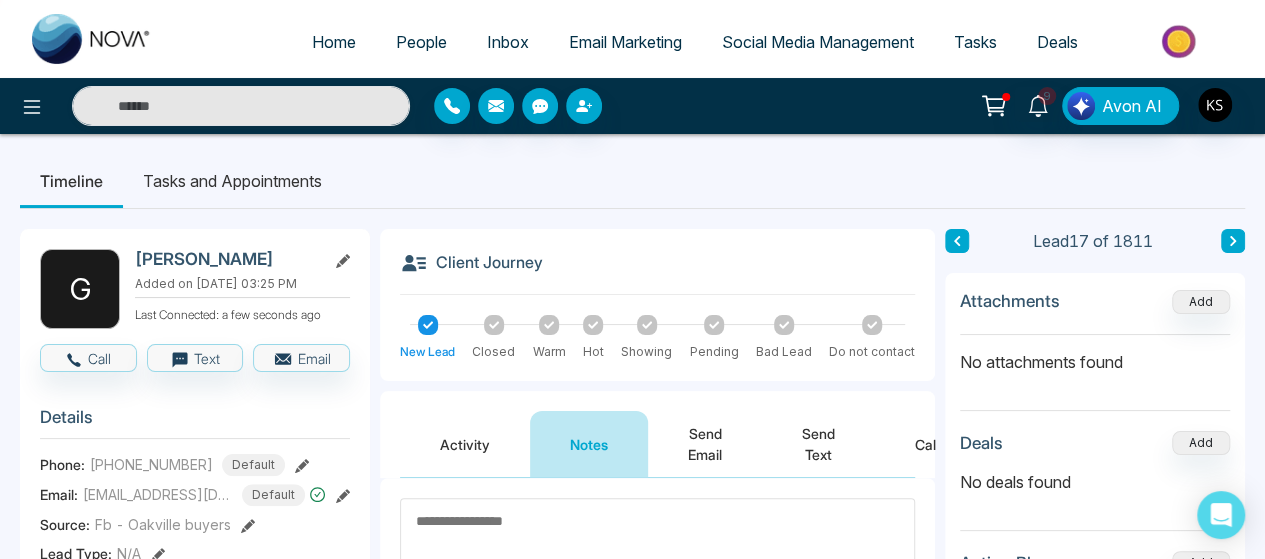click on "Timeline Tasks and Appointments" at bounding box center (632, 181) 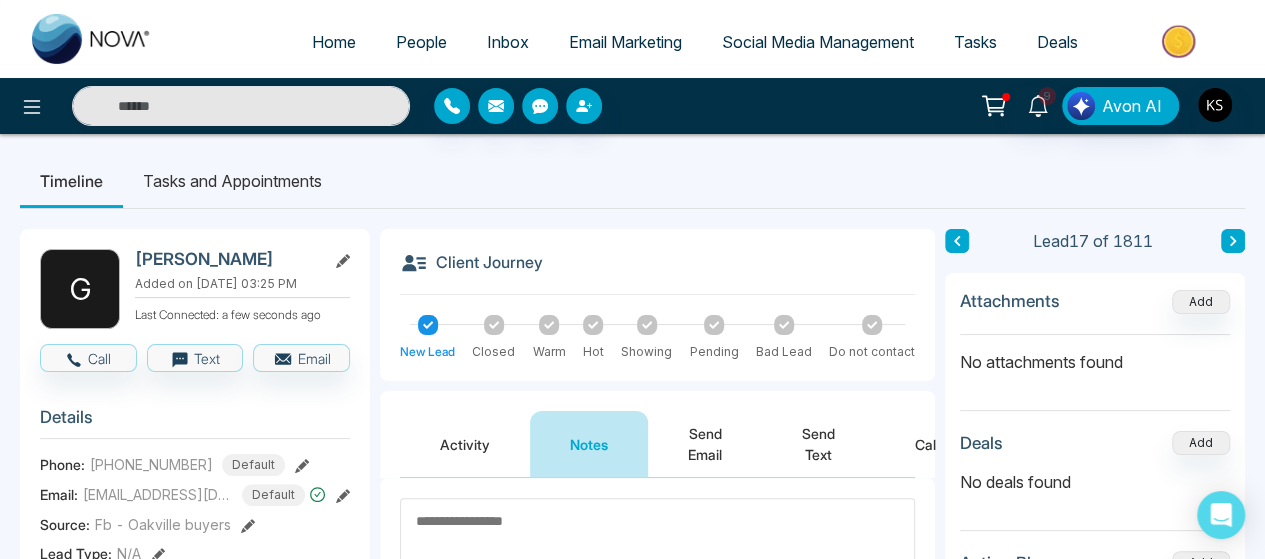 click on "Timeline Tasks and Appointments" at bounding box center [632, 181] 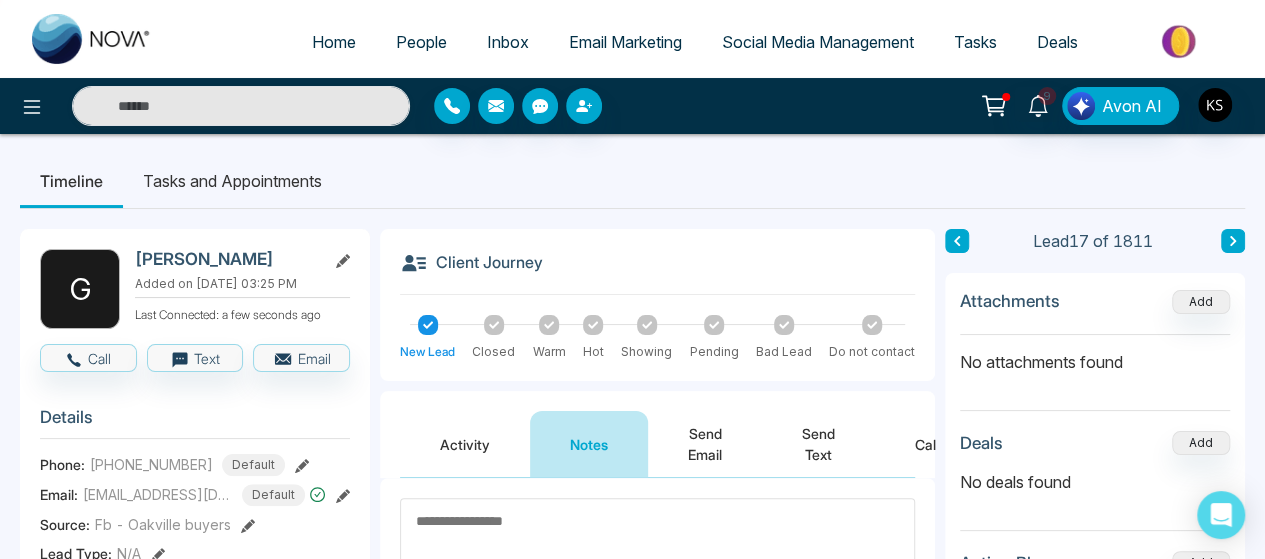 click on "Timeline Tasks and Appointments" at bounding box center (632, 181) 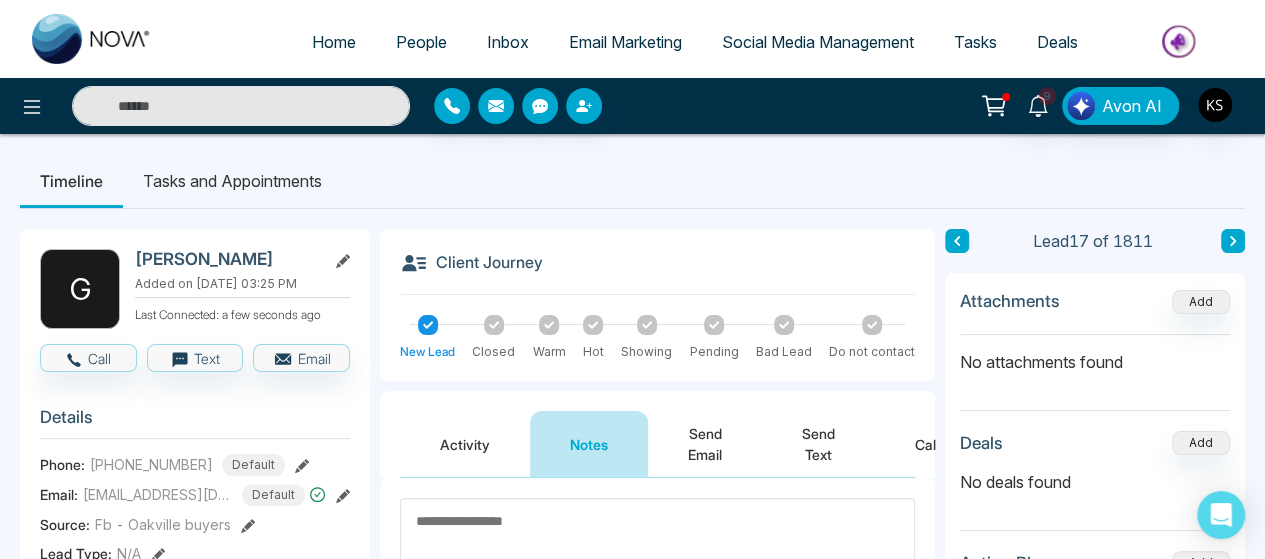 click on "Timeline Tasks and Appointments" at bounding box center [632, 181] 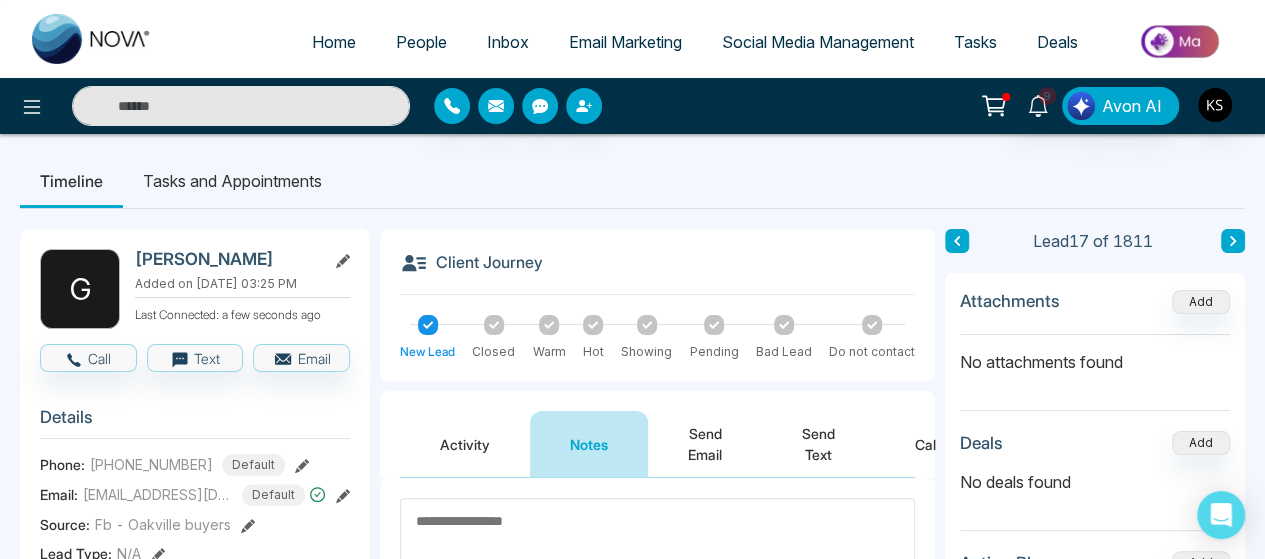 click on "Timeline Tasks and Appointments" at bounding box center (632, 181) 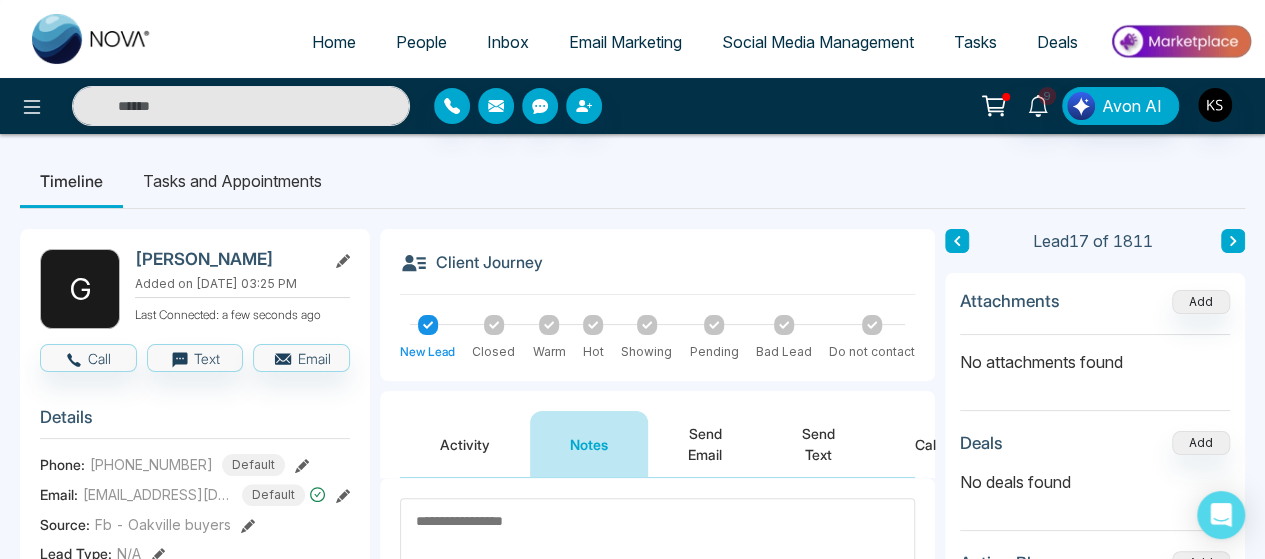 click on "Timeline Tasks and Appointments" at bounding box center (632, 181) 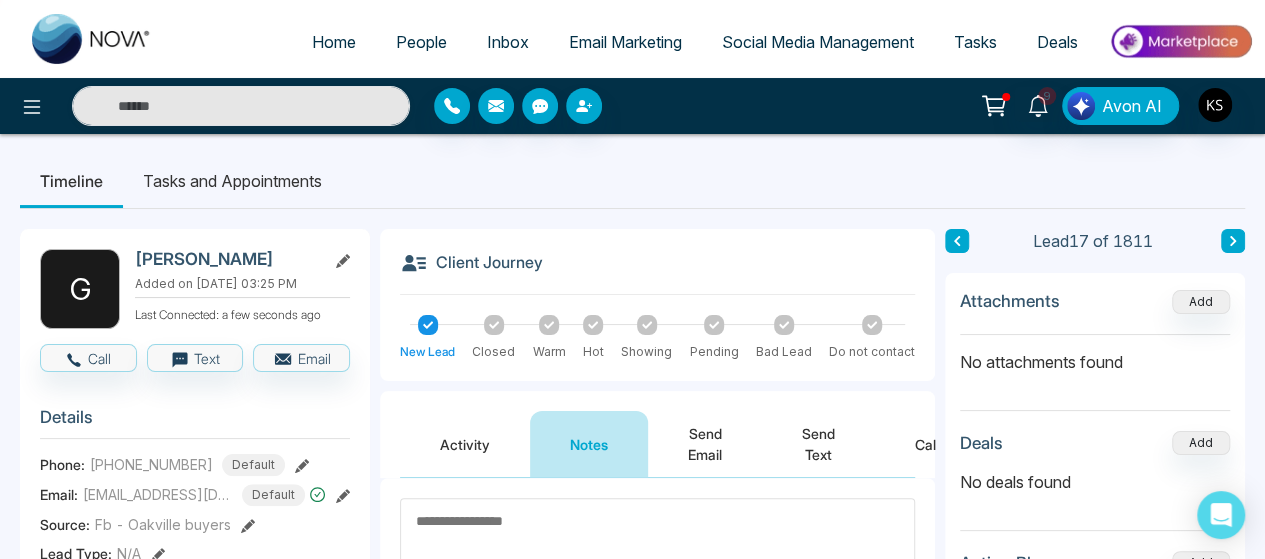 click on "Timeline Tasks and Appointments" at bounding box center [632, 181] 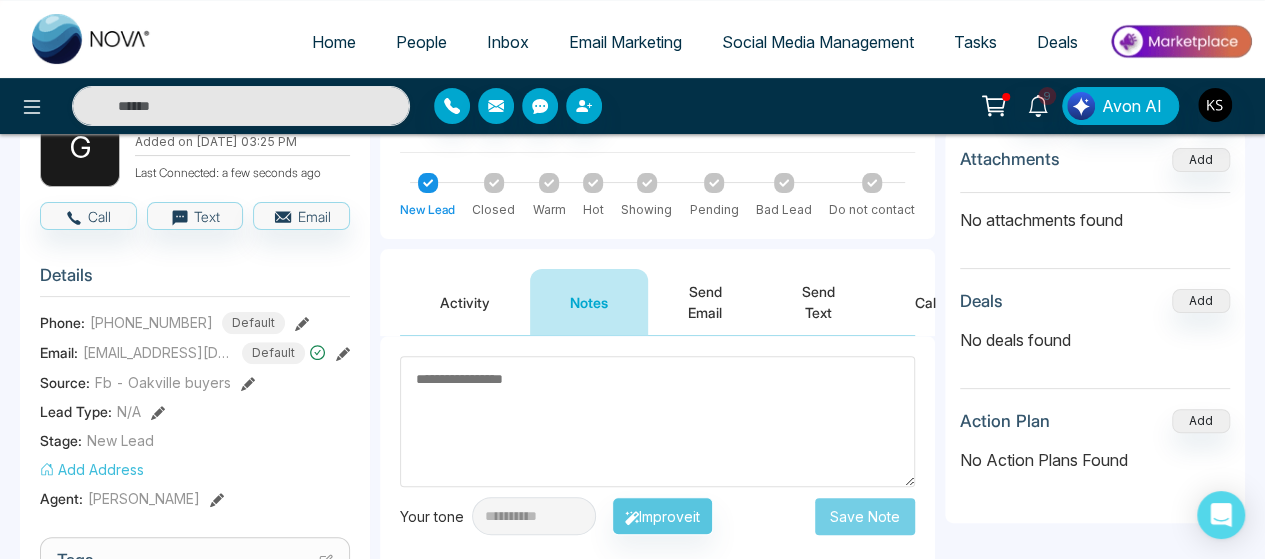 scroll, scrollTop: 0, scrollLeft: 0, axis: both 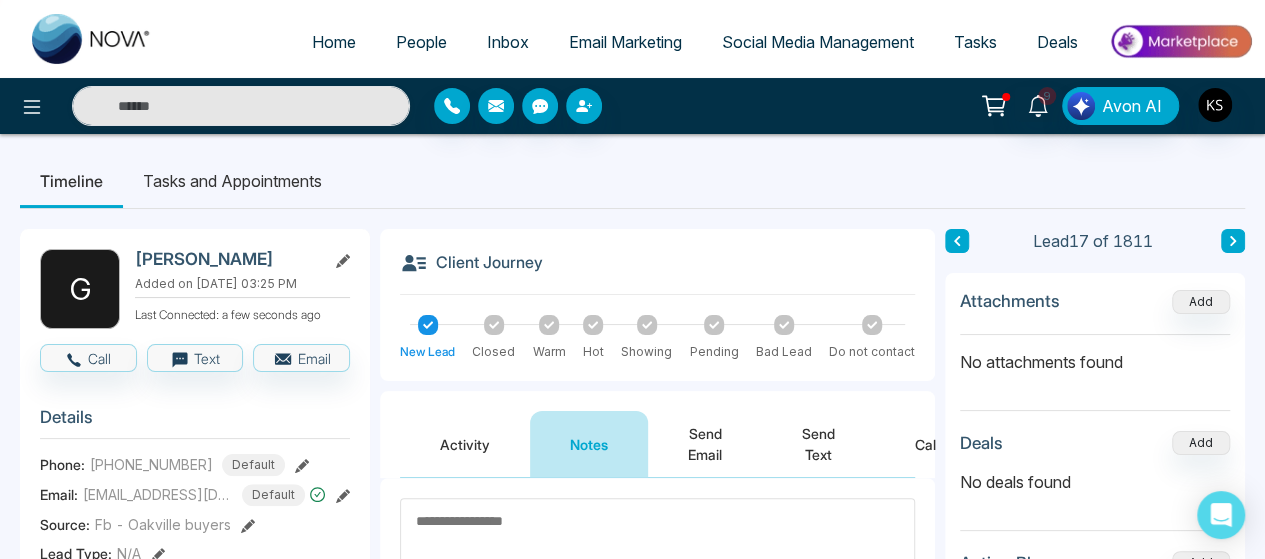 click at bounding box center (1233, 241) 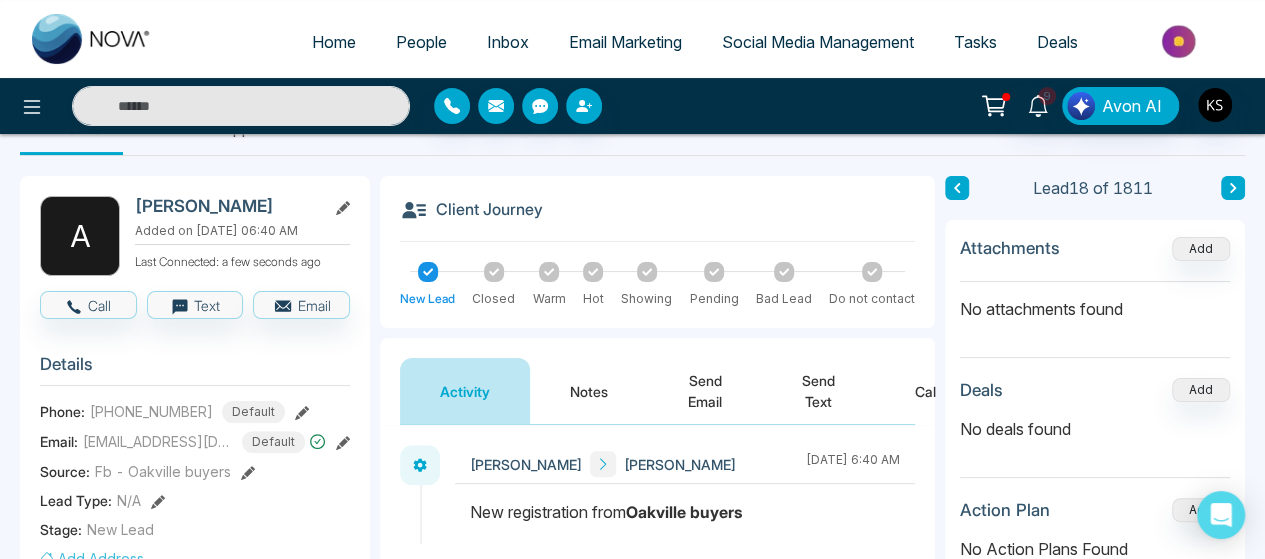 scroll, scrollTop: 0, scrollLeft: 0, axis: both 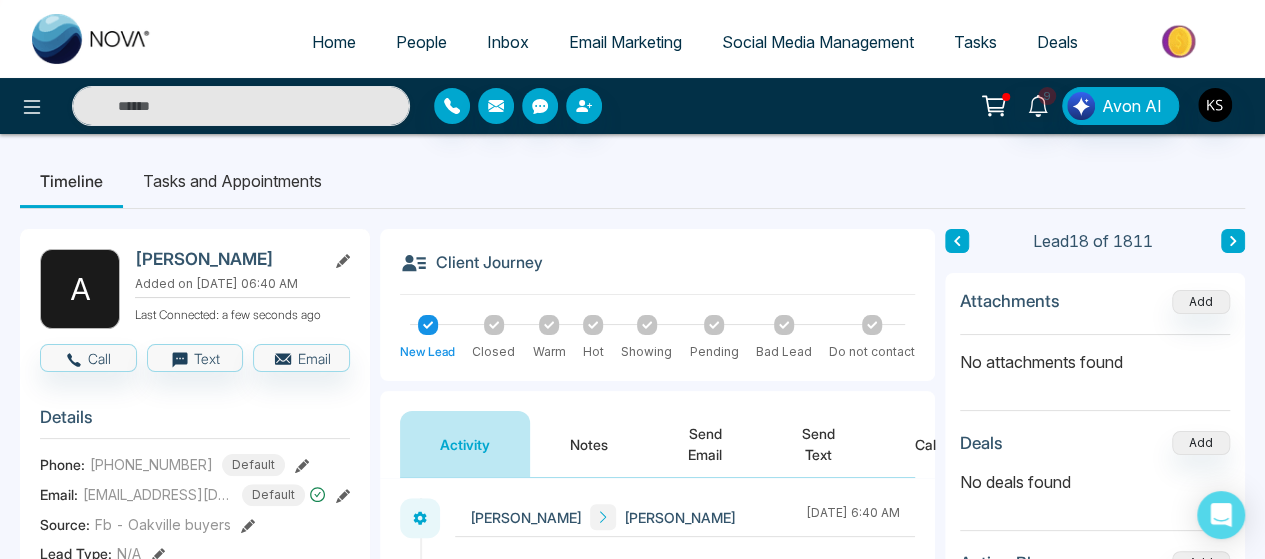 click 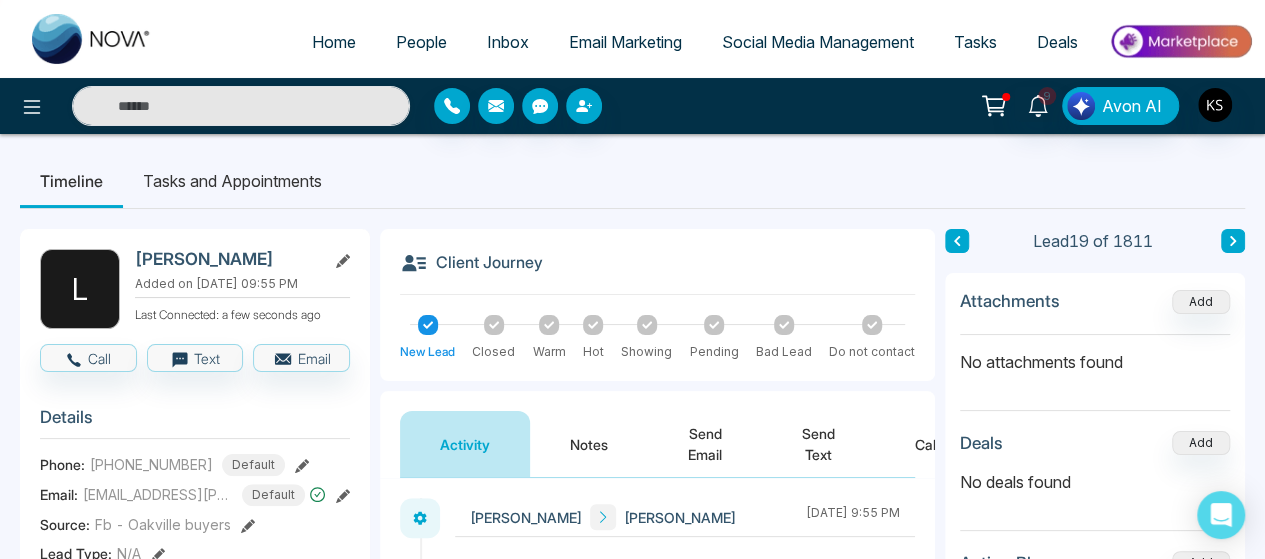 click 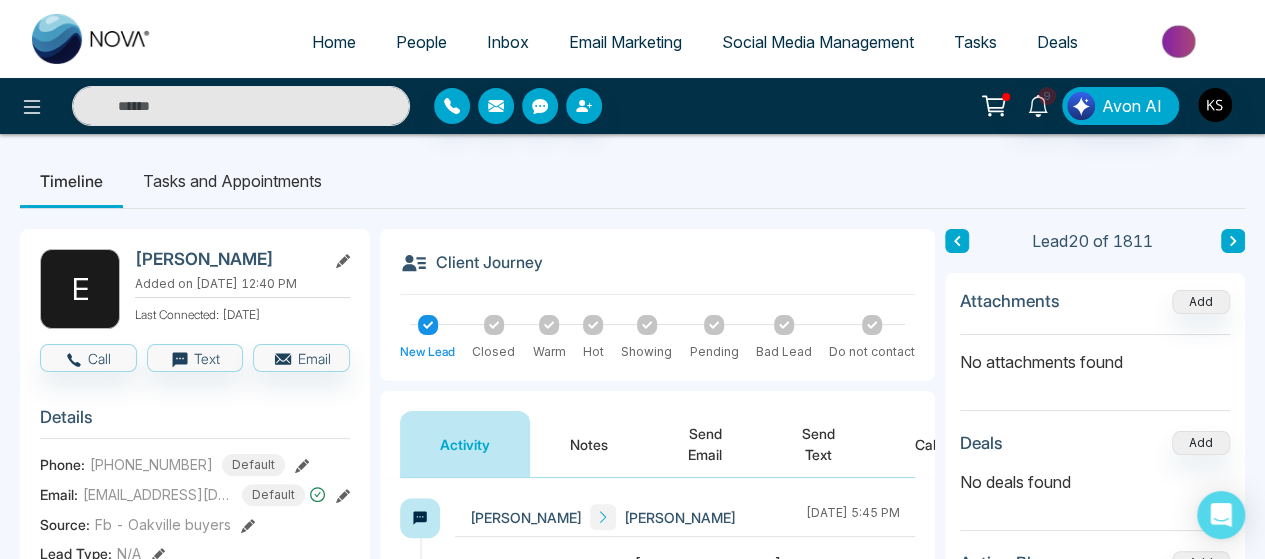 click 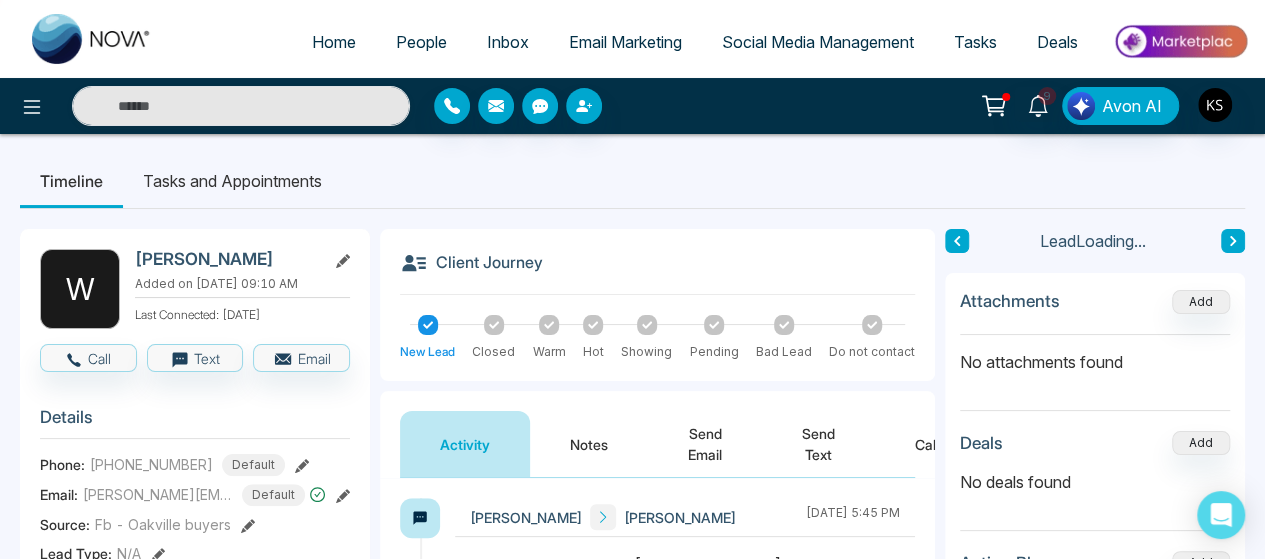 click 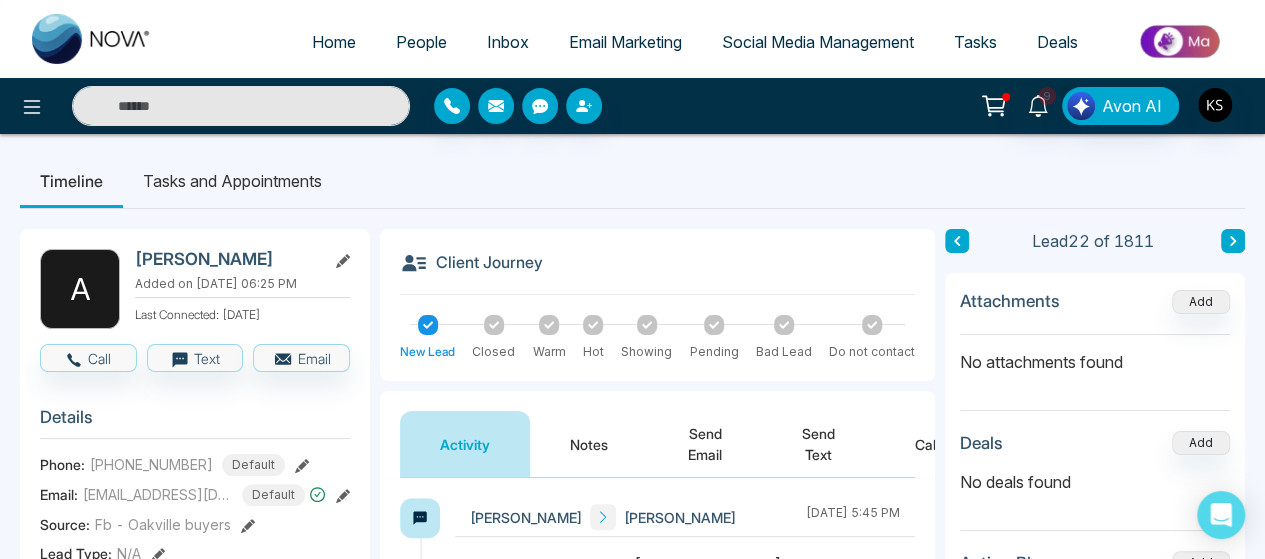 click 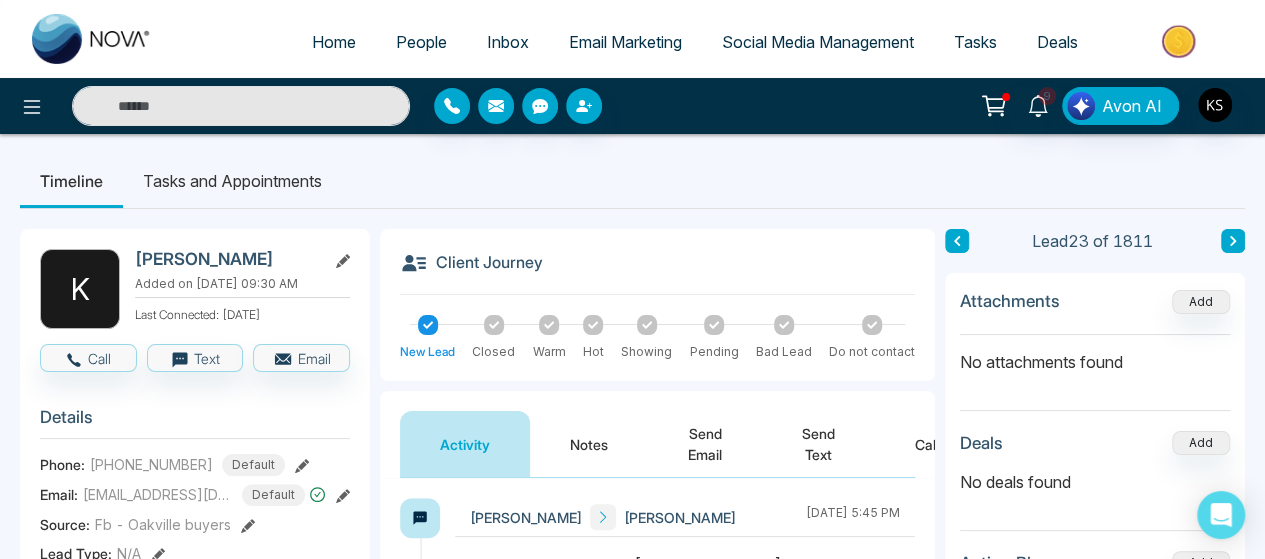 click at bounding box center [957, 241] 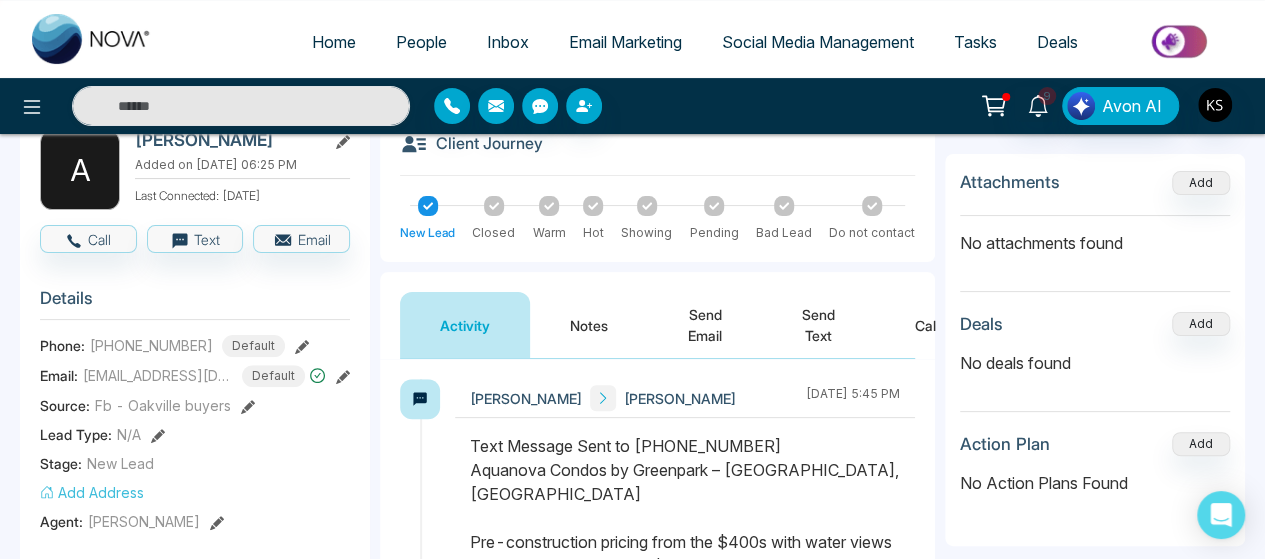scroll, scrollTop: 43, scrollLeft: 0, axis: vertical 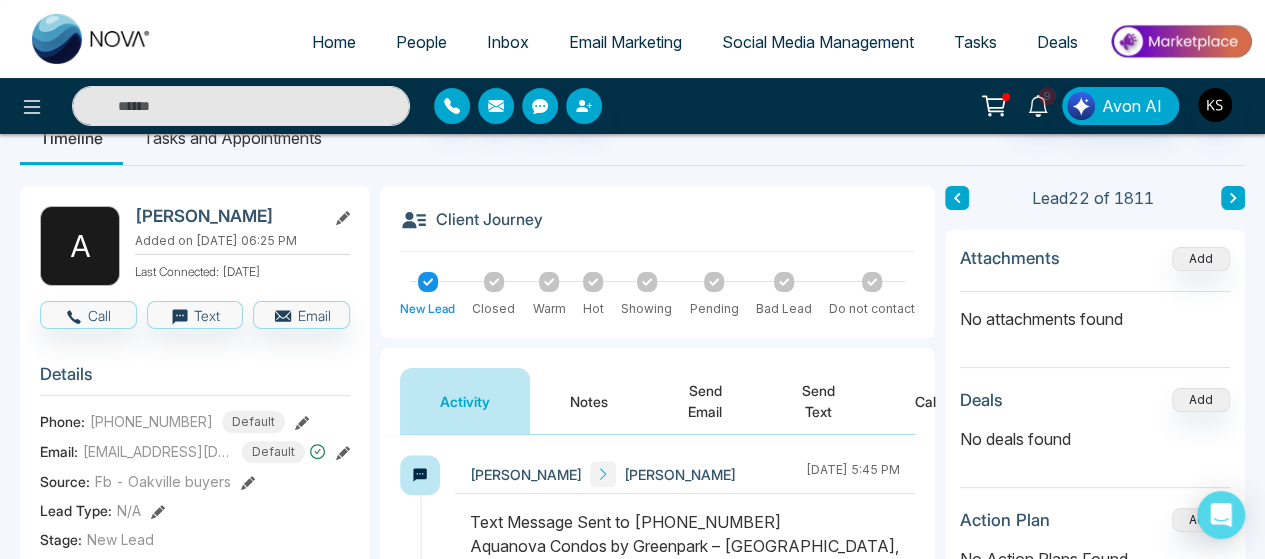 click on "Notes" at bounding box center (589, 401) 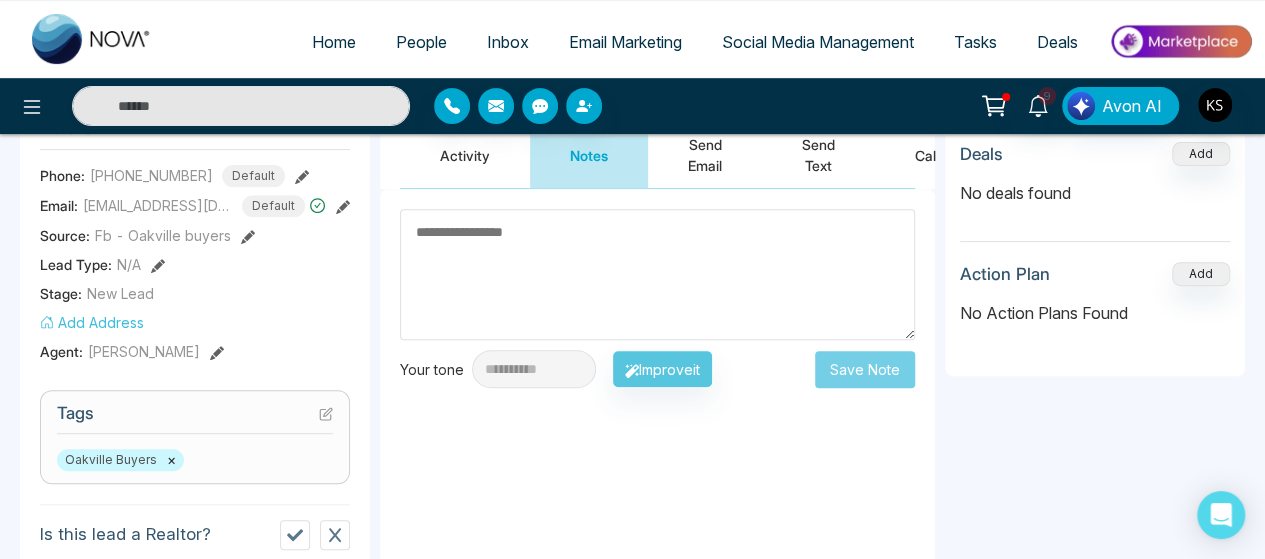 scroll, scrollTop: 290, scrollLeft: 0, axis: vertical 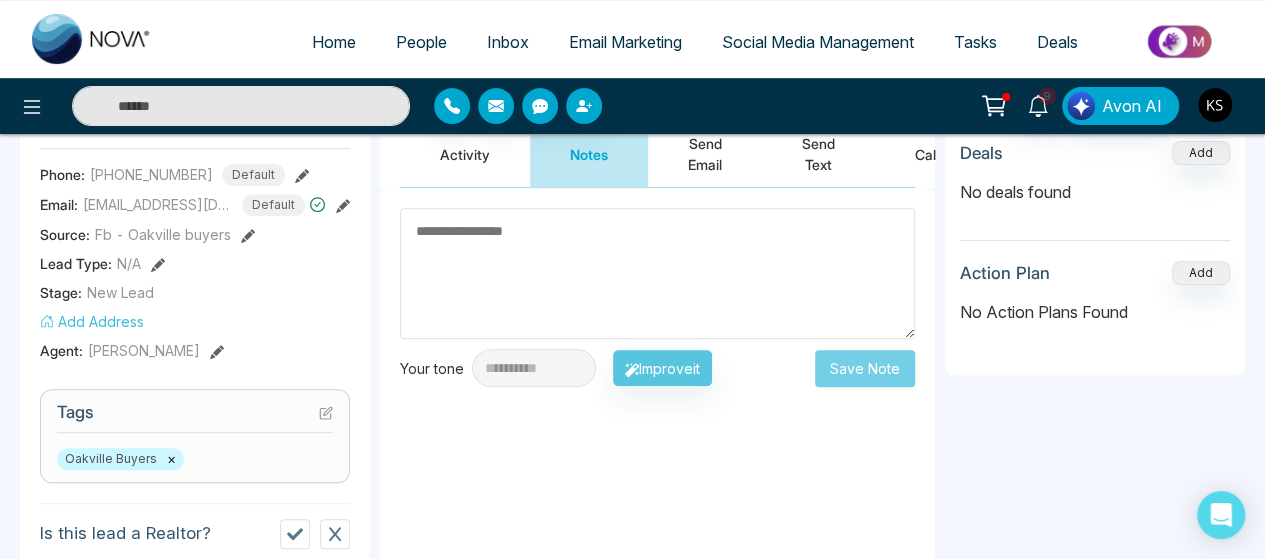 click on "Activity" at bounding box center [465, 154] 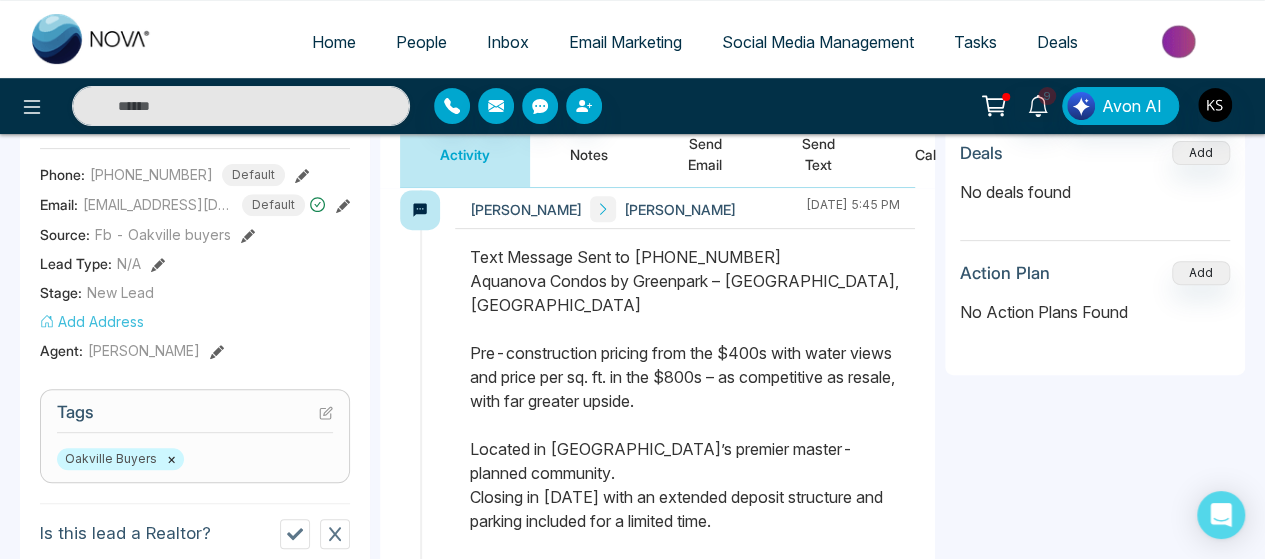 scroll, scrollTop: 18, scrollLeft: 0, axis: vertical 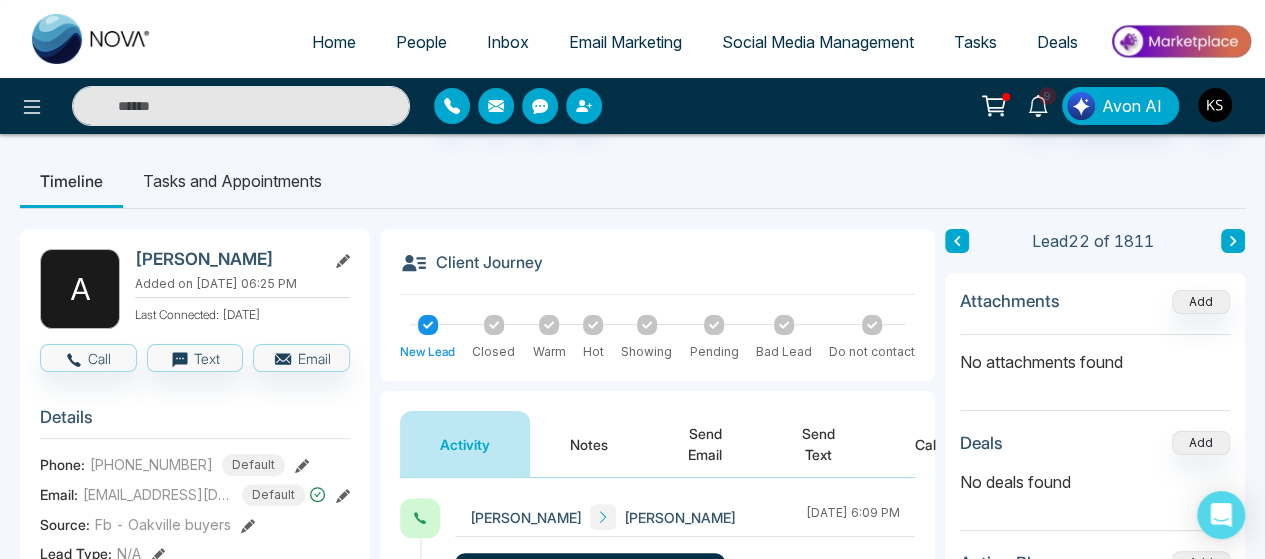 click on "Timeline Tasks and Appointments" at bounding box center [632, 181] 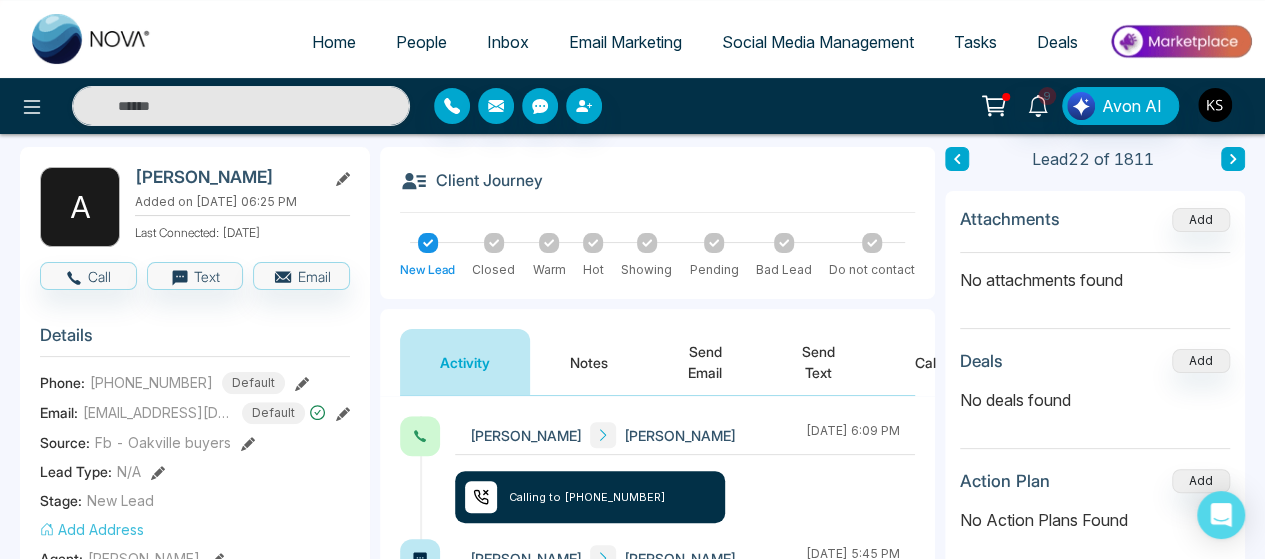 scroll, scrollTop: 91, scrollLeft: 0, axis: vertical 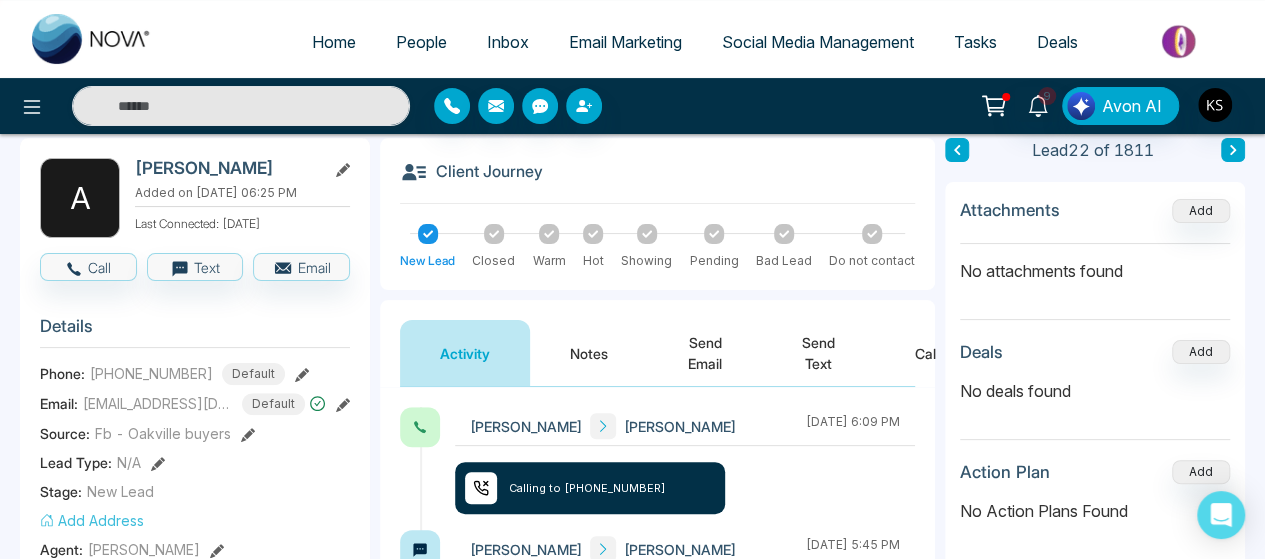 click on "Notes" at bounding box center (589, 353) 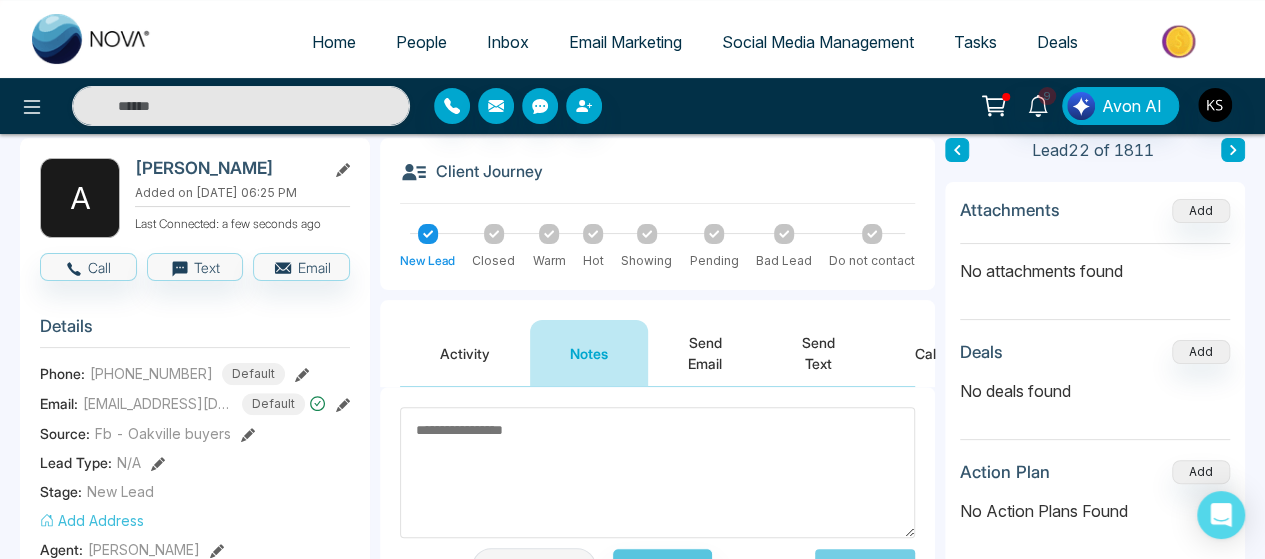 click at bounding box center (657, 472) 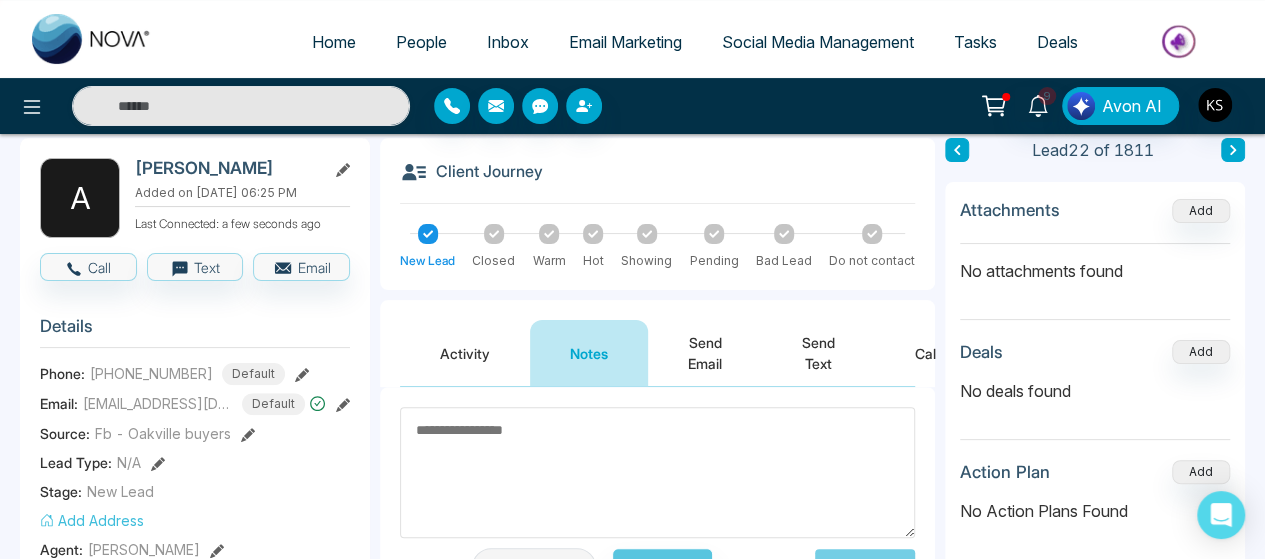 scroll, scrollTop: 87, scrollLeft: 0, axis: vertical 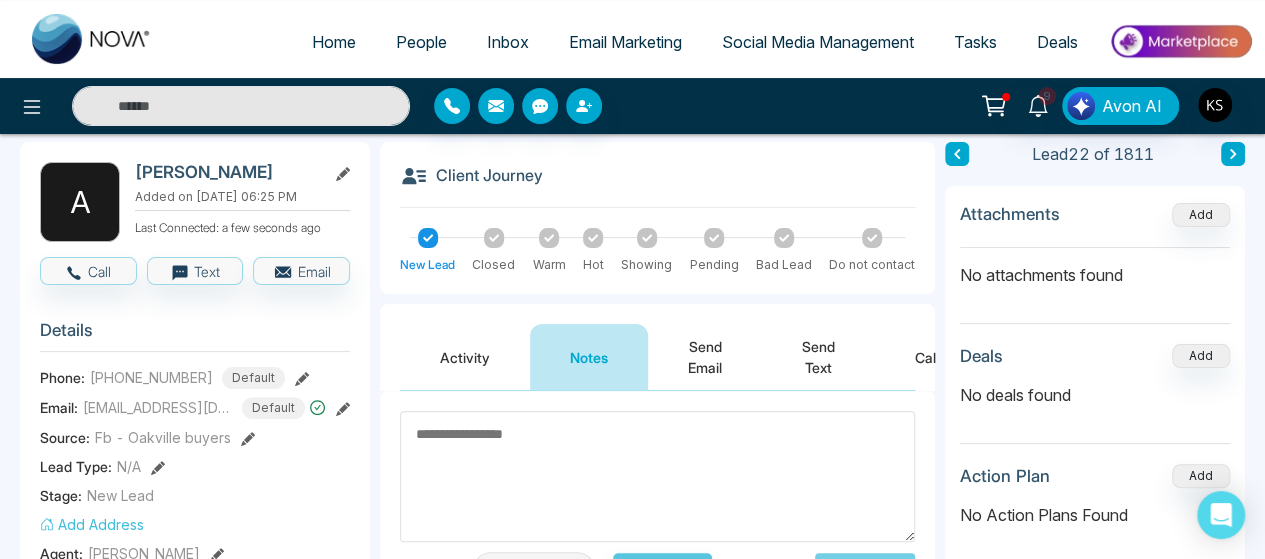 click at bounding box center (657, 476) 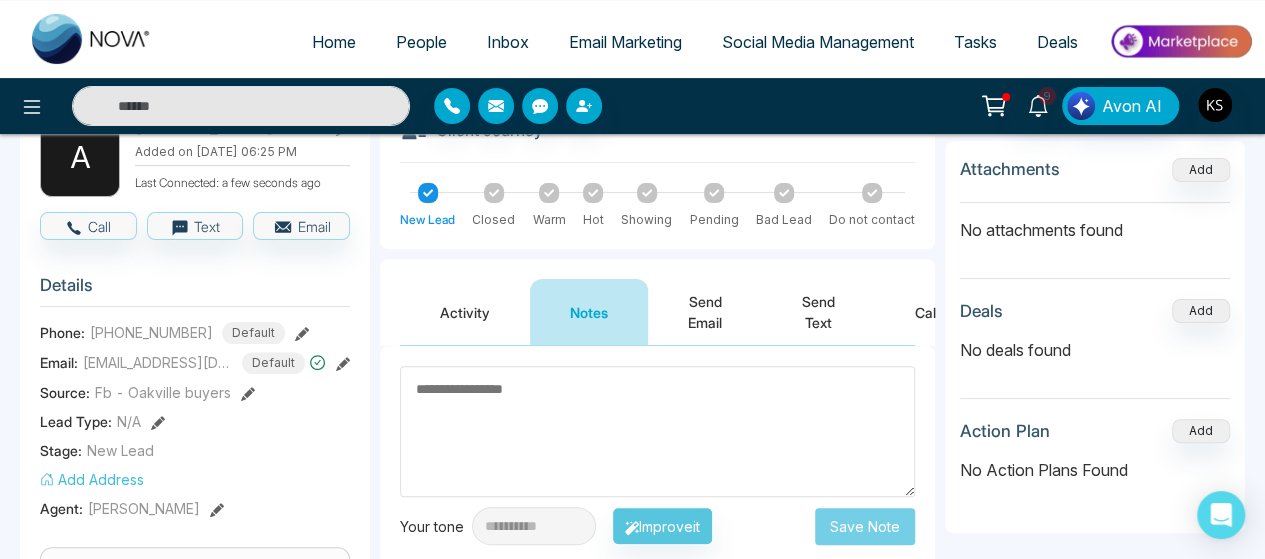 scroll, scrollTop: 133, scrollLeft: 0, axis: vertical 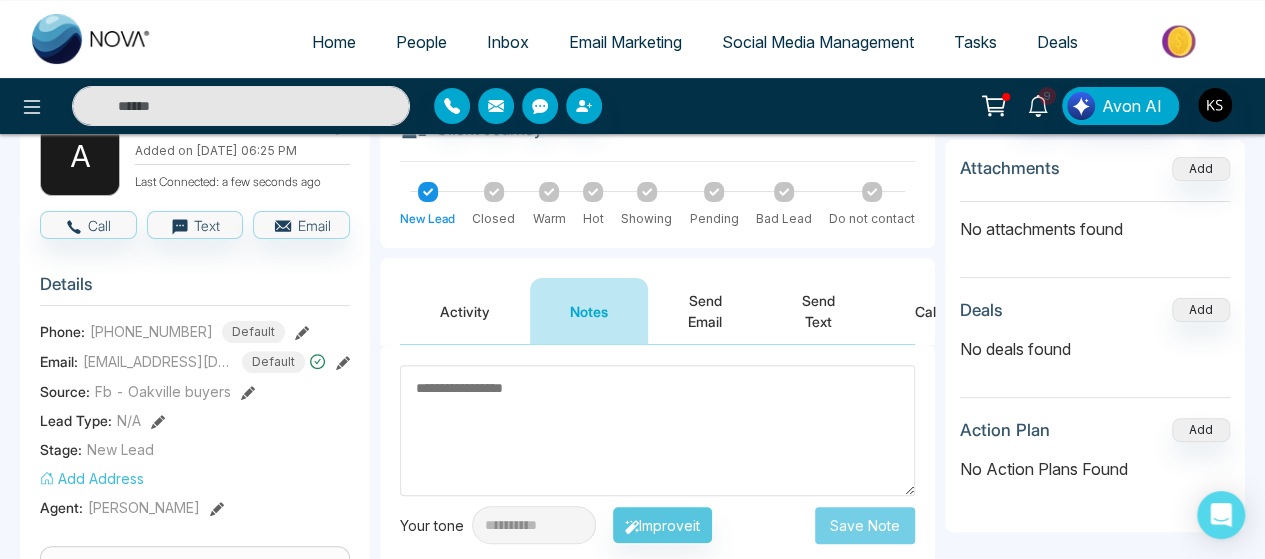 click at bounding box center (657, 430) 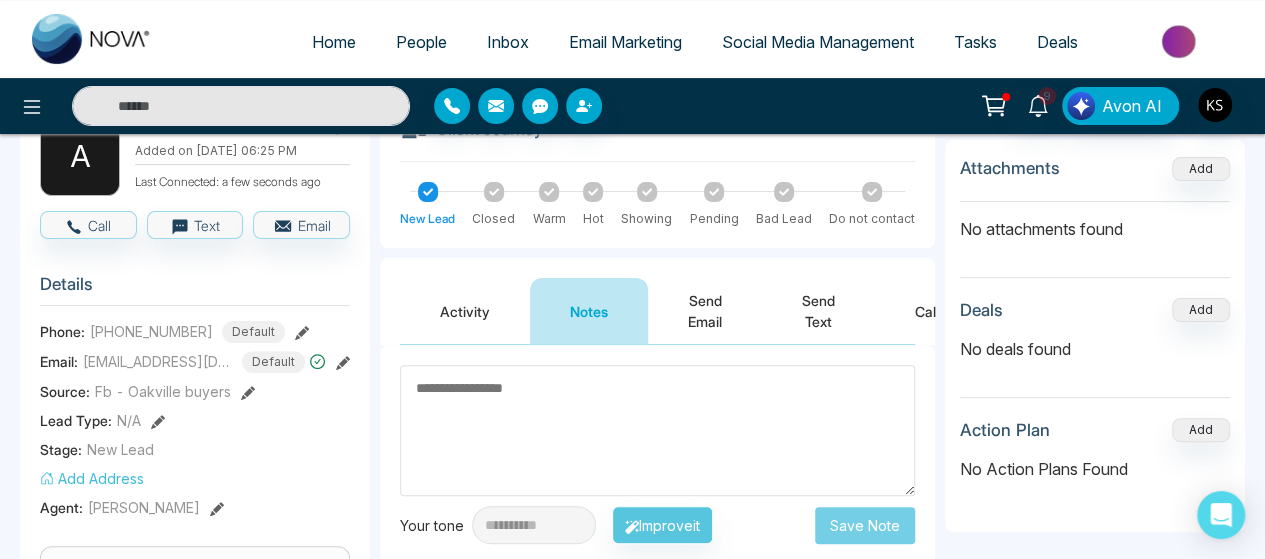 scroll, scrollTop: 0, scrollLeft: 0, axis: both 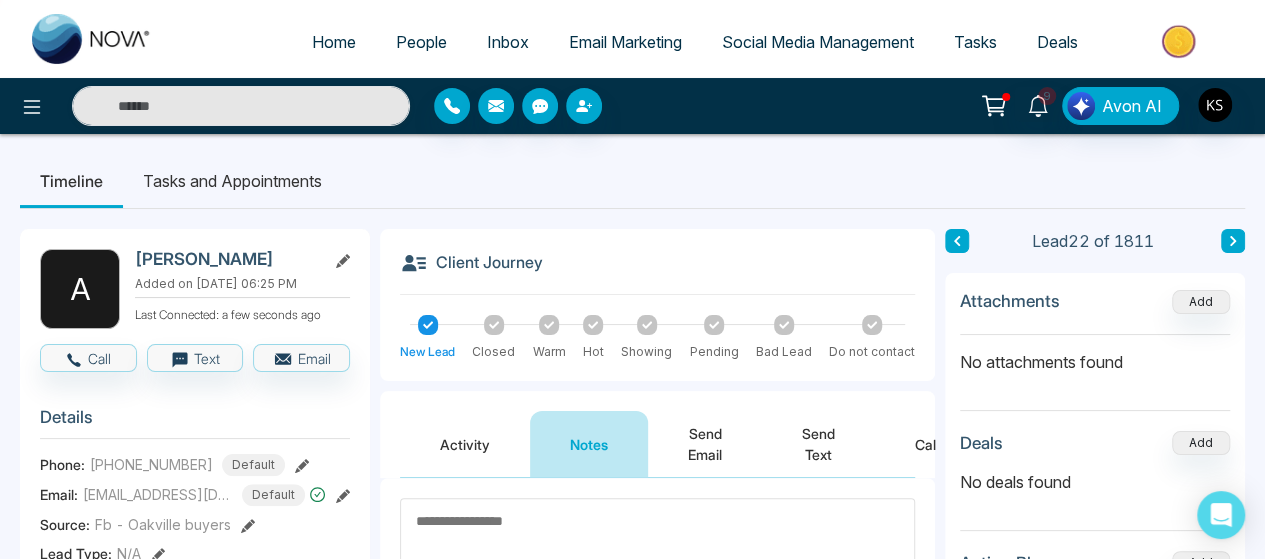 click on "Timeline Tasks and Appointments" at bounding box center (632, 181) 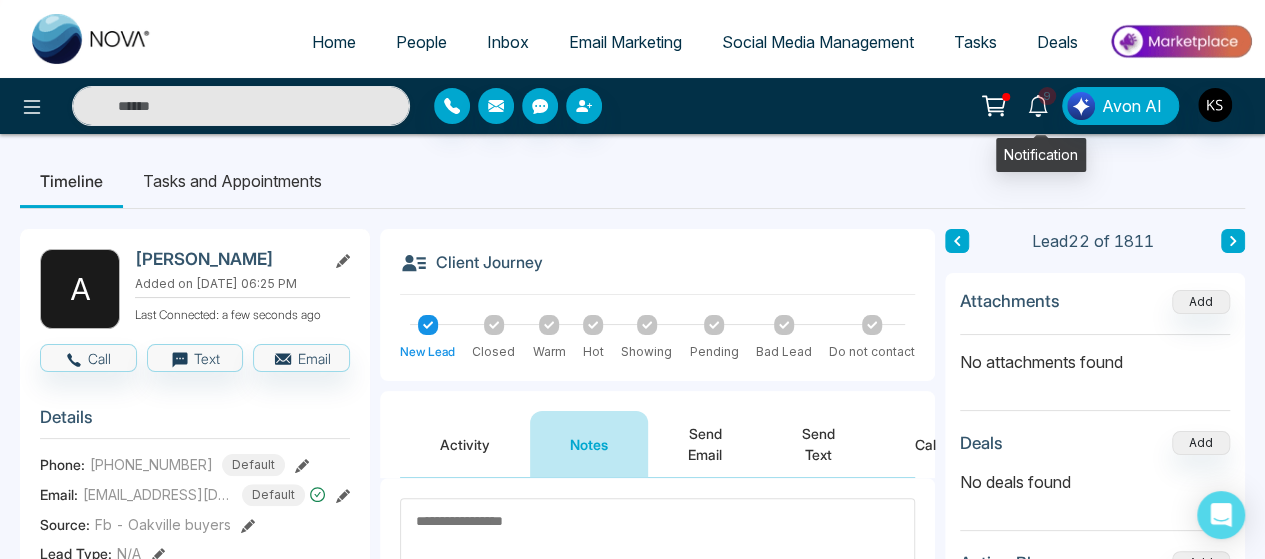 click 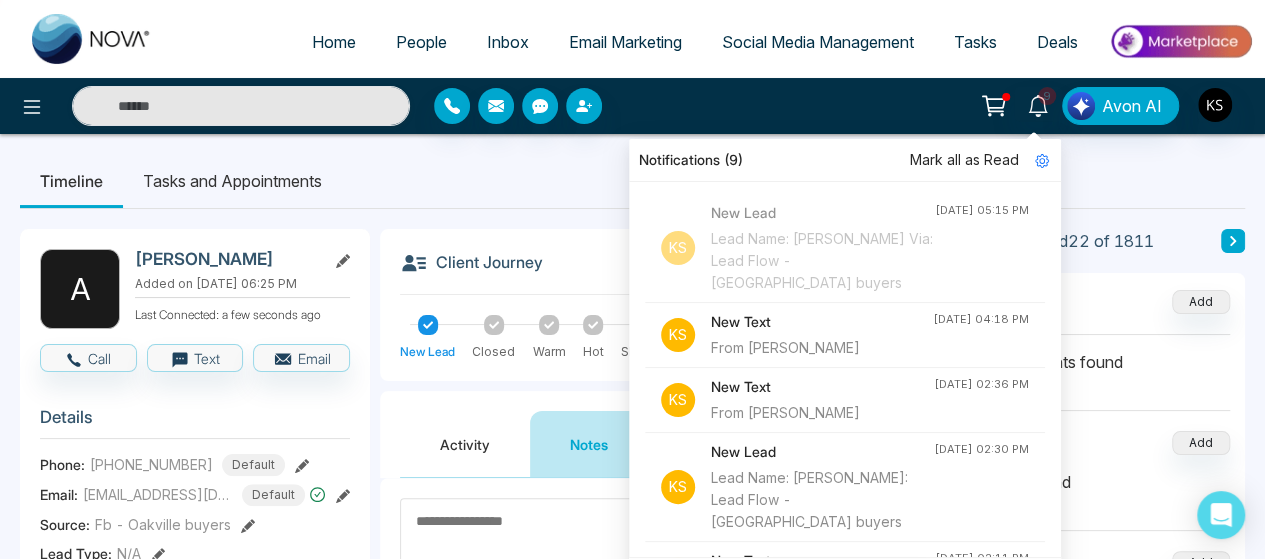 click on "Timeline Tasks and Appointments" at bounding box center [632, 181] 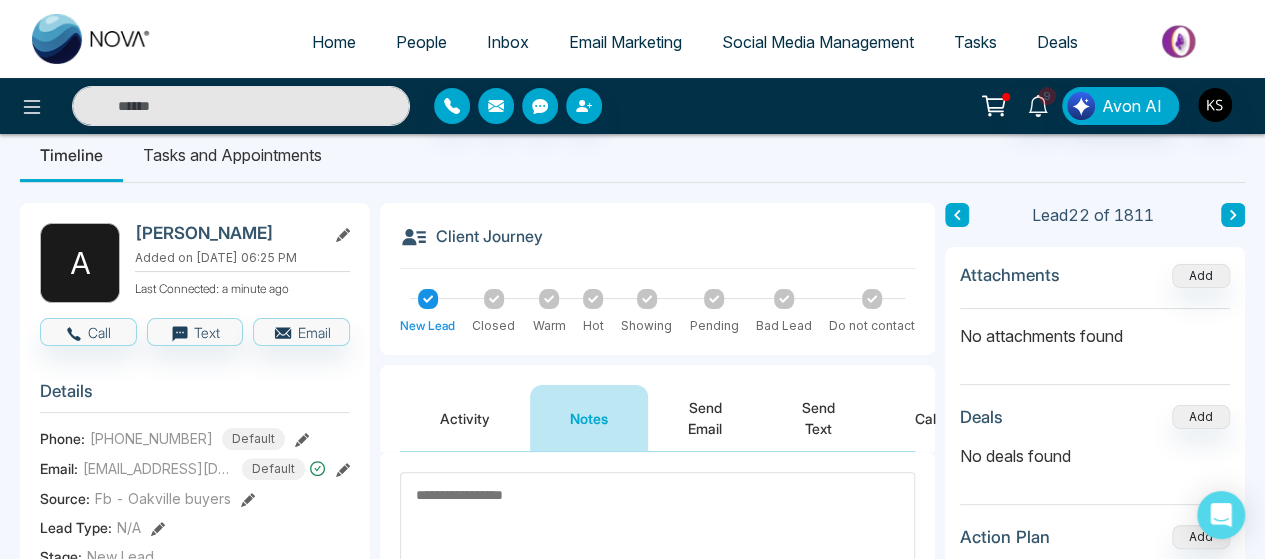 scroll, scrollTop: 0, scrollLeft: 0, axis: both 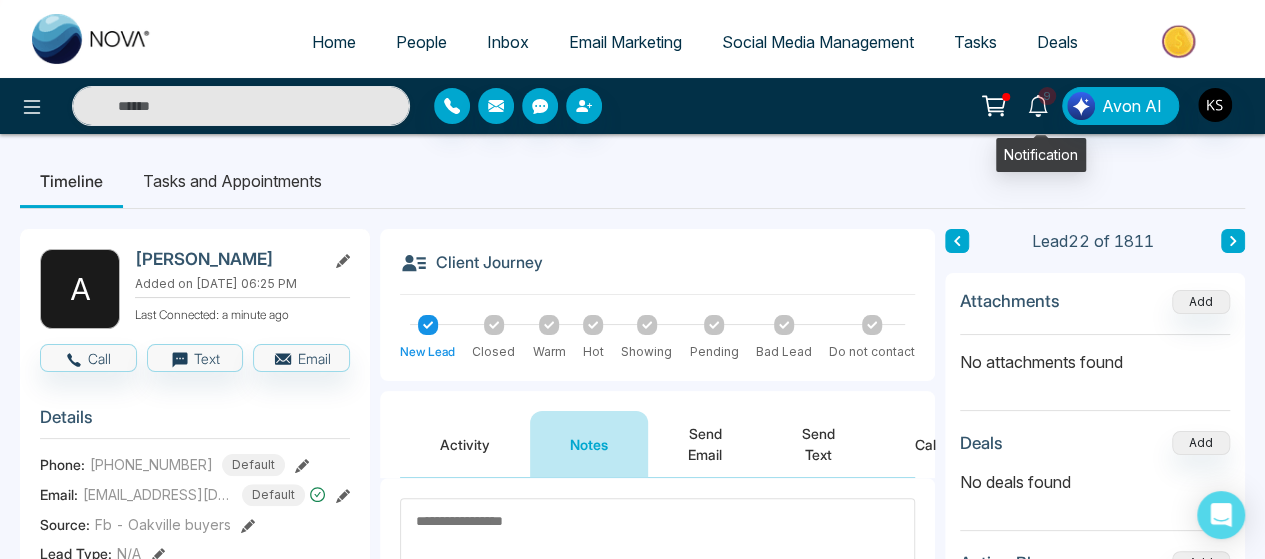 click 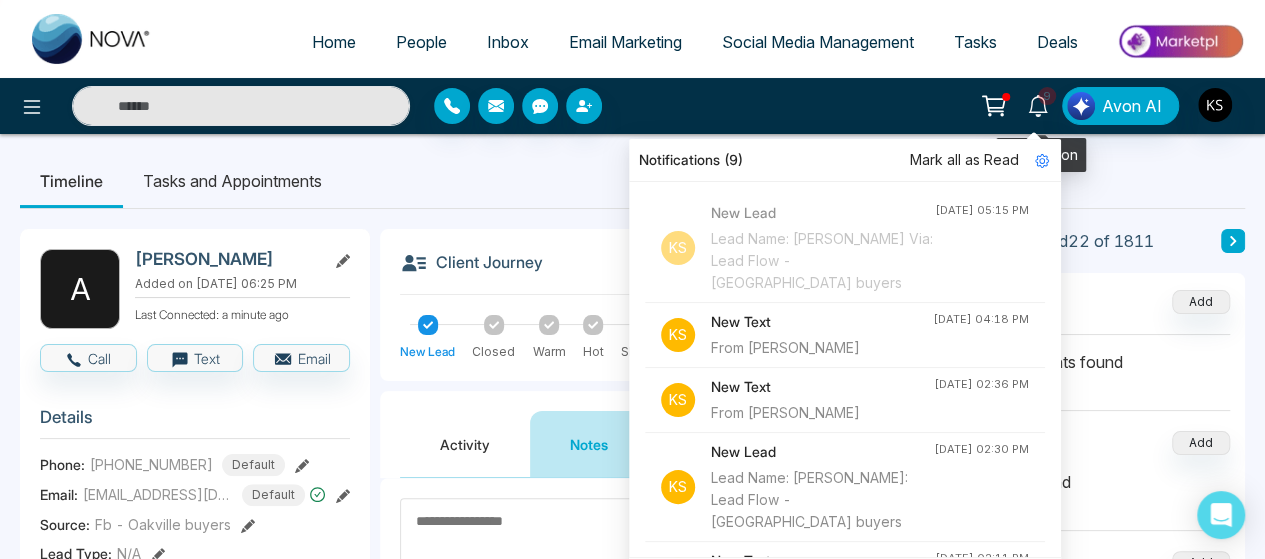 click 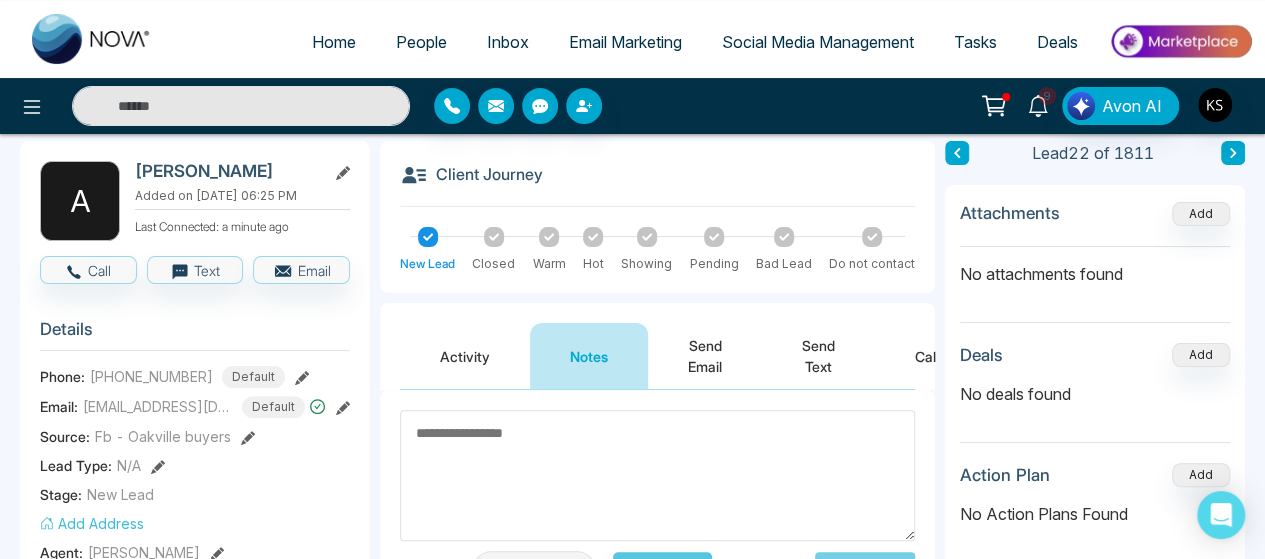 scroll, scrollTop: 87, scrollLeft: 0, axis: vertical 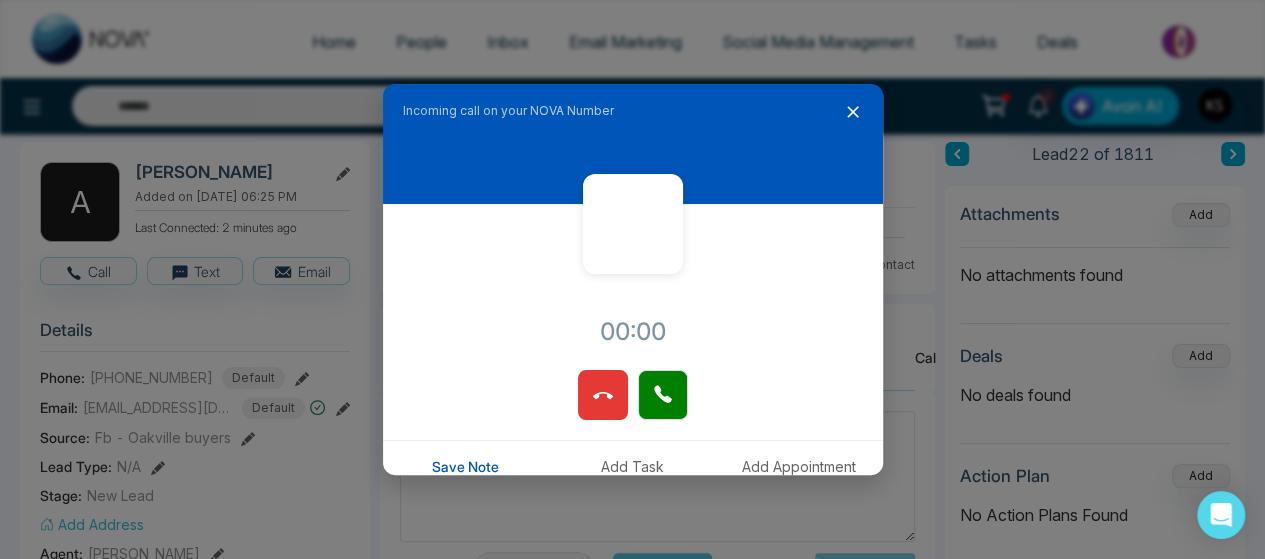 click at bounding box center [603, 395] 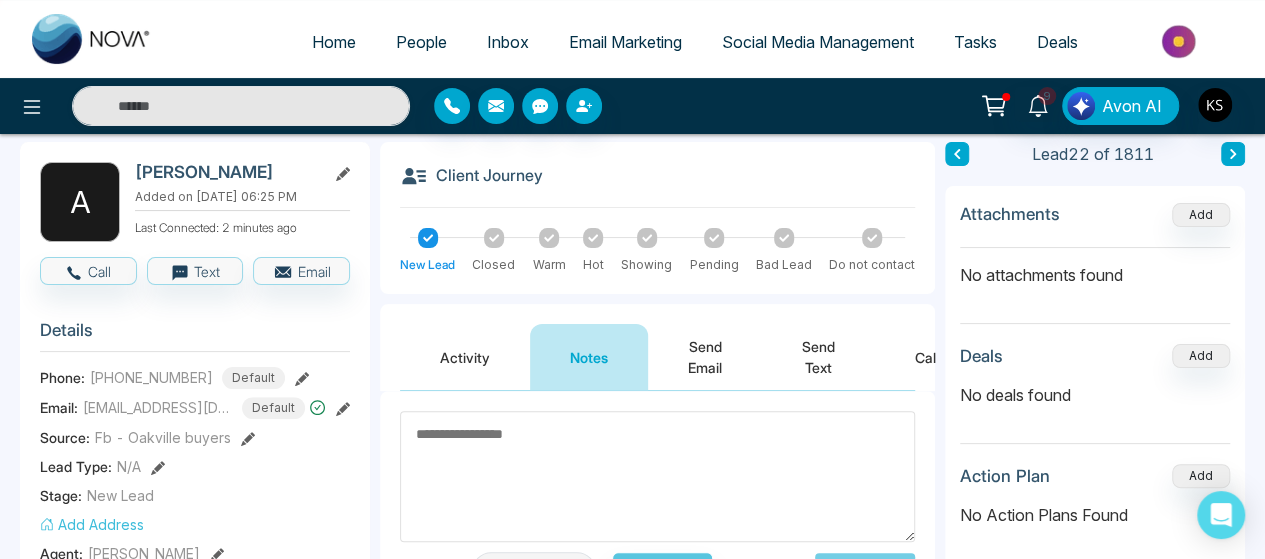 scroll, scrollTop: 0, scrollLeft: 0, axis: both 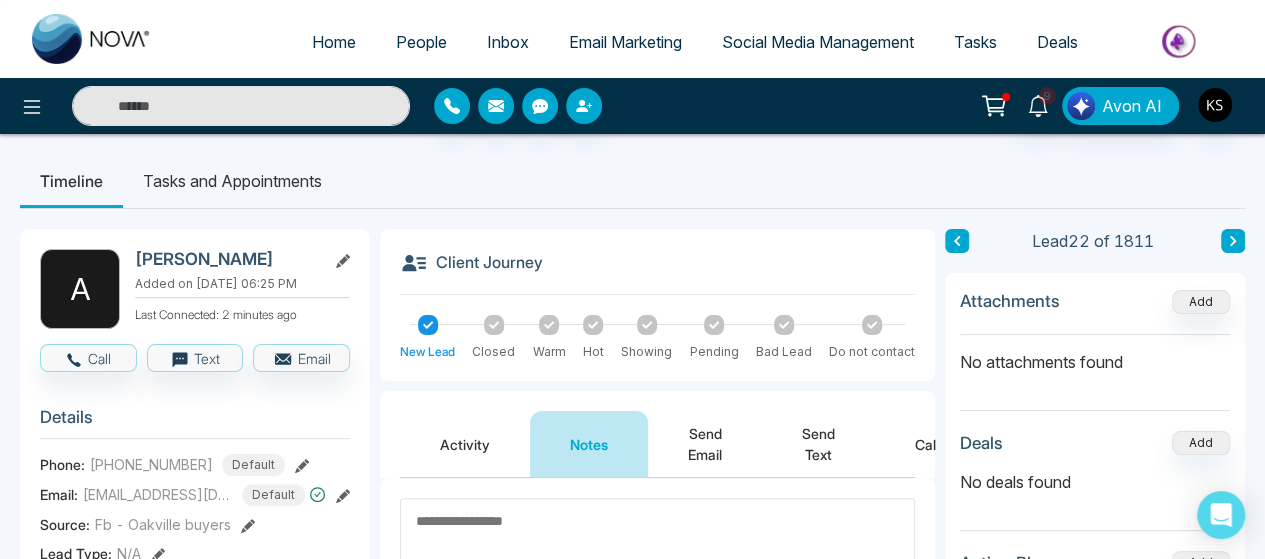 click 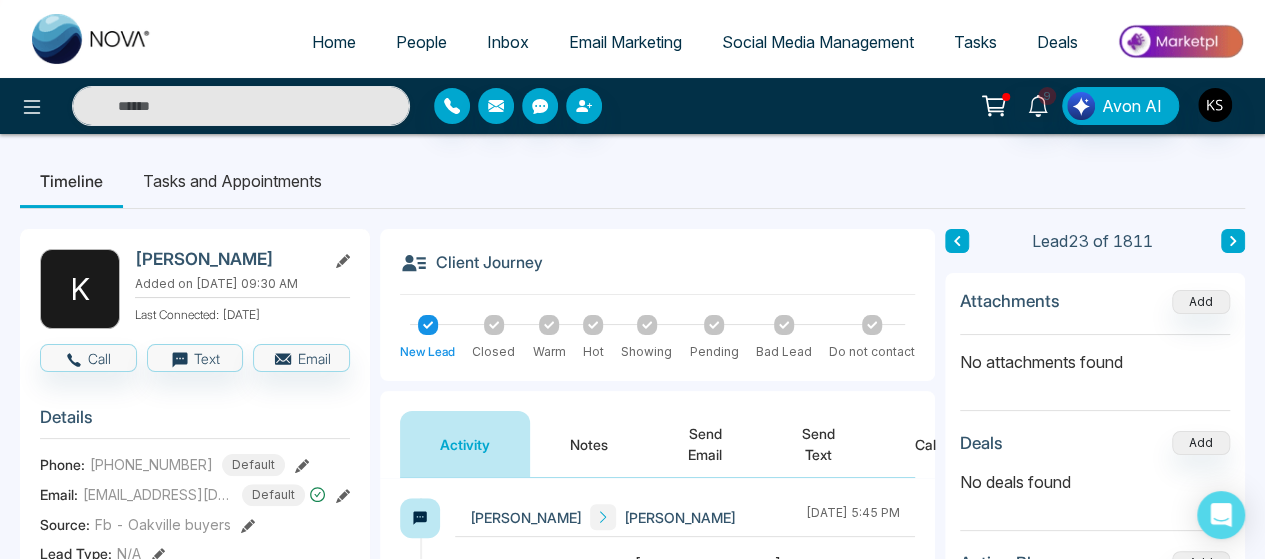 scroll, scrollTop: 109, scrollLeft: 0, axis: vertical 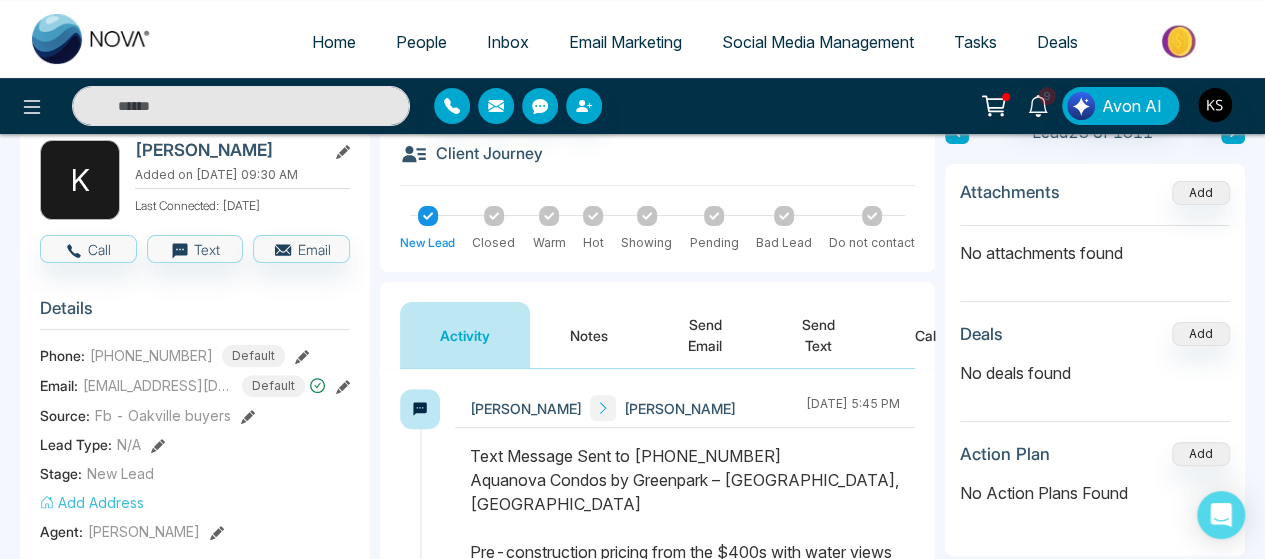 click on "Notes" at bounding box center [589, 335] 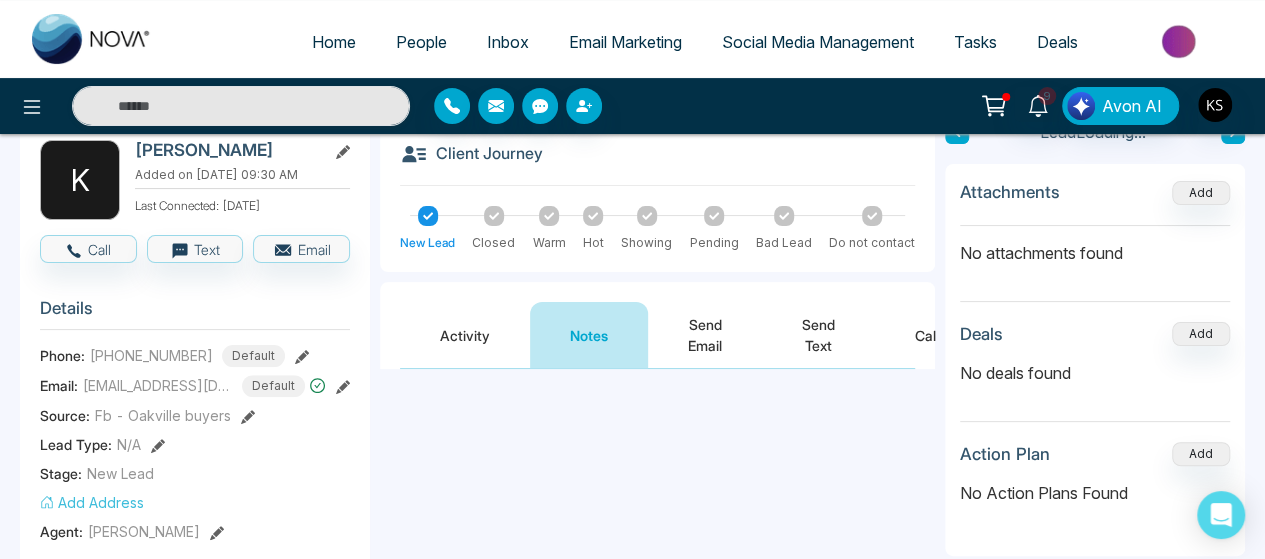scroll, scrollTop: 0, scrollLeft: 0, axis: both 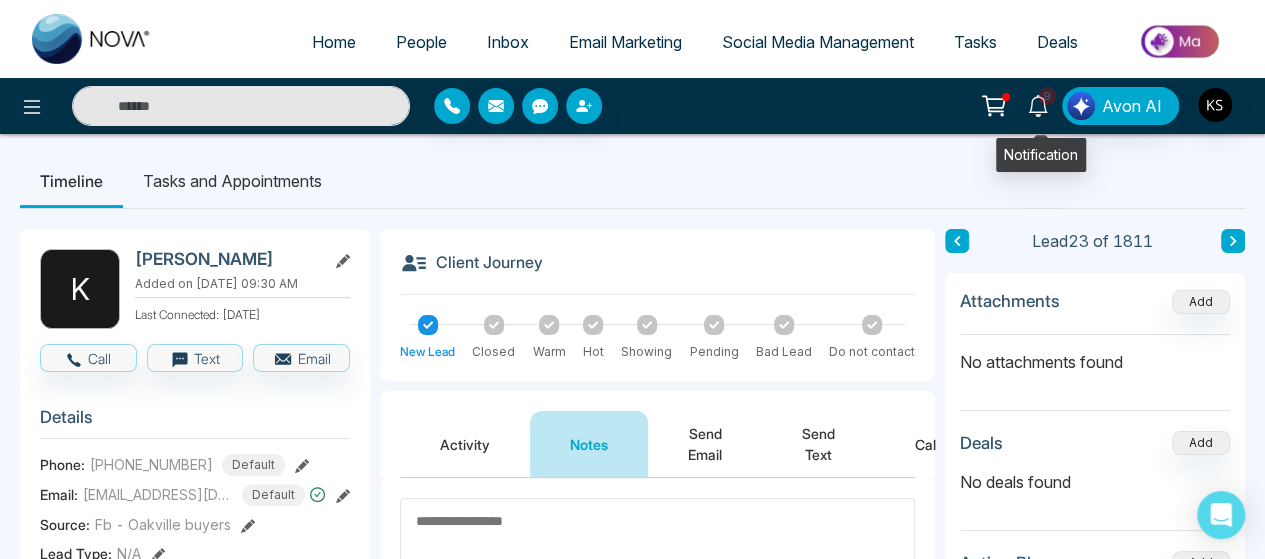 click 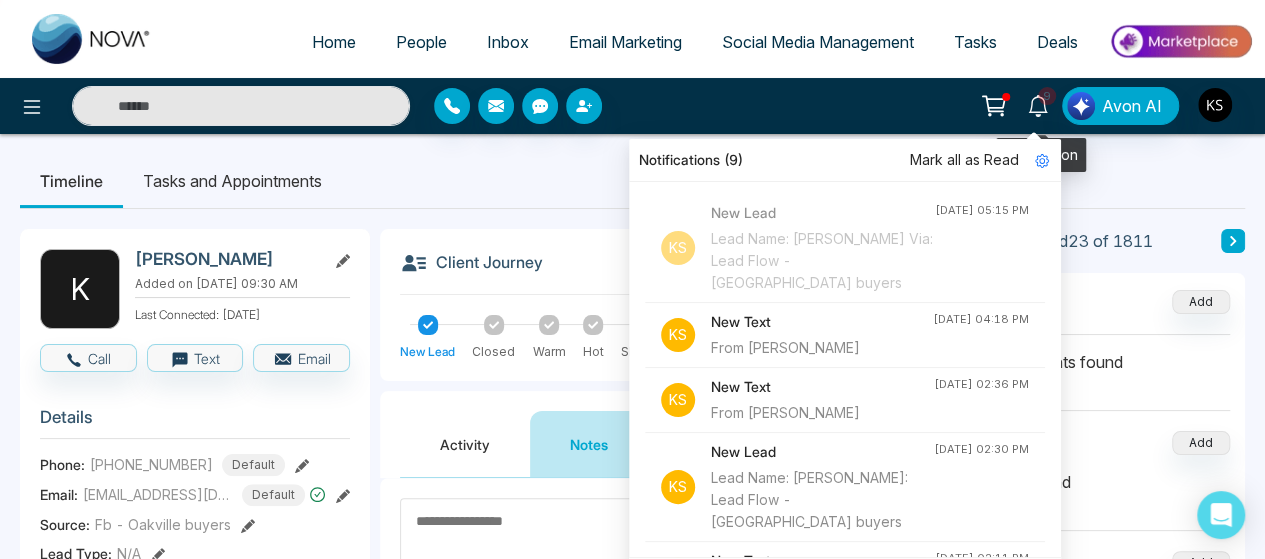 click 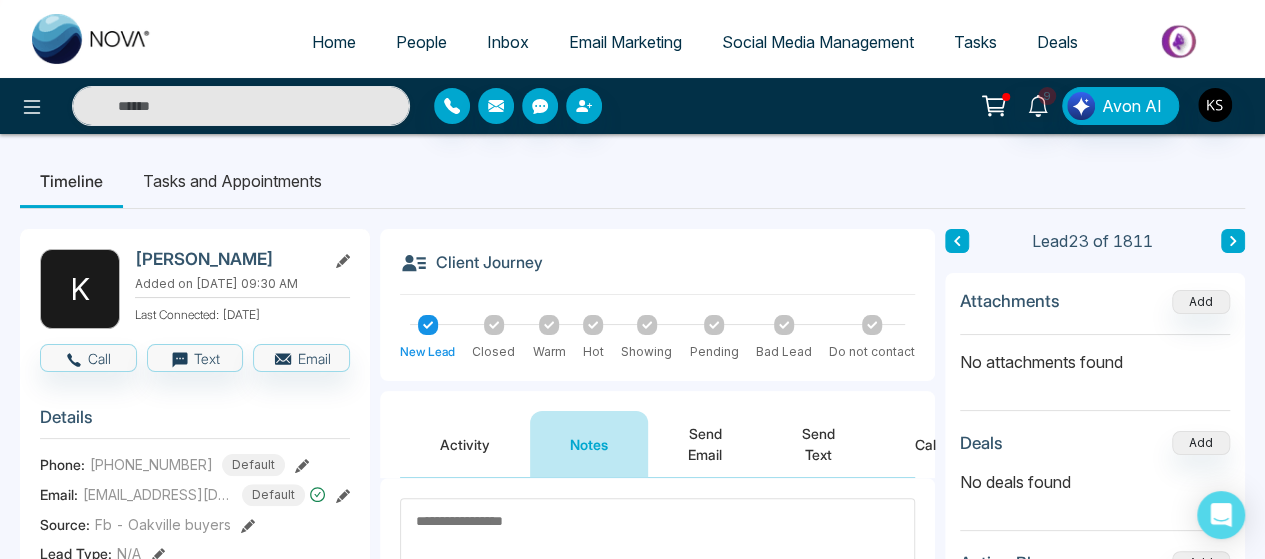 click on "Timeline Tasks and Appointments" at bounding box center [632, 181] 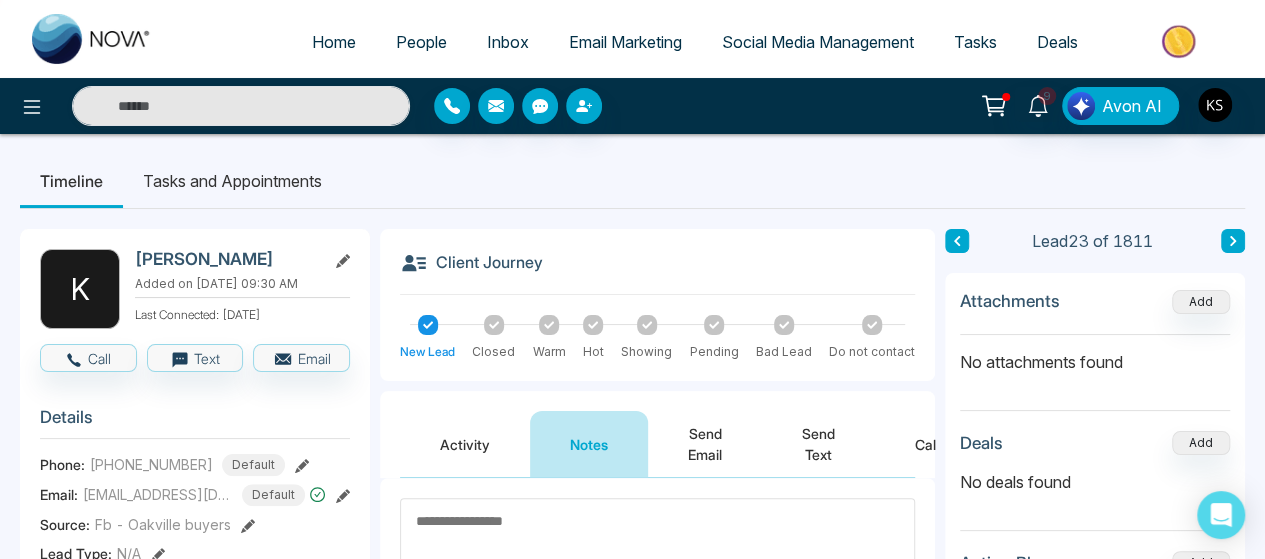 click 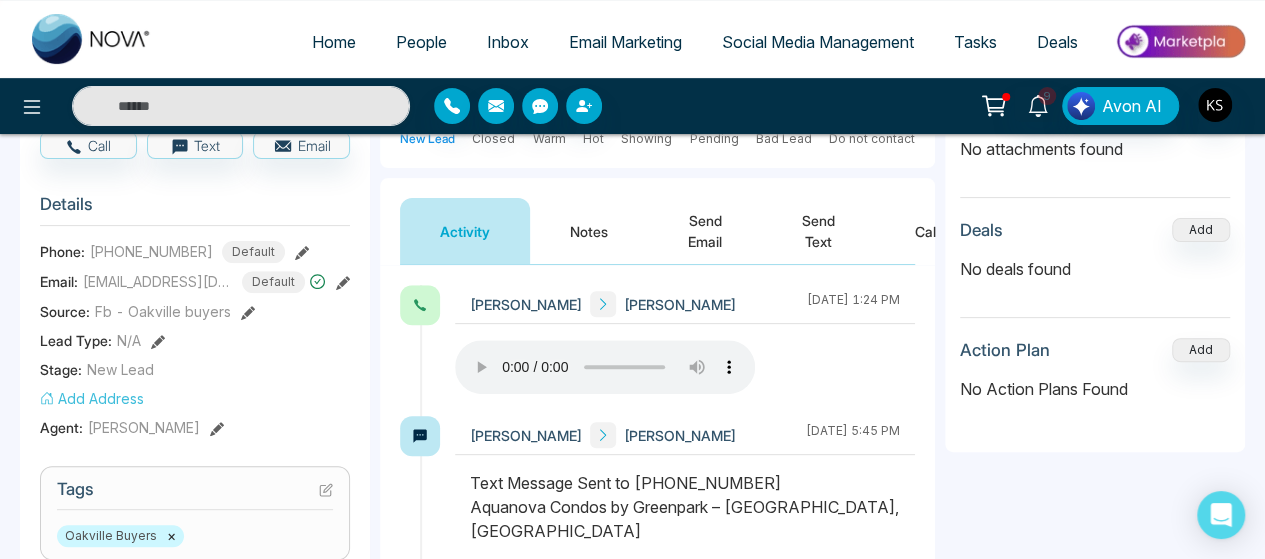 scroll, scrollTop: 0, scrollLeft: 0, axis: both 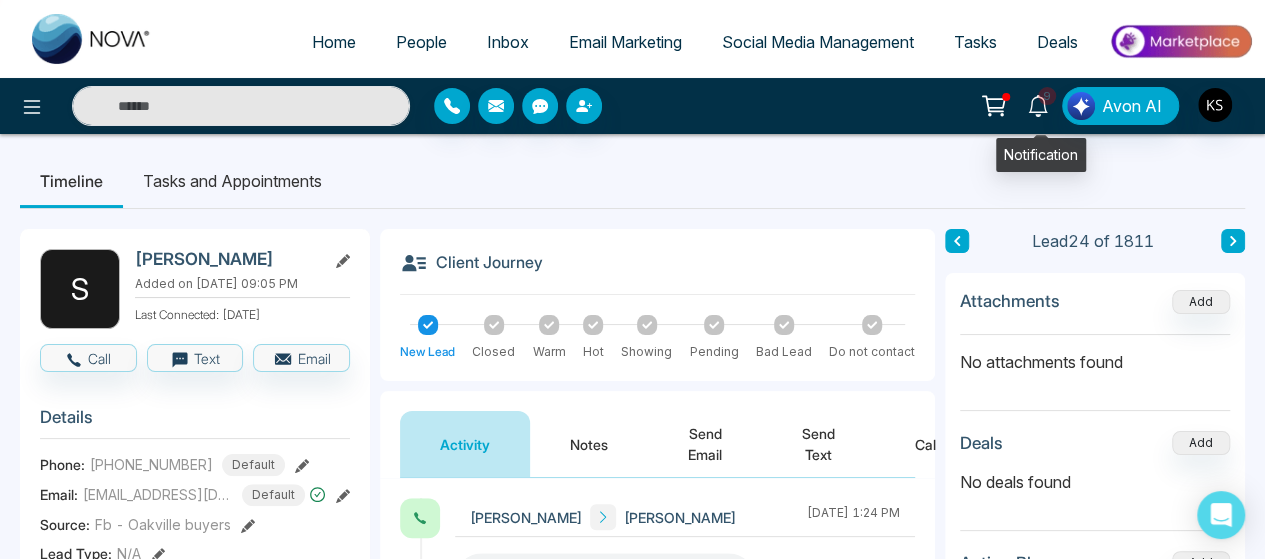 click 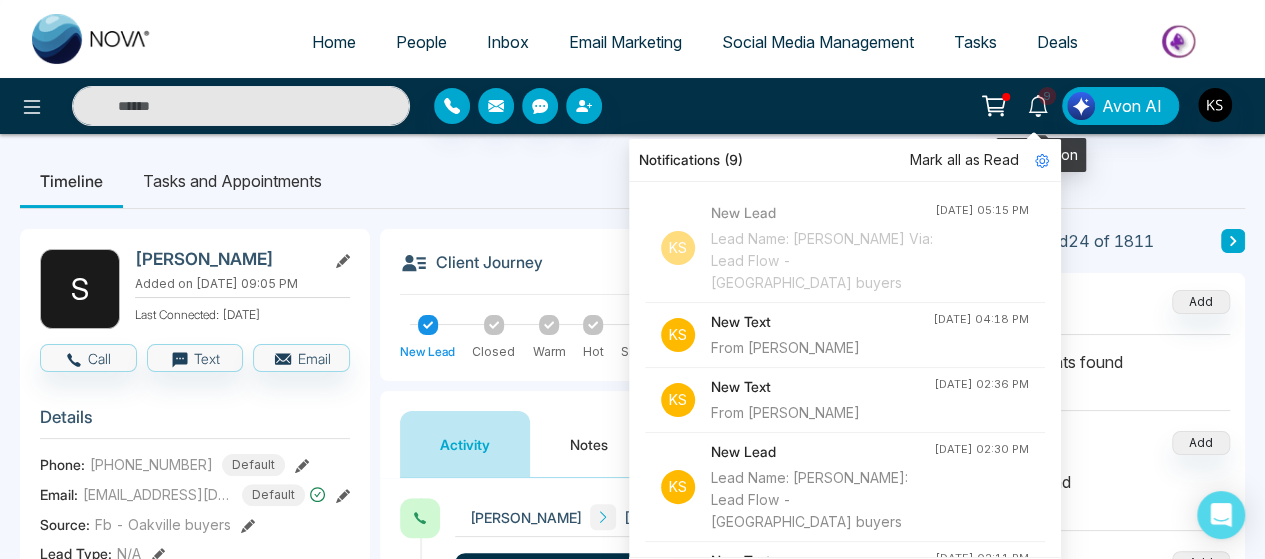 click 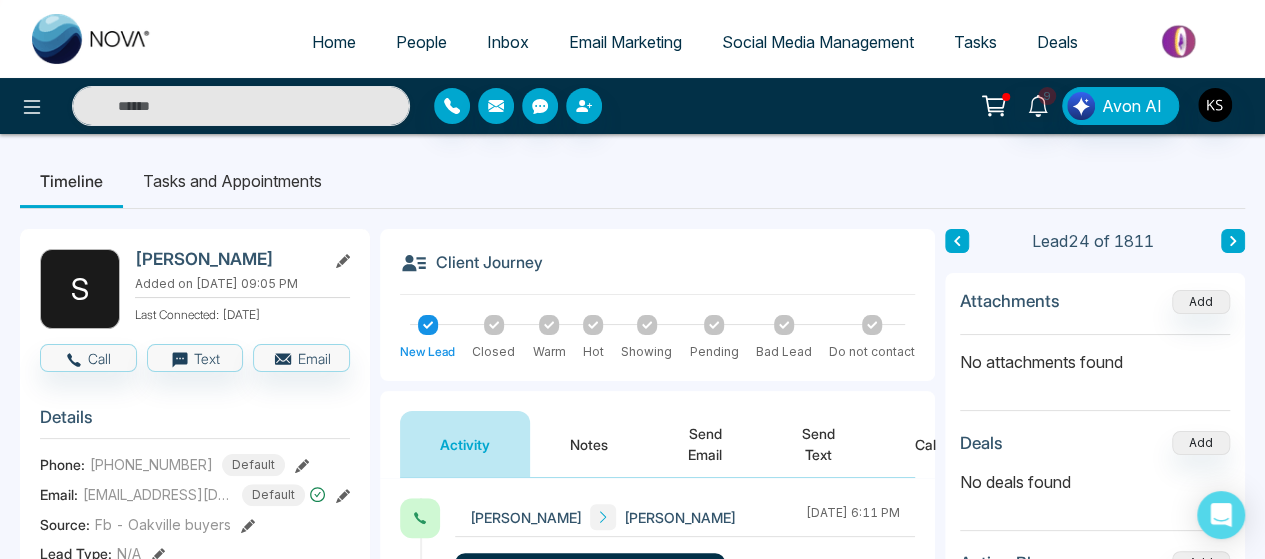 click on "Timeline Tasks and Appointments" at bounding box center [632, 181] 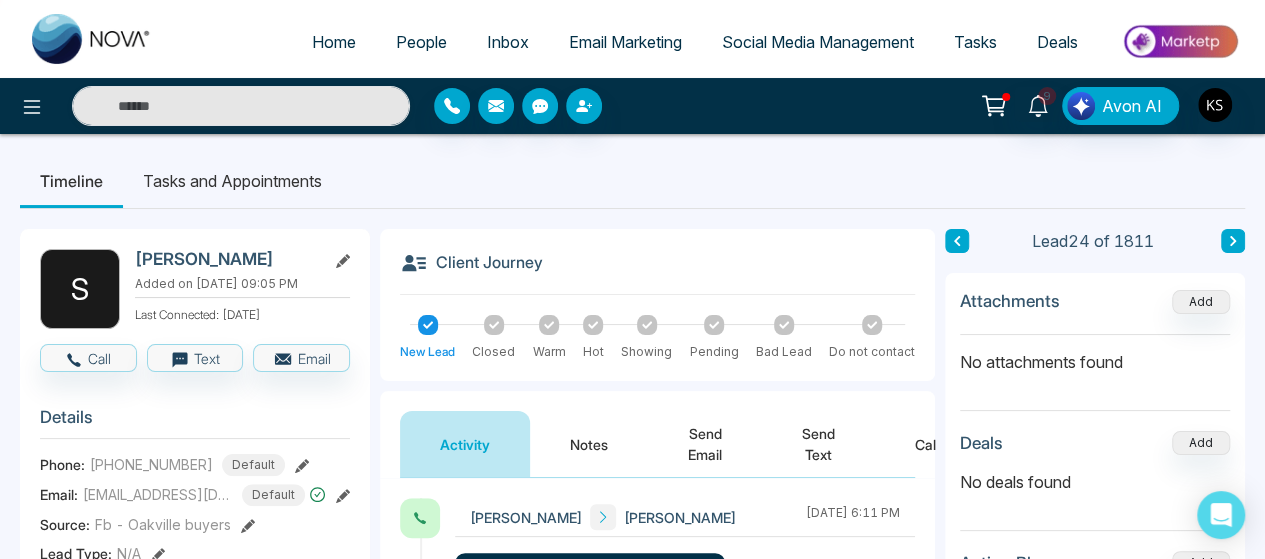 click 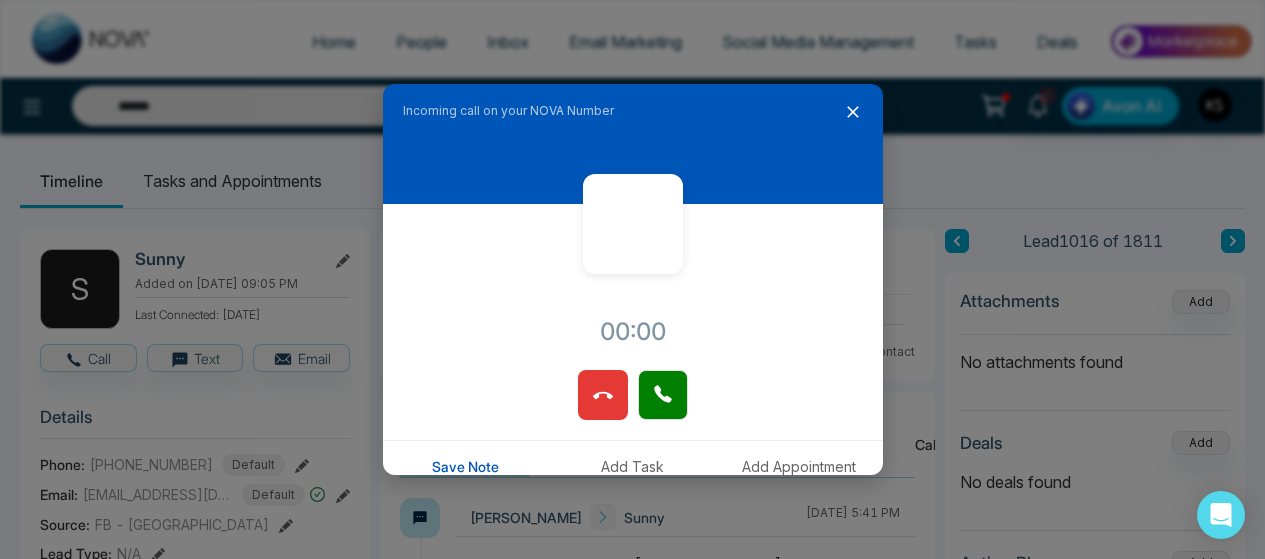 scroll, scrollTop: 0, scrollLeft: 0, axis: both 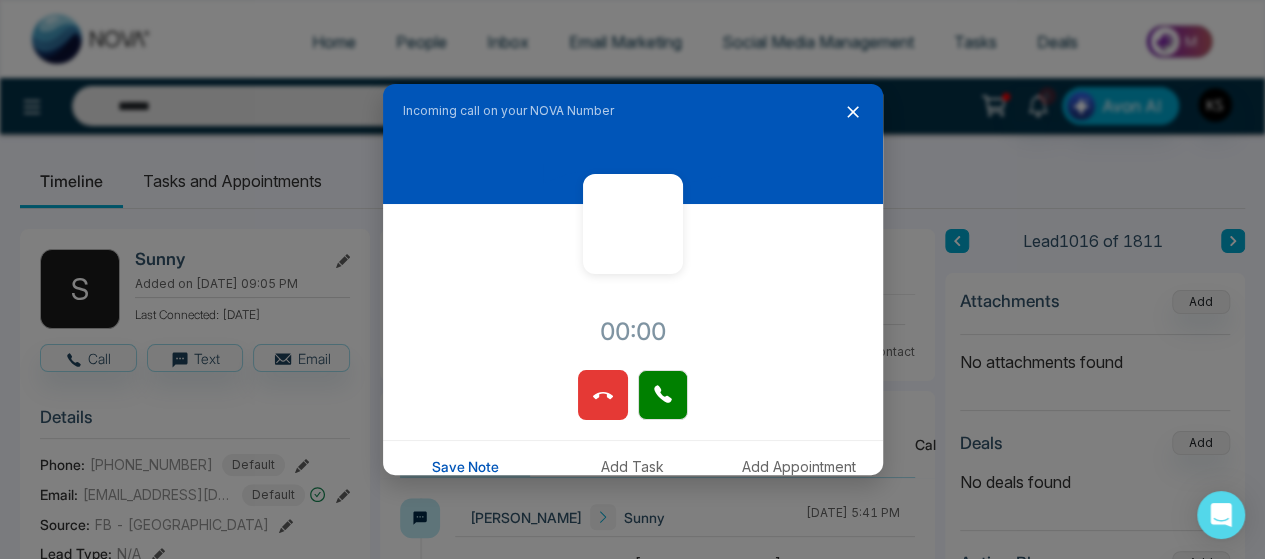 click 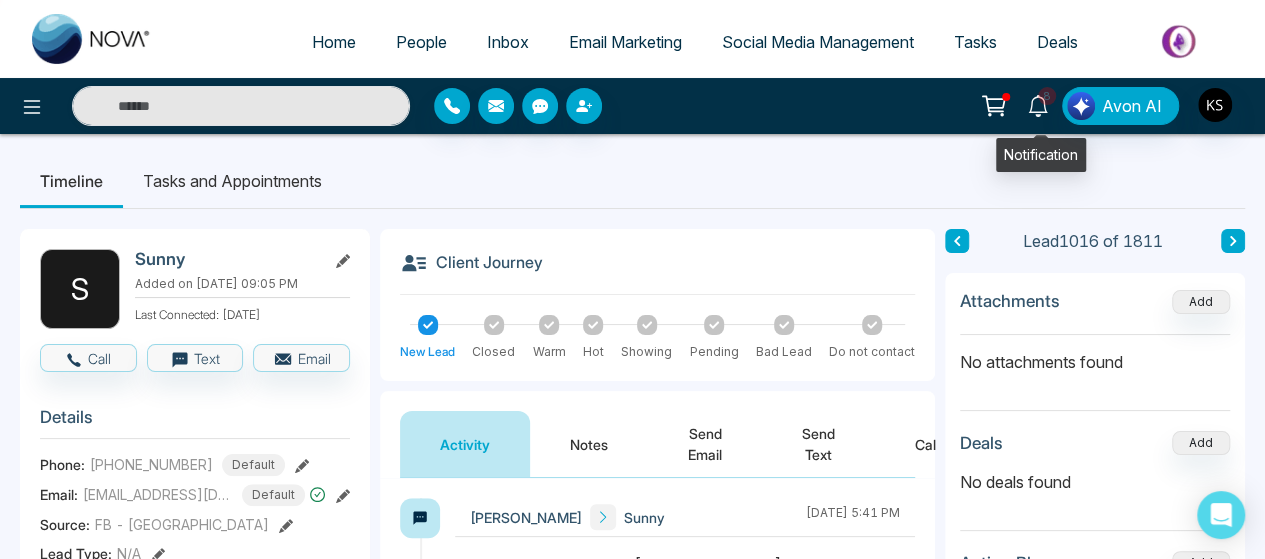 click 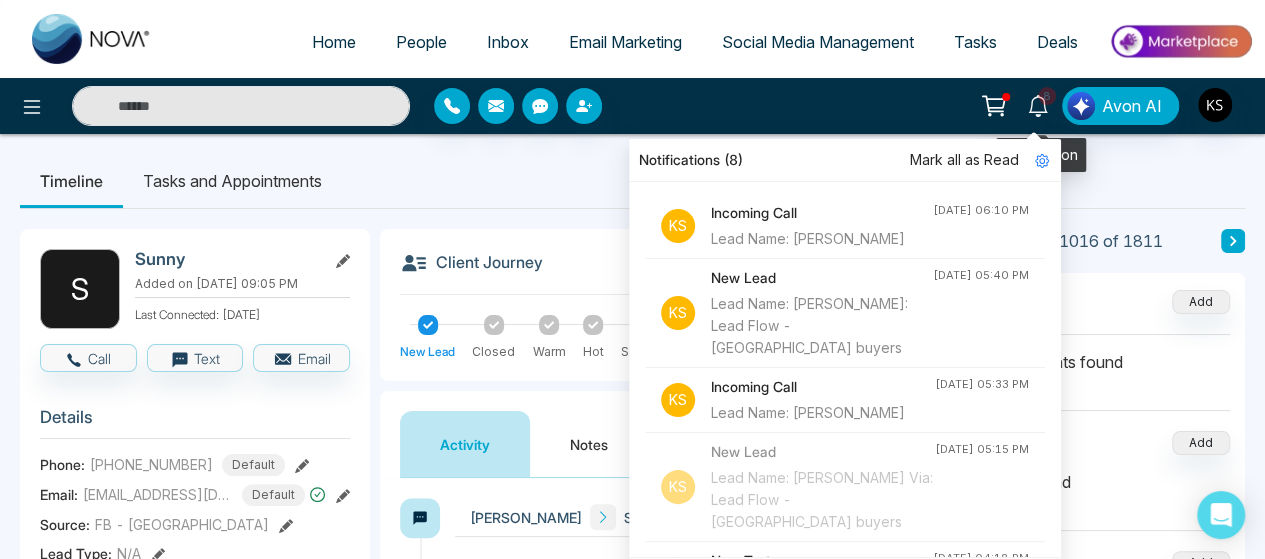 click 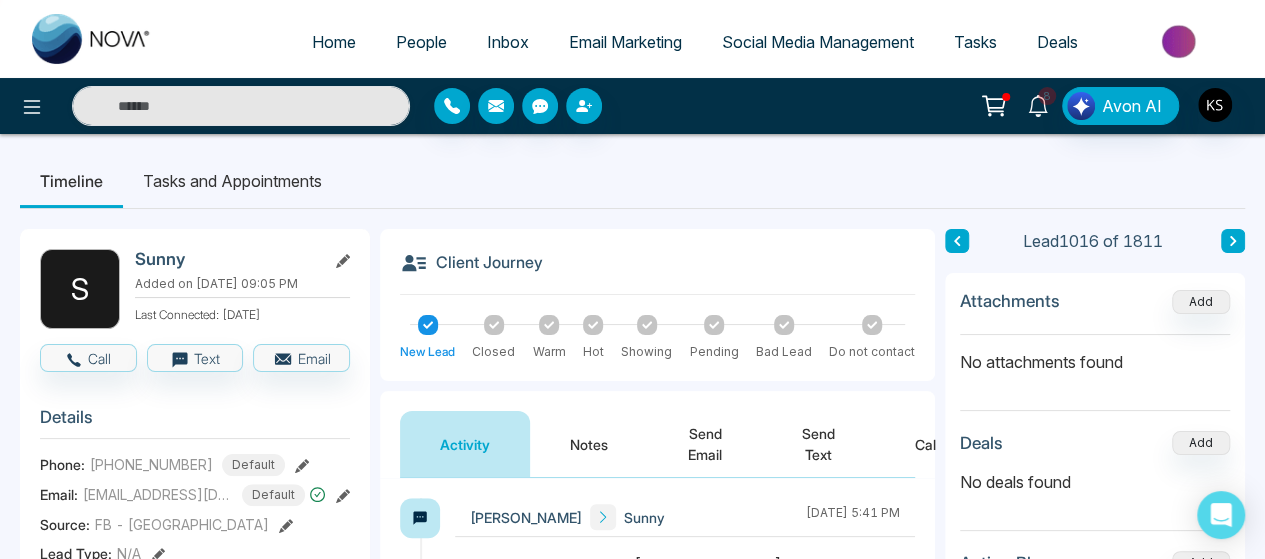 type on "*****" 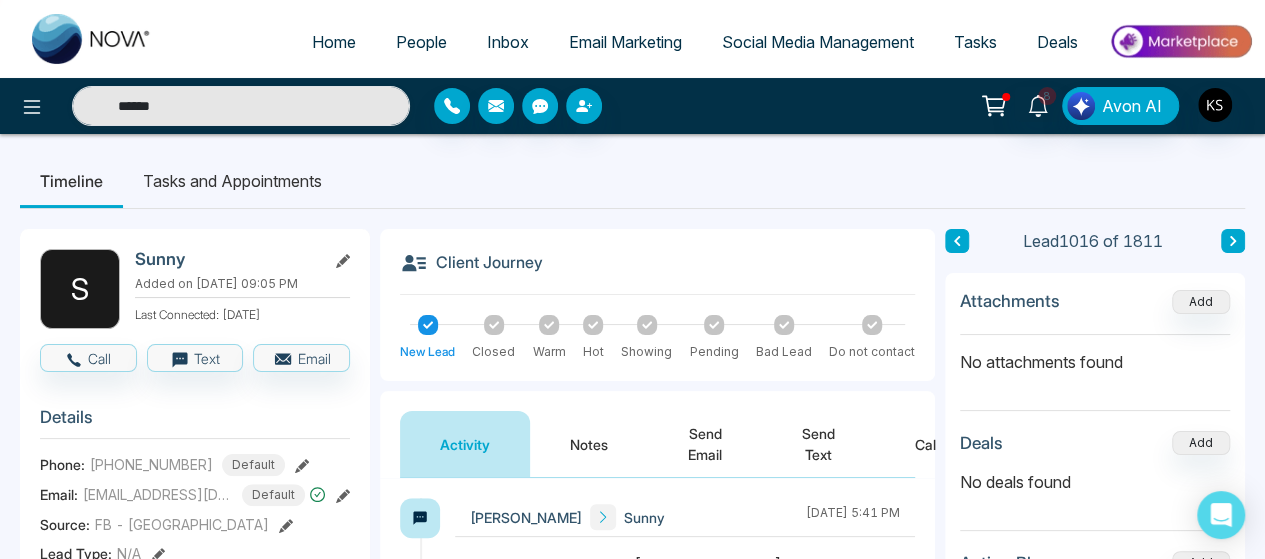 click on "People" at bounding box center [421, 42] 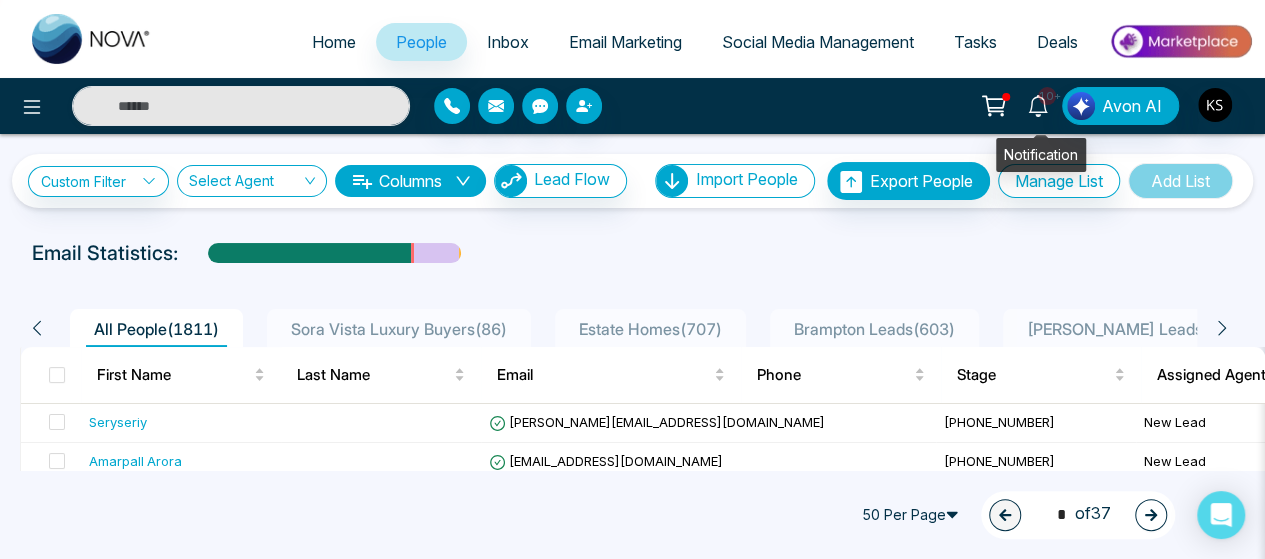 click 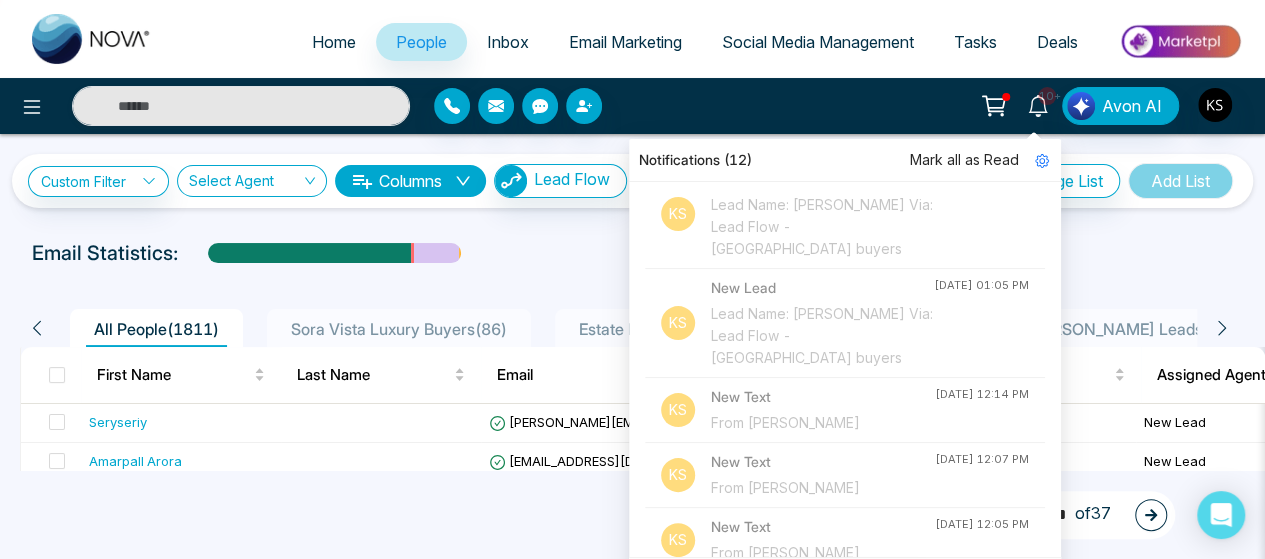 scroll, scrollTop: 1596, scrollLeft: 0, axis: vertical 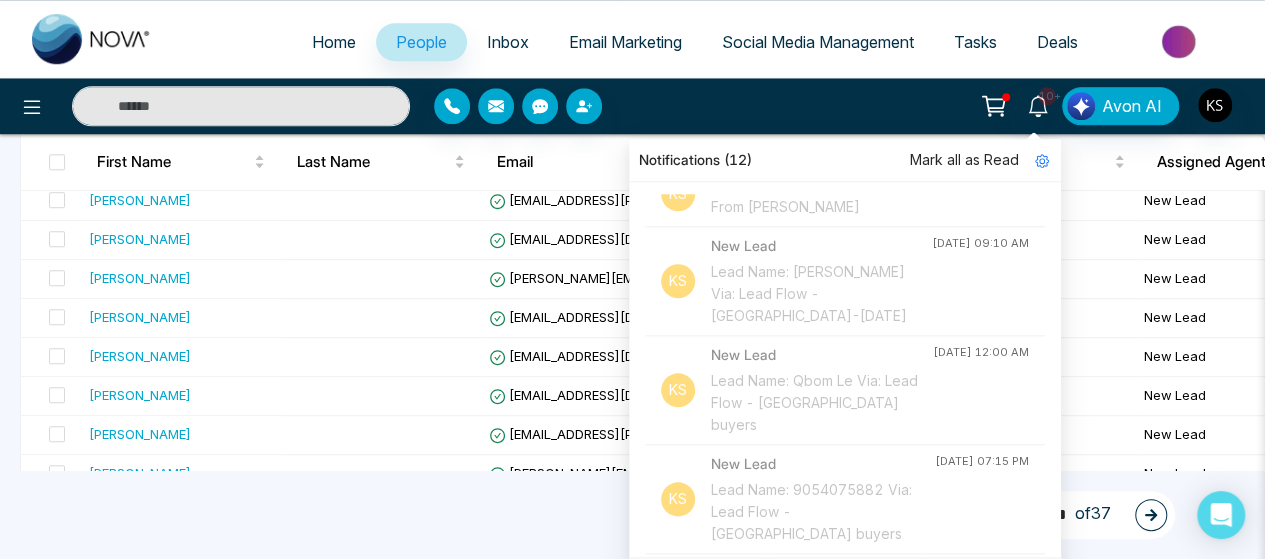click at bounding box center [241, 106] 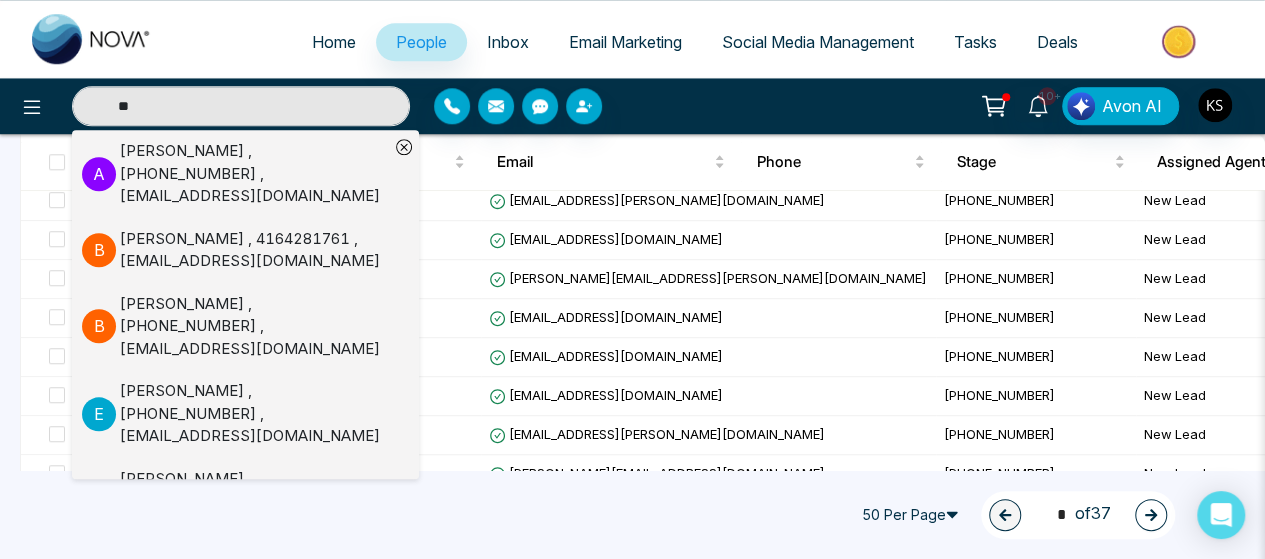 type on "*" 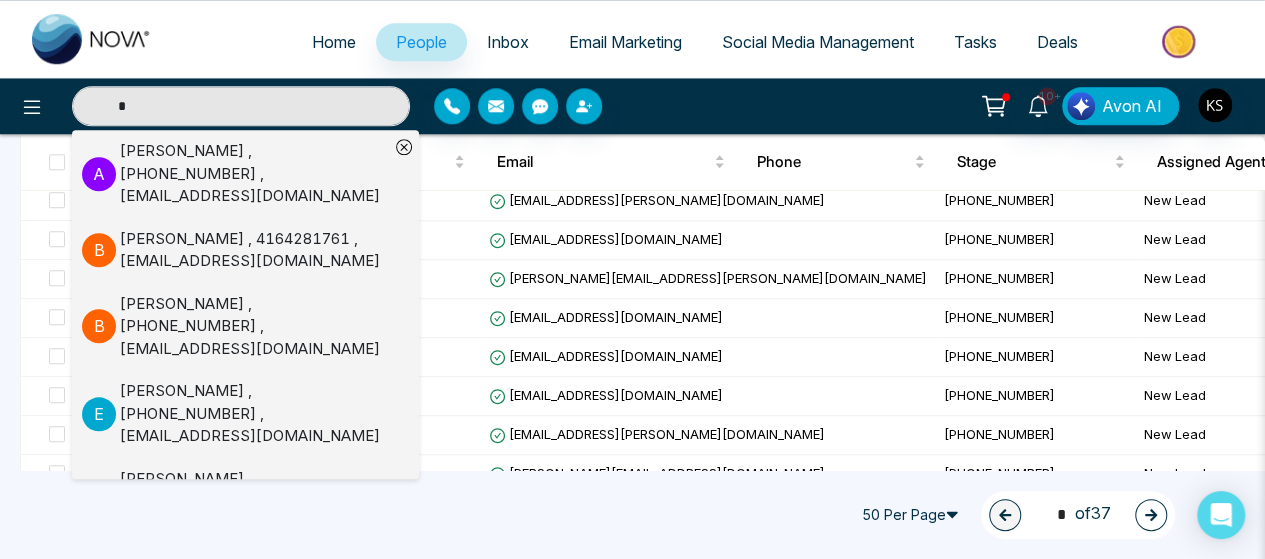 type 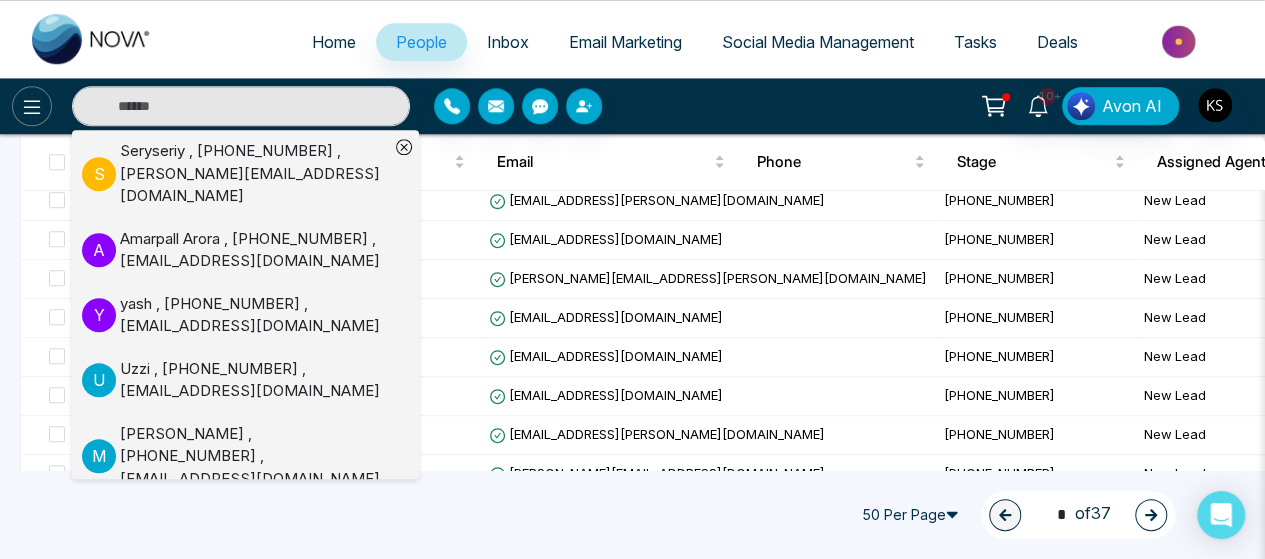 click 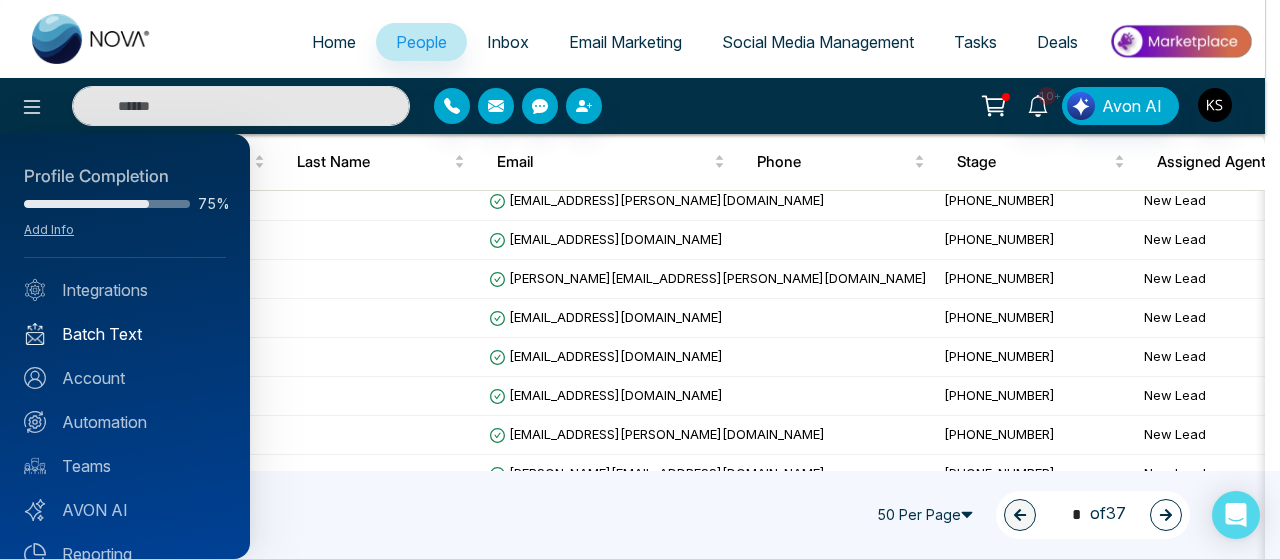 click on "Batch Text" at bounding box center (125, 334) 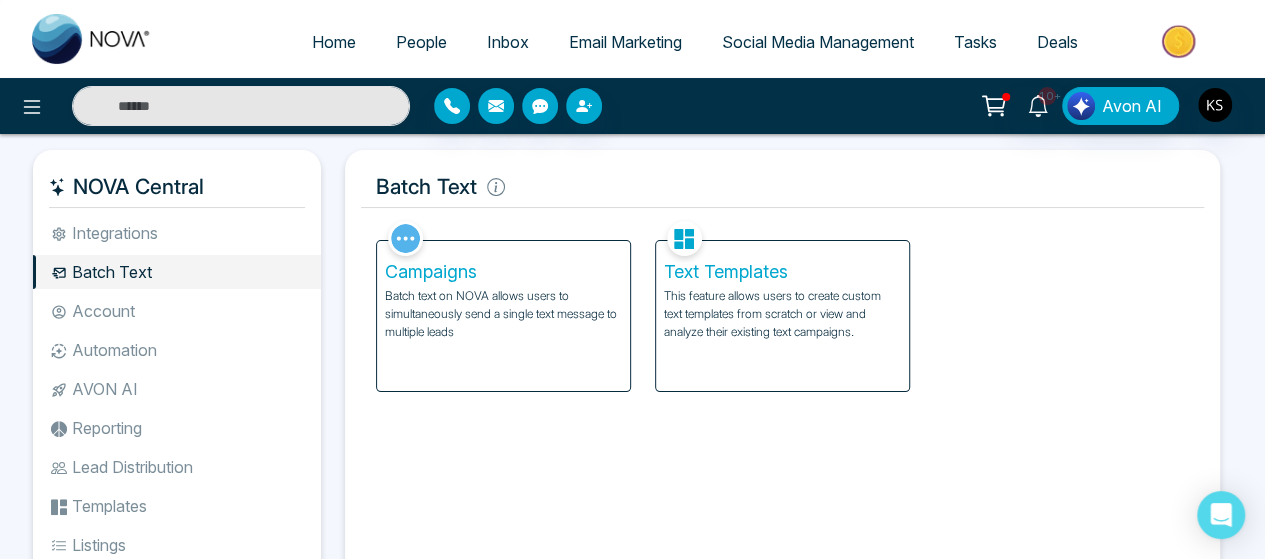 scroll, scrollTop: 19, scrollLeft: 0, axis: vertical 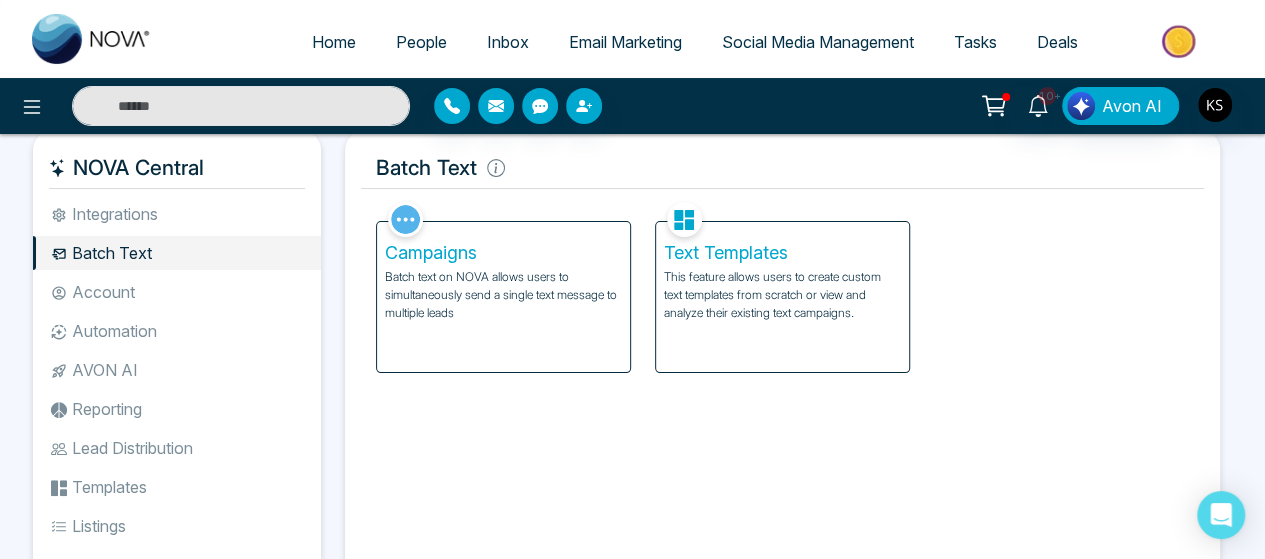 click on "This feature allows users to create custom text templates from scratch or view and analyze their existing text campaigns." at bounding box center [782, 295] 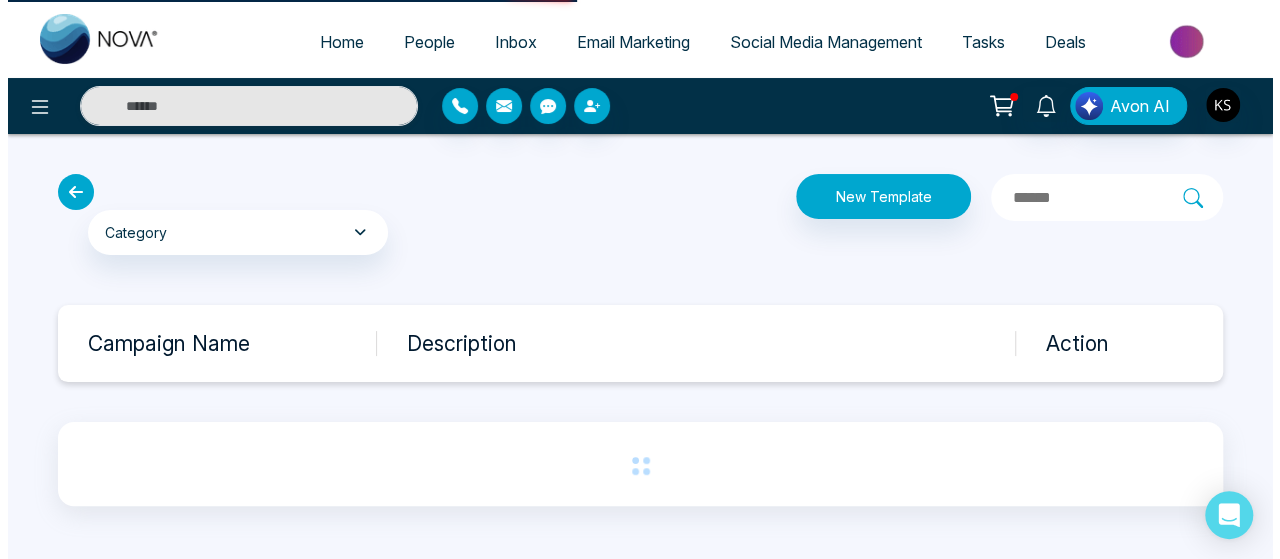 scroll, scrollTop: 0, scrollLeft: 0, axis: both 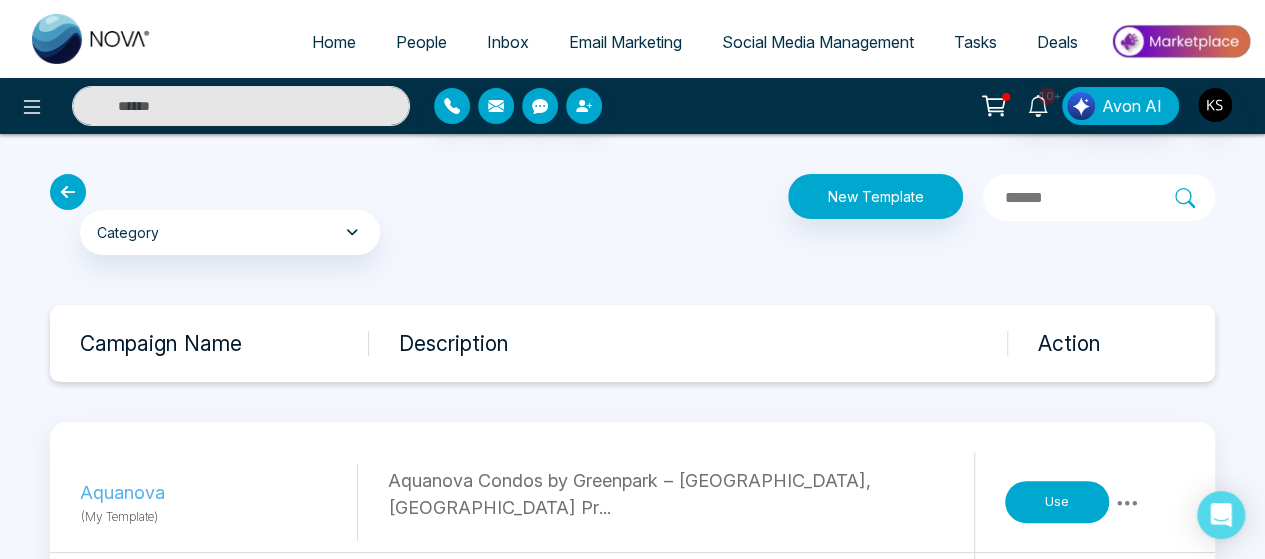 click at bounding box center [68, 192] 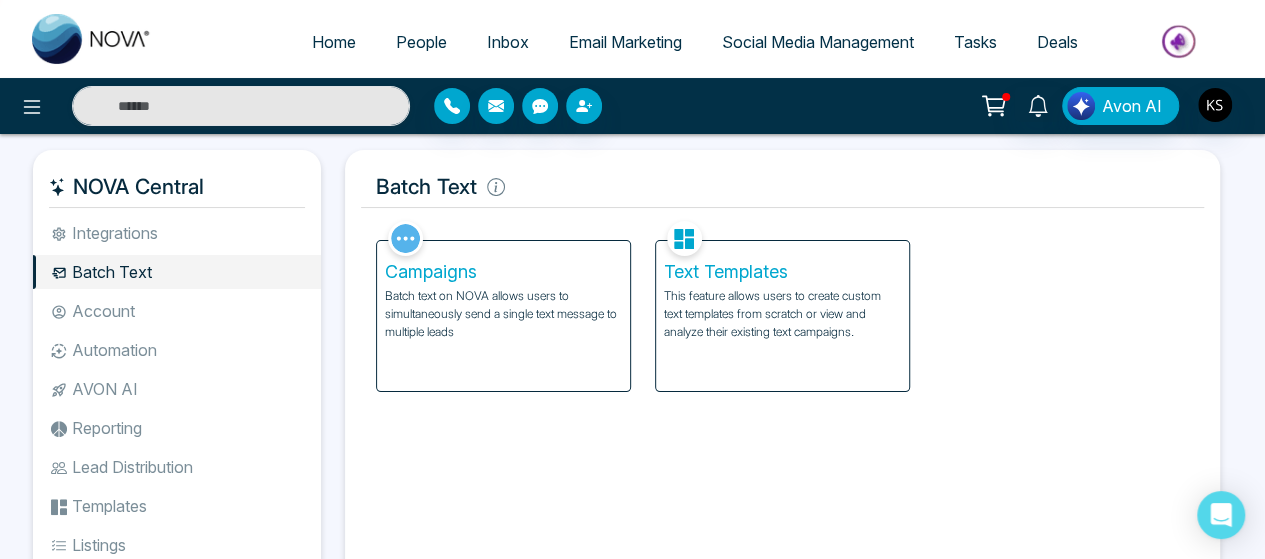 click on "Campaigns Batch text on NOVA allows users to simultaneously send a single text message to multiple leads" at bounding box center [503, 316] 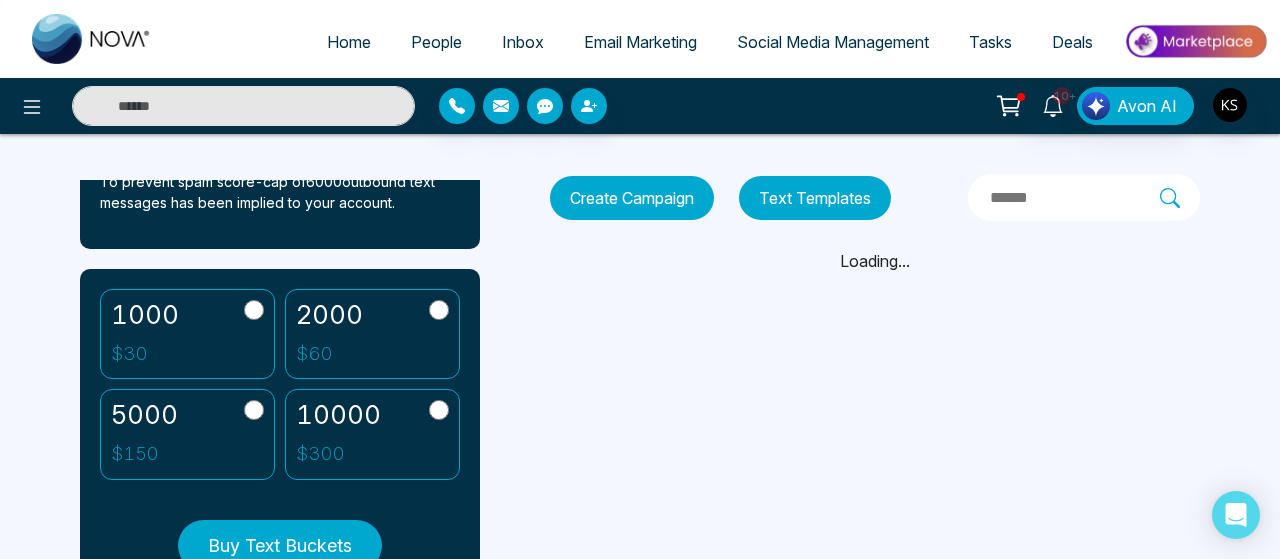 scroll, scrollTop: 452, scrollLeft: 0, axis: vertical 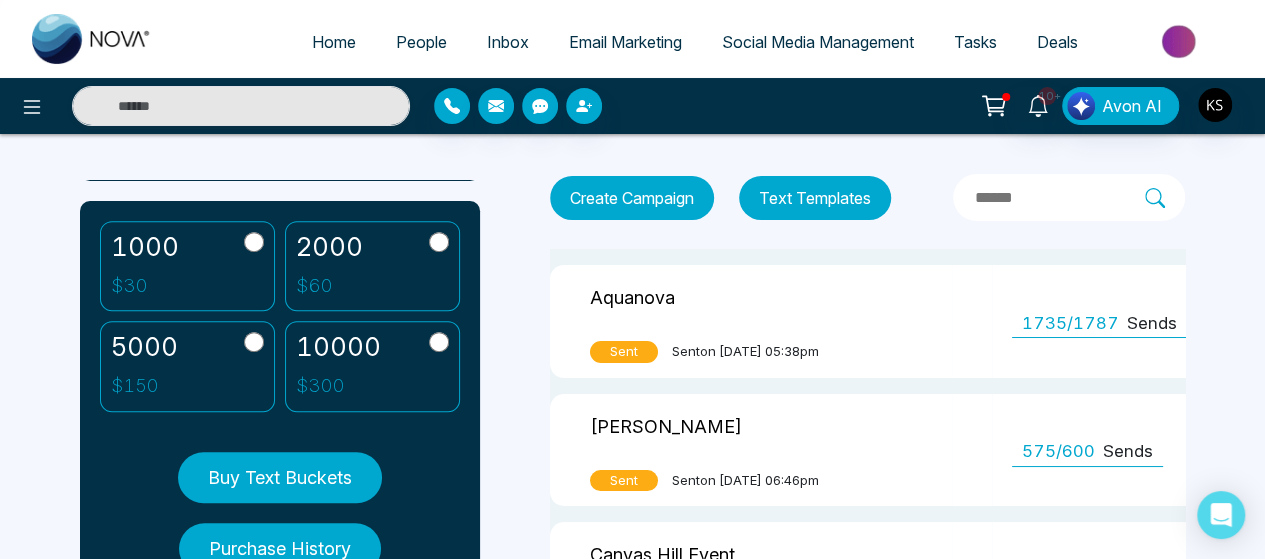 click on "Buy Text Buckets" at bounding box center [280, 477] 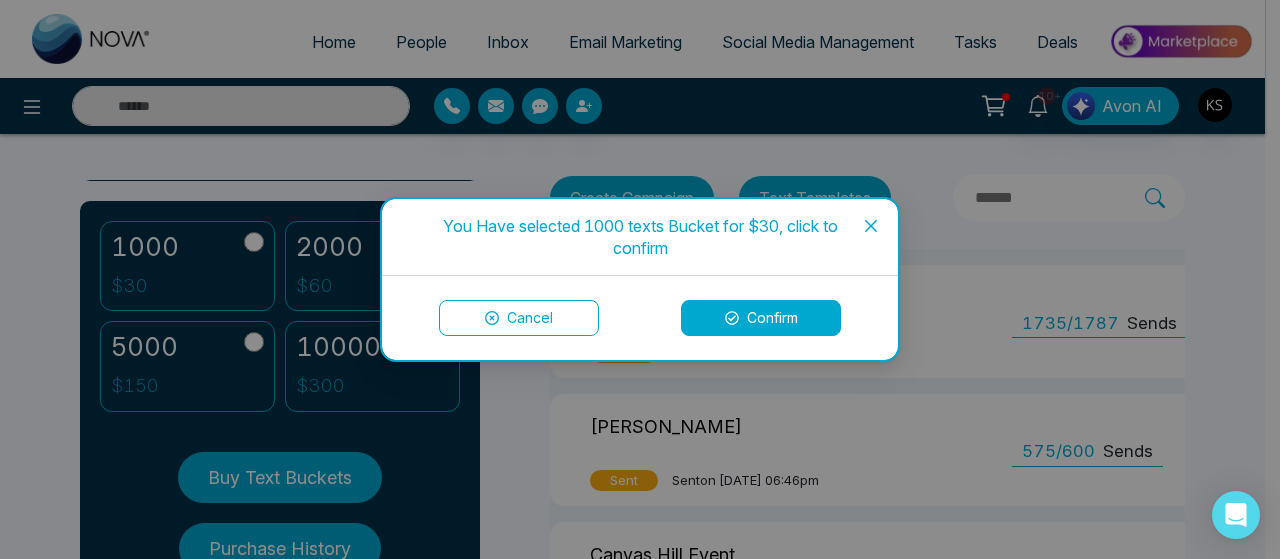 click on "Confirm" at bounding box center (761, 318) 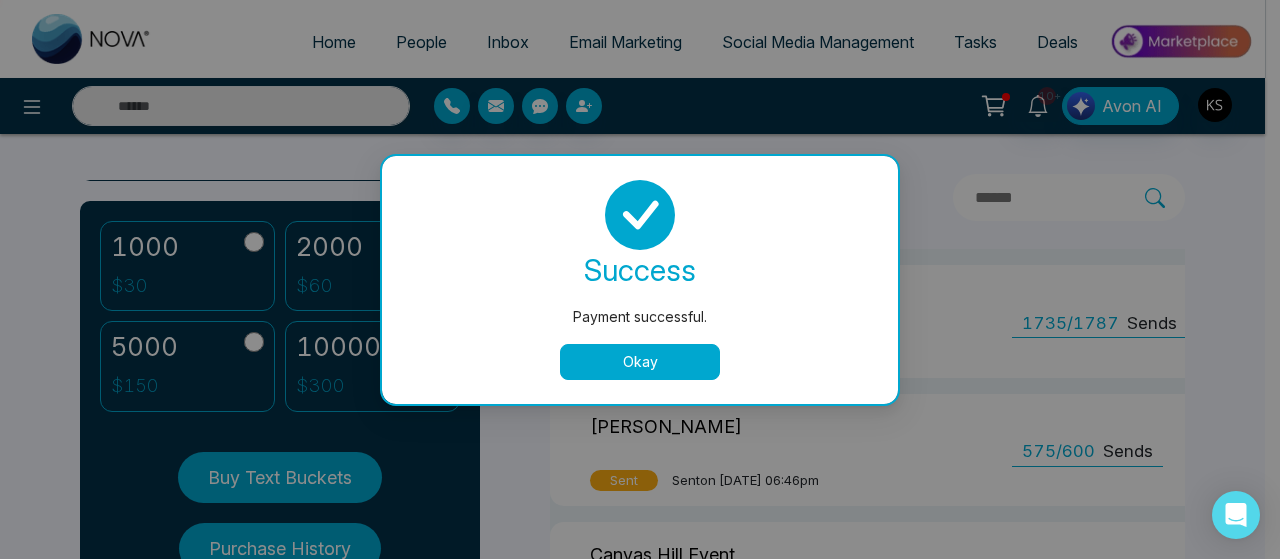 click on "Okay" at bounding box center (640, 362) 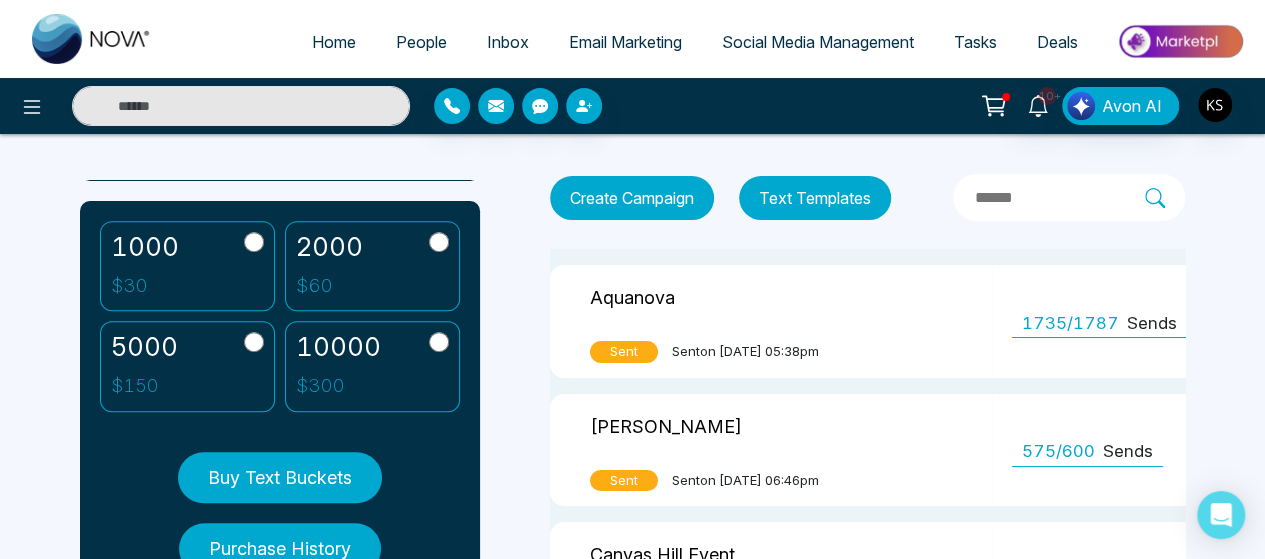 click on "Create Campaign" at bounding box center (632, 198) 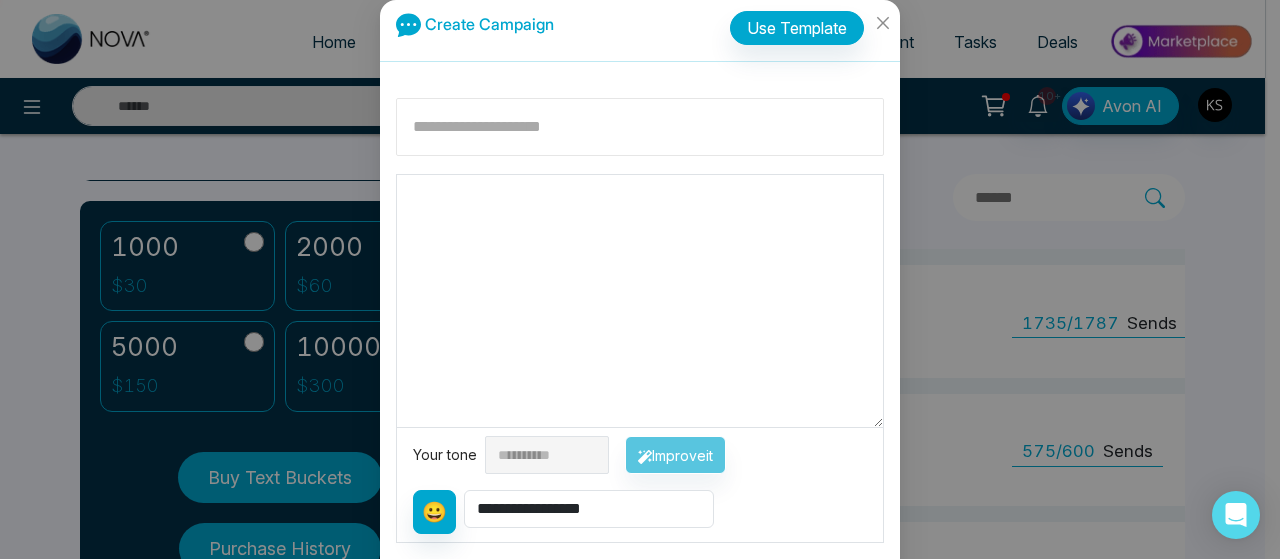 click at bounding box center [640, 127] 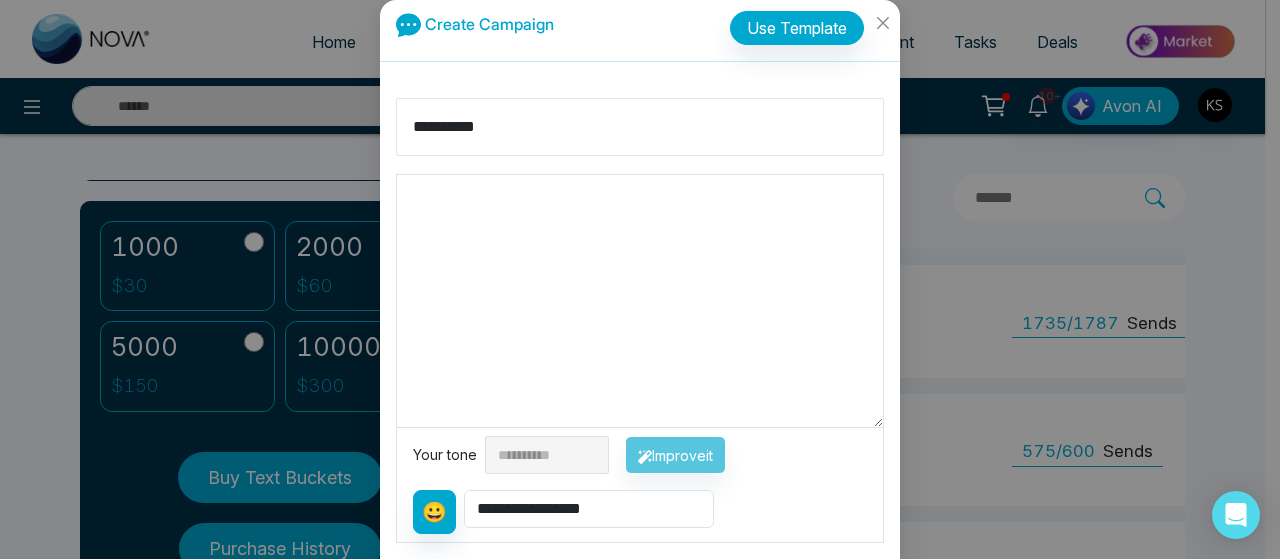 type on "**********" 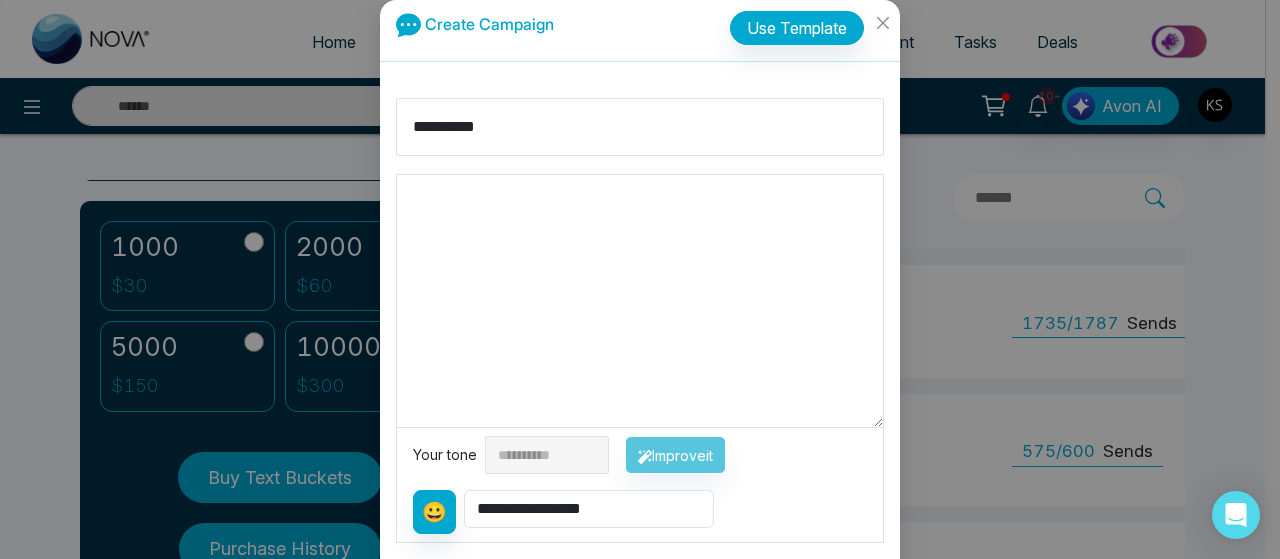 click at bounding box center (640, 301) 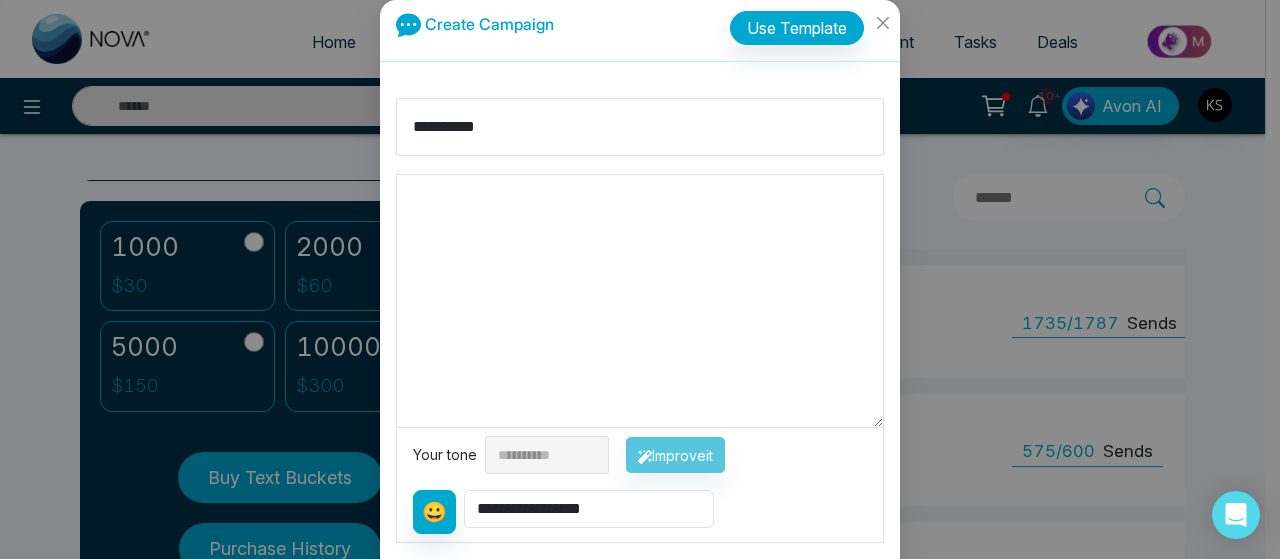 paste on "**********" 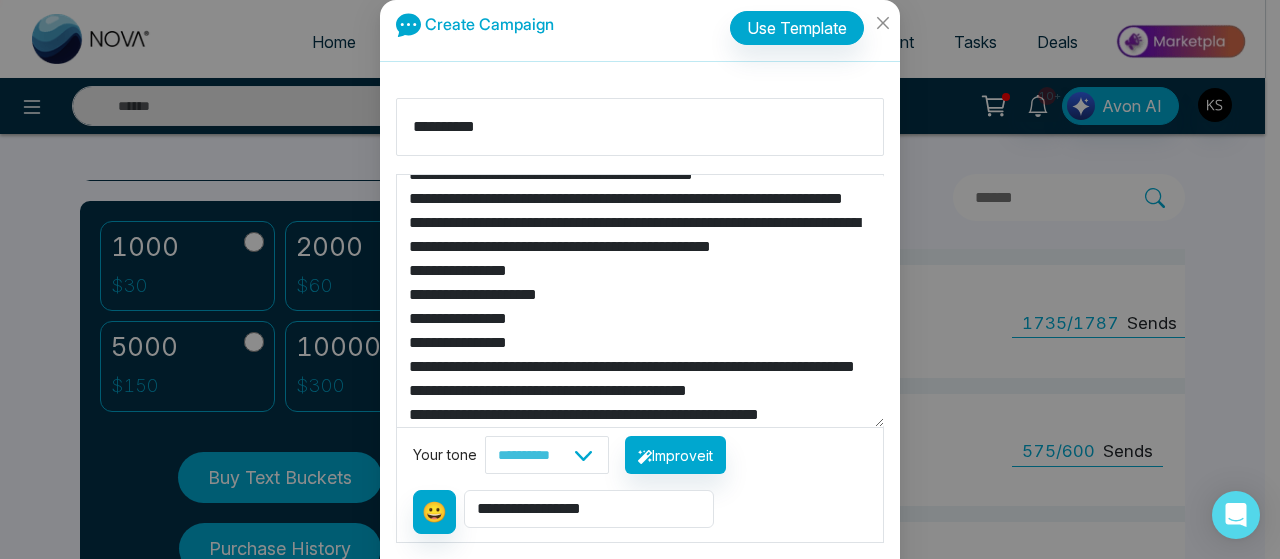 scroll, scrollTop: 17, scrollLeft: 0, axis: vertical 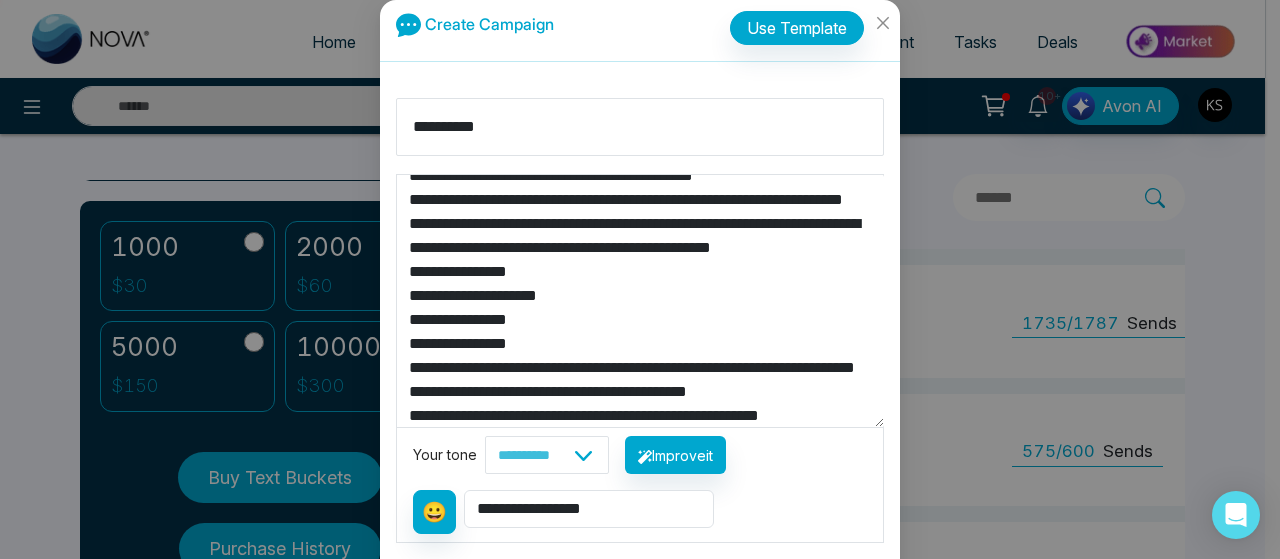 click on "**********" at bounding box center (640, 301) 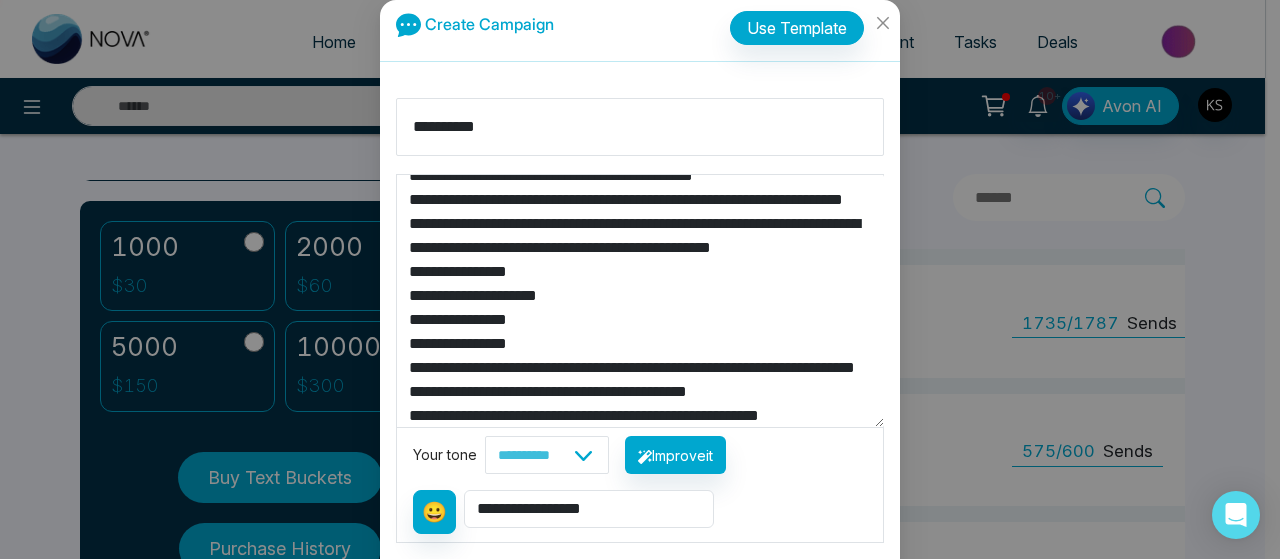 click on "**********" at bounding box center (640, 301) 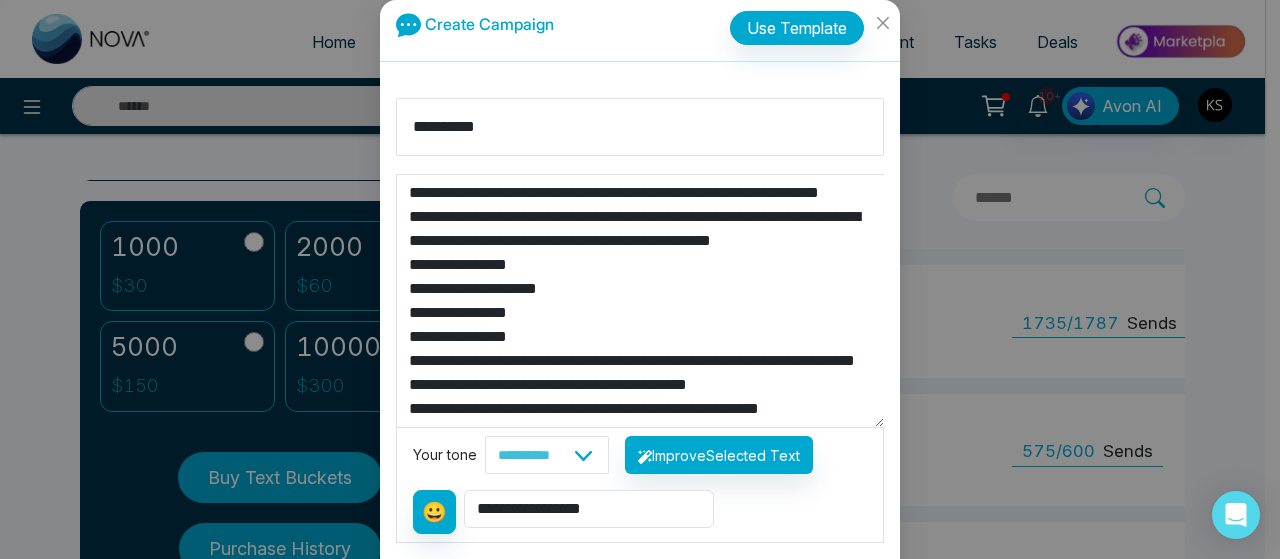 scroll, scrollTop: 120, scrollLeft: 0, axis: vertical 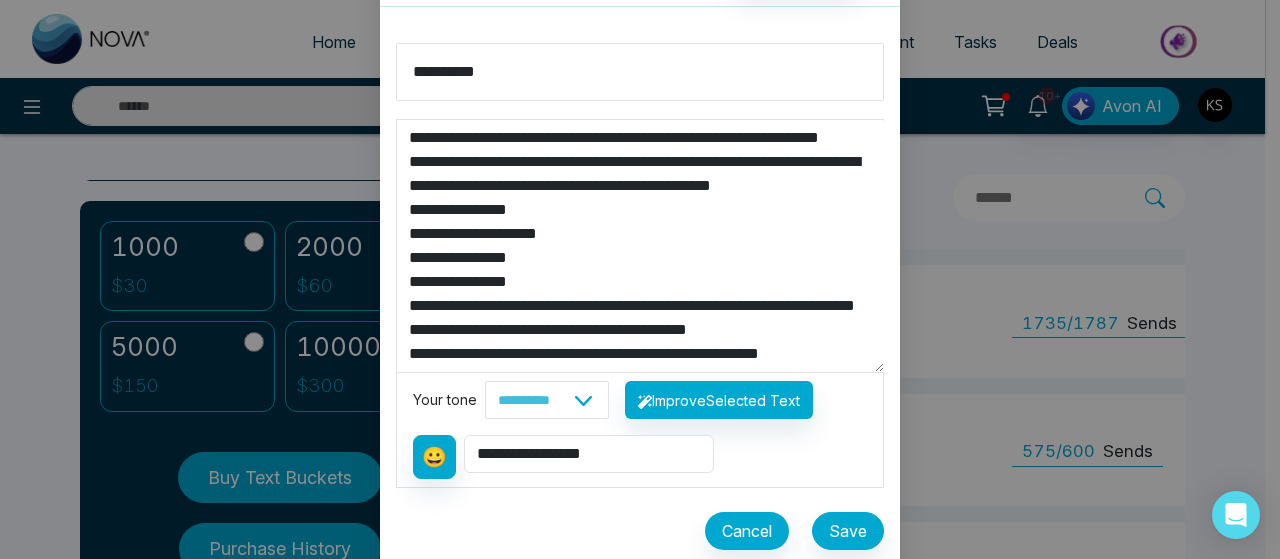 type on "**********" 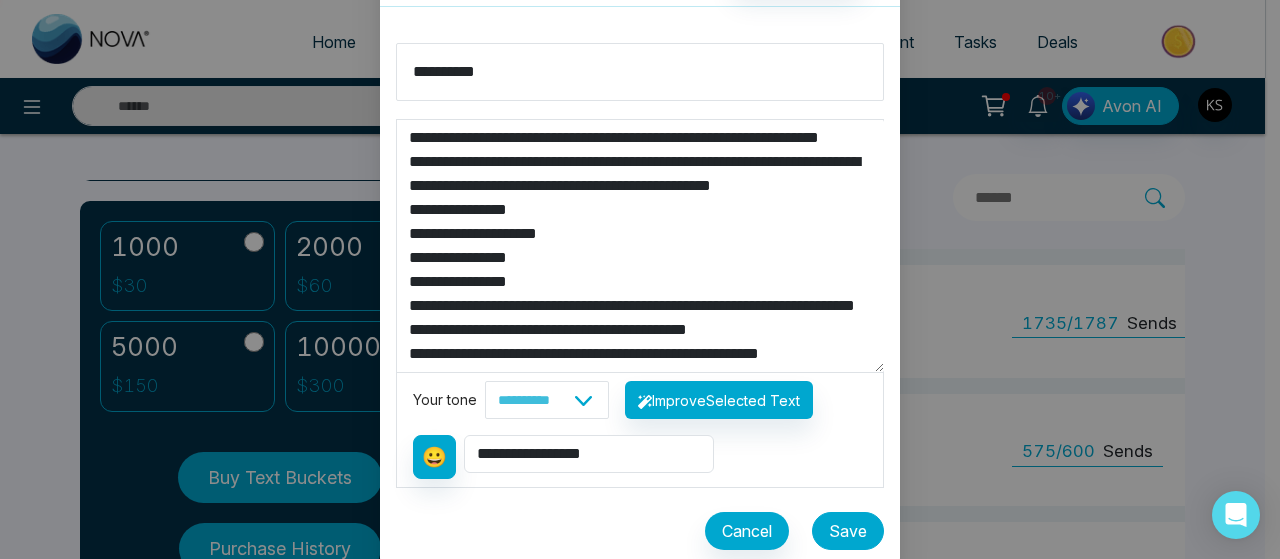 click on "Save" at bounding box center (848, 531) 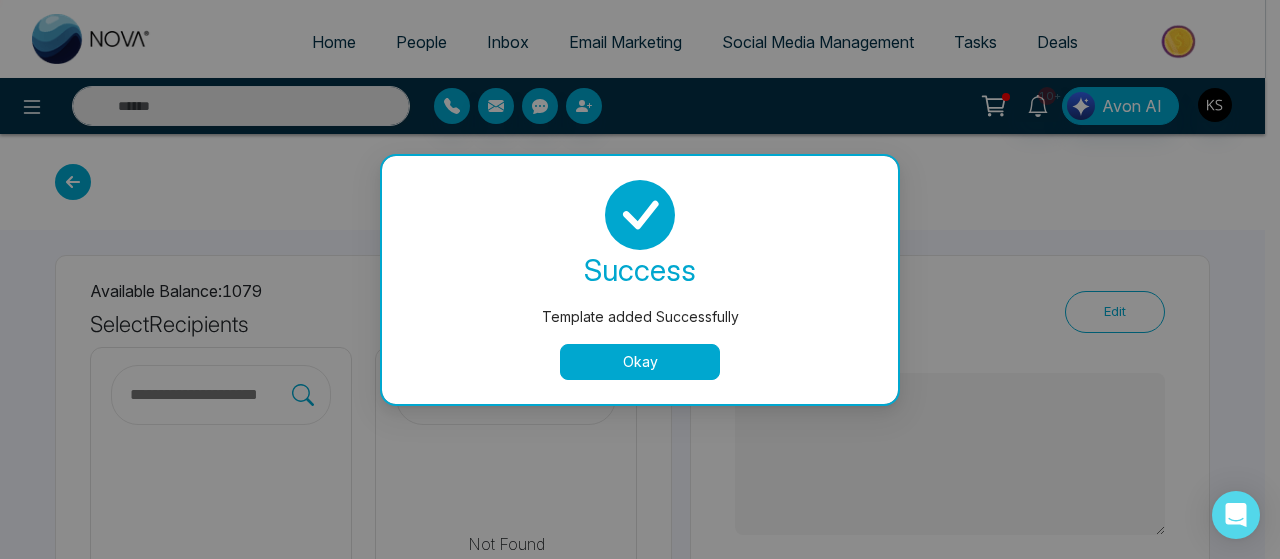 type on "**********" 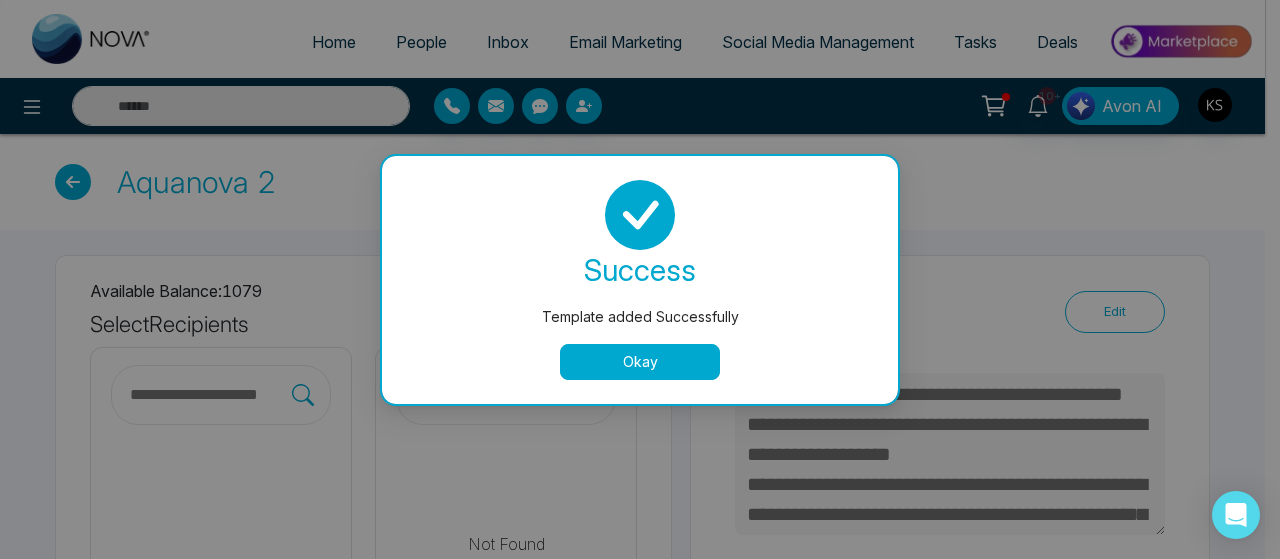 click on "Okay" at bounding box center (640, 362) 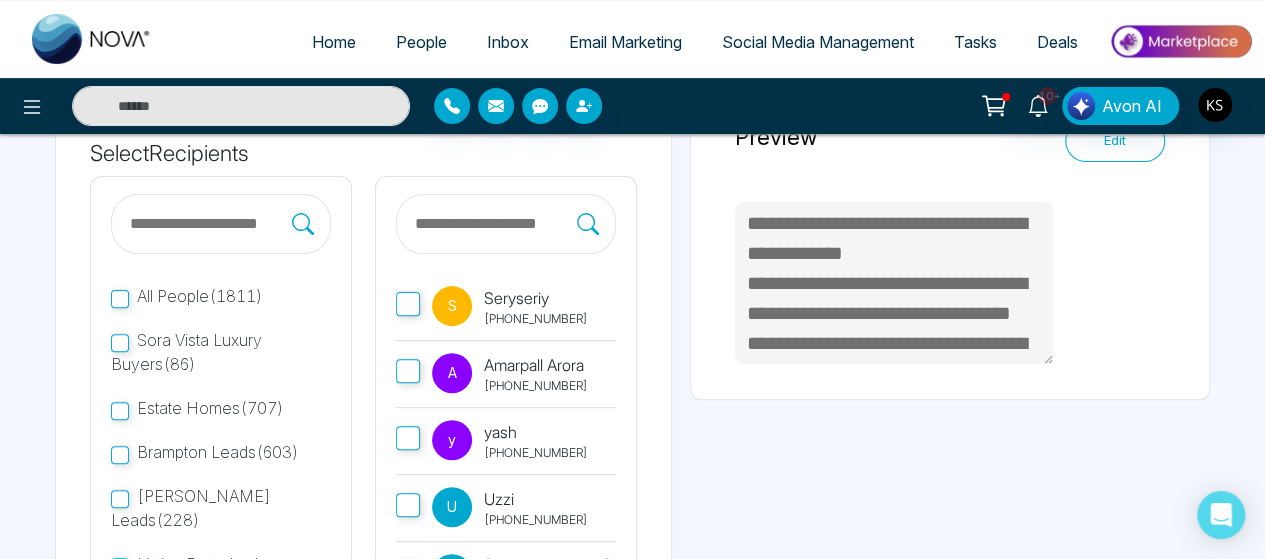 scroll, scrollTop: 199, scrollLeft: 0, axis: vertical 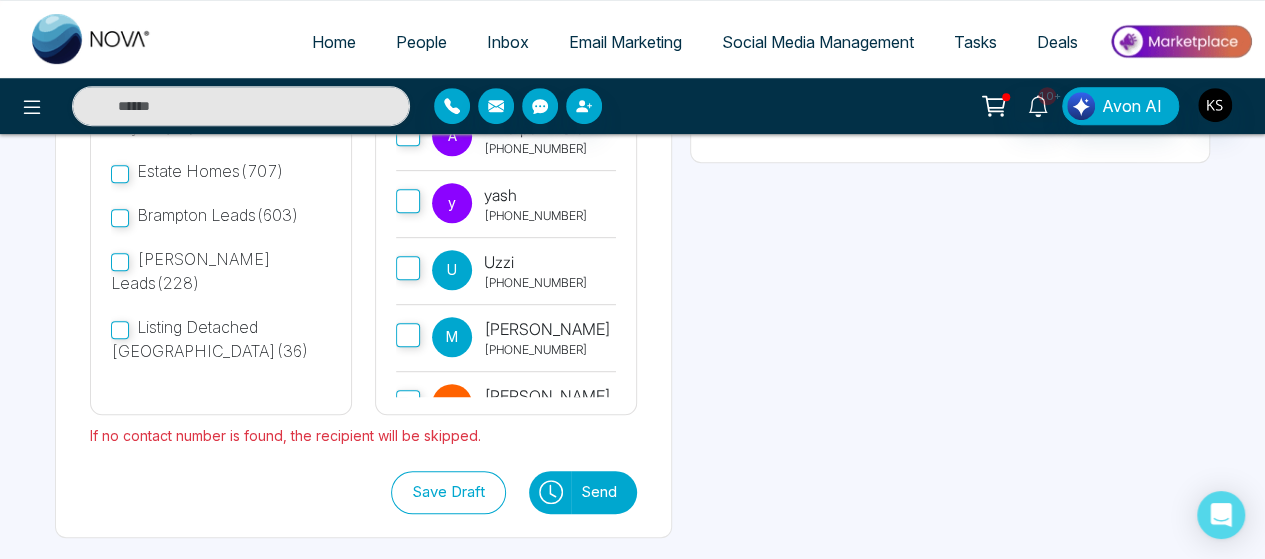 click on "Send" at bounding box center (604, 492) 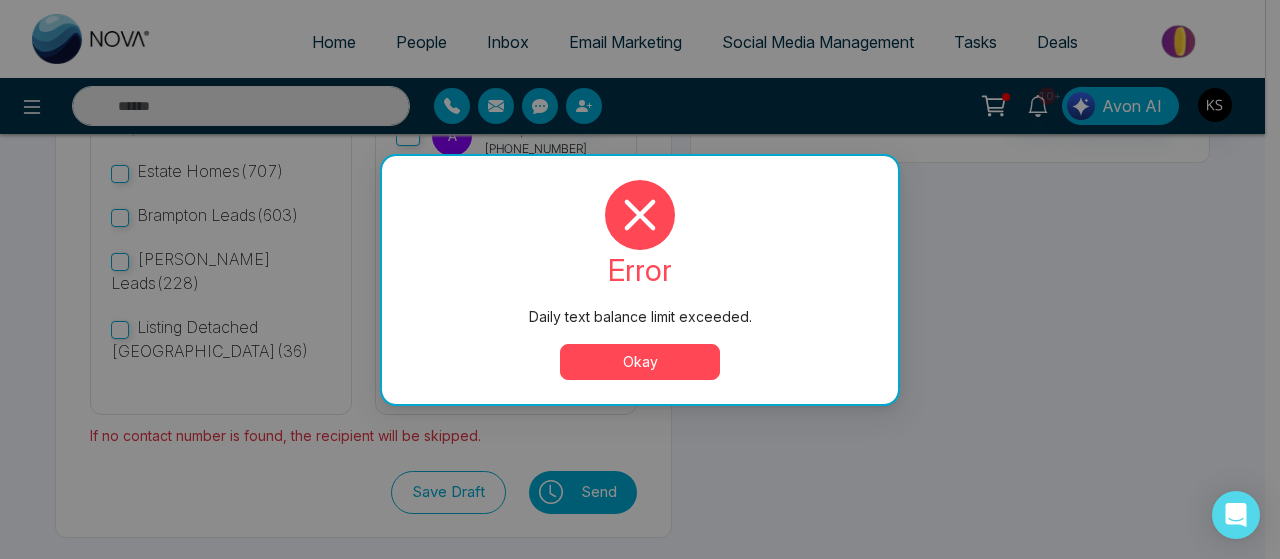 click on "Okay" at bounding box center (640, 362) 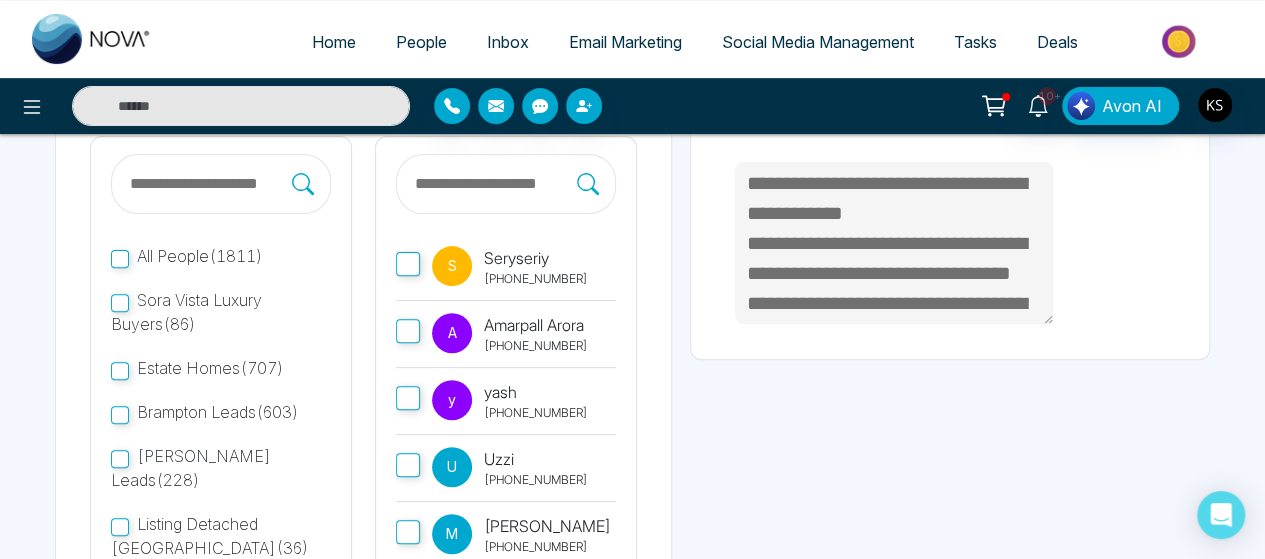 scroll, scrollTop: 210, scrollLeft: 0, axis: vertical 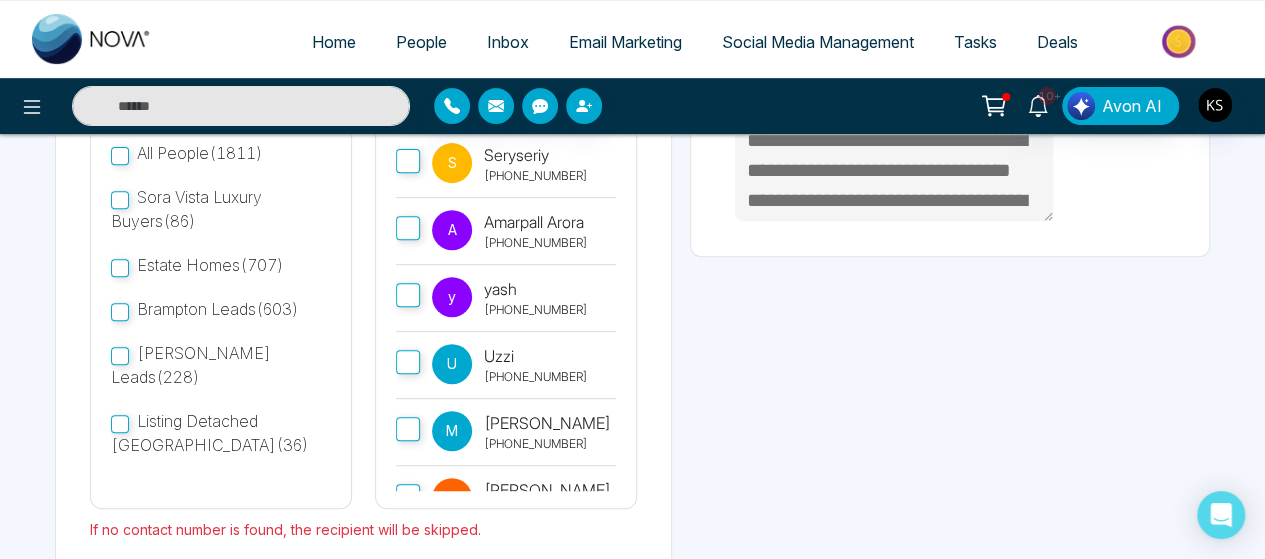 click on "All People   ( 1811 ) Sora Vista Luxury Buyers   ( 86 ) Estate Homes   ( 707 ) Brampton Leads   ( 603 ) Bolton Leads   ( 228 ) Listing Detached Brampton   ( 36 )" at bounding box center [221, 271] 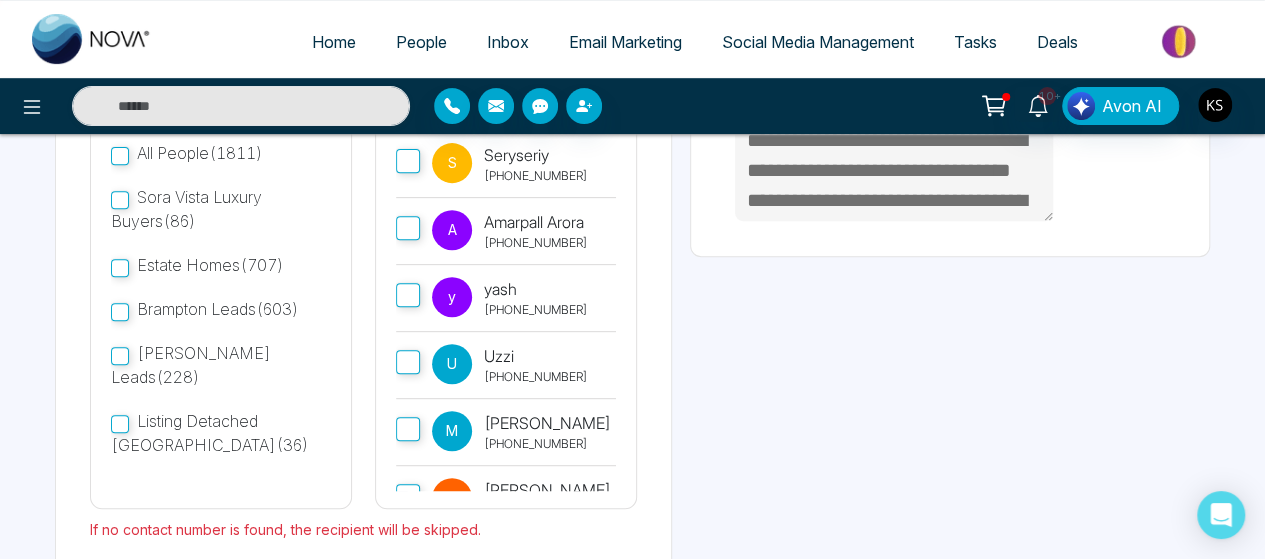 scroll, scrollTop: 408, scrollLeft: 0, axis: vertical 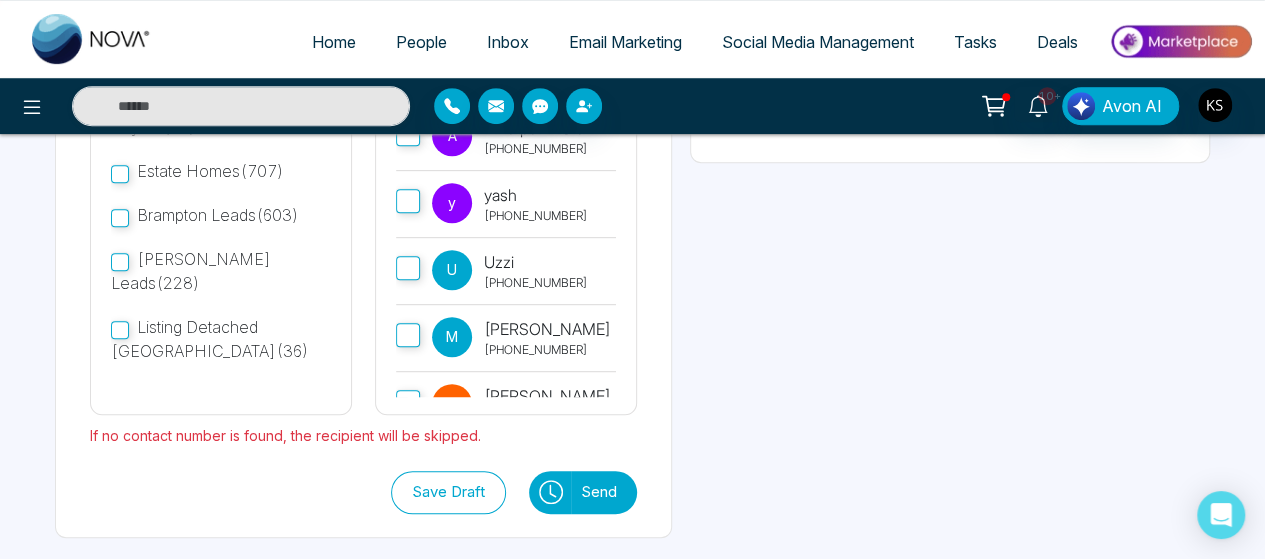 click on "Send" at bounding box center [604, 492] 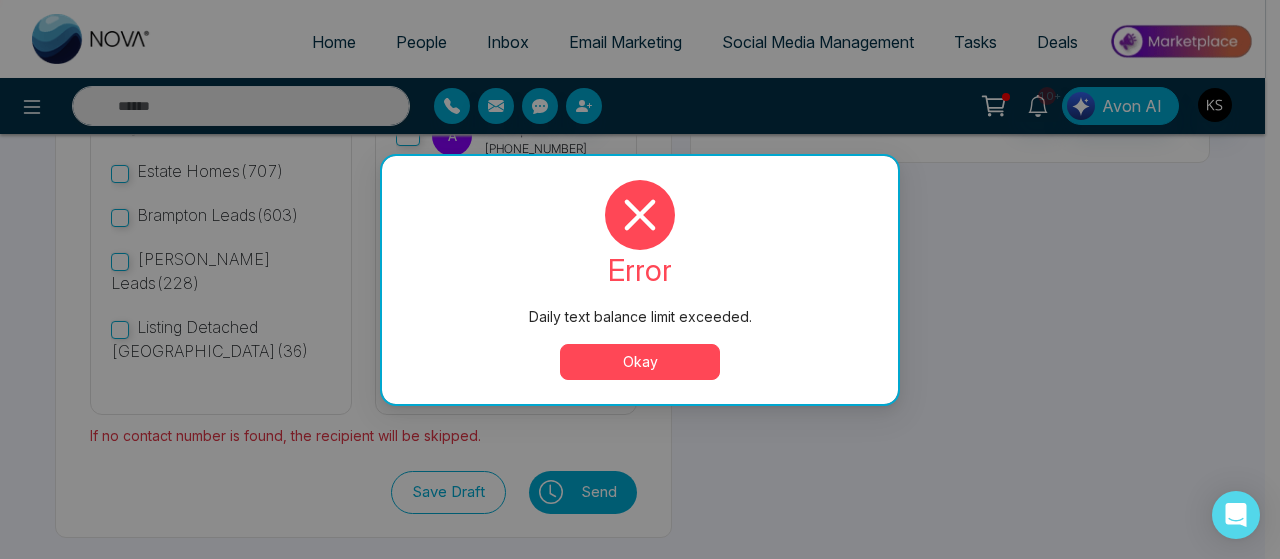 click on "Okay" at bounding box center (640, 362) 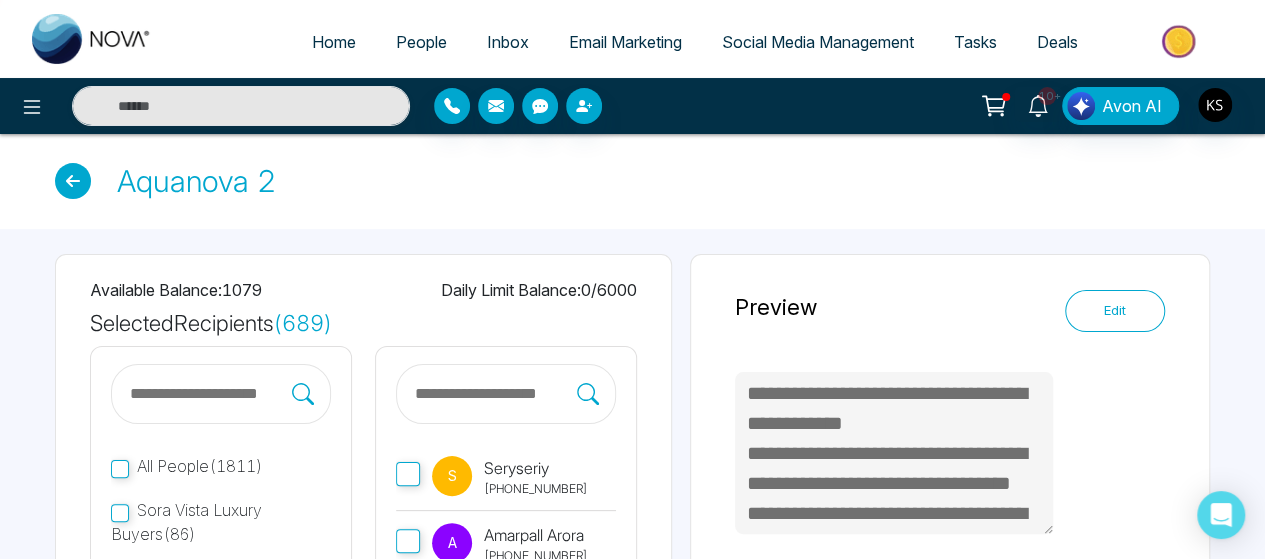 scroll, scrollTop: 0, scrollLeft: 0, axis: both 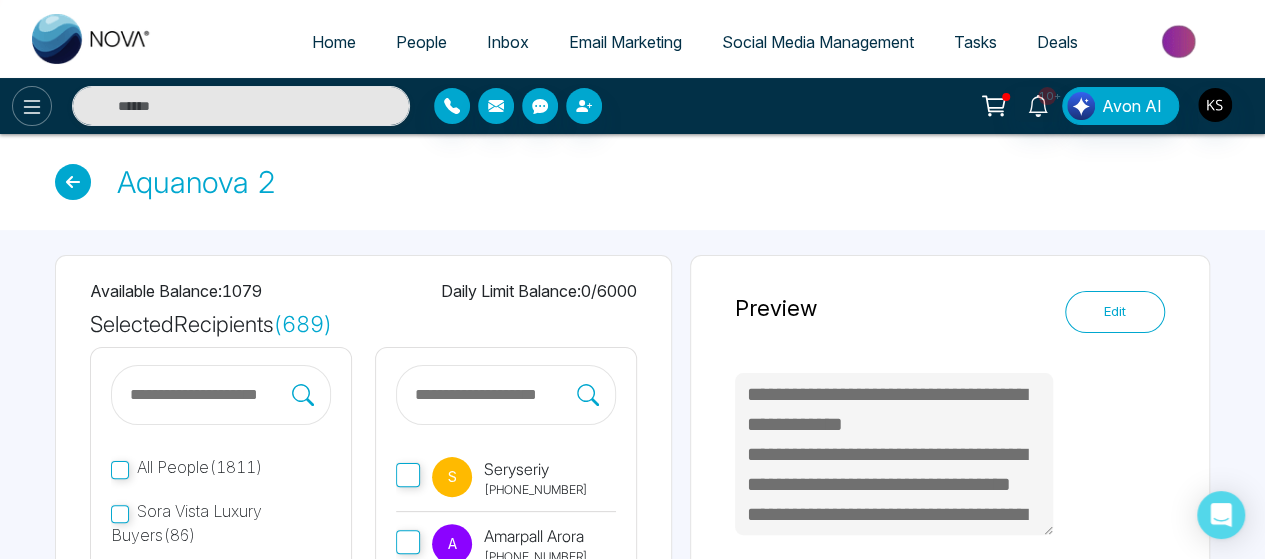 click 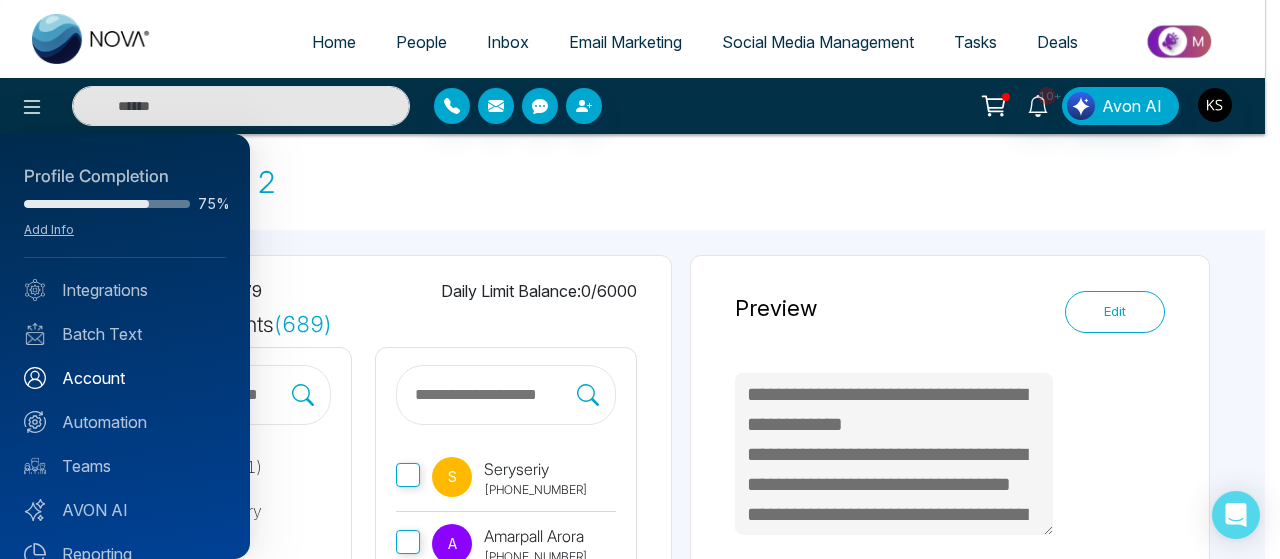 click on "Account" at bounding box center (125, 378) 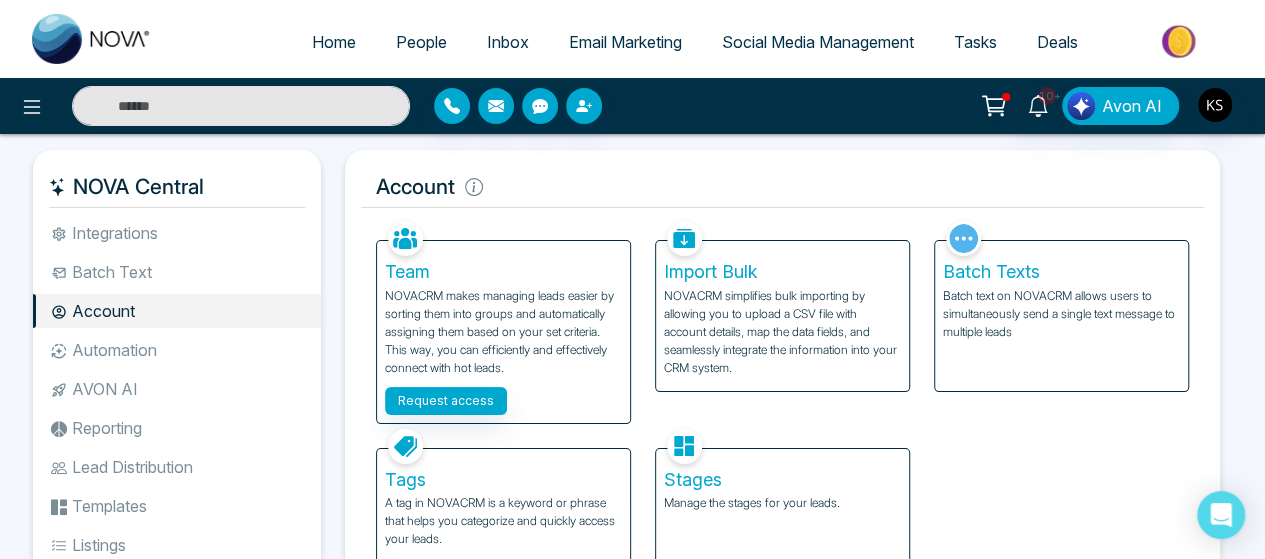 click on "Batch text on NOVACRM allows users to simultaneously send a single text message to multiple leads" at bounding box center [1061, 314] 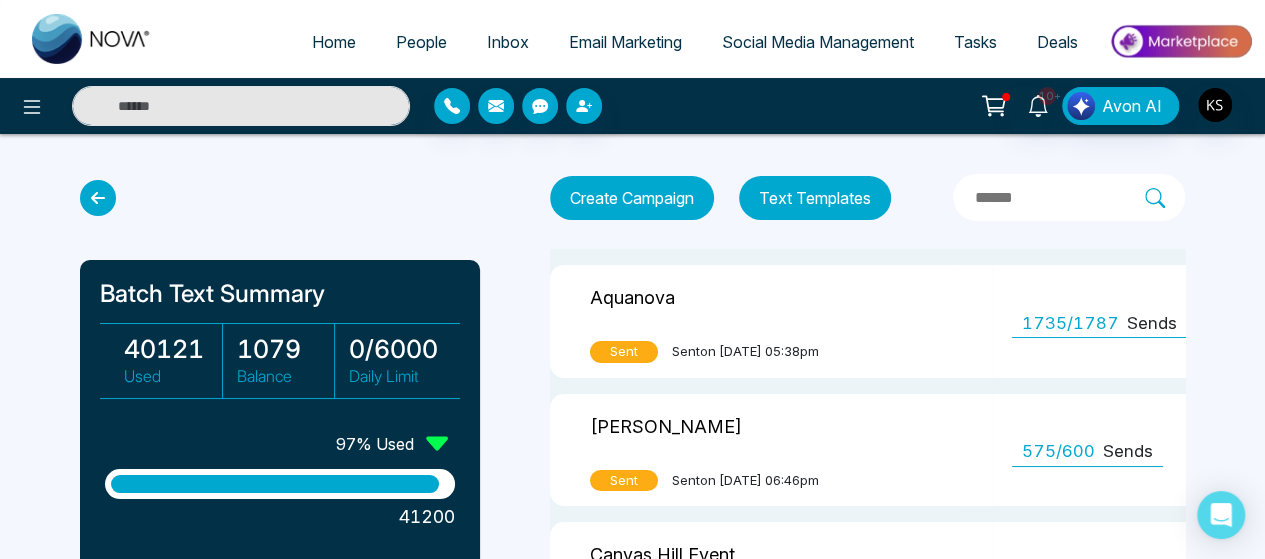 click on "Text Templates" at bounding box center [815, 198] 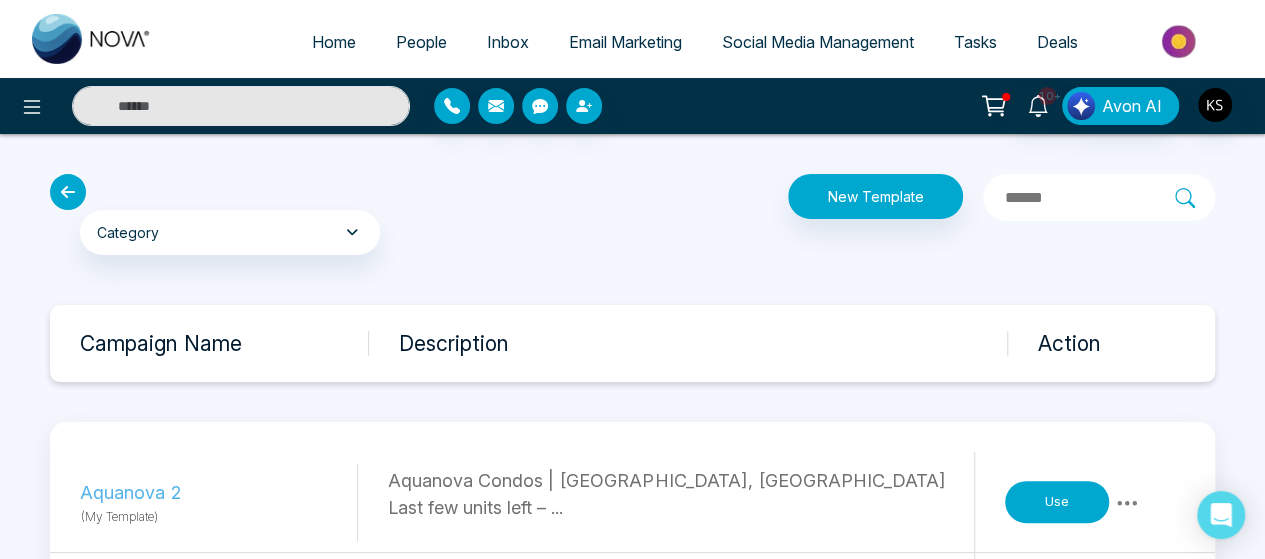 scroll, scrollTop: 198, scrollLeft: 0, axis: vertical 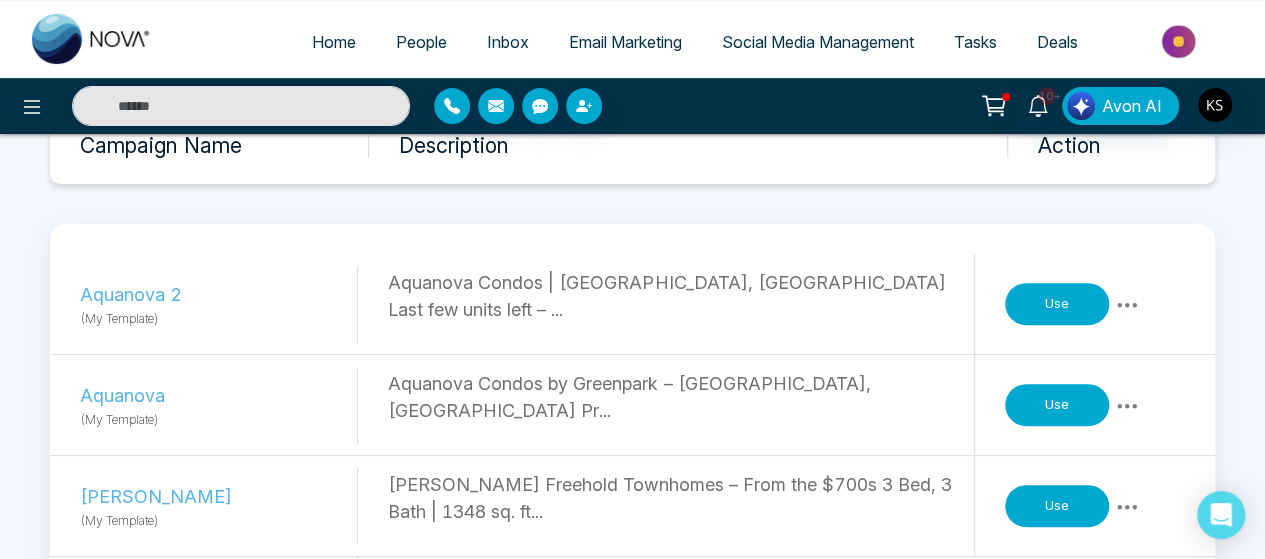 click on "Use" at bounding box center (1057, 304) 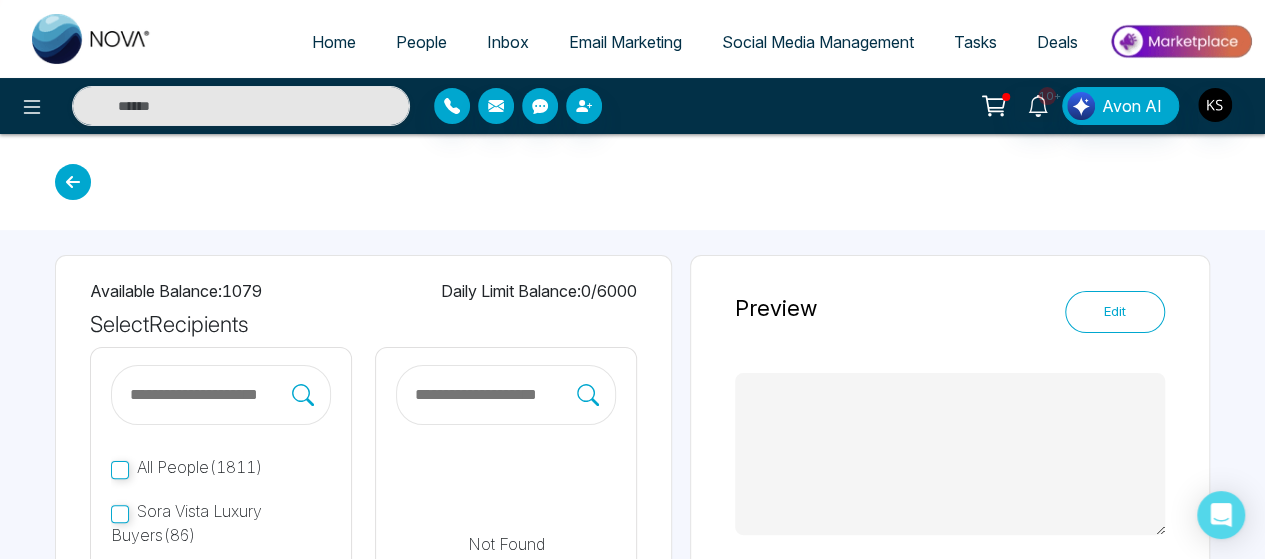 scroll, scrollTop: 145, scrollLeft: 0, axis: vertical 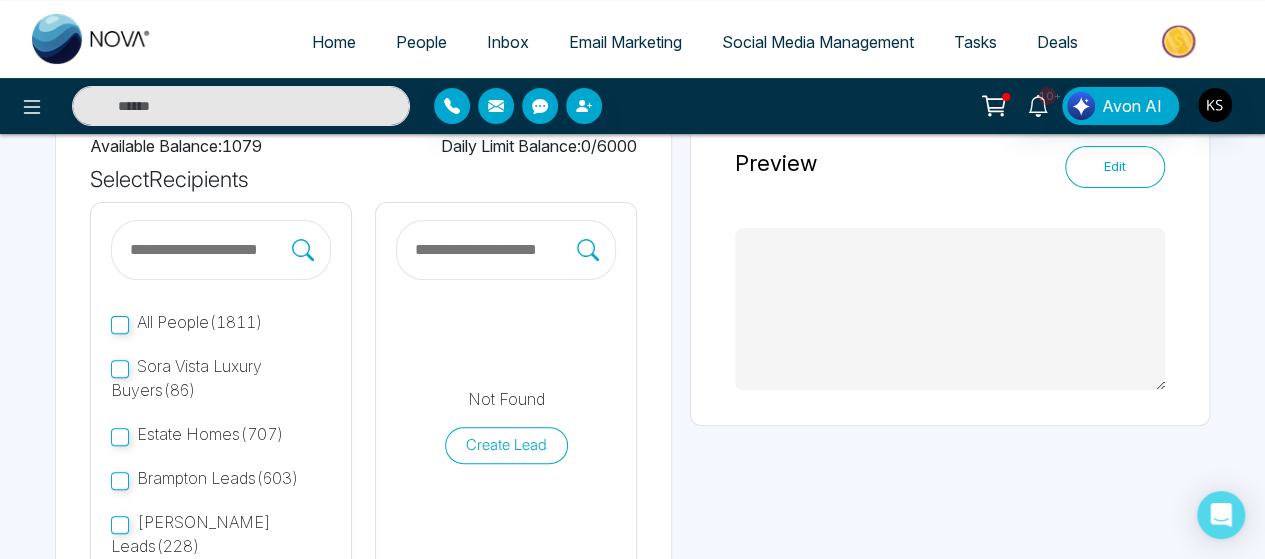 type on "**********" 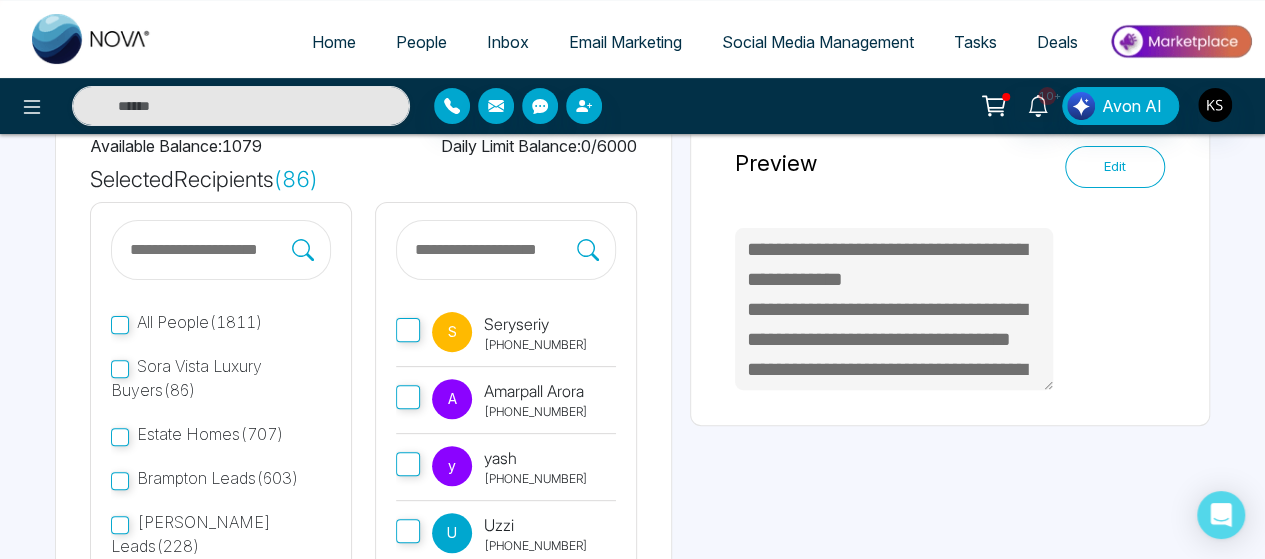 scroll, scrollTop: 244, scrollLeft: 0, axis: vertical 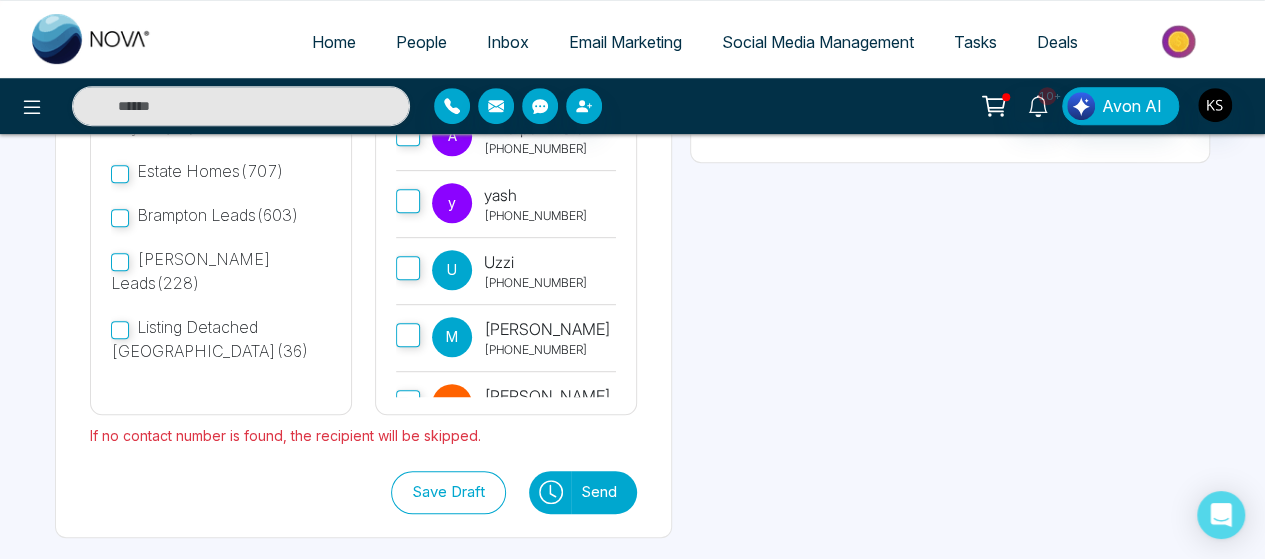 click on "Send" at bounding box center [604, 492] 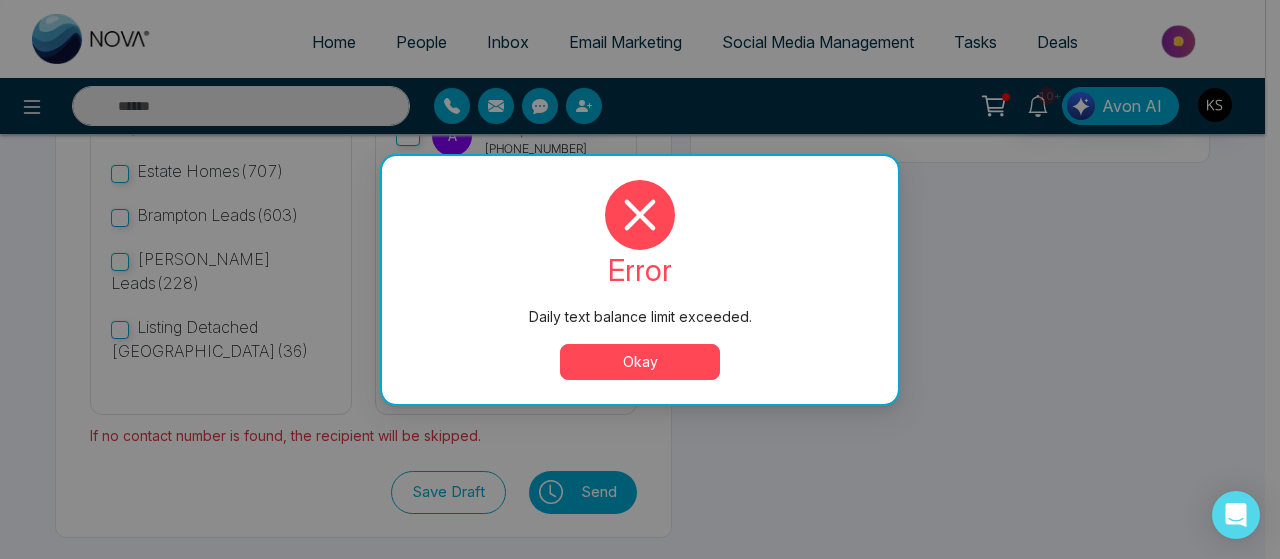 click on "Okay" at bounding box center [640, 362] 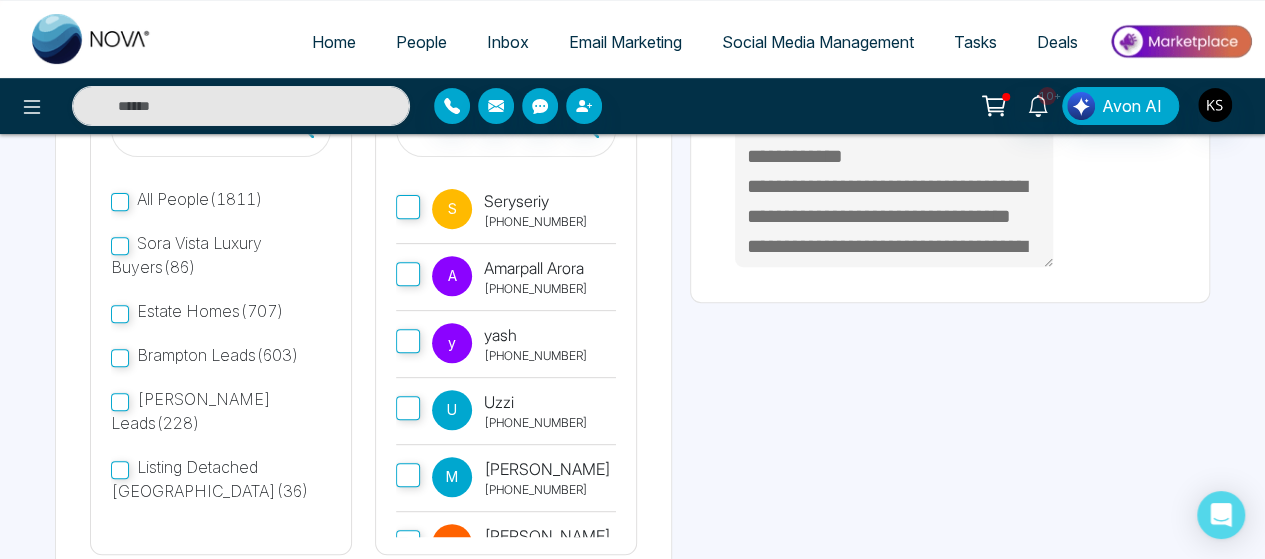 scroll, scrollTop: 0, scrollLeft: 0, axis: both 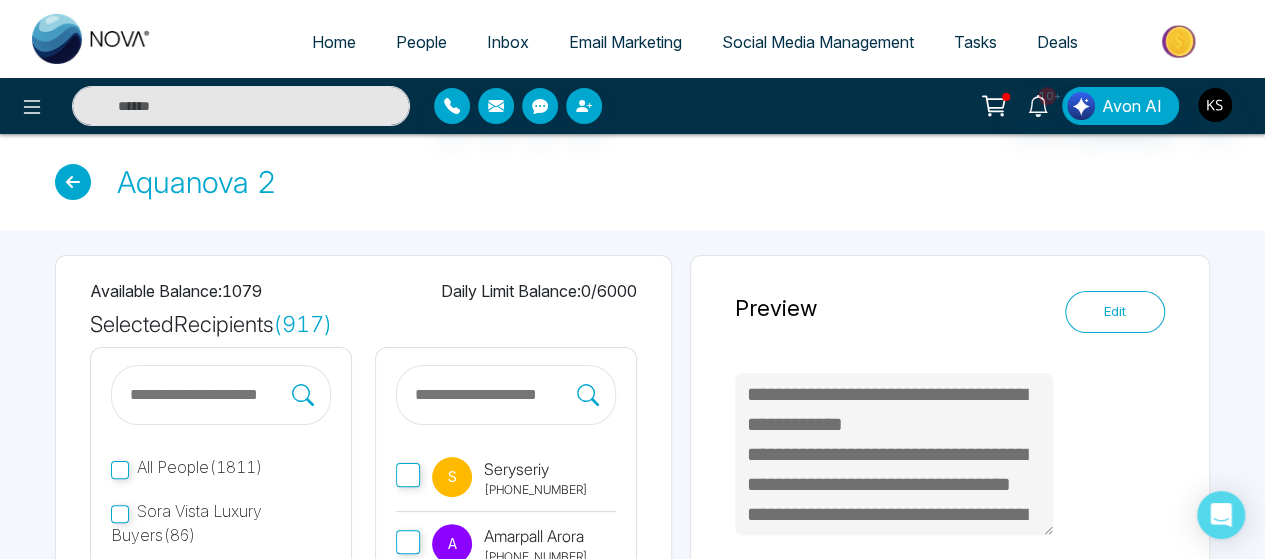 click on "Home" at bounding box center [334, 42] 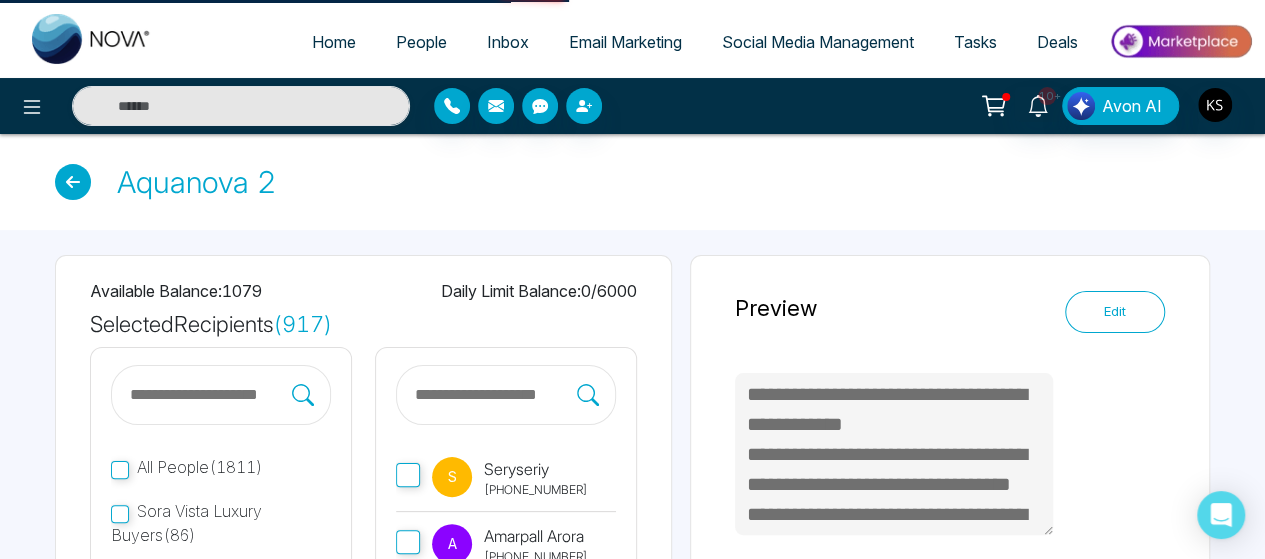 select on "*" 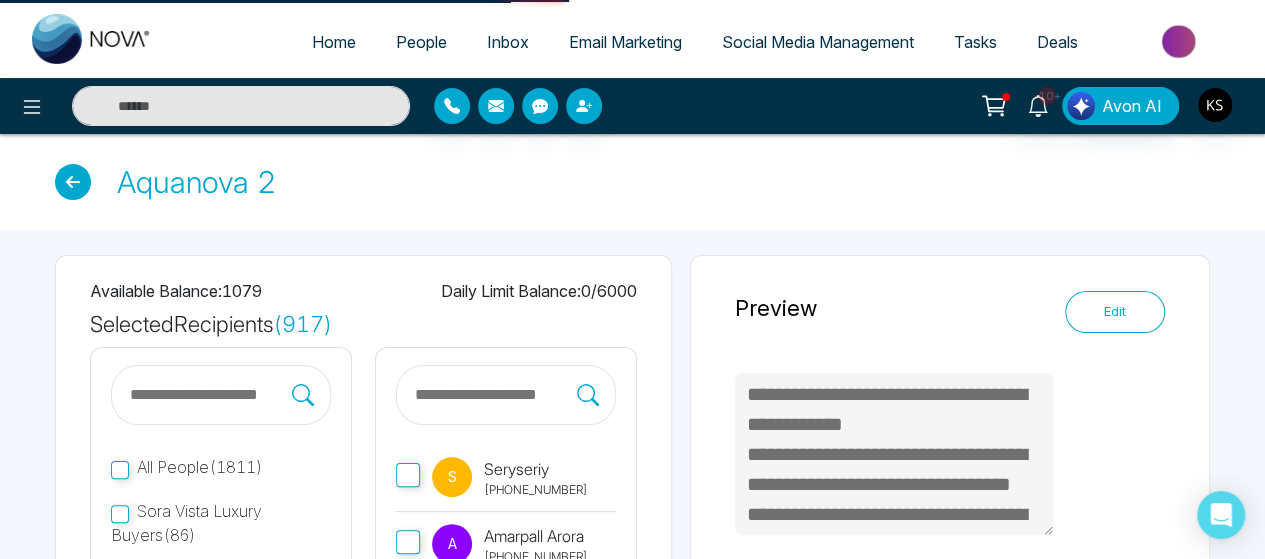 select on "*" 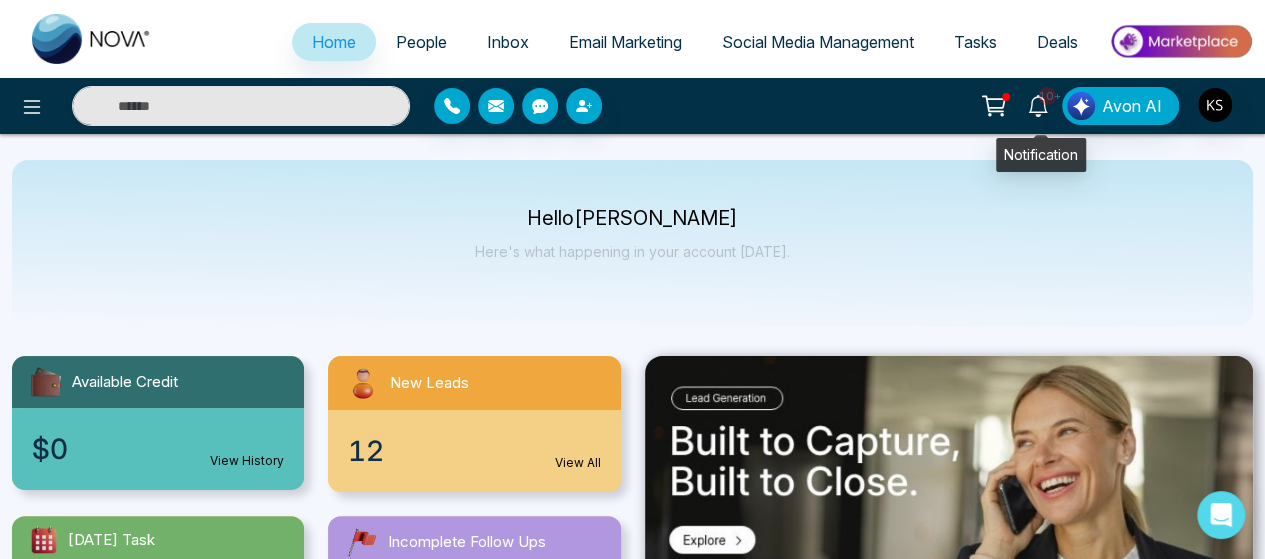 click 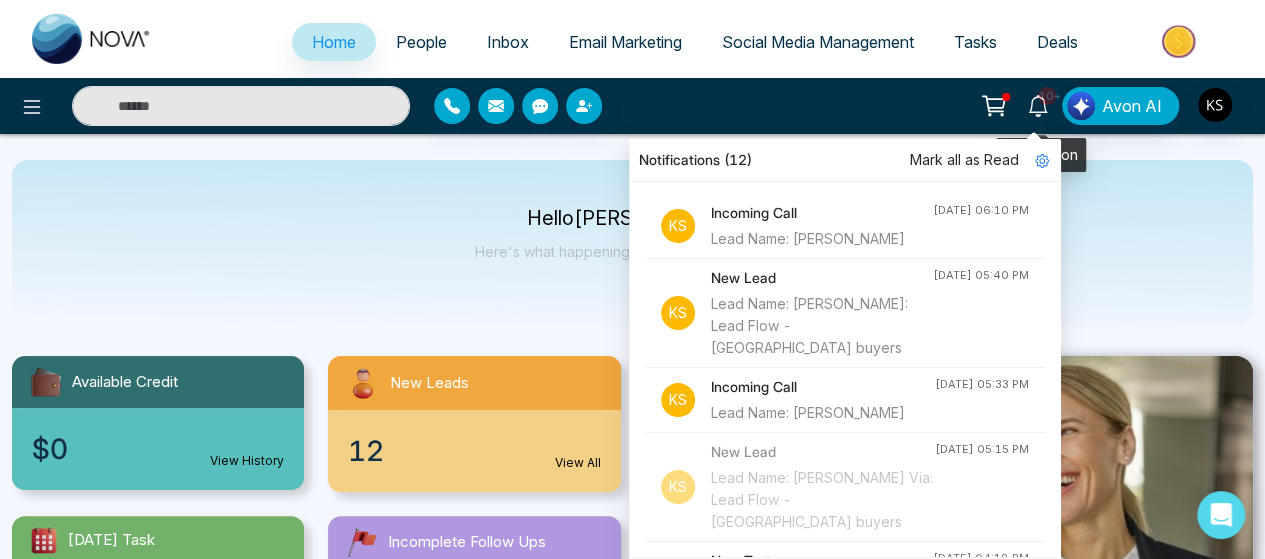 click 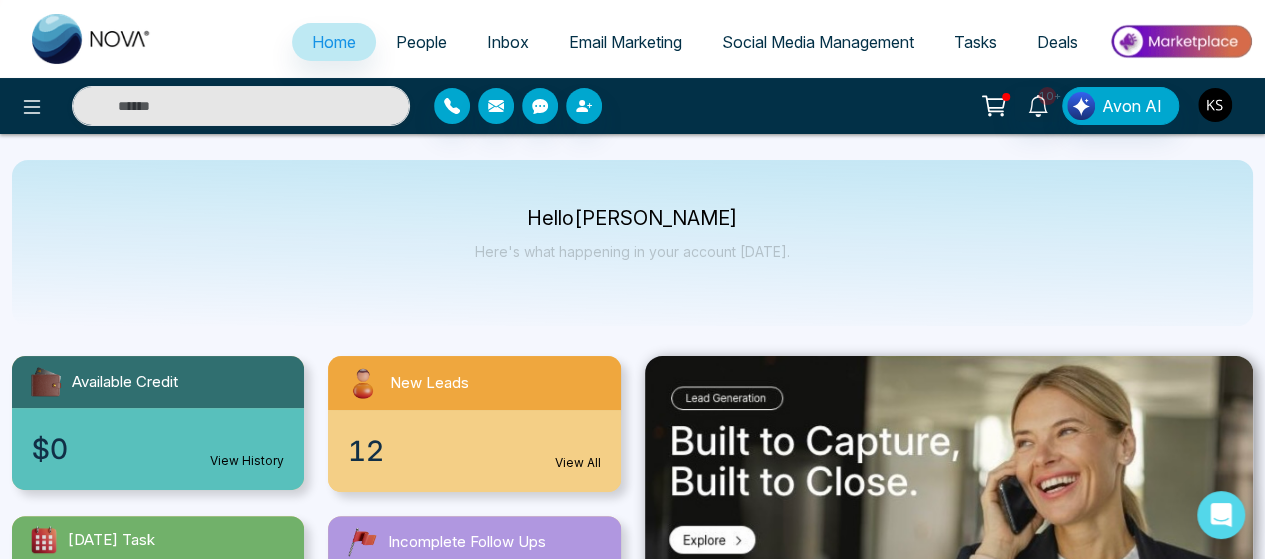 click at bounding box center (1215, 105) 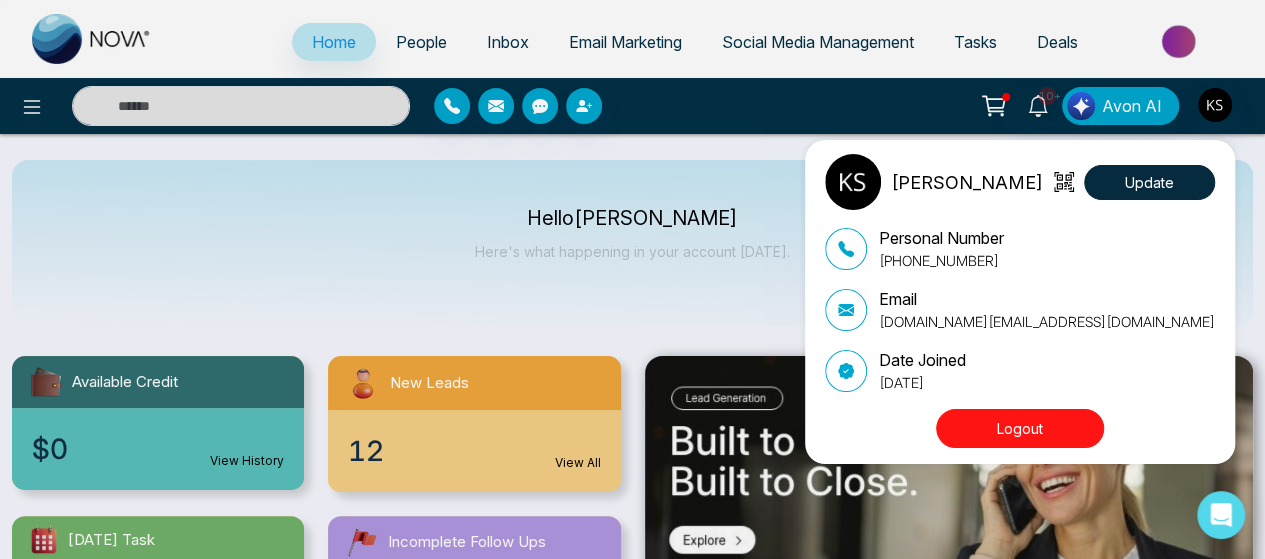click on "Logout" at bounding box center (1020, 428) 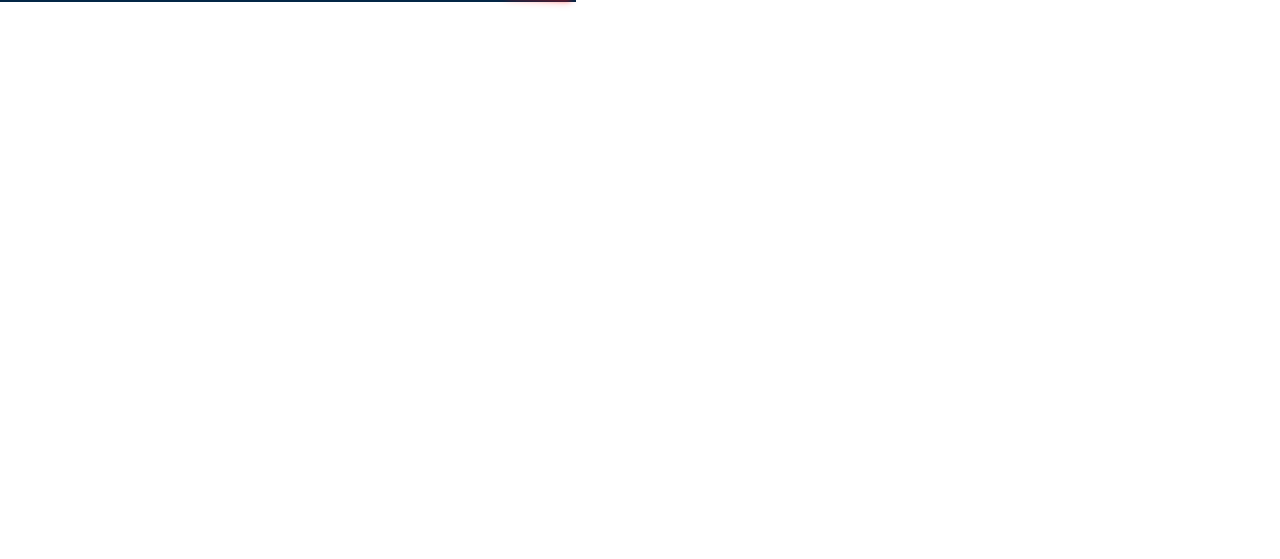 scroll, scrollTop: 0, scrollLeft: 0, axis: both 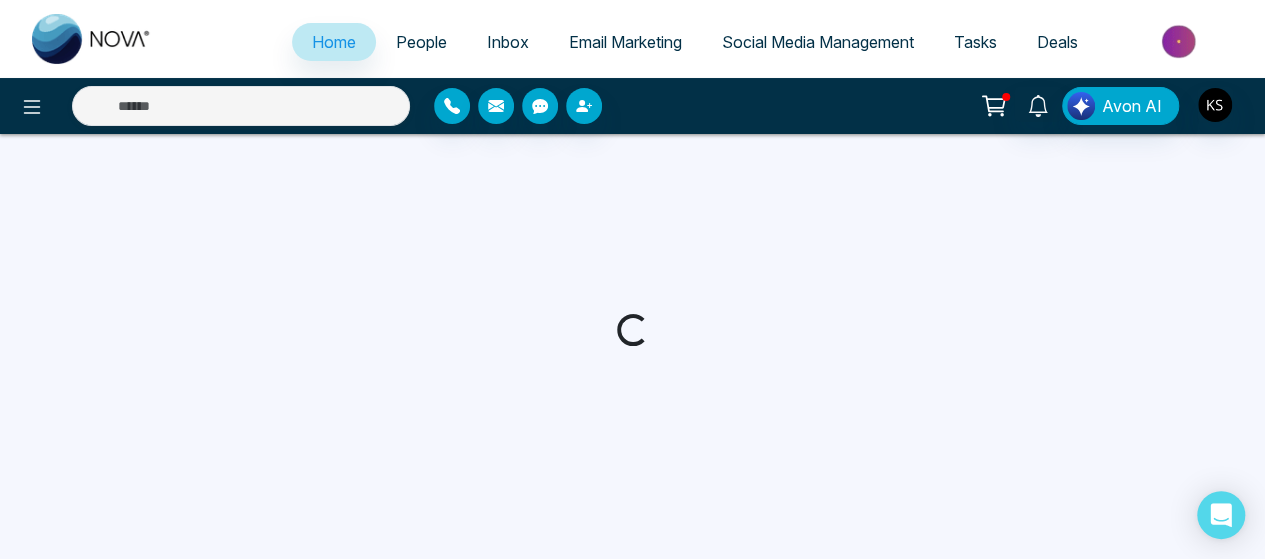 select on "*" 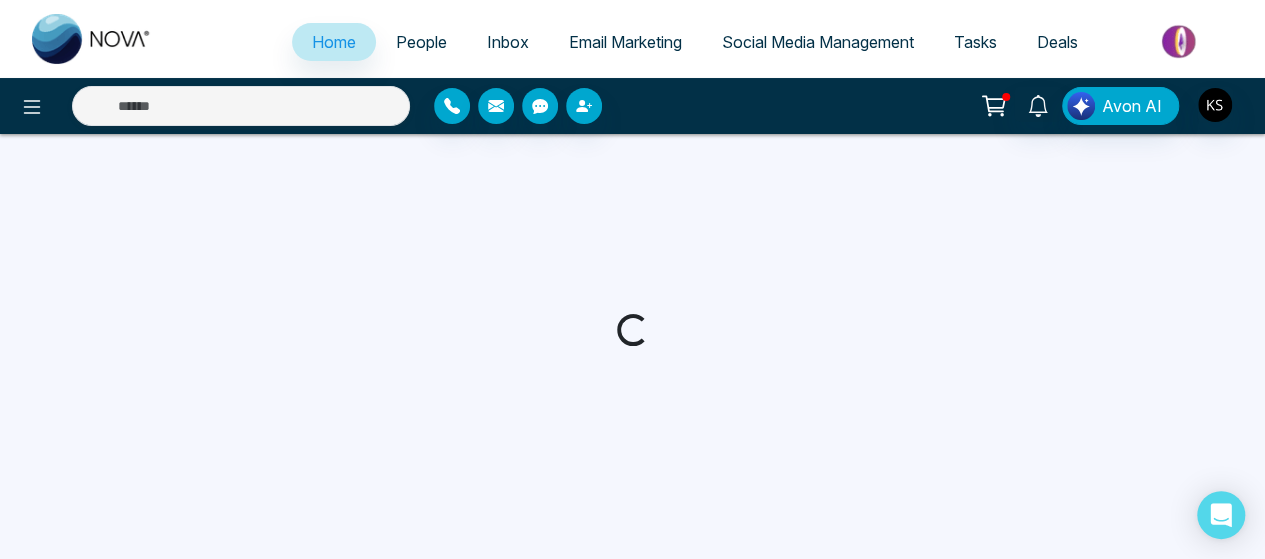 select on "*" 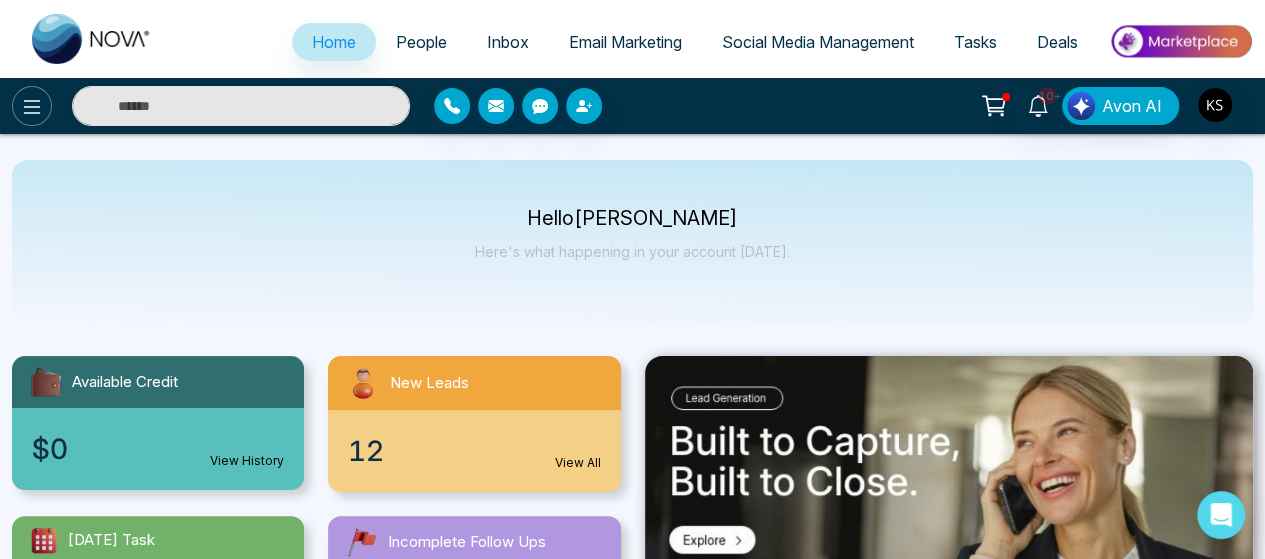 click at bounding box center (32, 106) 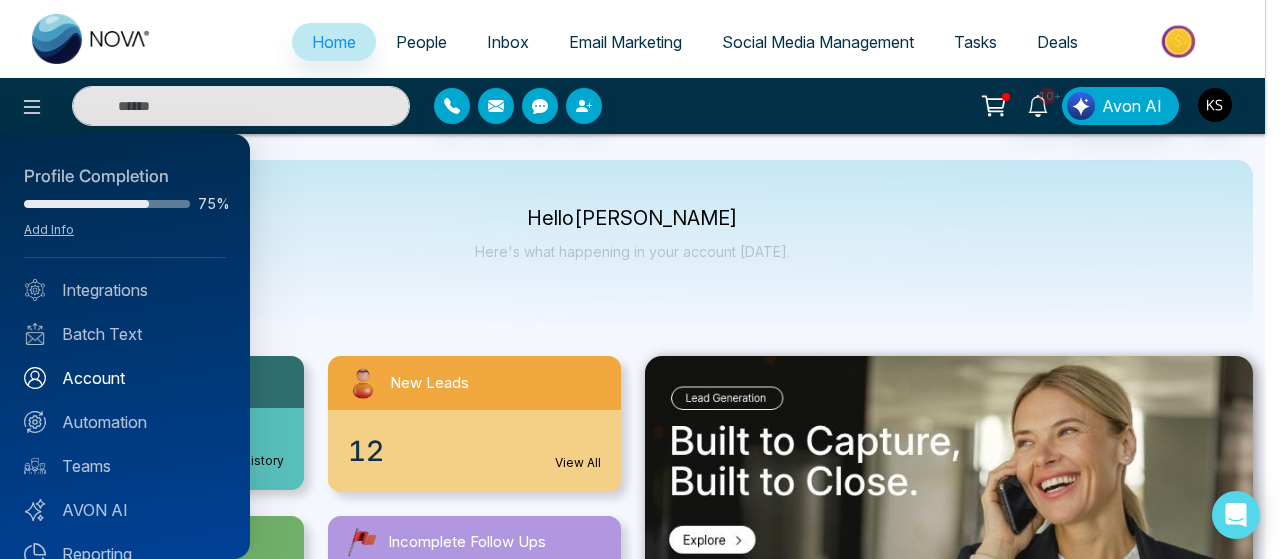 click on "Account" at bounding box center [125, 378] 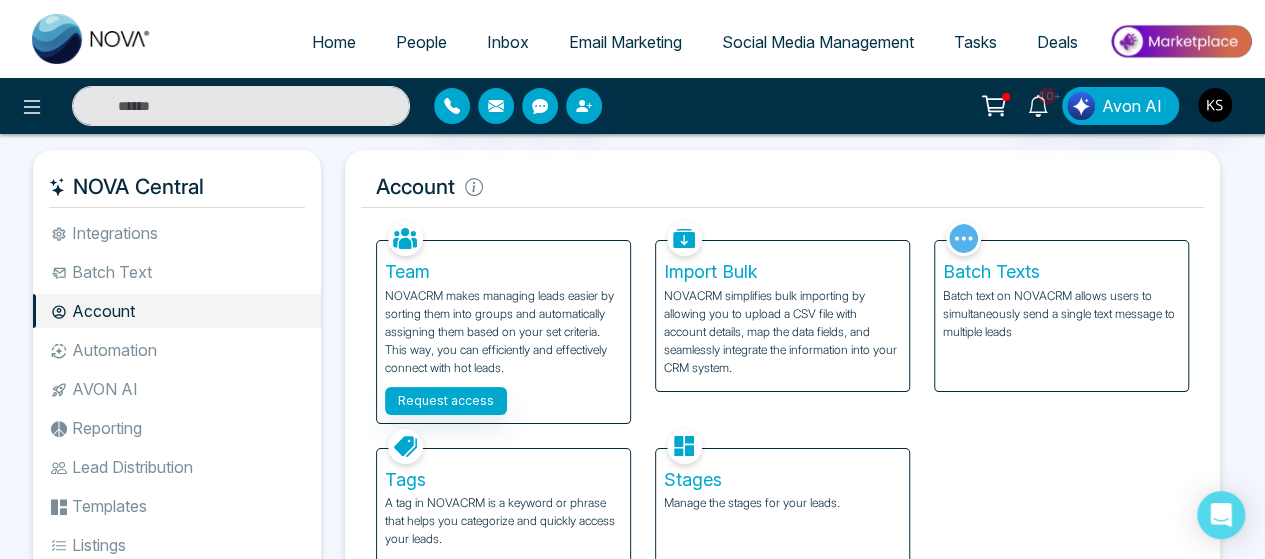 click on "Batch text on NOVACRM allows users to simultaneously send a single text message to multiple leads" at bounding box center [1061, 314] 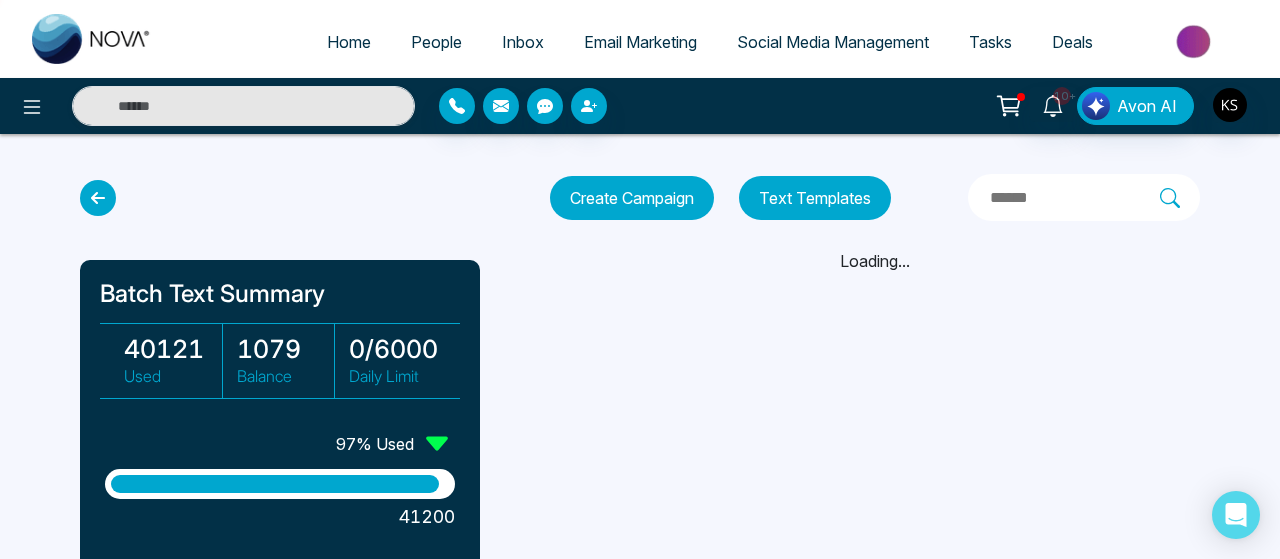 click on "Text Templates" at bounding box center (815, 198) 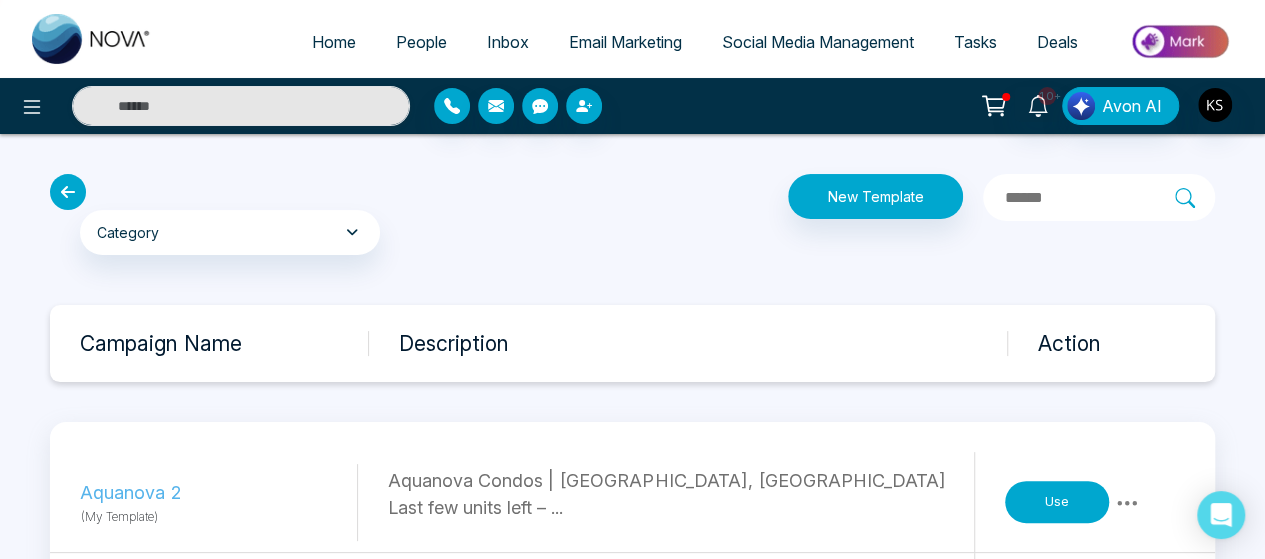 click at bounding box center [68, 192] 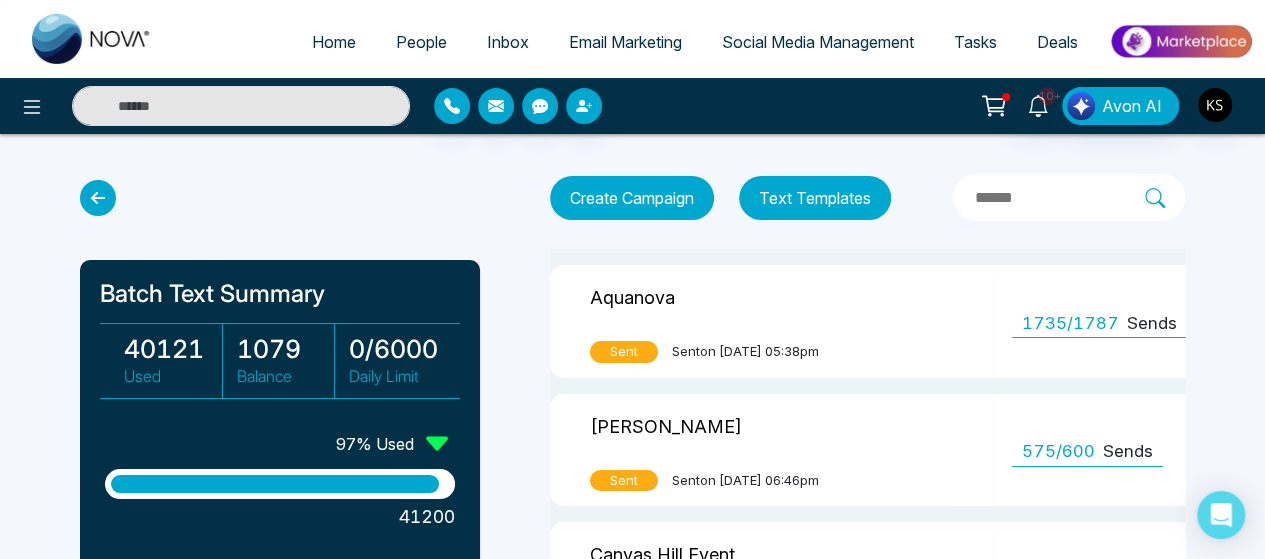 click on "0 / 6000" at bounding box center [398, 349] 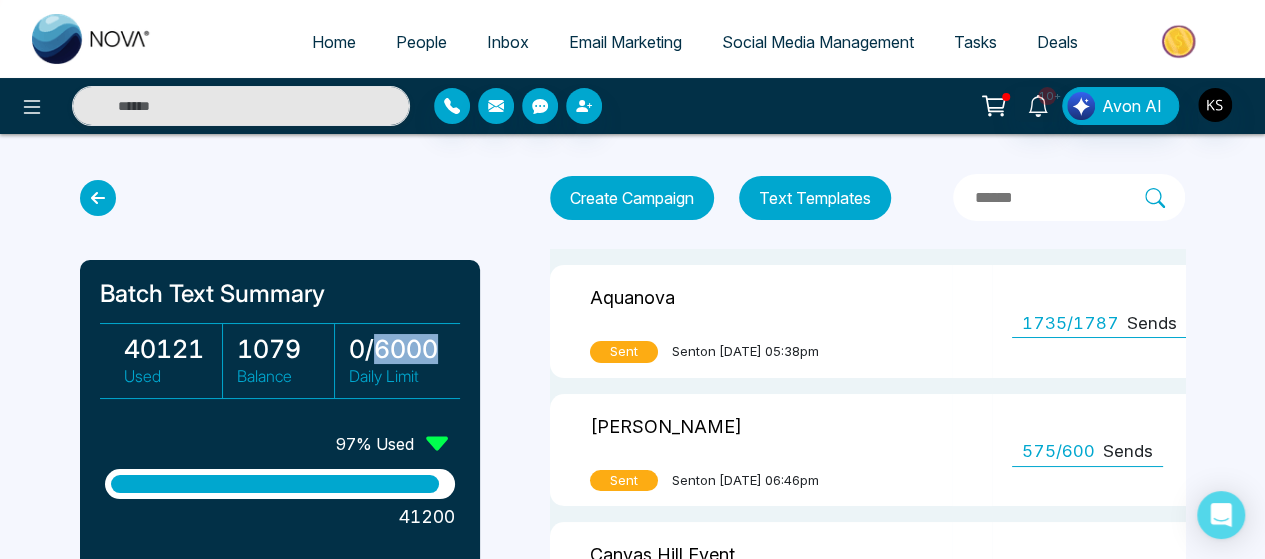 click on "0 / 6000" at bounding box center [398, 349] 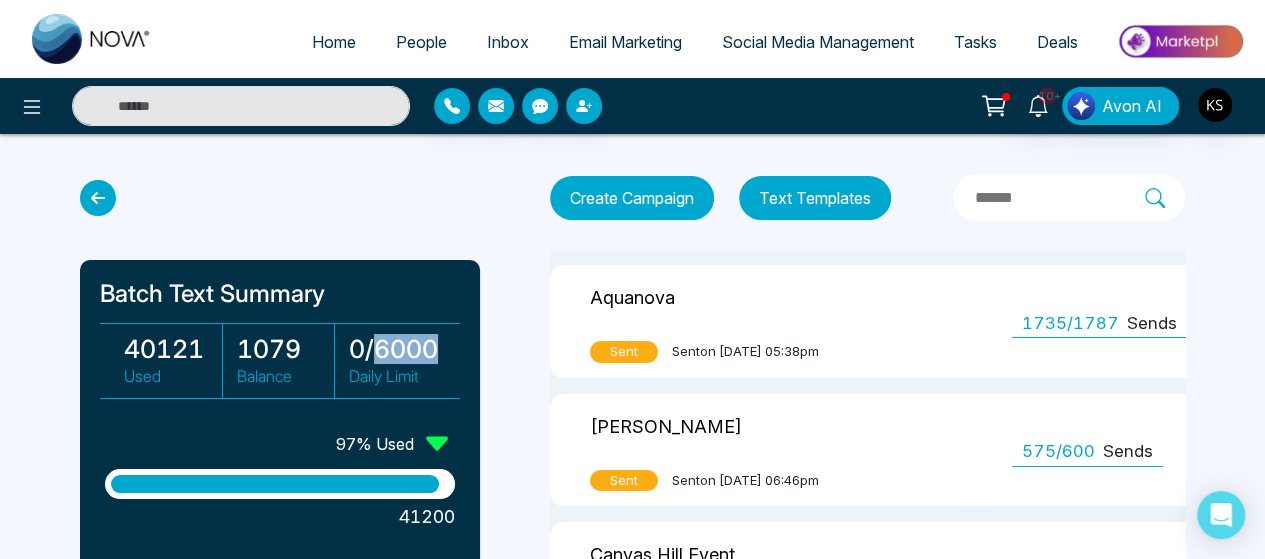 click on "0 / 6000" at bounding box center [398, 349] 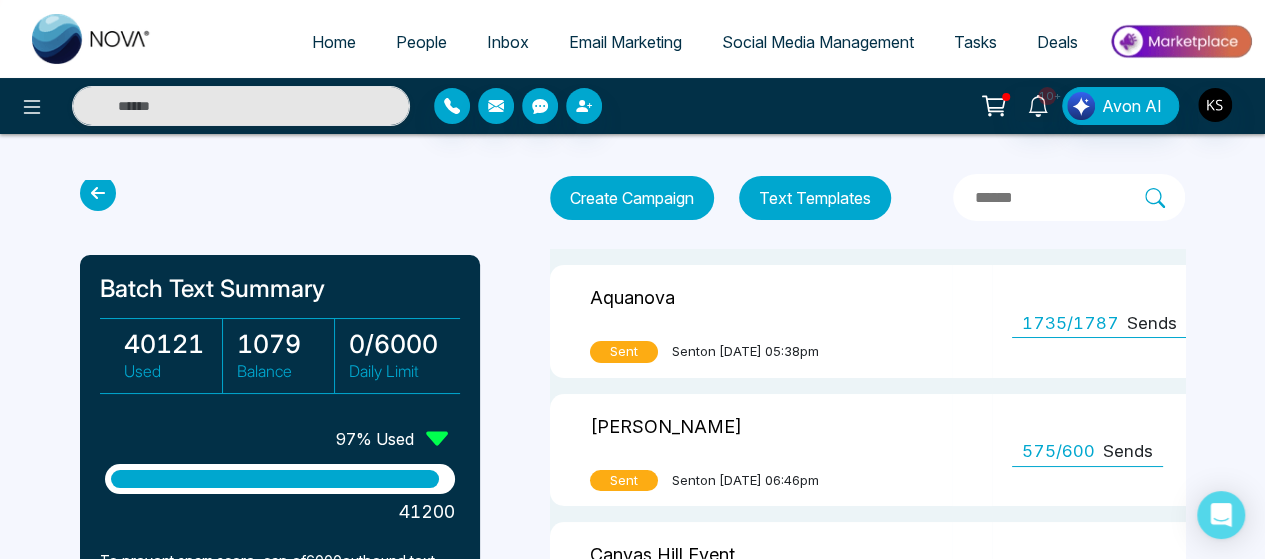 scroll, scrollTop: 4, scrollLeft: 0, axis: vertical 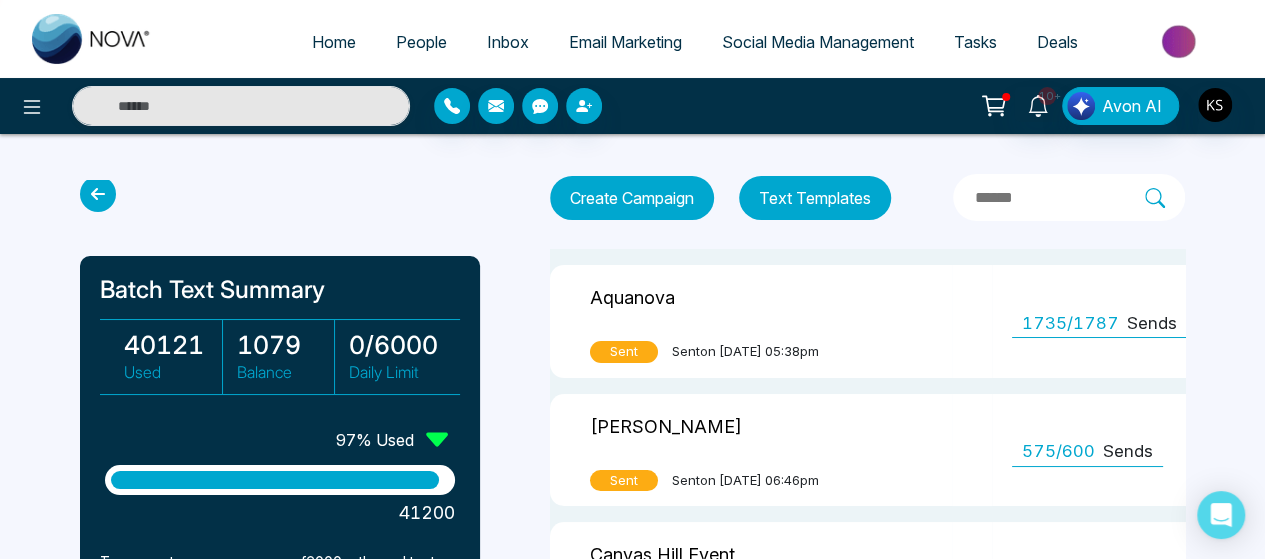 click on "Text Templates" at bounding box center [815, 198] 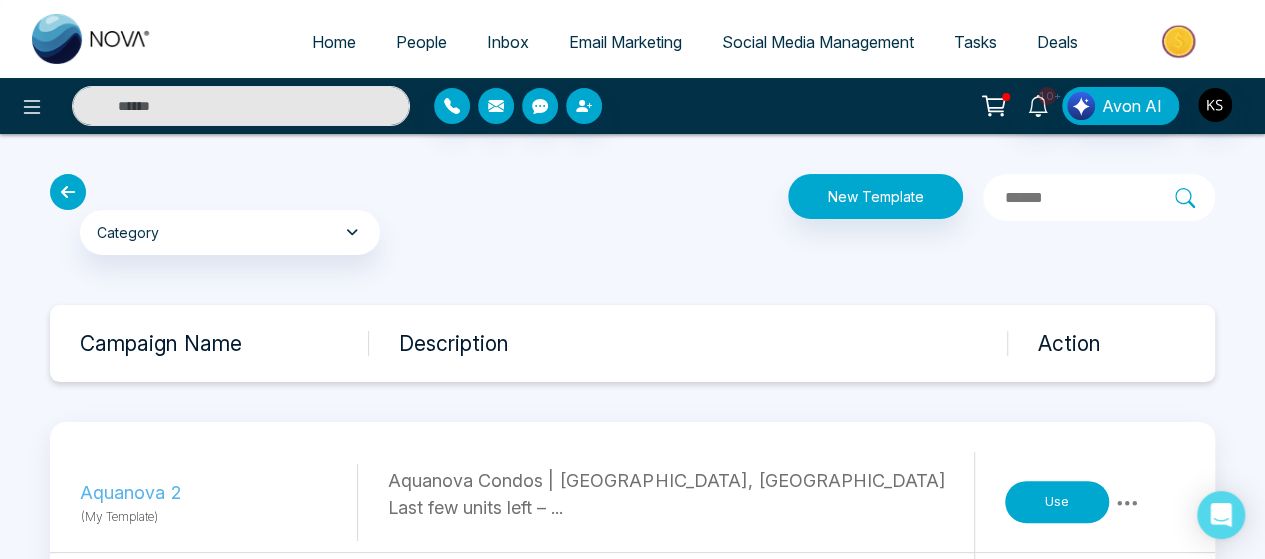 scroll, scrollTop: 182, scrollLeft: 0, axis: vertical 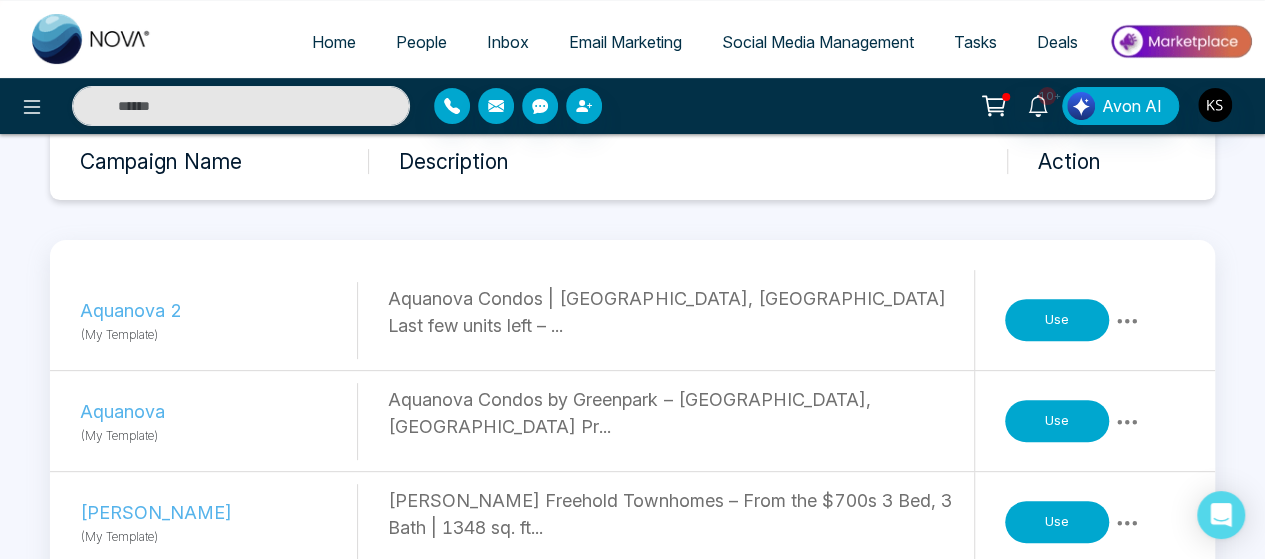 click on "Use" at bounding box center (1057, 320) 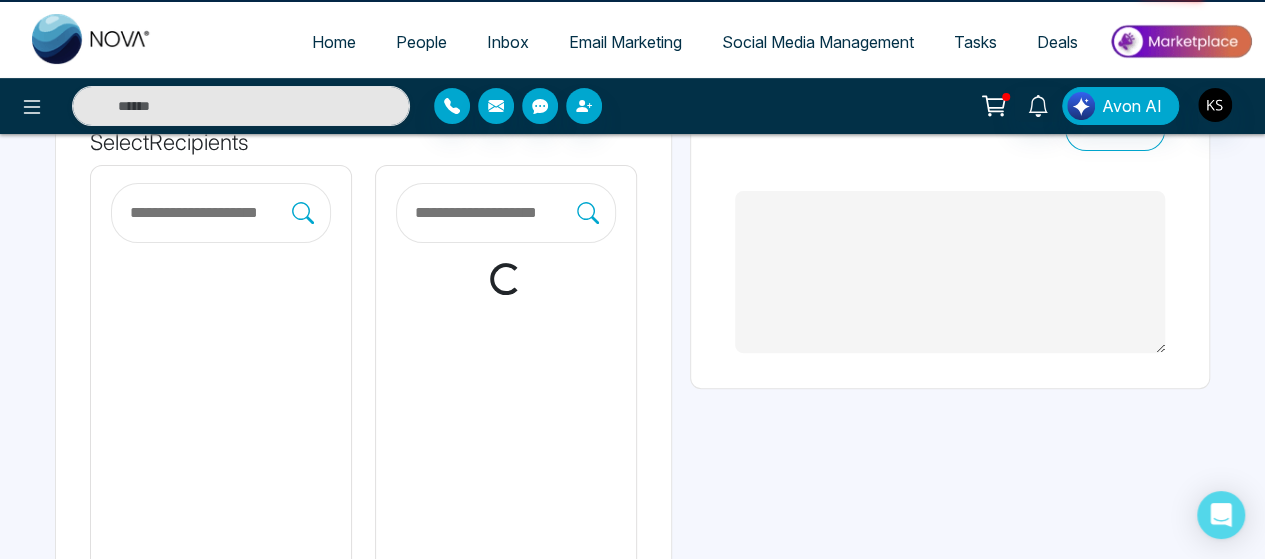 scroll, scrollTop: 0, scrollLeft: 0, axis: both 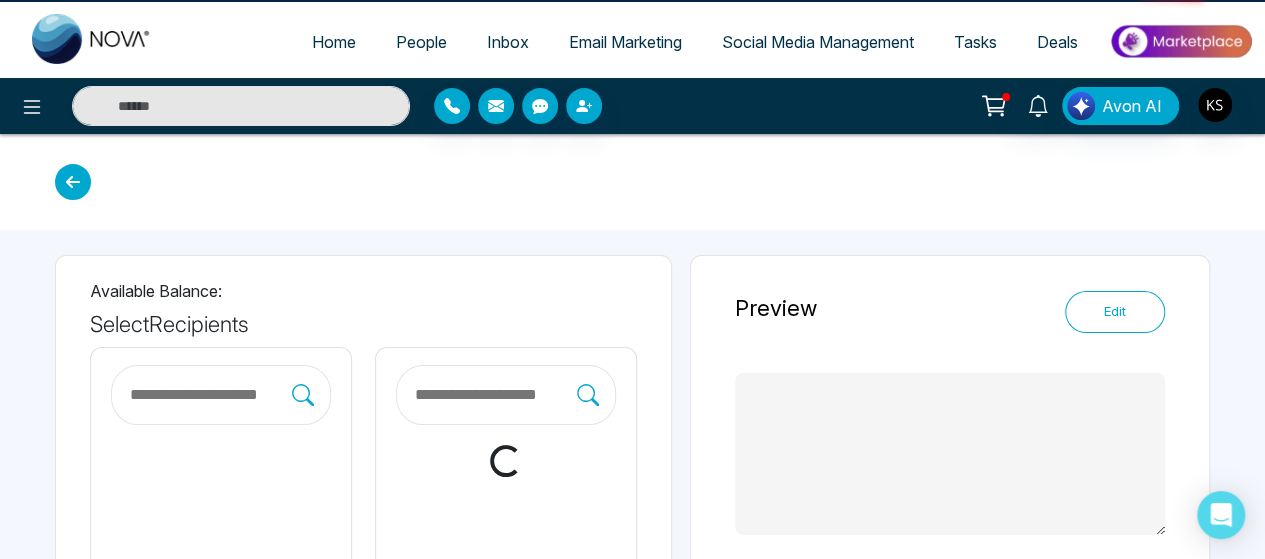 type on "**********" 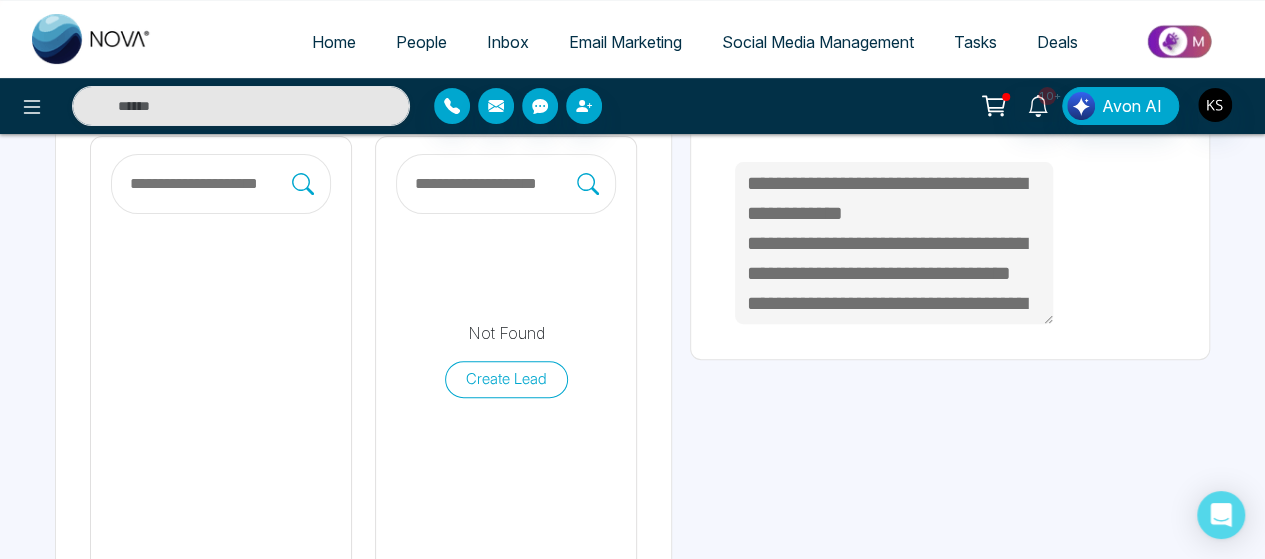 scroll, scrollTop: 228, scrollLeft: 0, axis: vertical 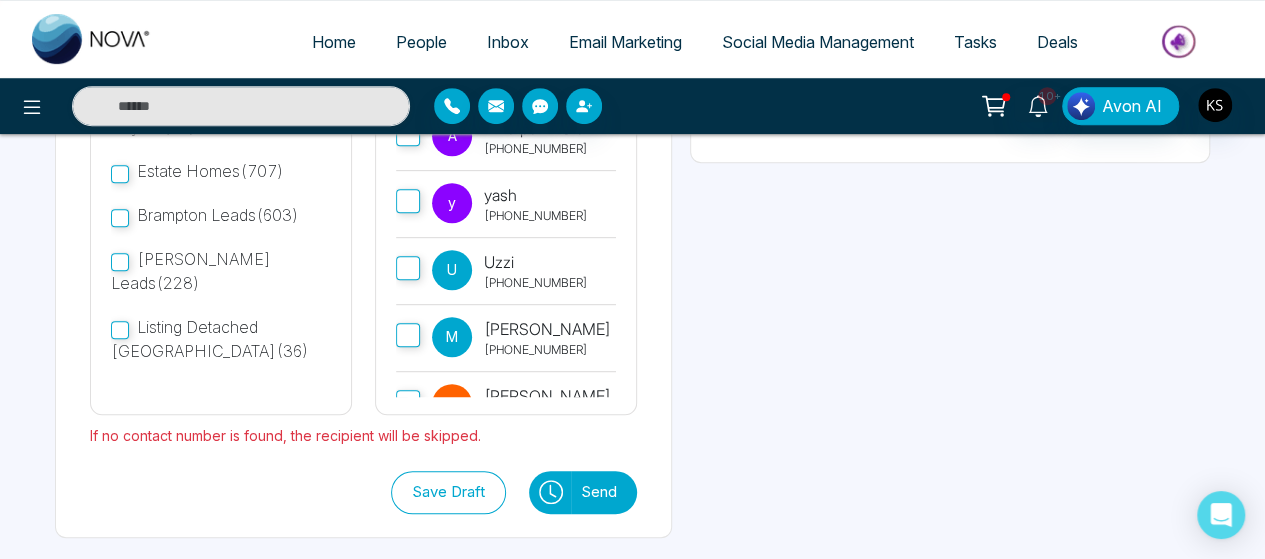 click on "Send" at bounding box center [604, 492] 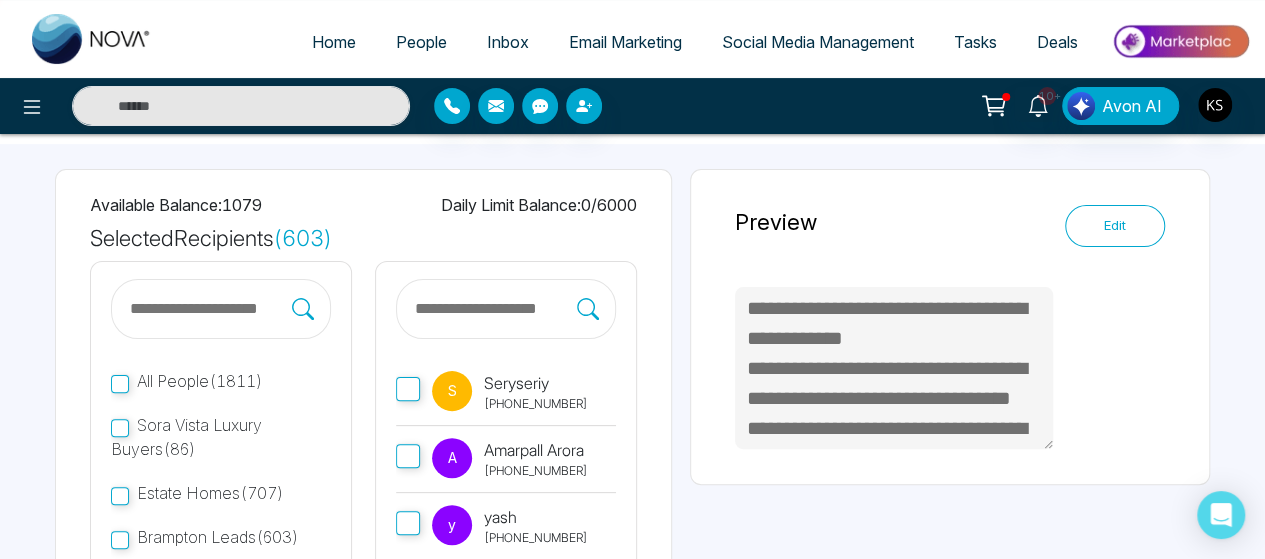 scroll, scrollTop: 68, scrollLeft: 0, axis: vertical 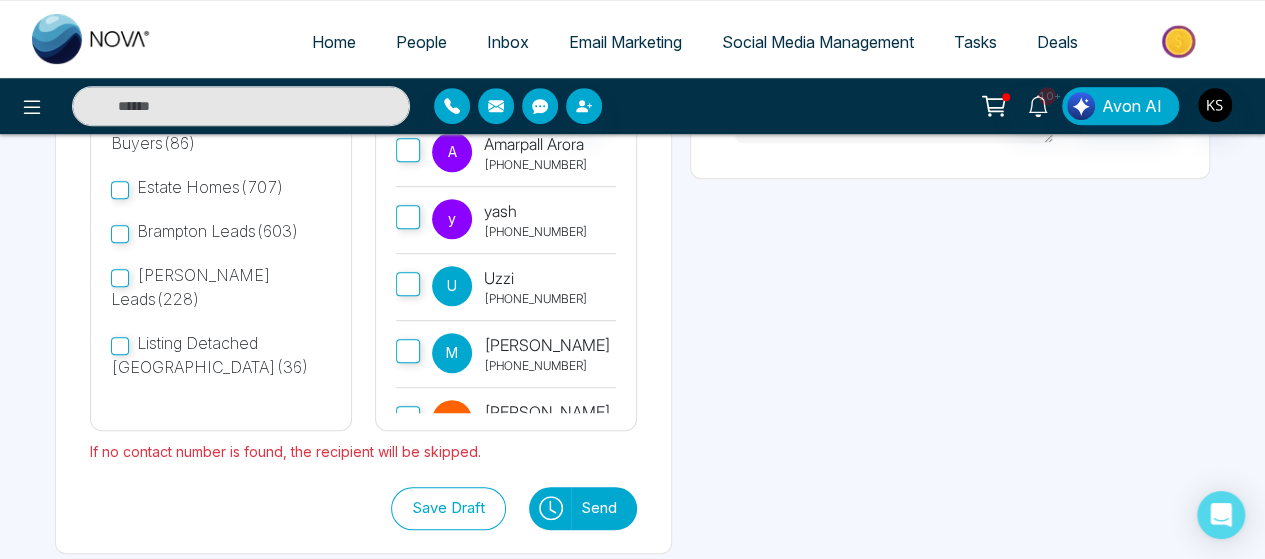click on "Send" at bounding box center (604, 508) 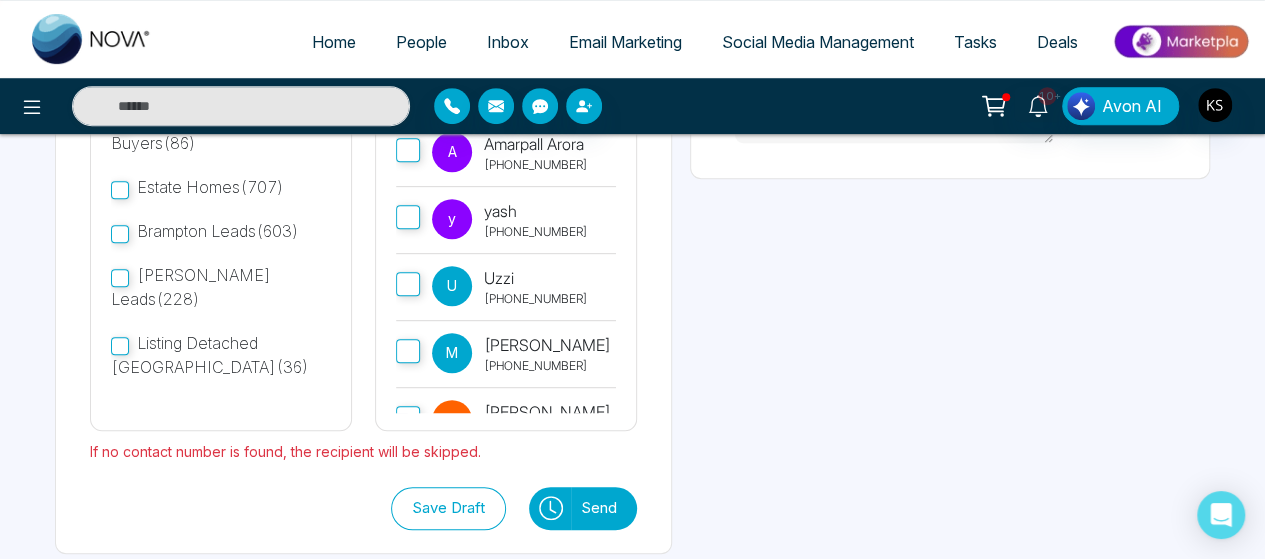 click on "Send" at bounding box center [604, 508] 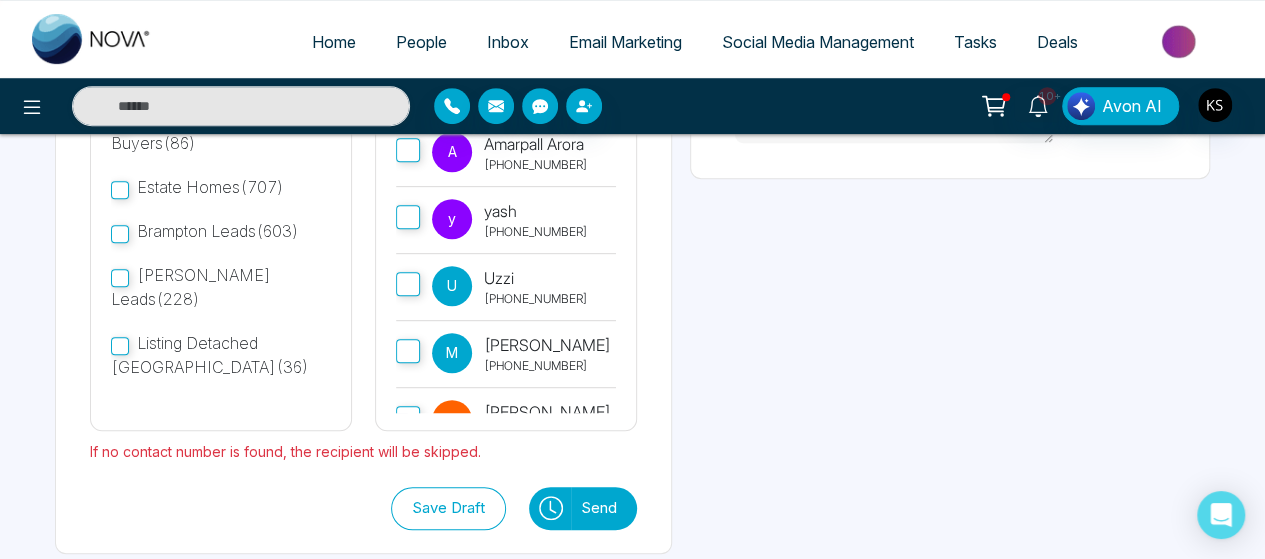 scroll, scrollTop: 0, scrollLeft: 0, axis: both 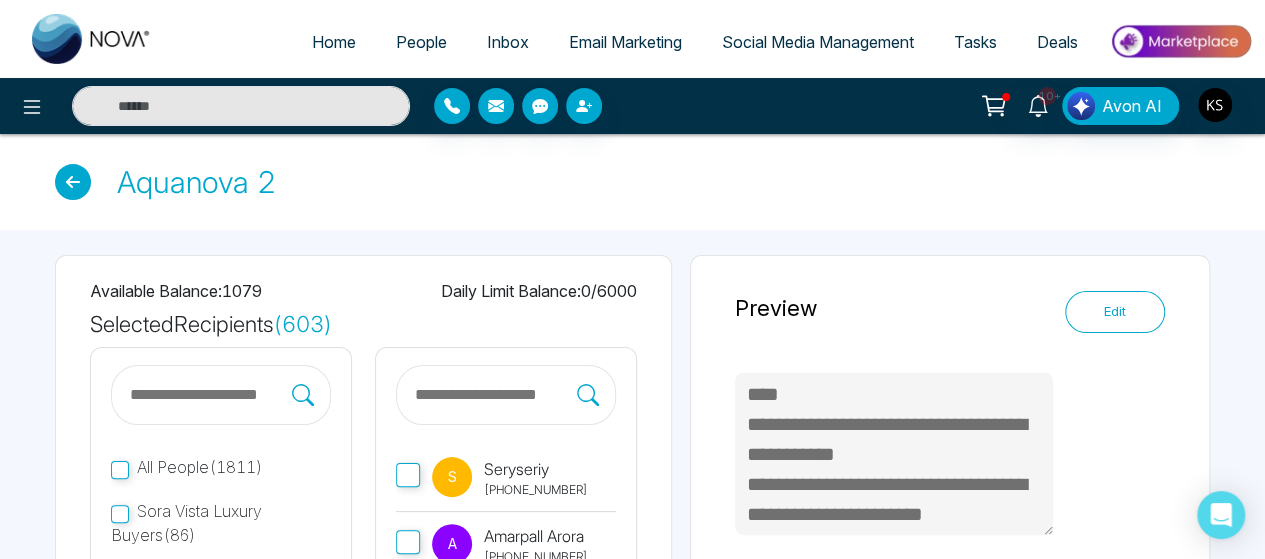 click 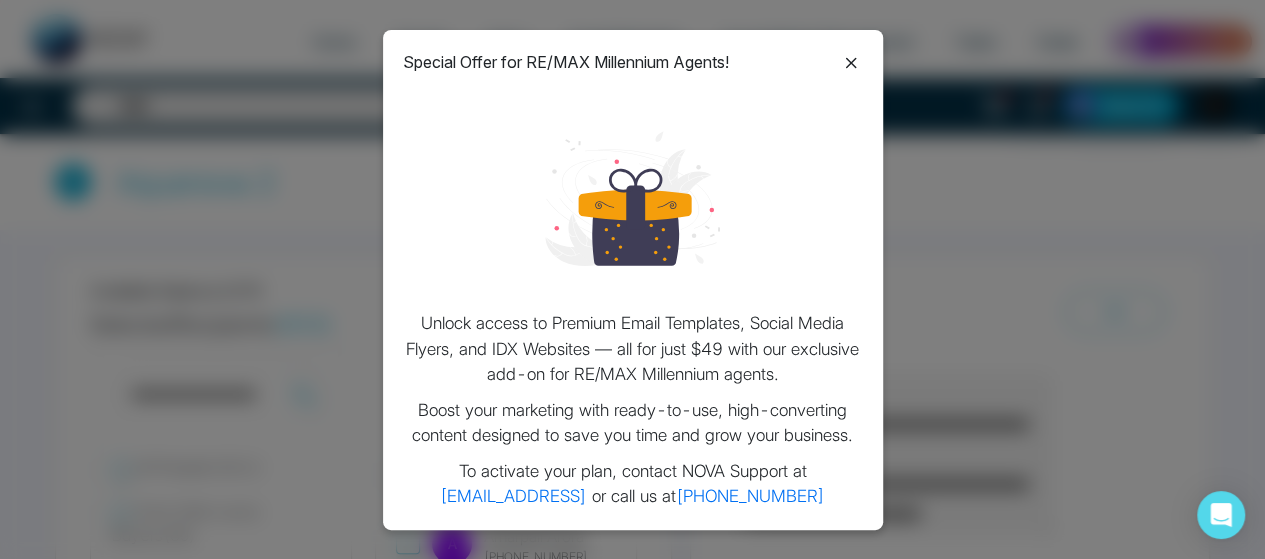 scroll, scrollTop: 98, scrollLeft: 0, axis: vertical 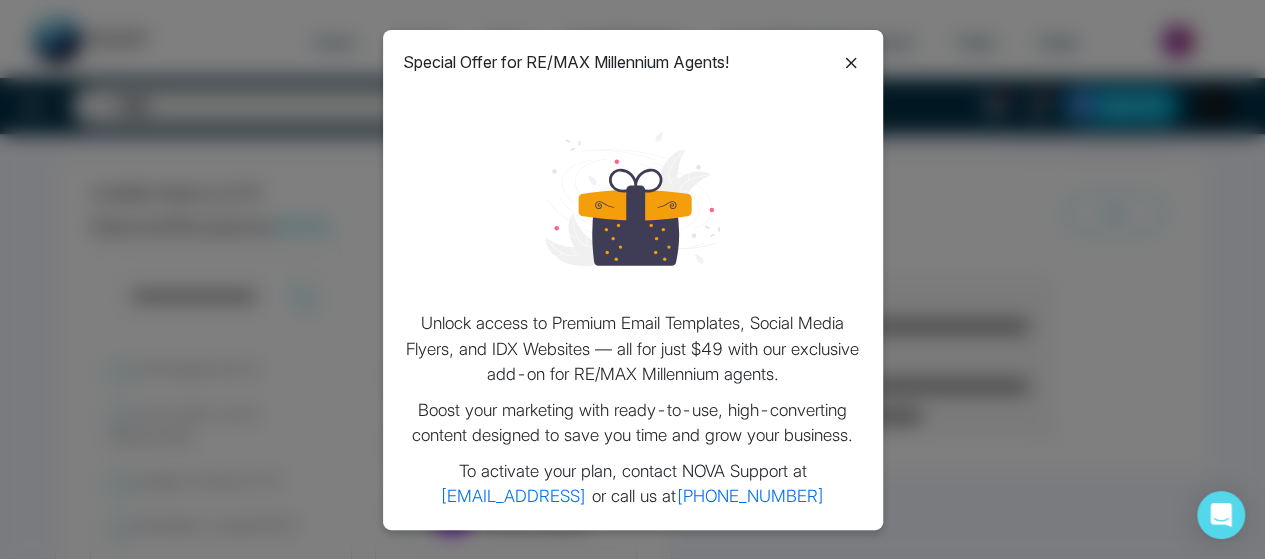 click 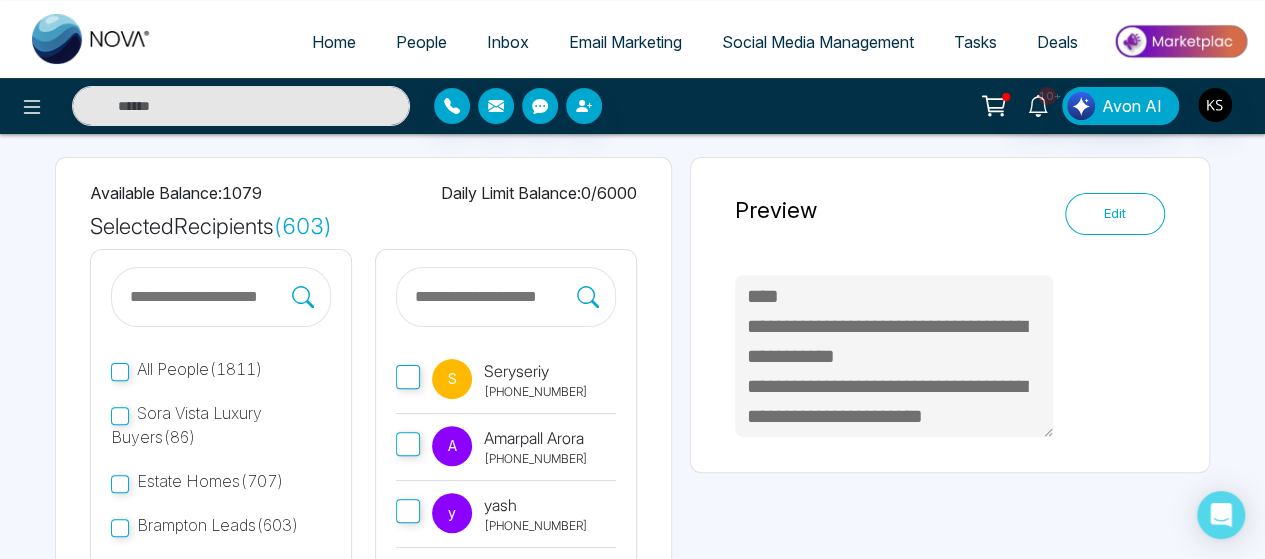 click on "Home" at bounding box center [334, 42] 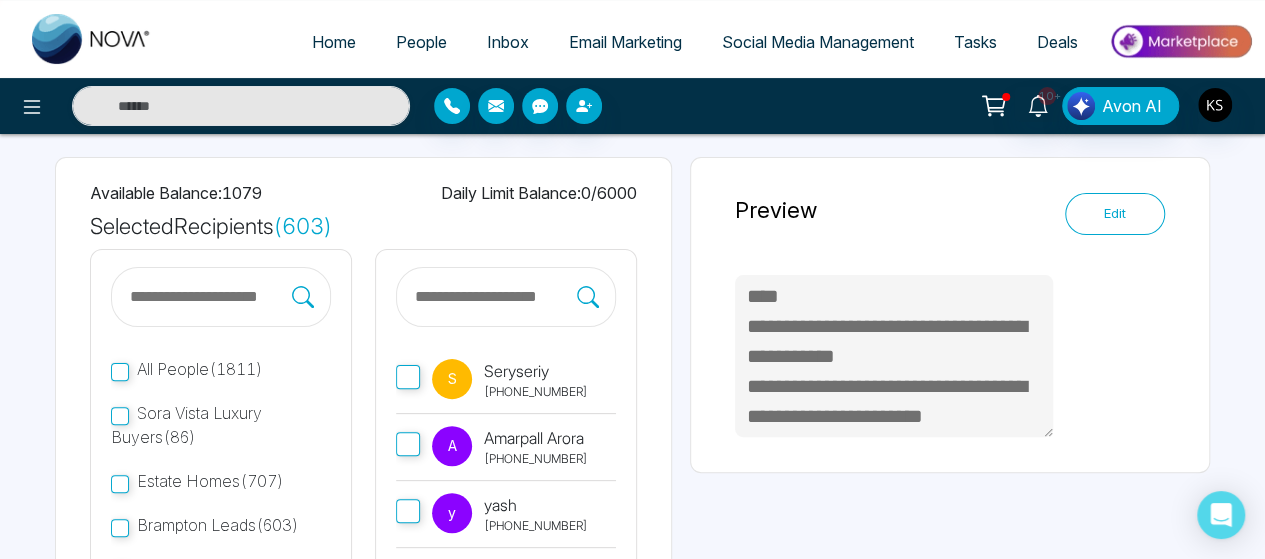select on "*" 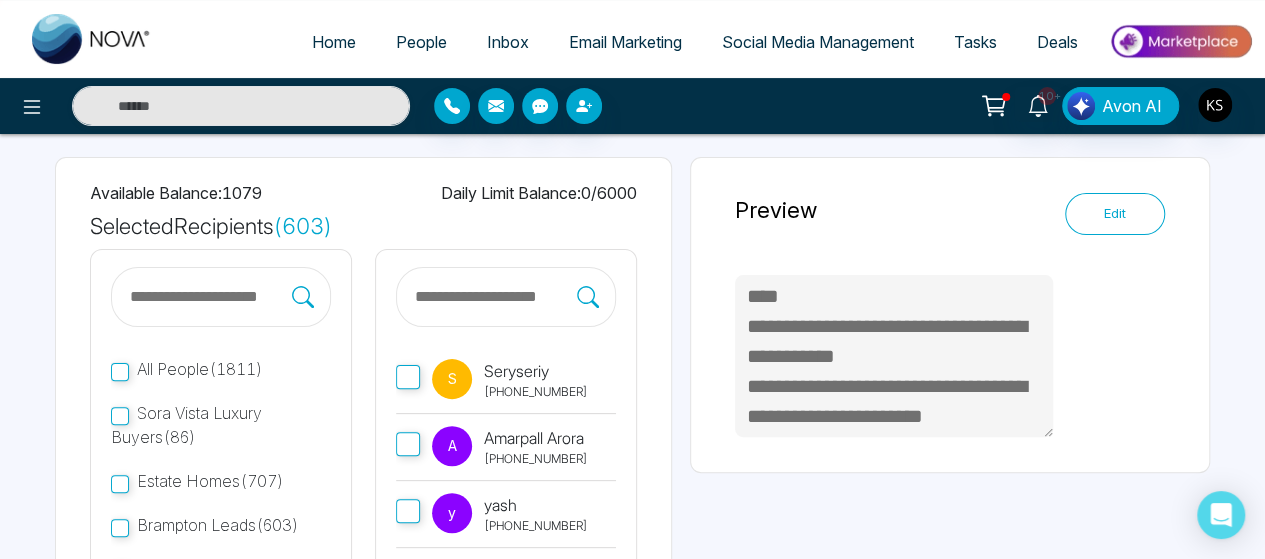 select on "*" 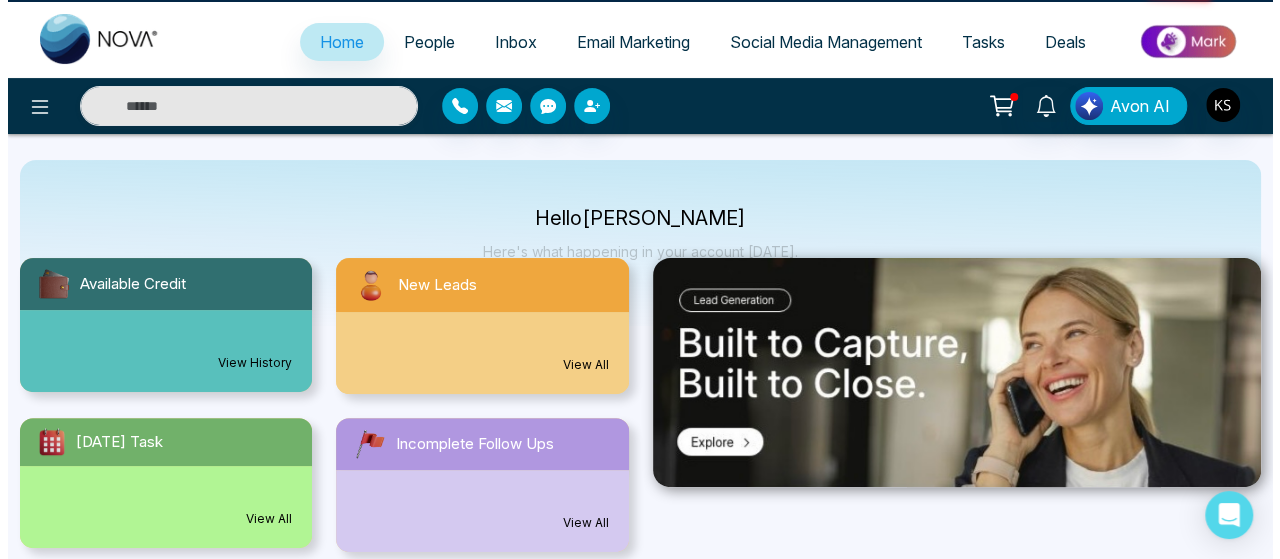 scroll, scrollTop: 0, scrollLeft: 0, axis: both 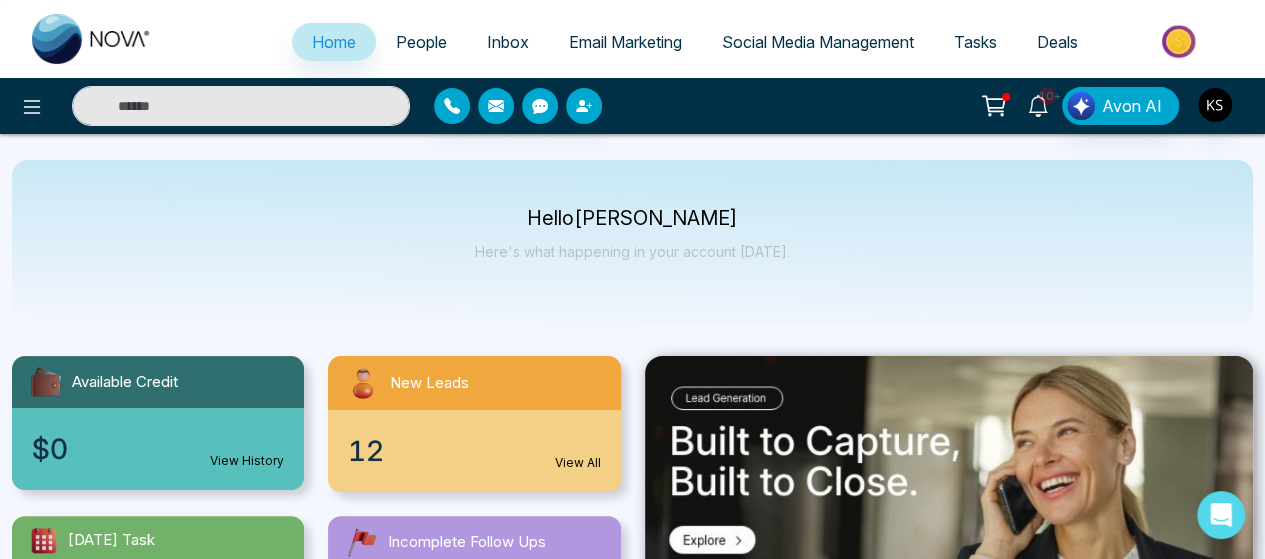 click 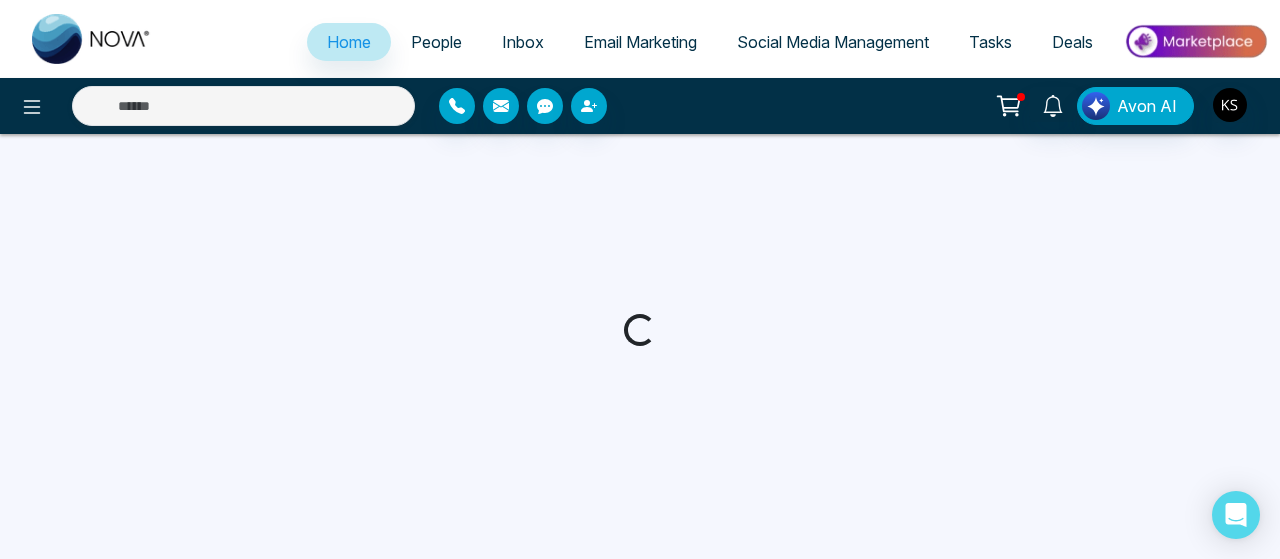 select on "*" 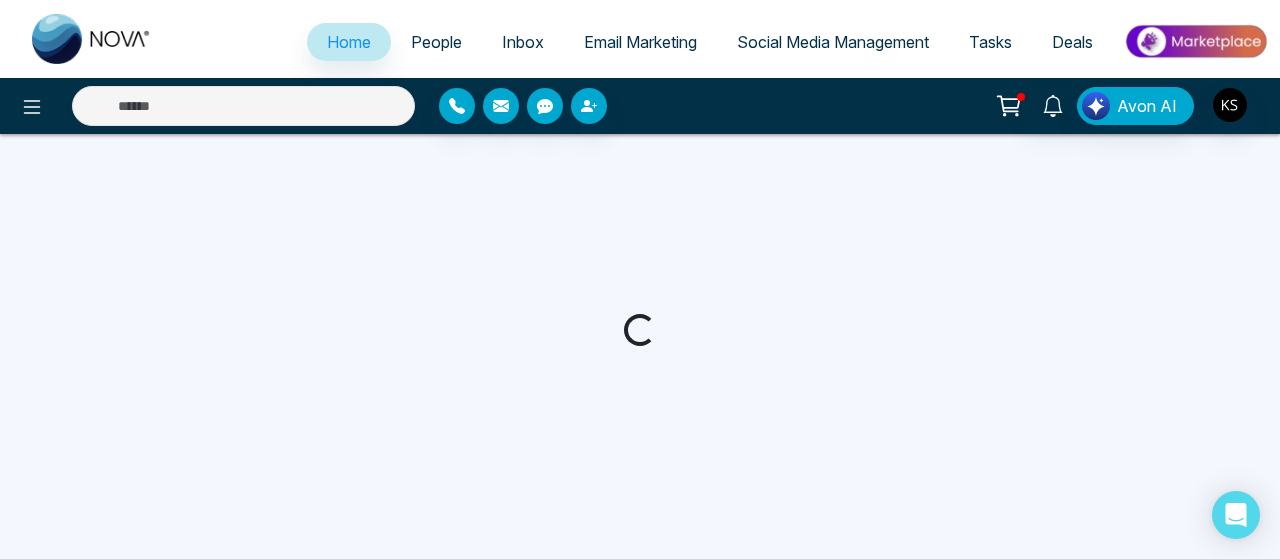 select on "*" 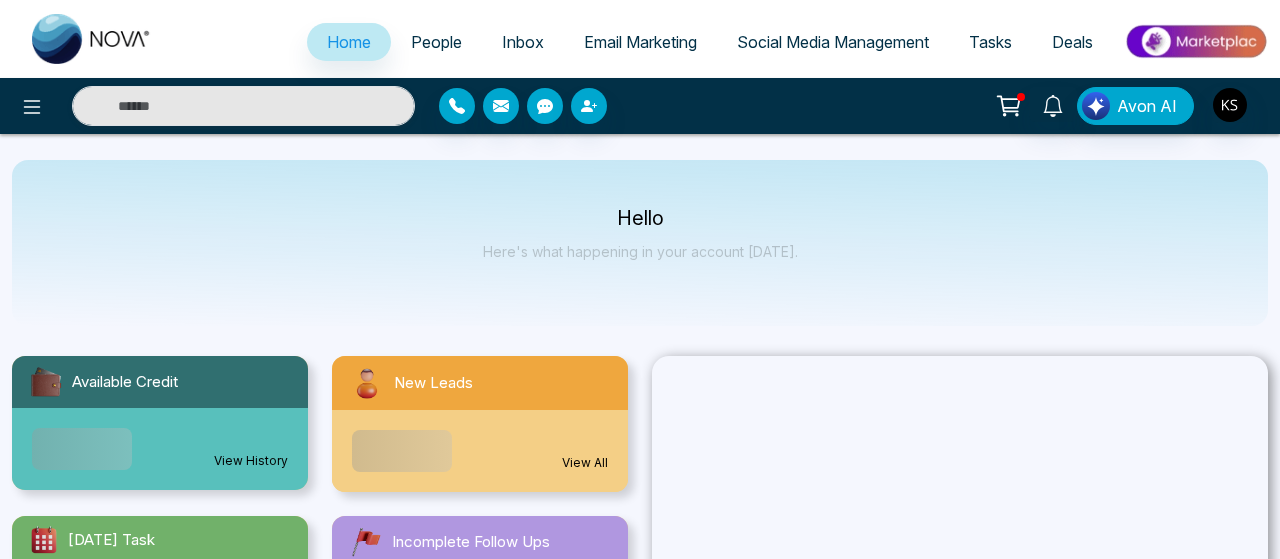 select on "*" 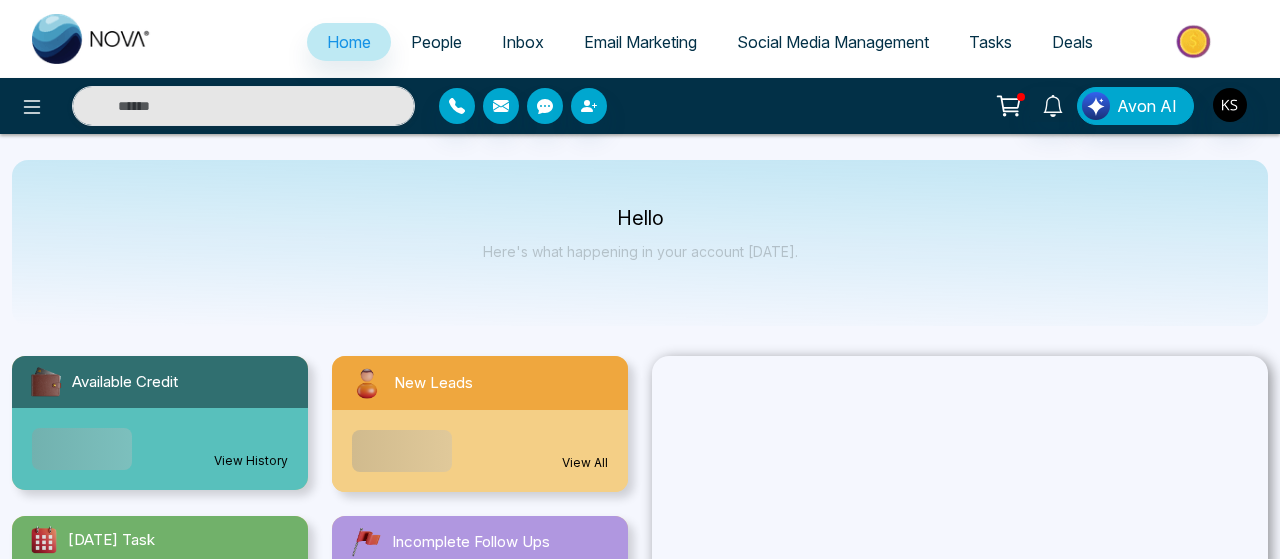 select on "*" 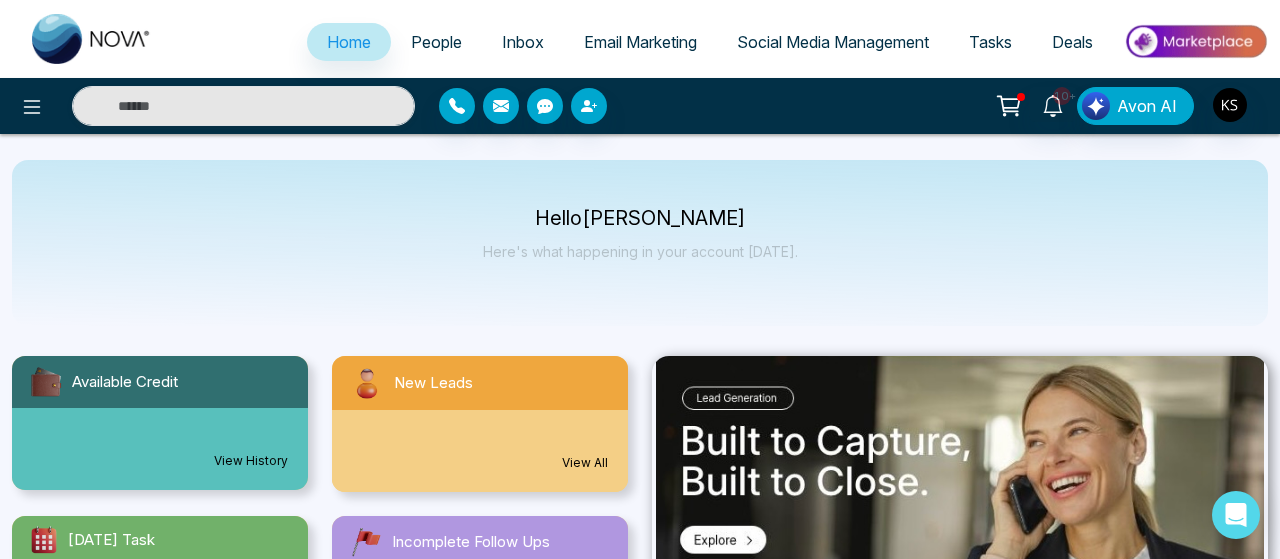 scroll, scrollTop: 0, scrollLeft: 0, axis: both 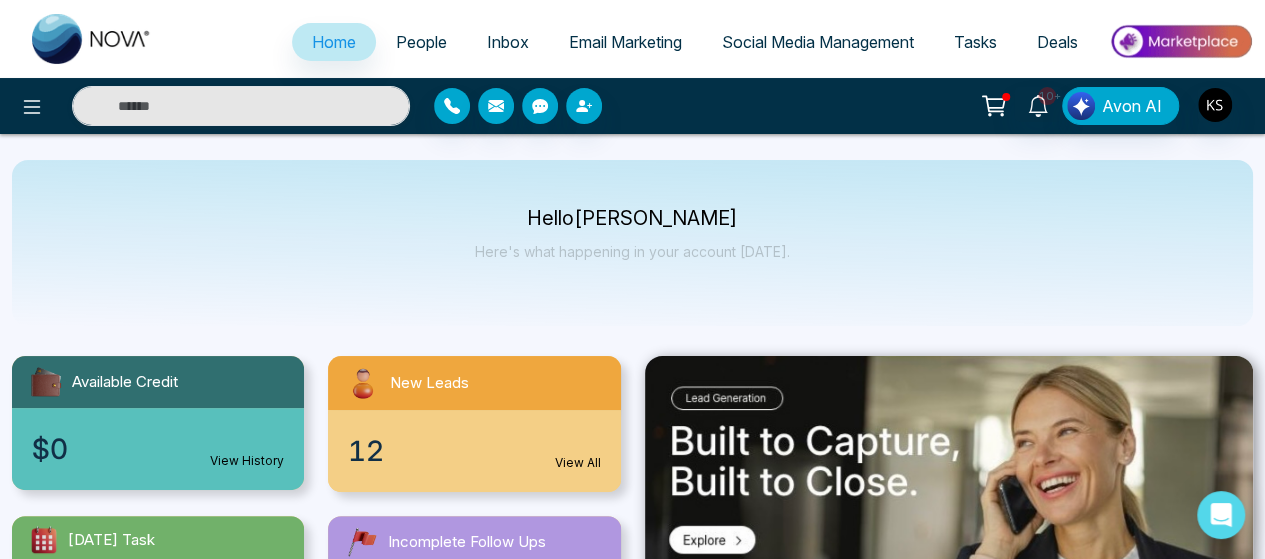 click on "Hello  [PERSON_NAME] Here's what happening in your account [DATE]." at bounding box center (632, 243) 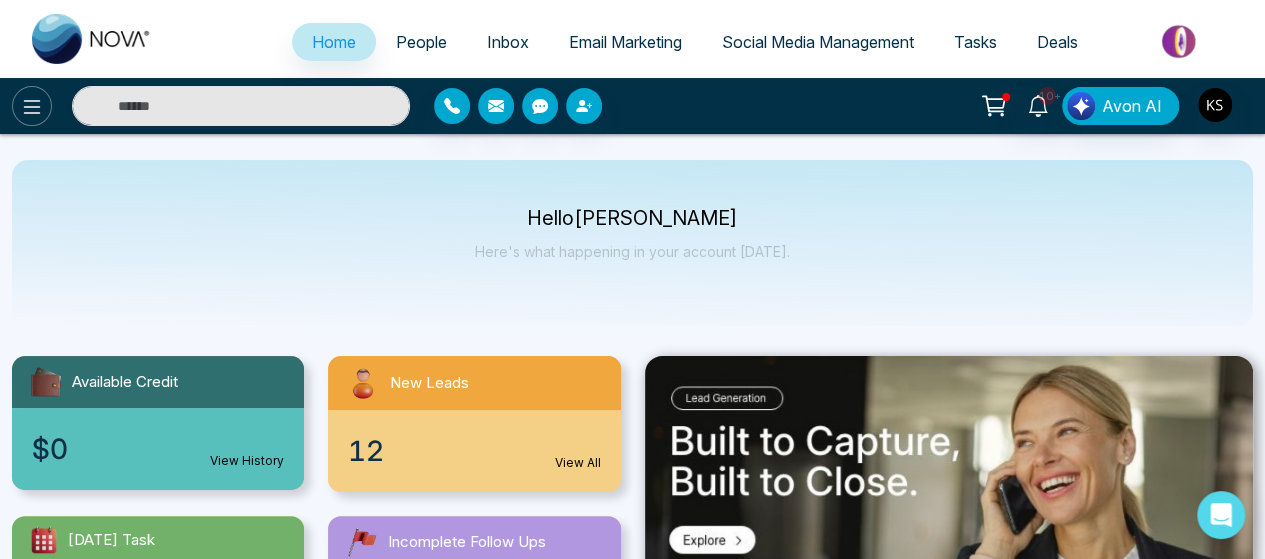 click 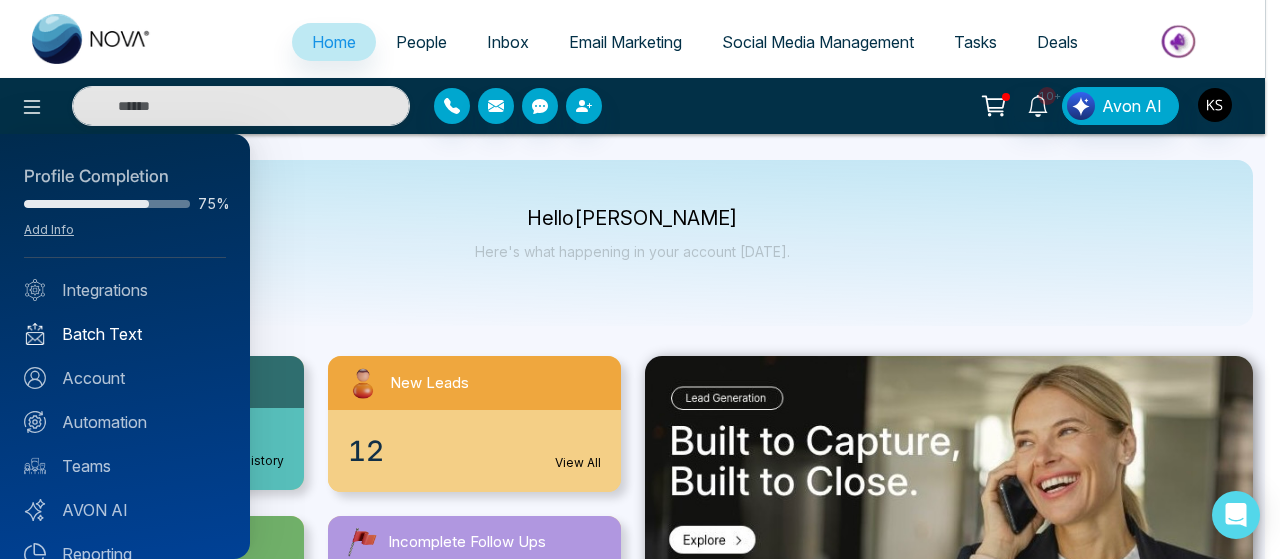 click on "Batch Text" at bounding box center (125, 334) 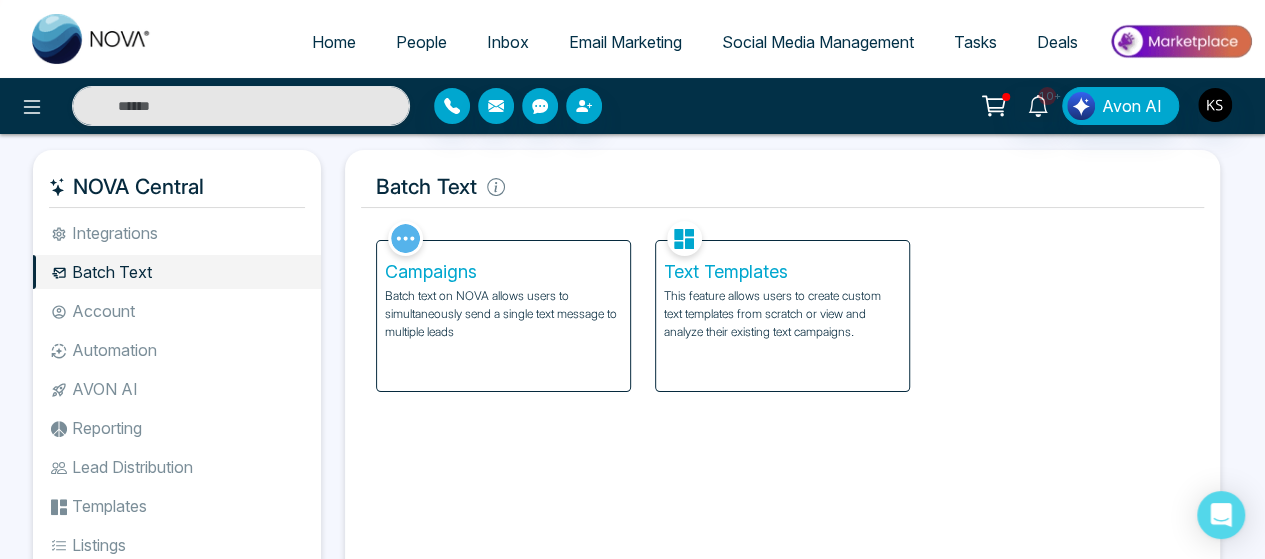 click on "This feature allows users to create custom text templates from scratch or view and analyze their existing text campaigns." at bounding box center [782, 314] 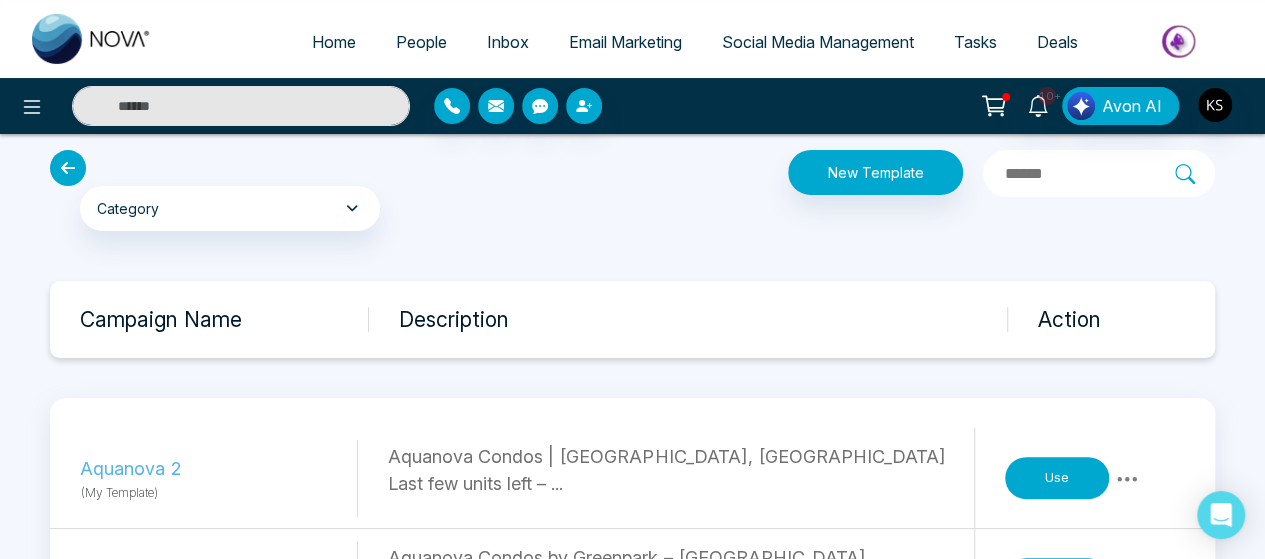 scroll, scrollTop: 118, scrollLeft: 0, axis: vertical 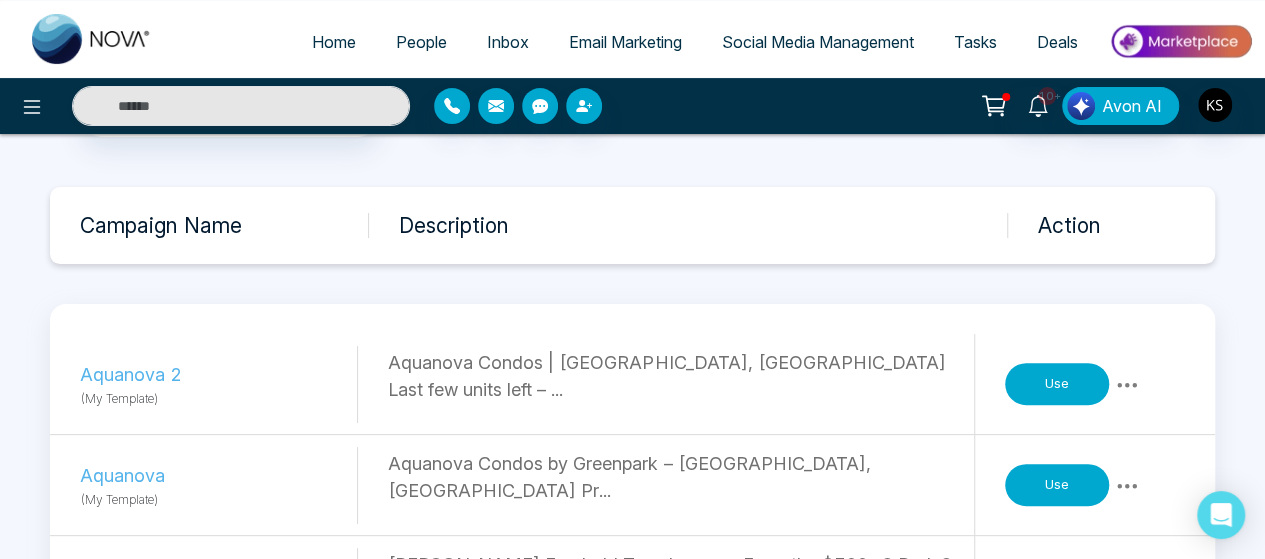 click on "Use" at bounding box center [1057, 384] 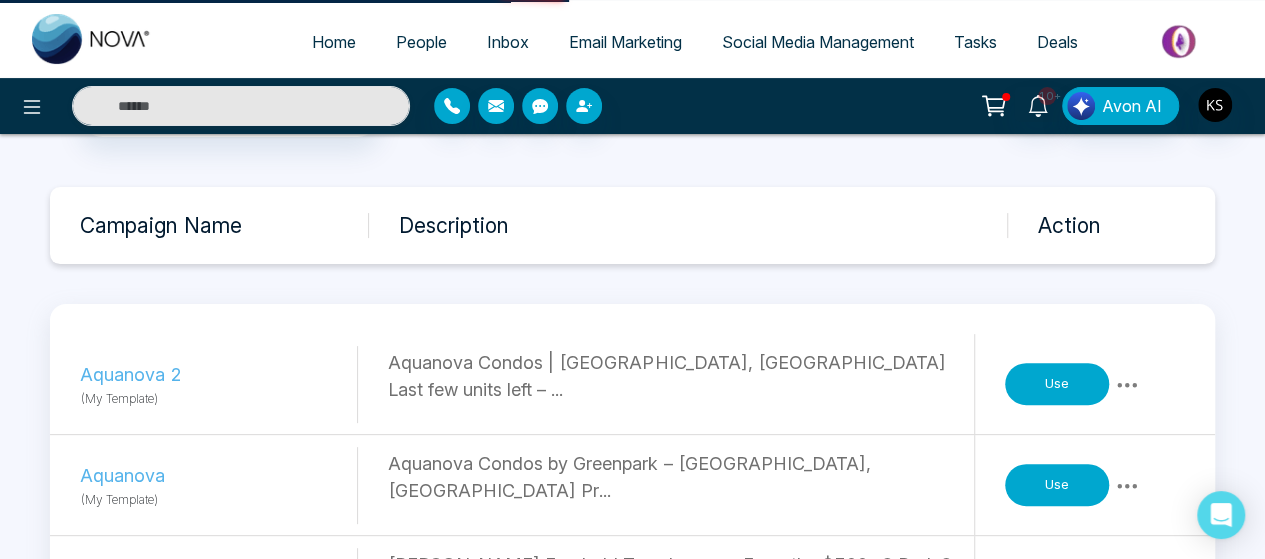 scroll, scrollTop: 0, scrollLeft: 0, axis: both 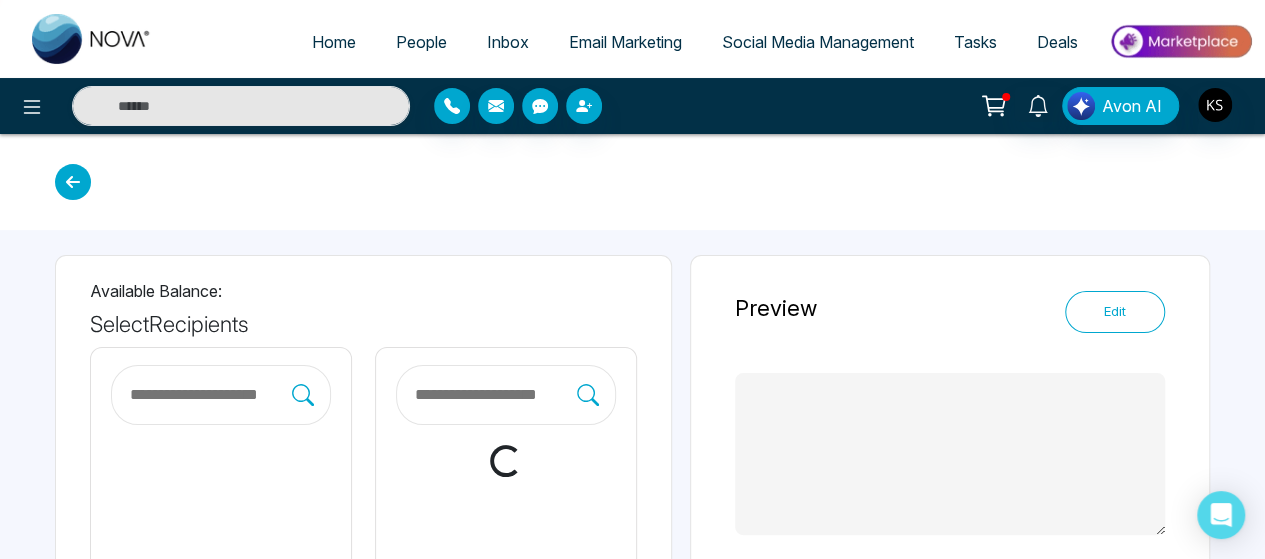type on "**********" 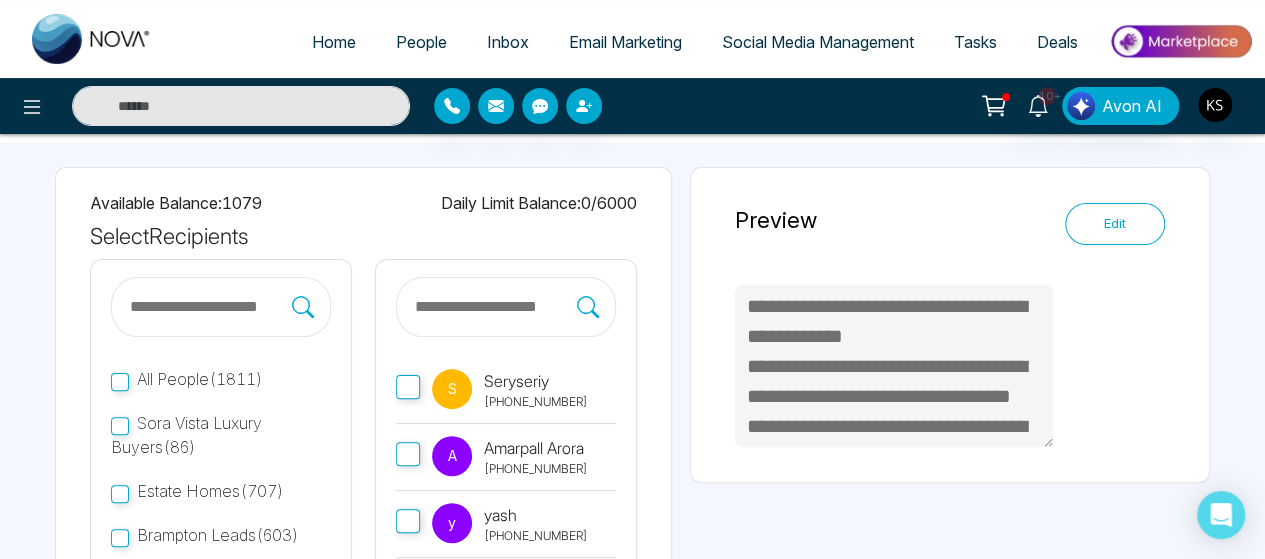 scroll, scrollTop: 174, scrollLeft: 0, axis: vertical 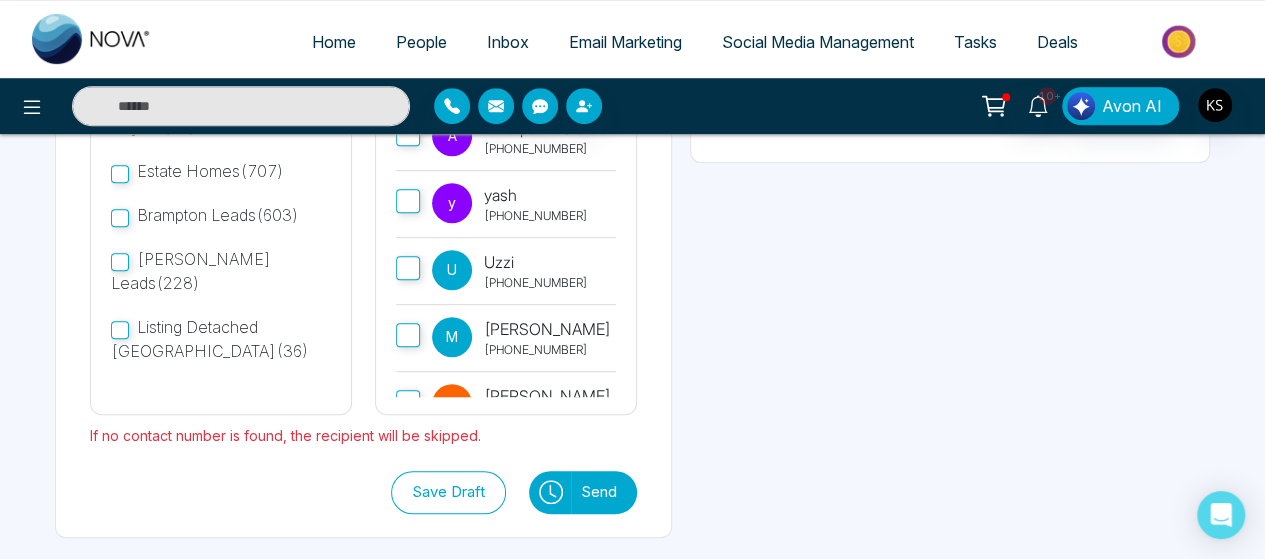 click on "Send" at bounding box center (604, 492) 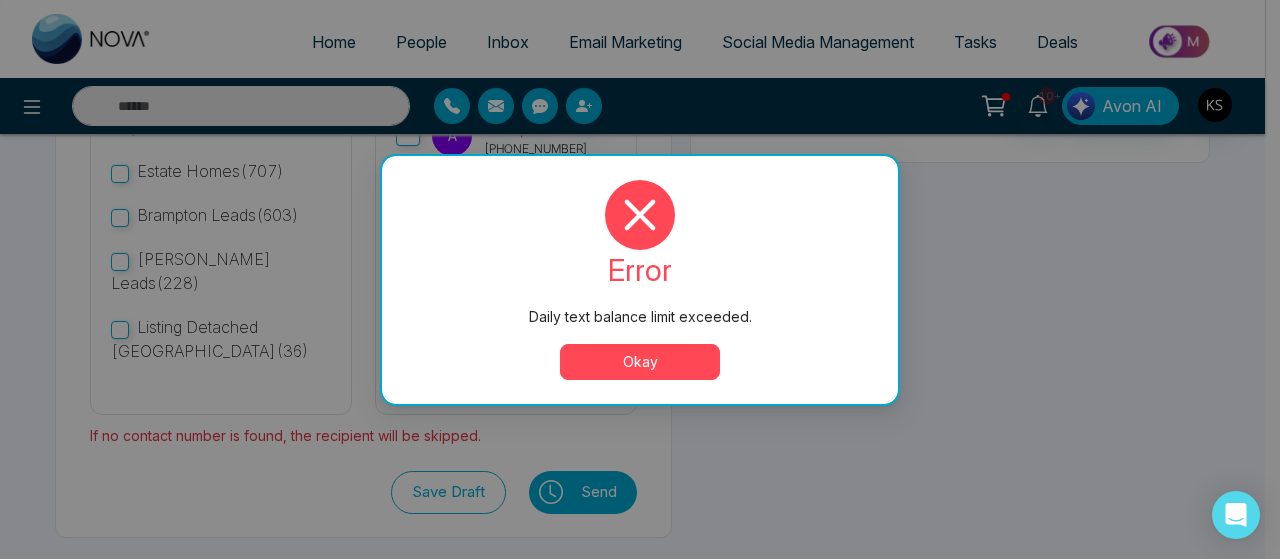 click on "Okay" at bounding box center [640, 362] 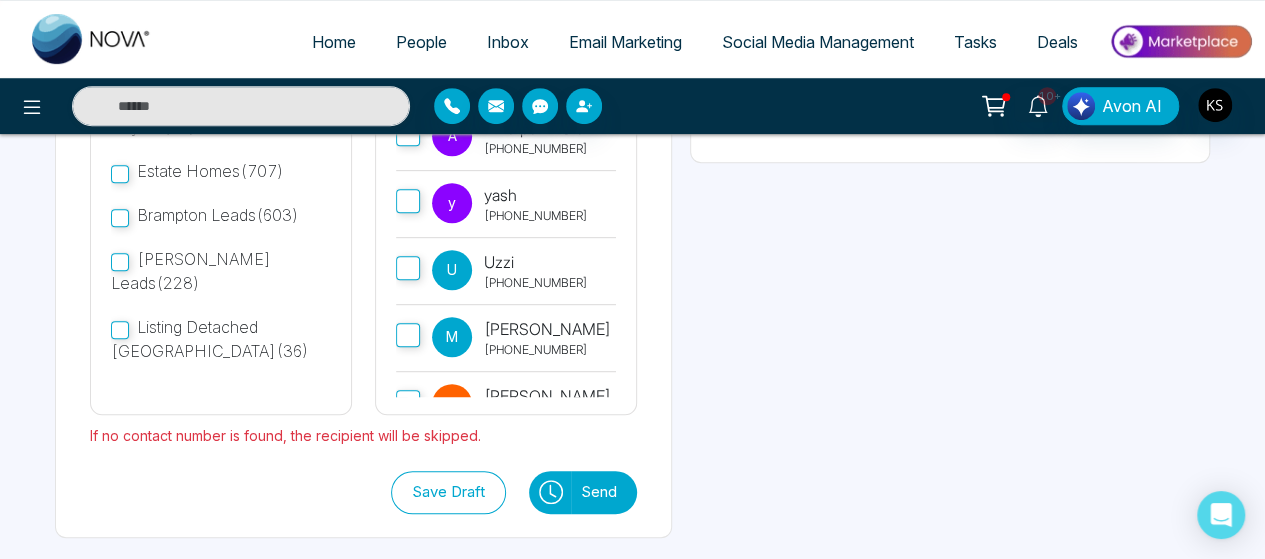 scroll, scrollTop: 0, scrollLeft: 0, axis: both 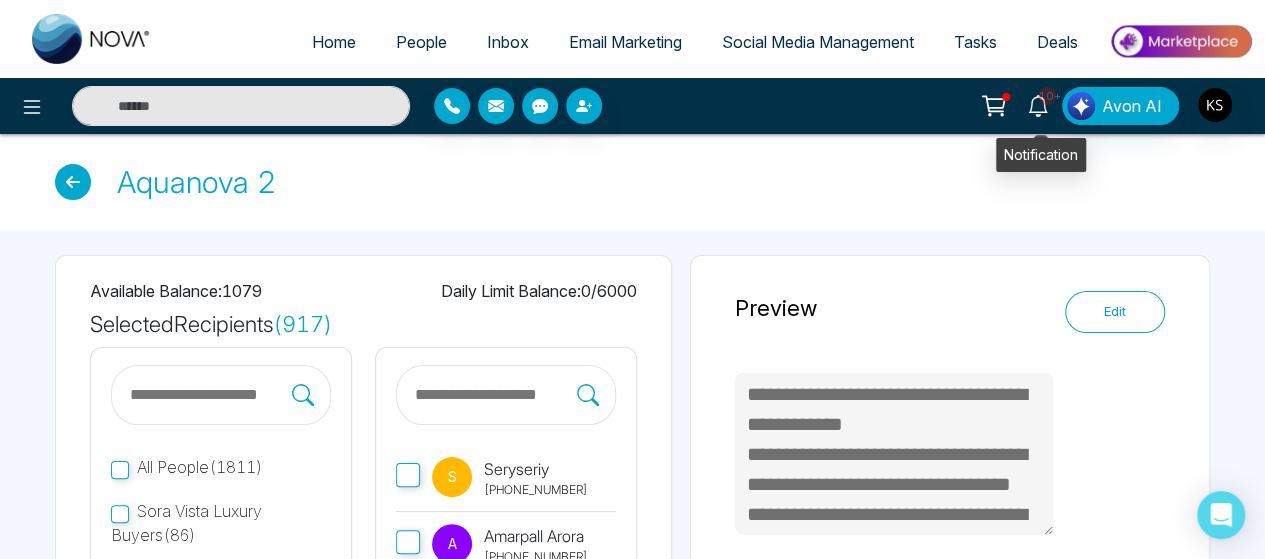 click 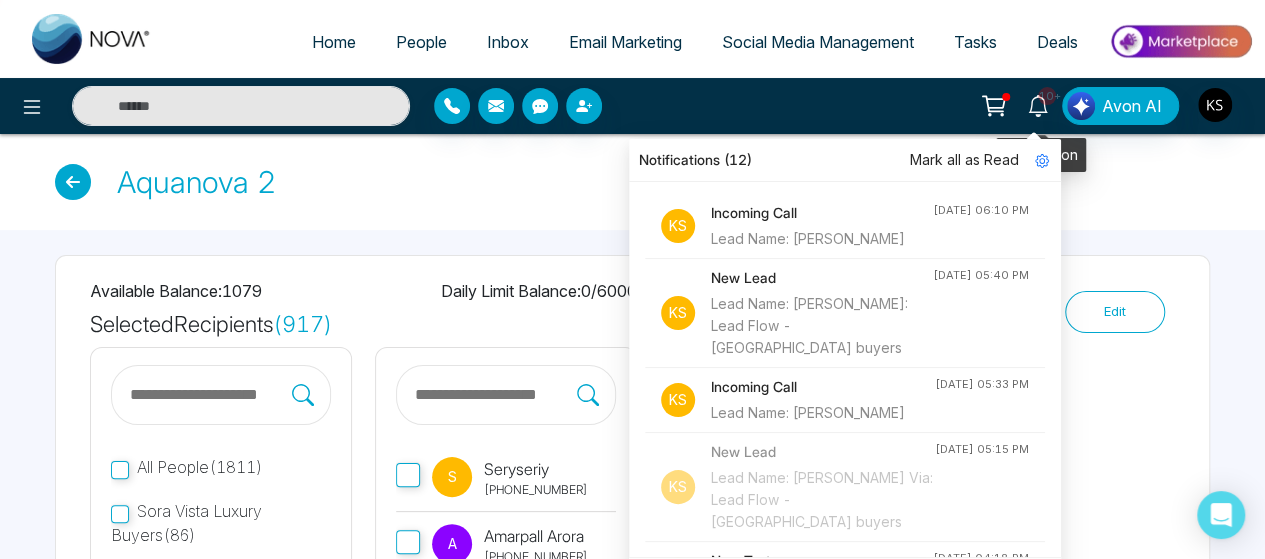 click 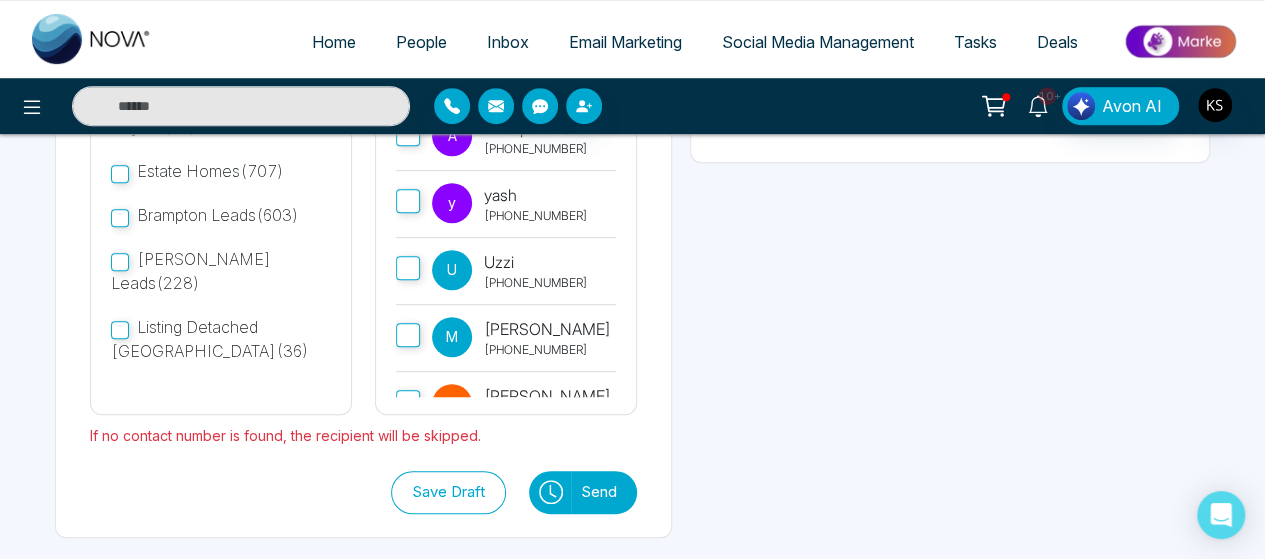 scroll, scrollTop: 408, scrollLeft: 0, axis: vertical 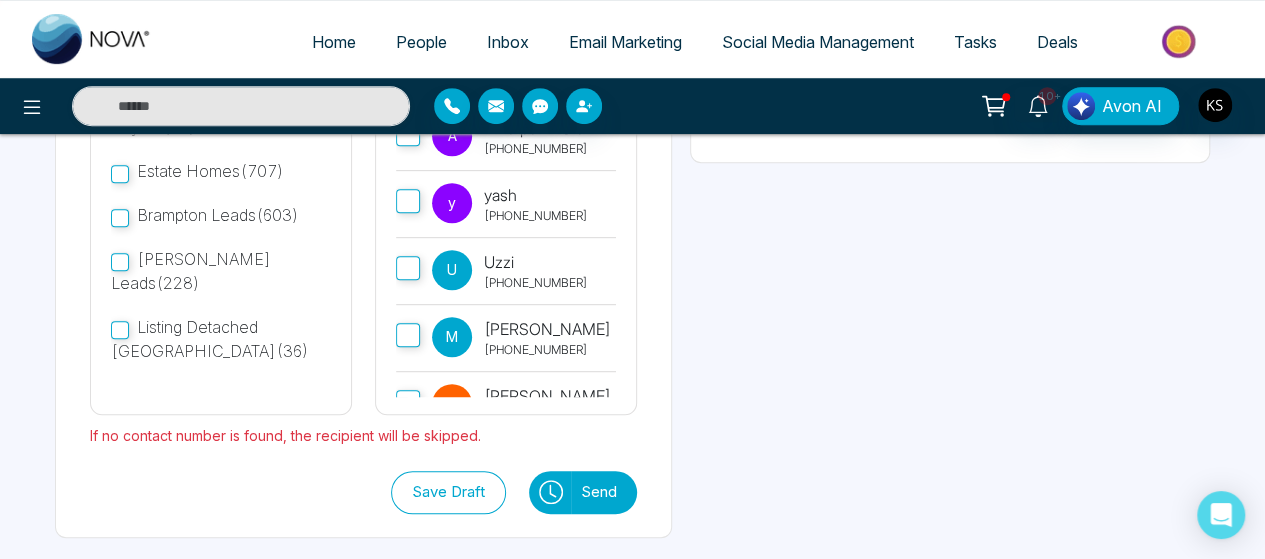 click on "Send" at bounding box center (604, 492) 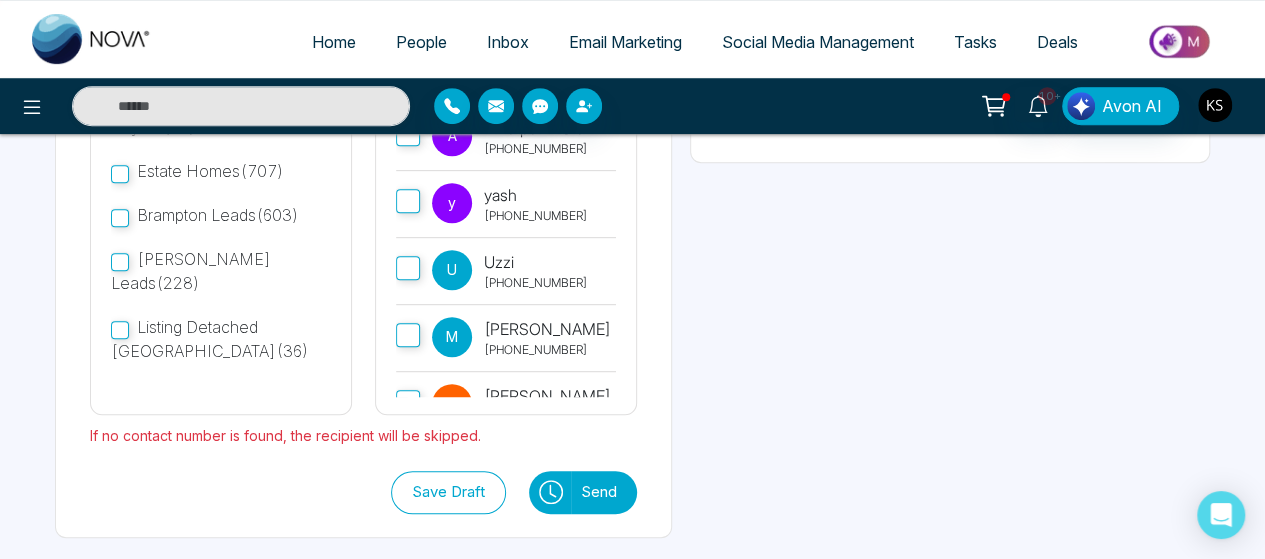 click at bounding box center (1215, 105) 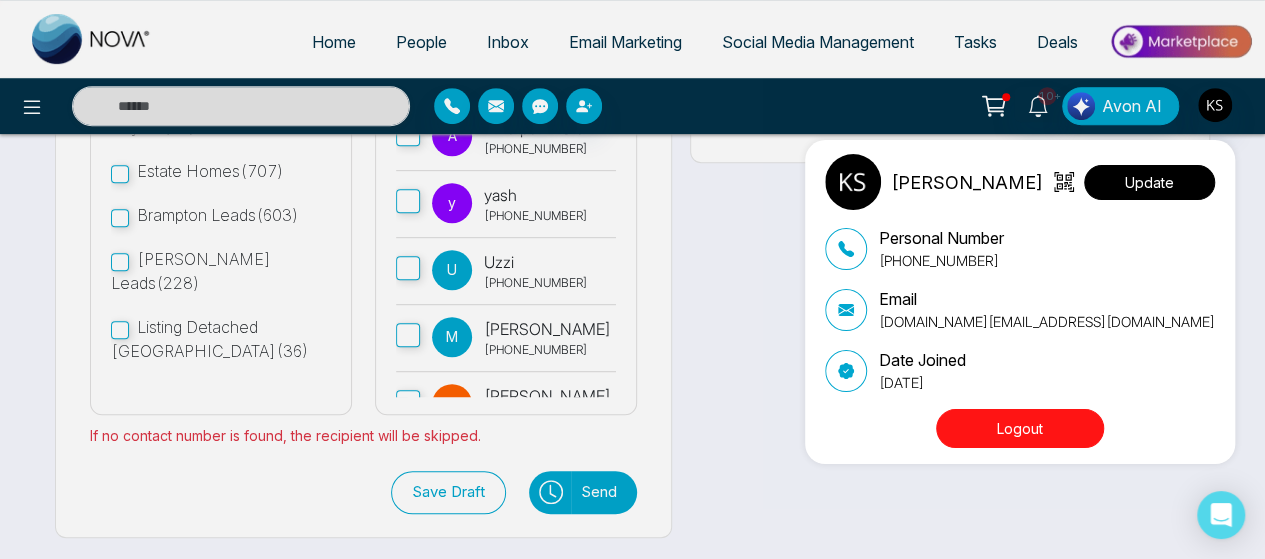 click on "Update" at bounding box center [1149, 182] 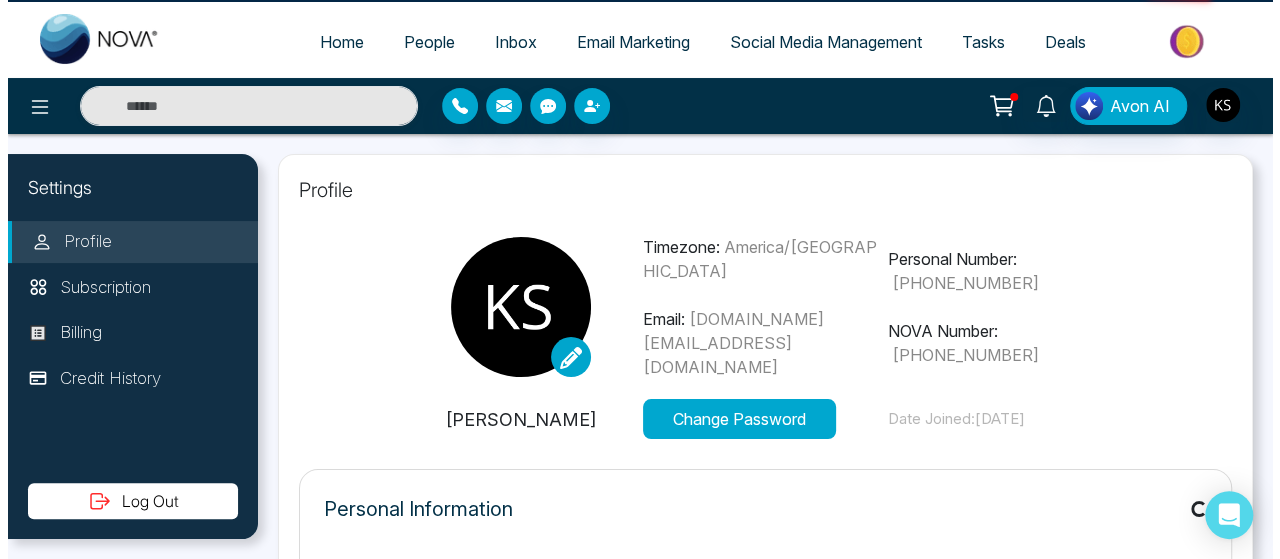 scroll, scrollTop: 0, scrollLeft: 0, axis: both 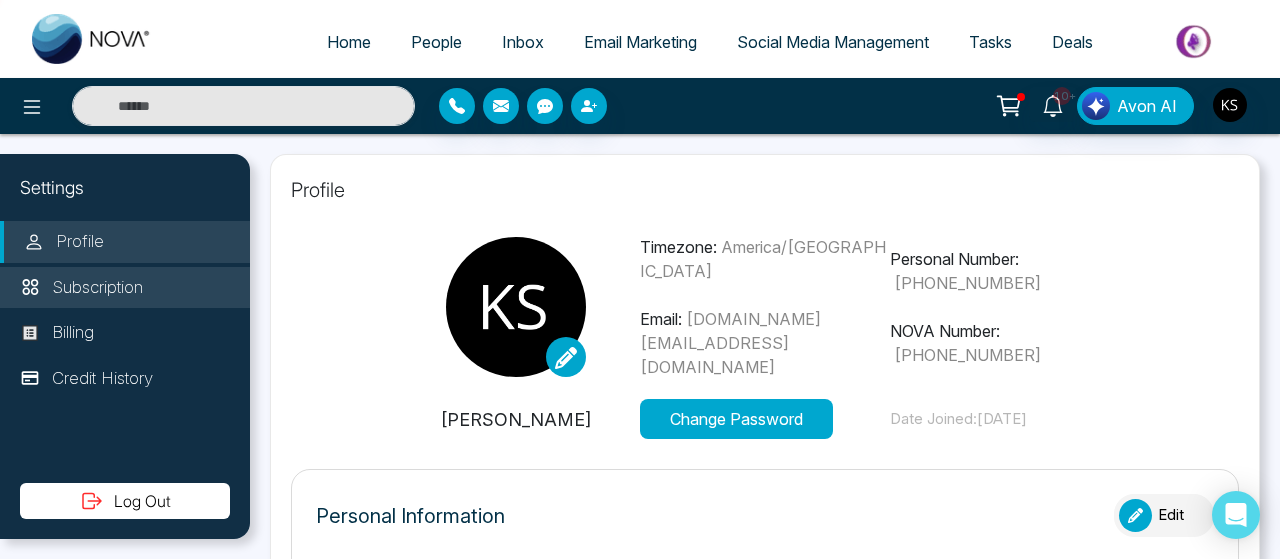 click on "Subscription" at bounding box center [97, 288] 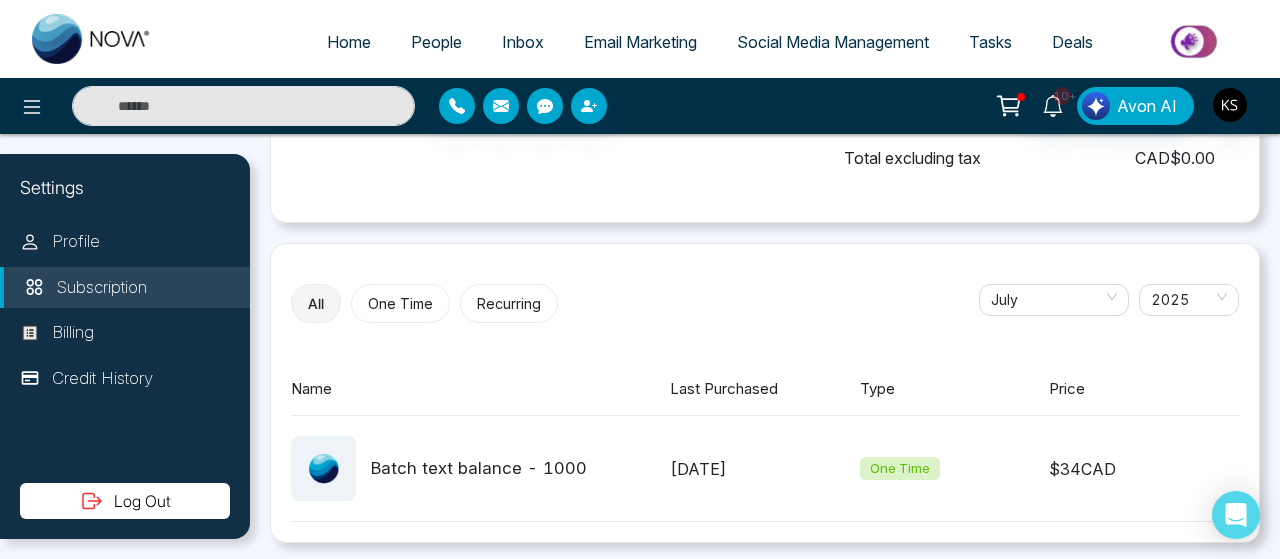 scroll, scrollTop: 0, scrollLeft: 0, axis: both 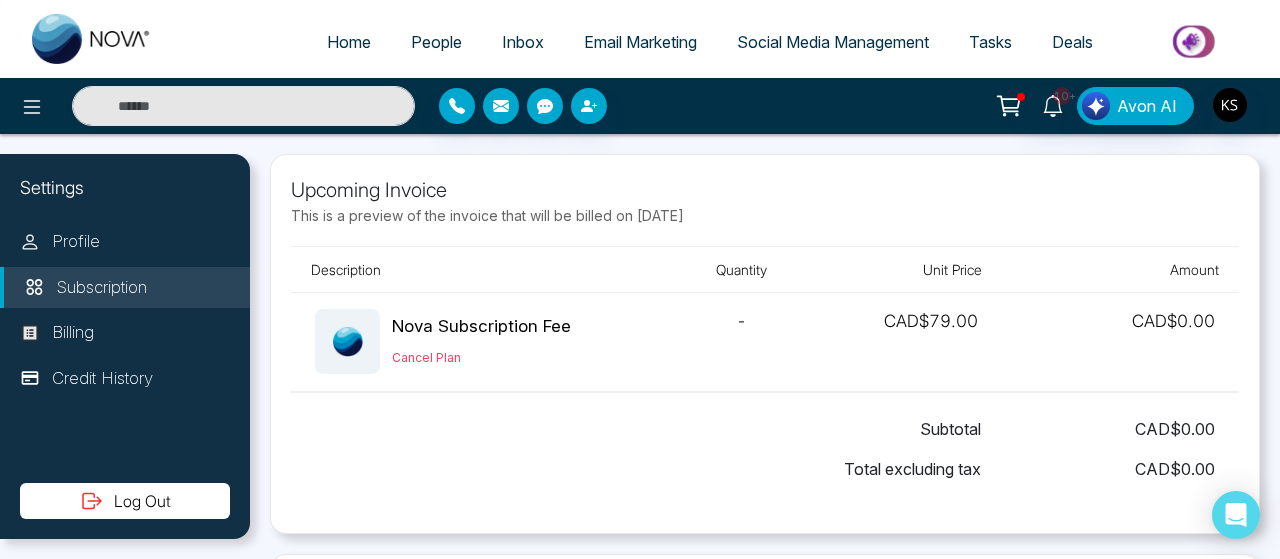 click on "Home" at bounding box center [349, 42] 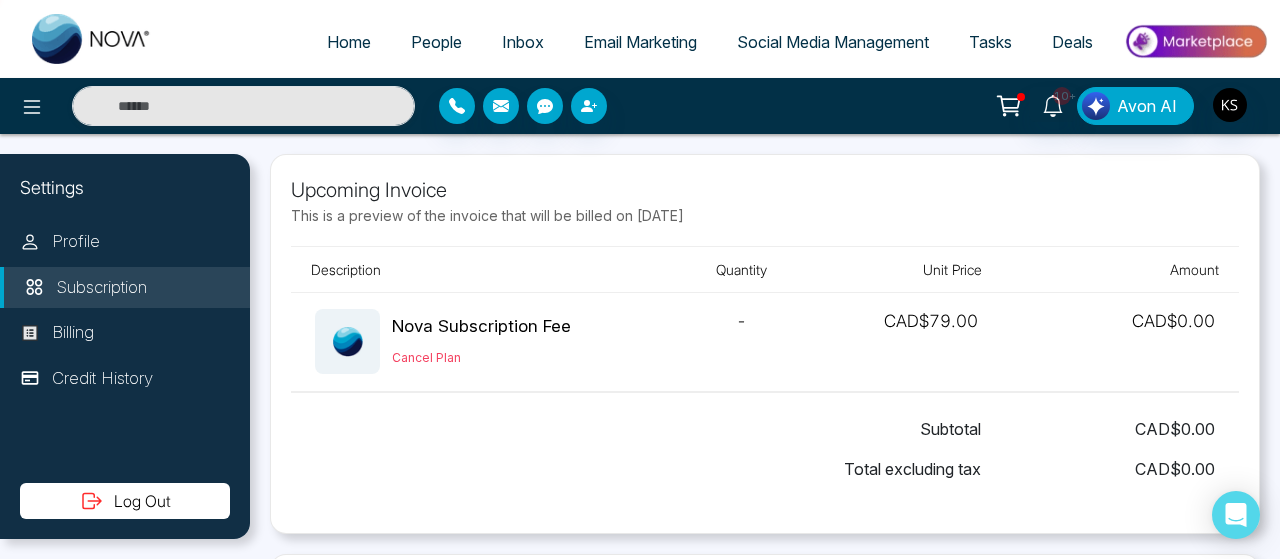 select on "*" 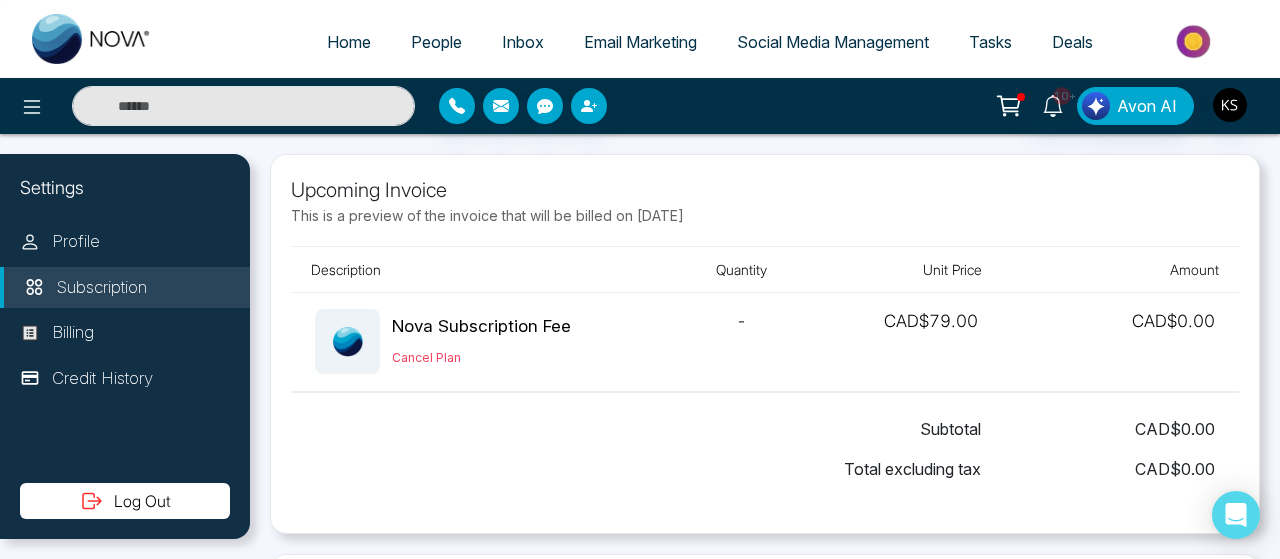 select on "*" 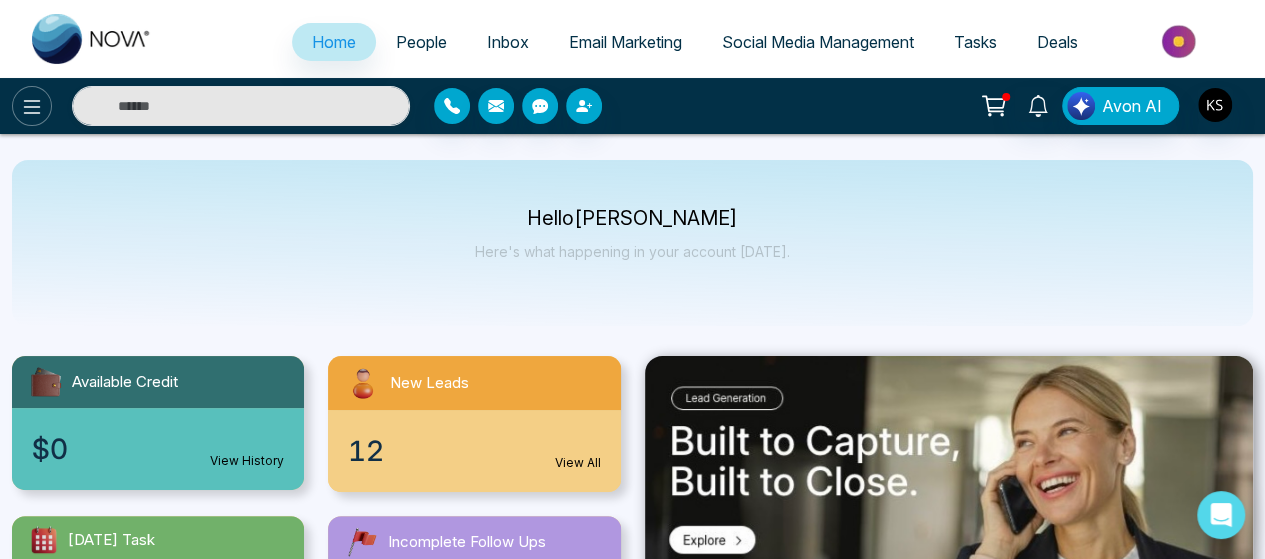 click 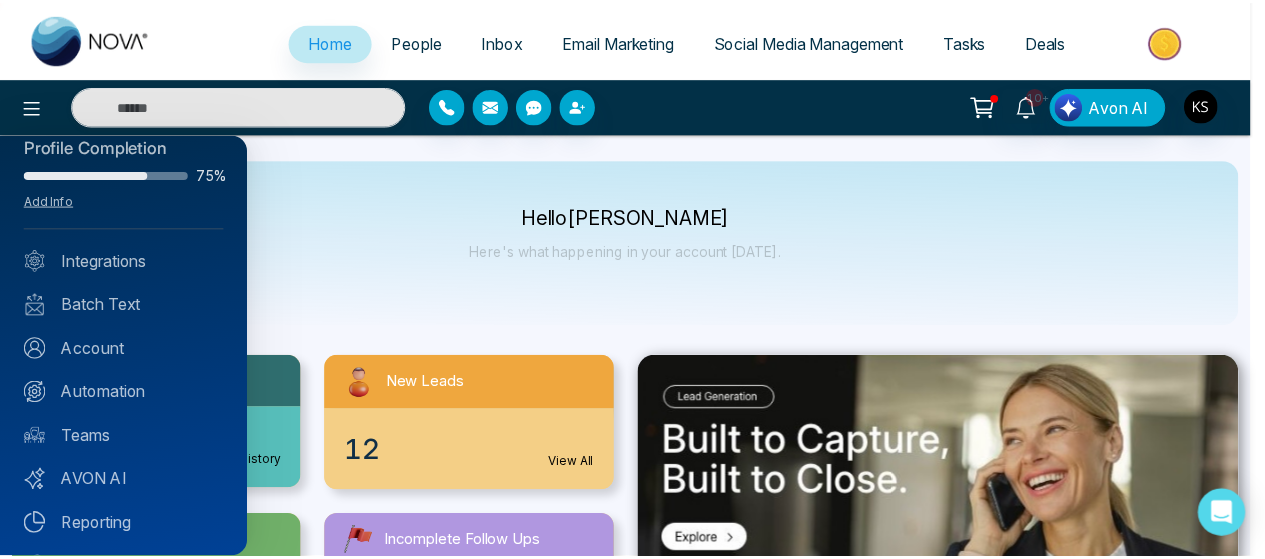 scroll, scrollTop: 0, scrollLeft: 0, axis: both 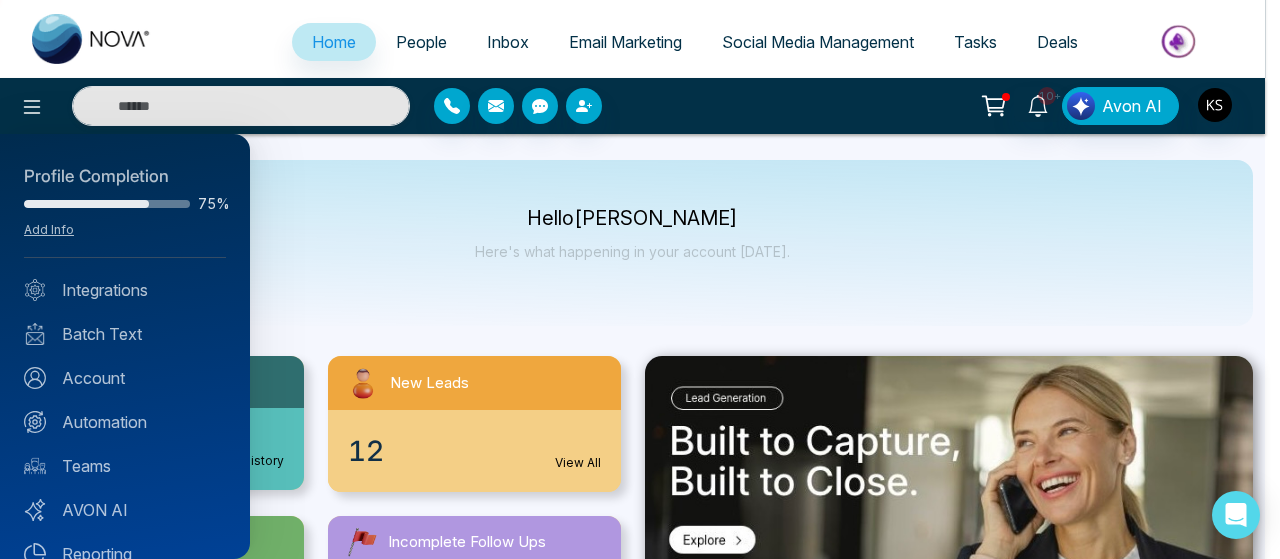 click at bounding box center [640, 279] 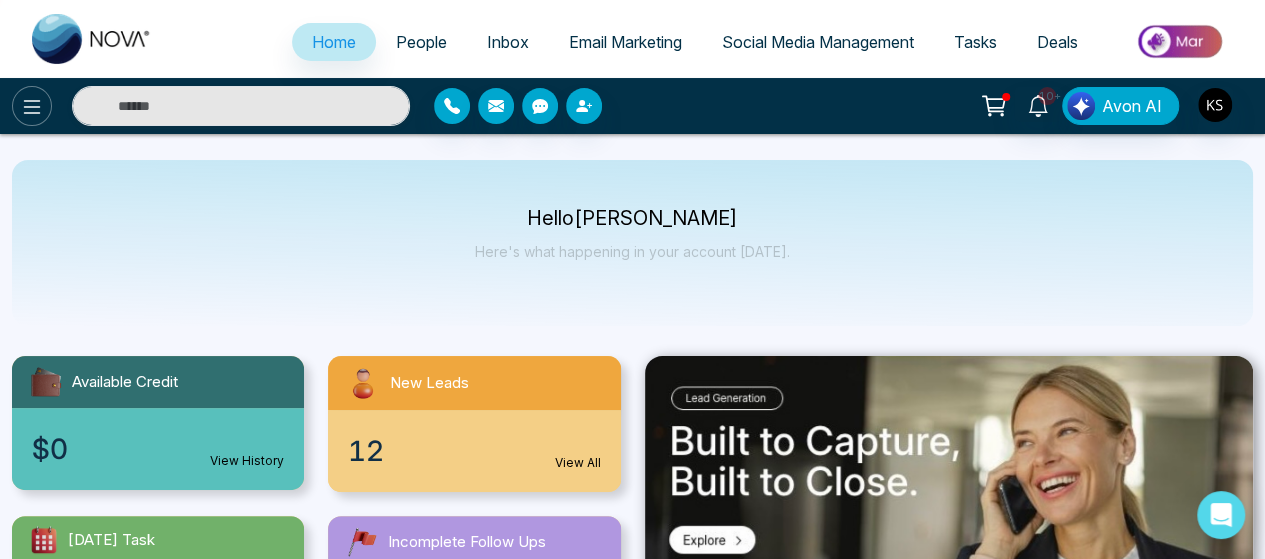 click 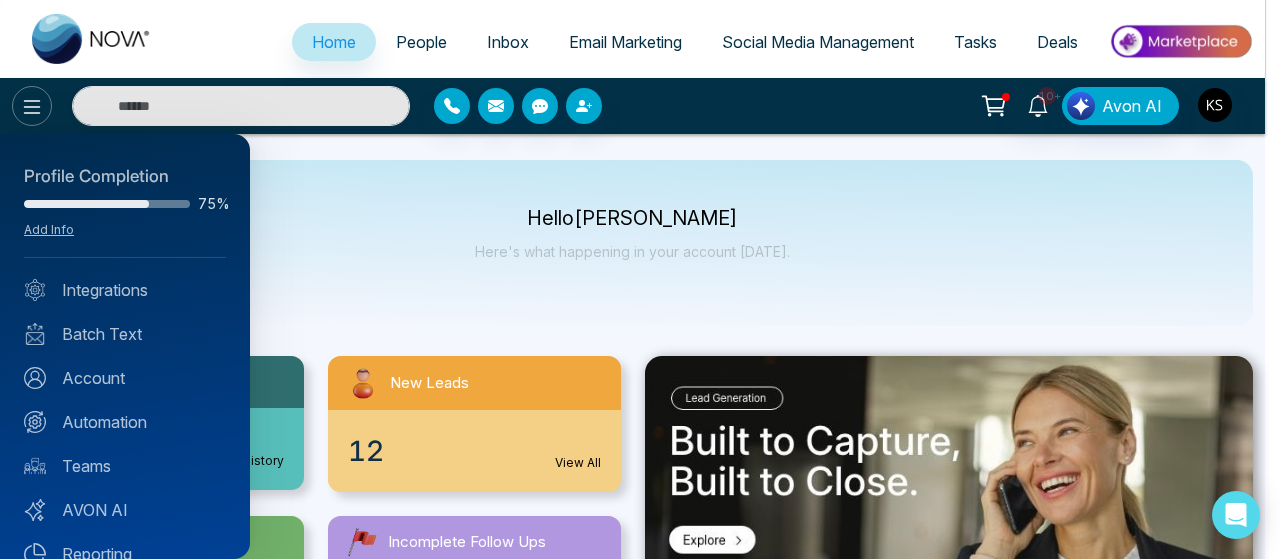 click at bounding box center (640, 279) 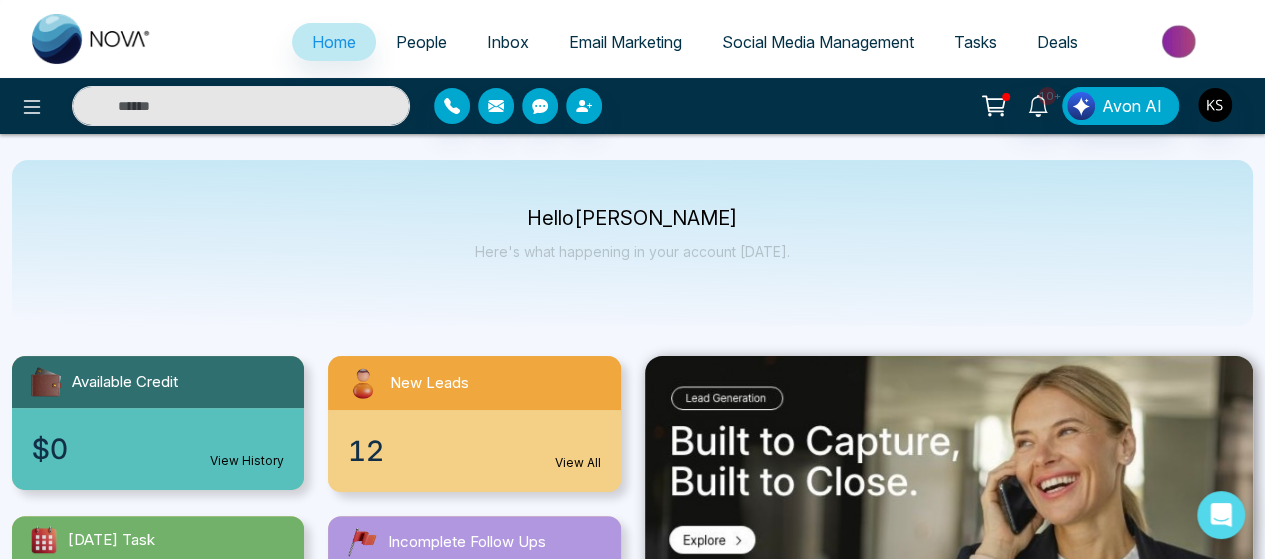 click on "Home" at bounding box center [334, 42] 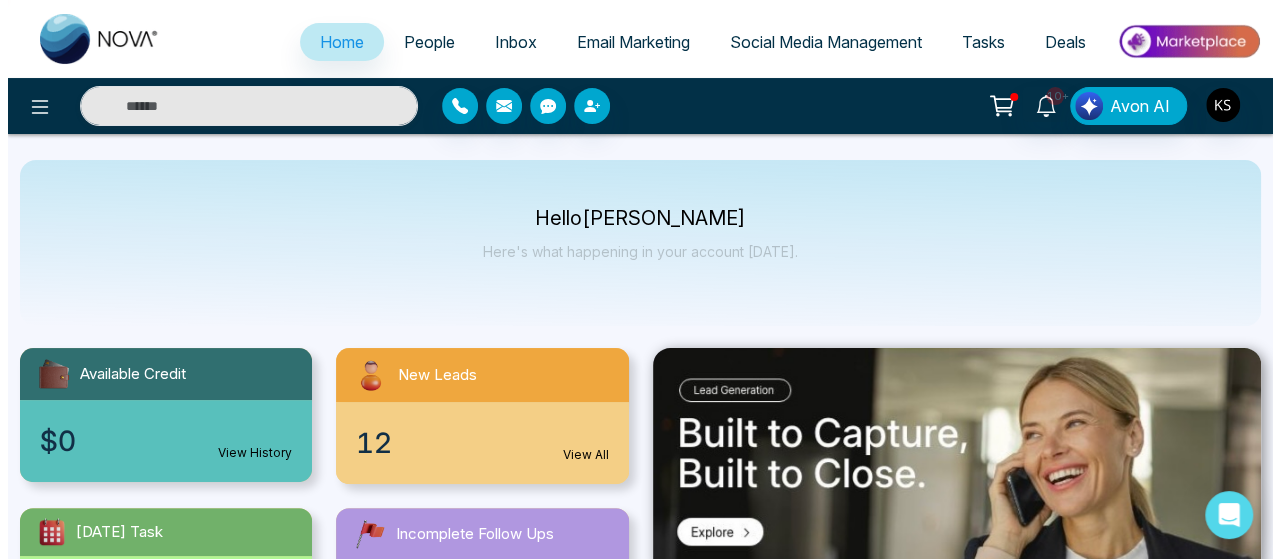 scroll, scrollTop: 0, scrollLeft: 0, axis: both 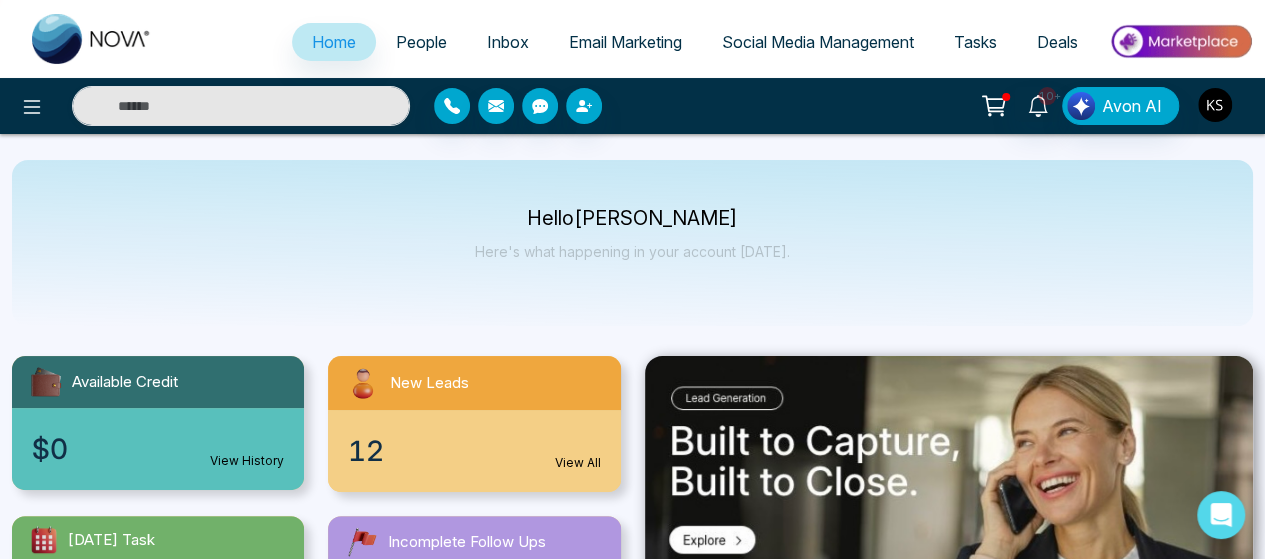 click at bounding box center [1215, 105] 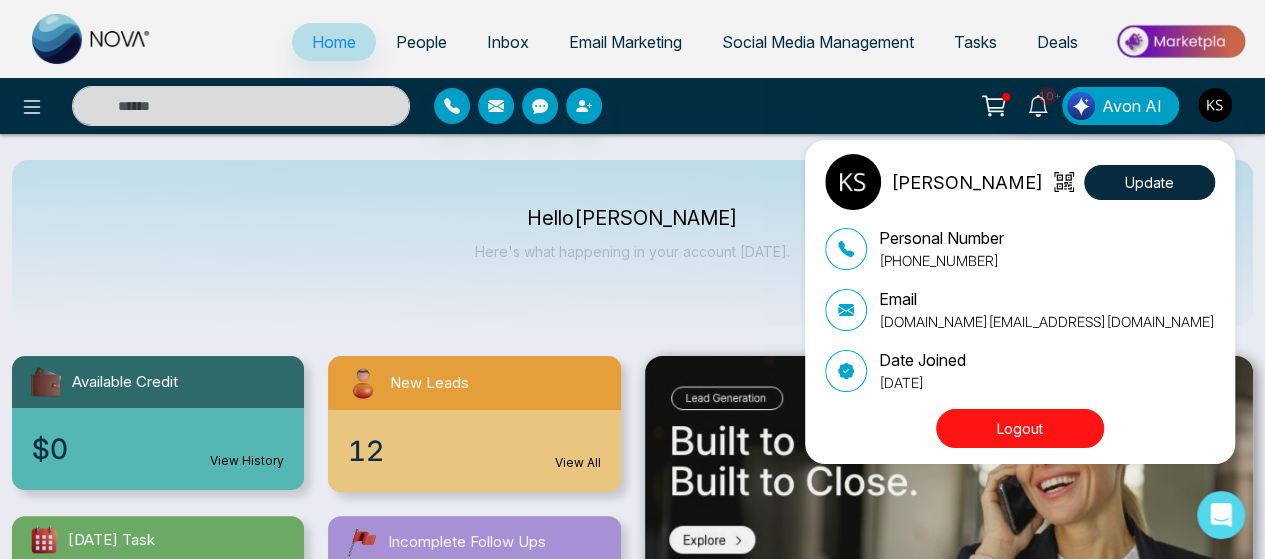 click on "[PERSON_NAME] Update Personal Number [PHONE_NUMBER] Email [DOMAIN_NAME][EMAIL_ADDRESS][DOMAIN_NAME] Date Joined [DATE] Logout" at bounding box center [632, 279] 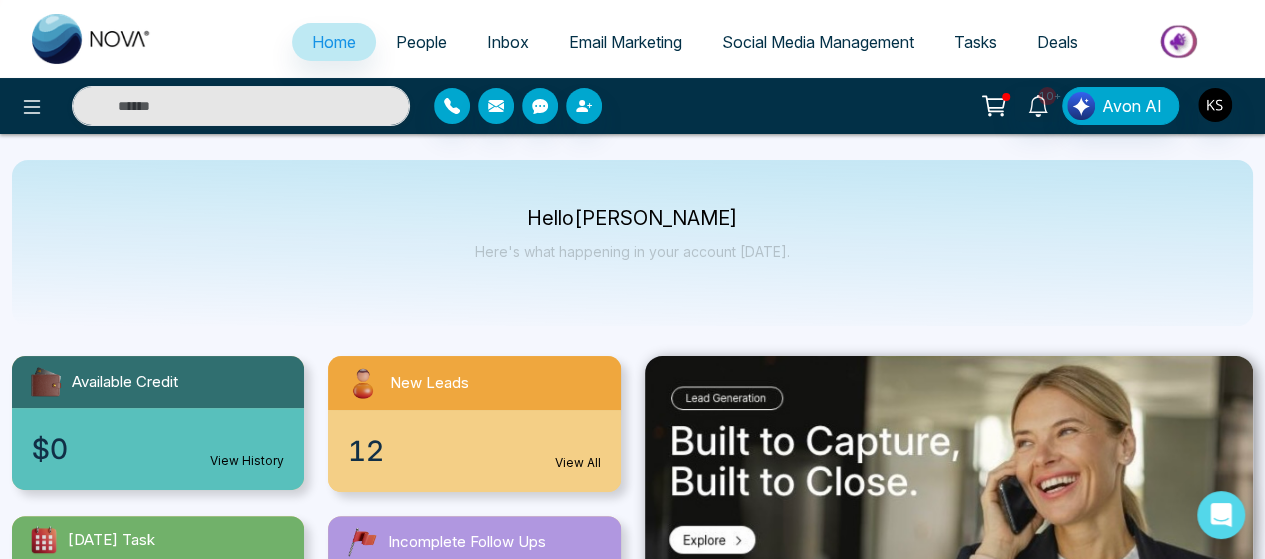 click 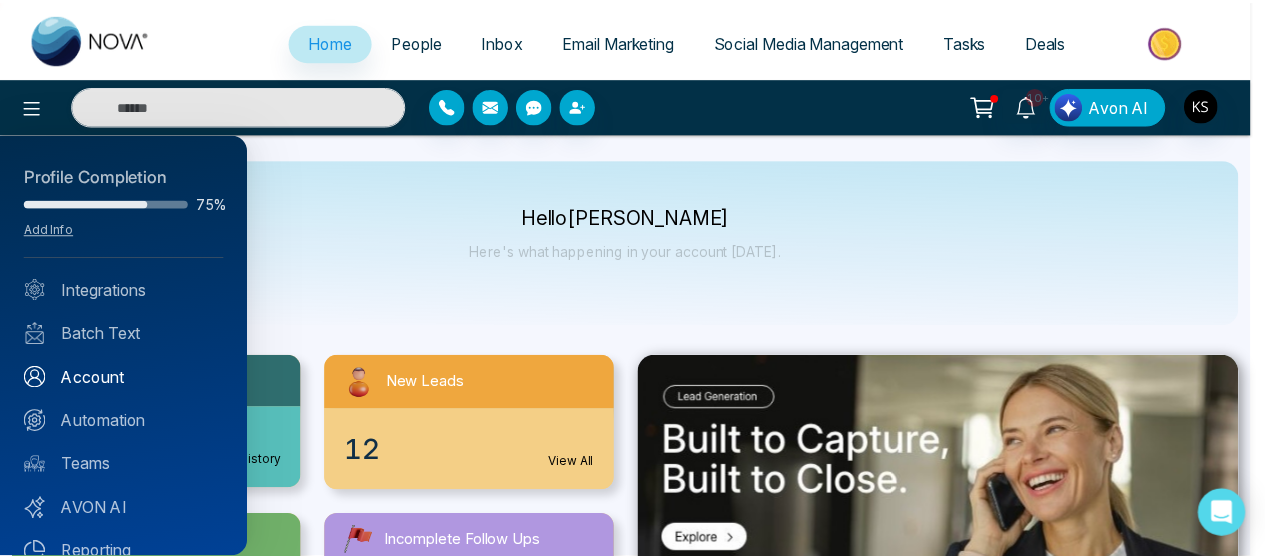 scroll, scrollTop: 138, scrollLeft: 0, axis: vertical 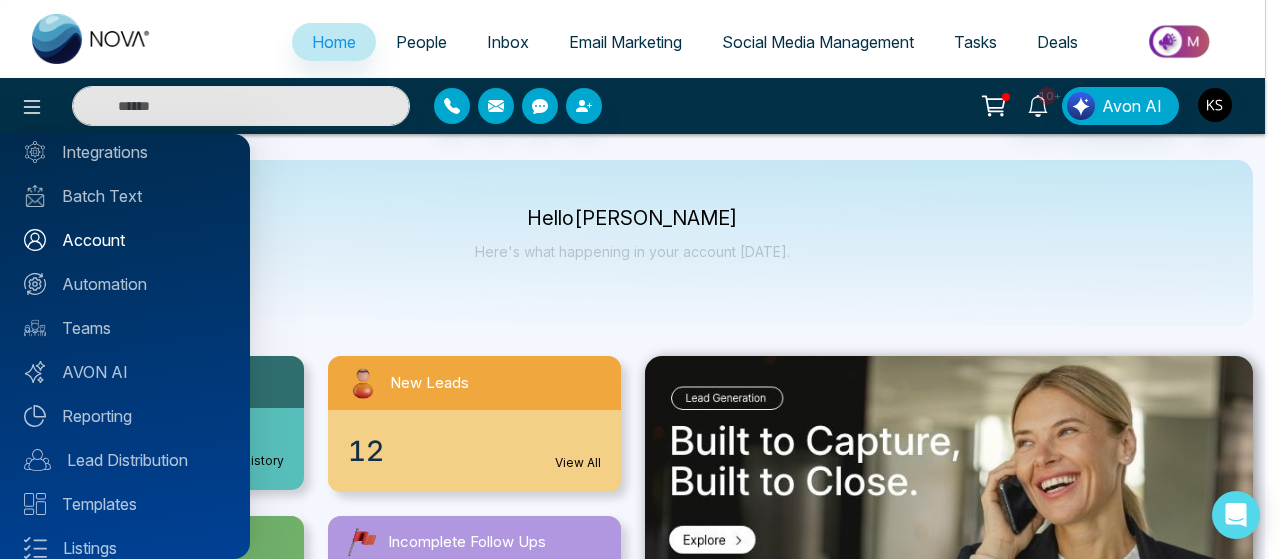 click on "Account" at bounding box center (125, 240) 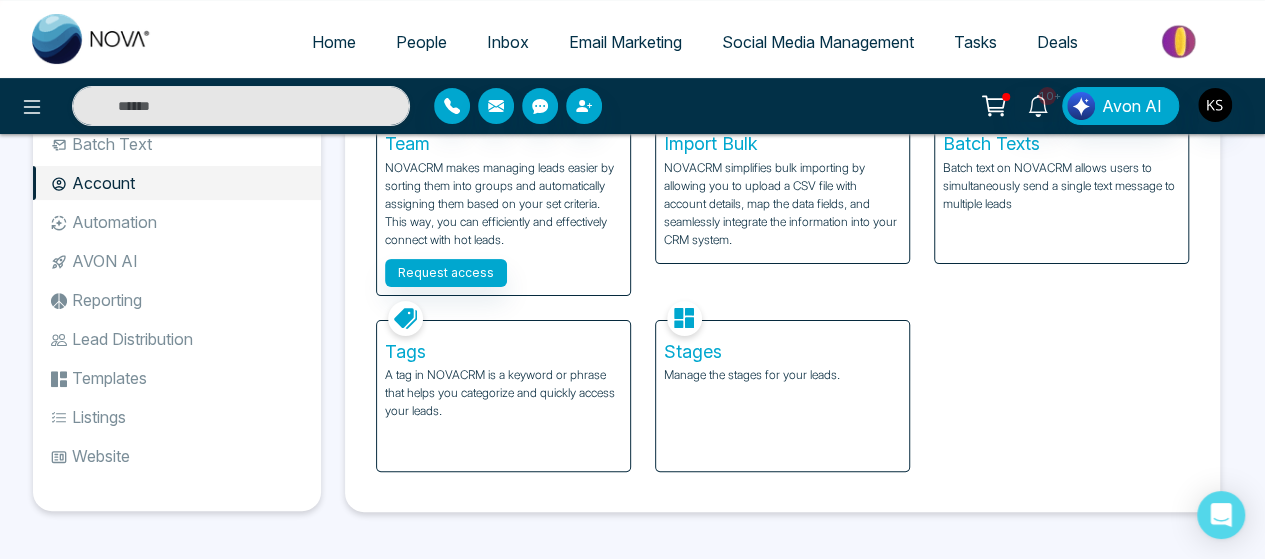 scroll, scrollTop: 0, scrollLeft: 0, axis: both 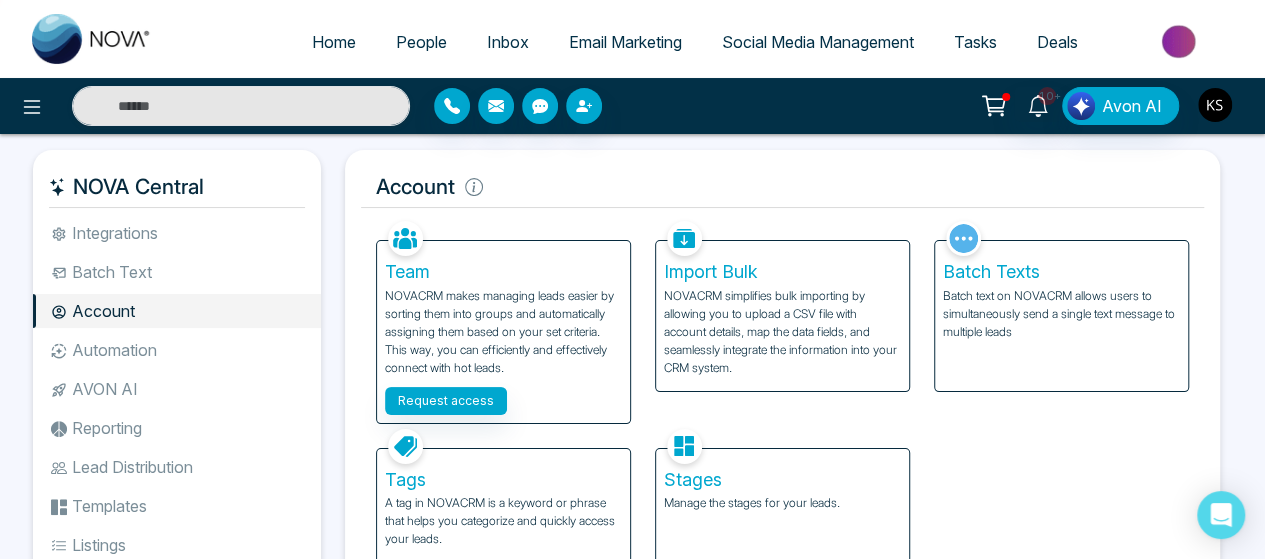 click at bounding box center [1215, 105] 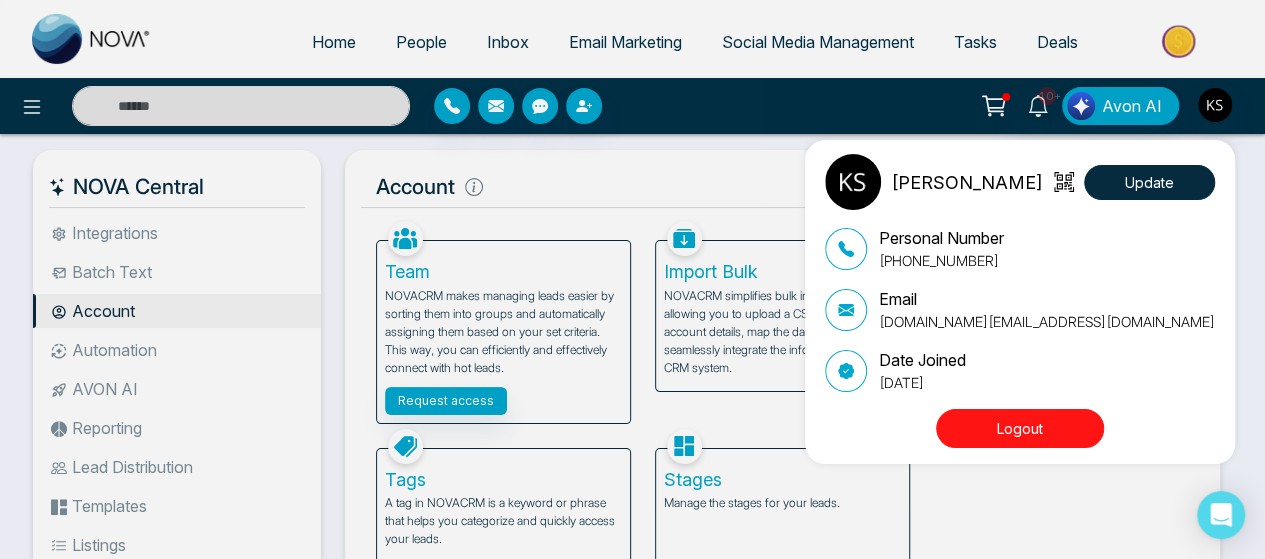 click on "Logout" at bounding box center (1020, 428) 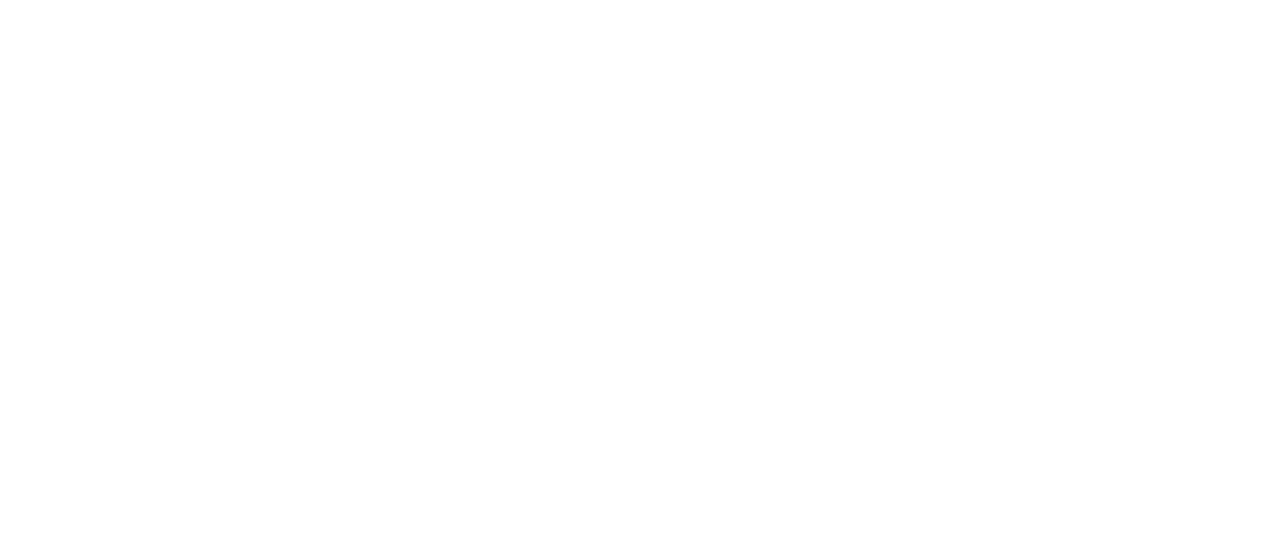scroll, scrollTop: 0, scrollLeft: 0, axis: both 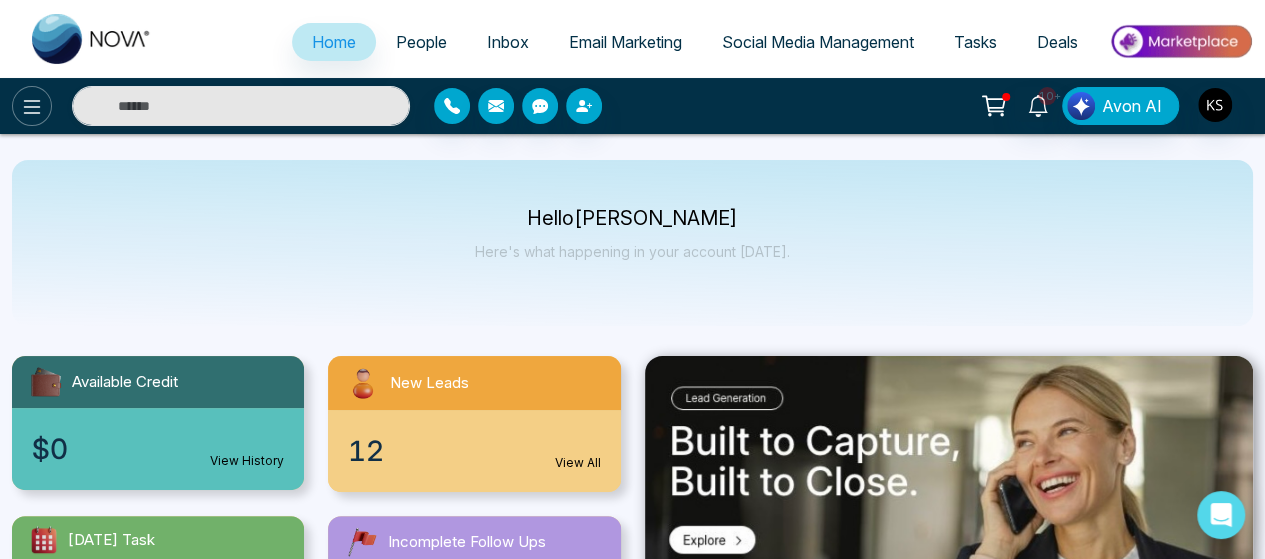 click 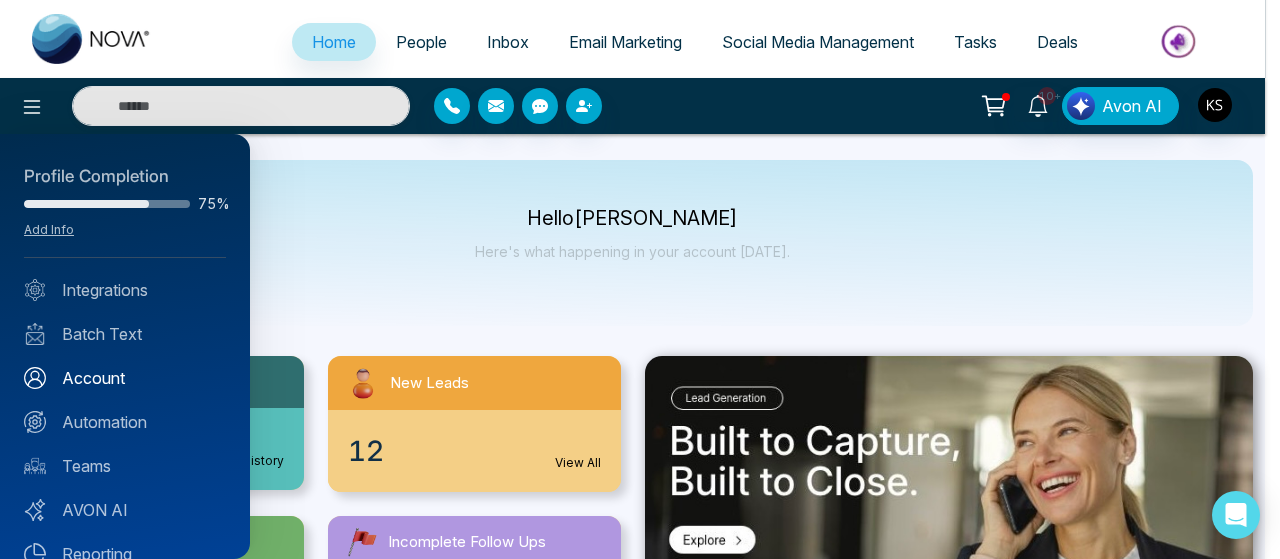click on "Account" at bounding box center [125, 378] 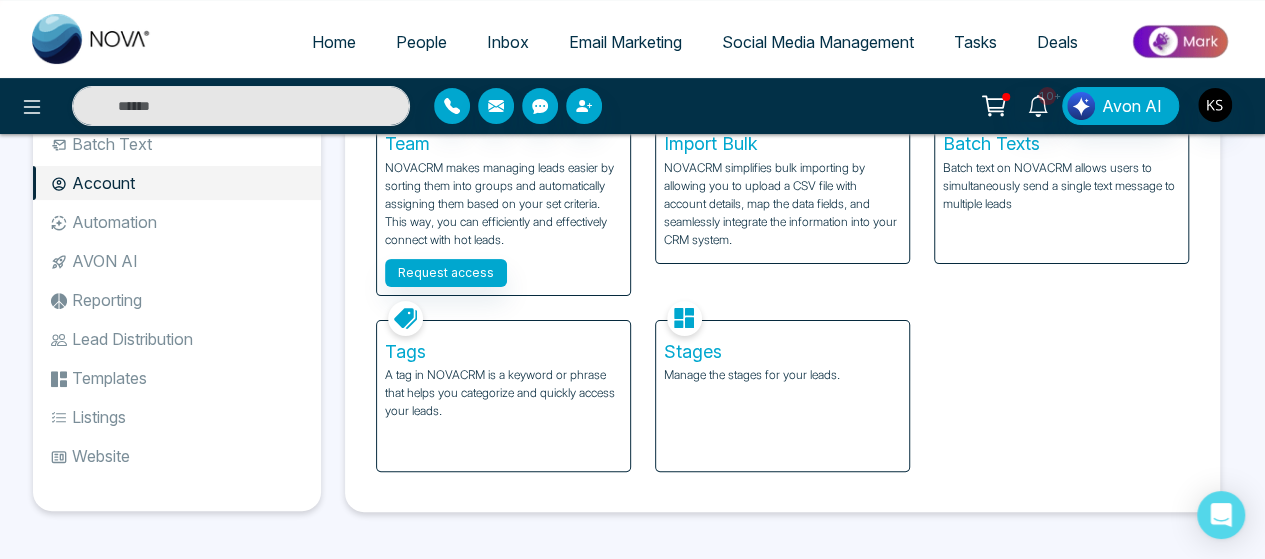 scroll, scrollTop: 0, scrollLeft: 0, axis: both 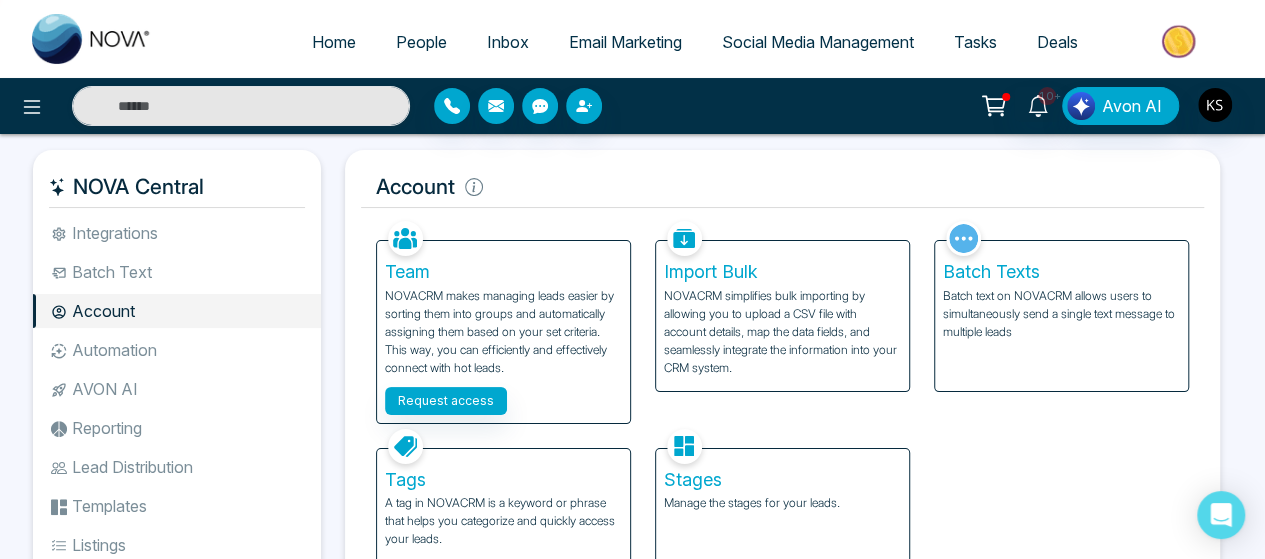 click on "Batch text on NOVACRM allows users to simultaneously send a single text message to multiple leads" at bounding box center (1061, 314) 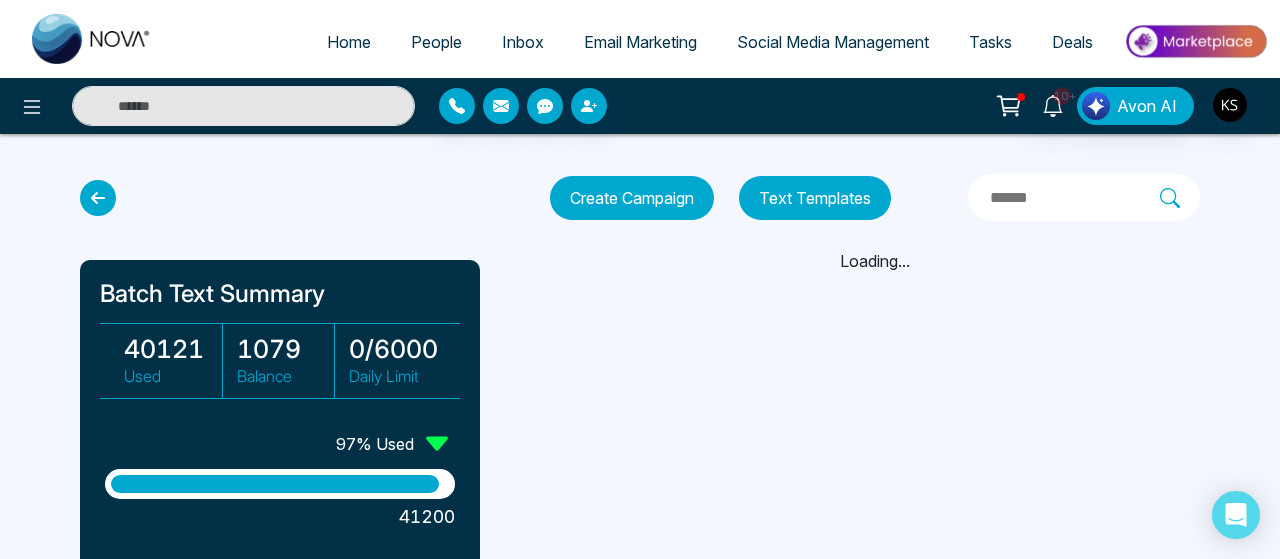 click 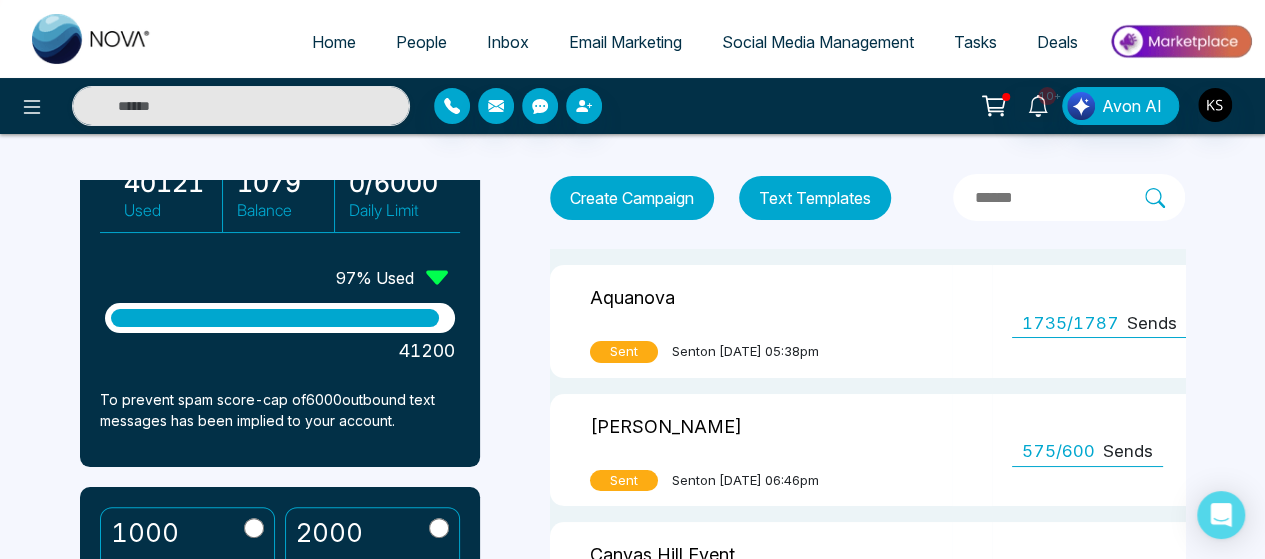scroll, scrollTop: 0, scrollLeft: 0, axis: both 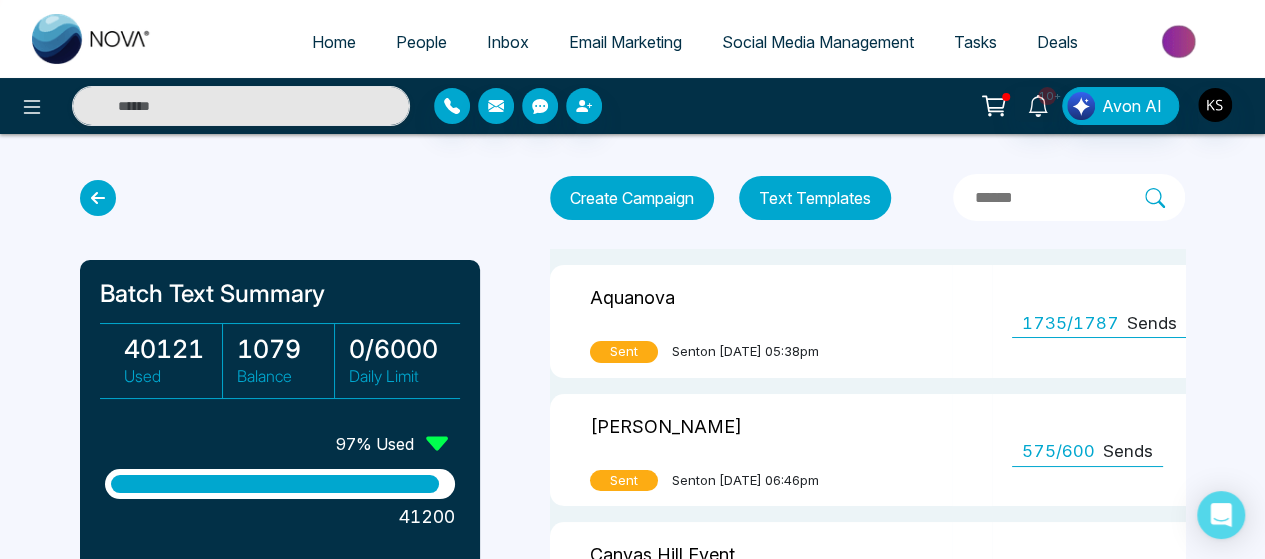 click on "0 / 6000" at bounding box center [398, 349] 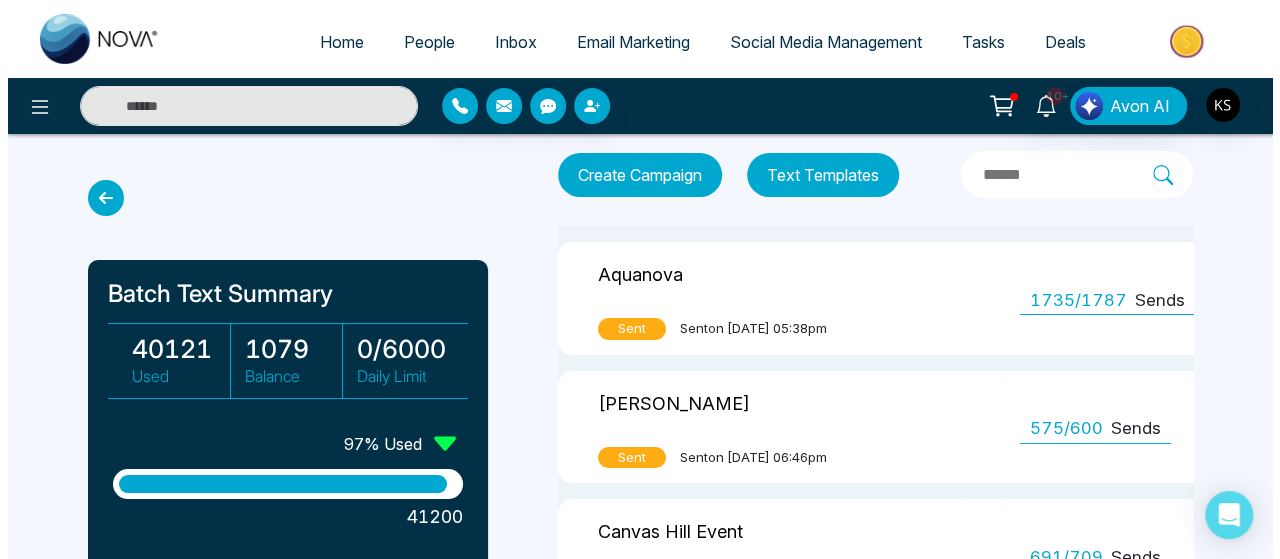 scroll, scrollTop: 0, scrollLeft: 0, axis: both 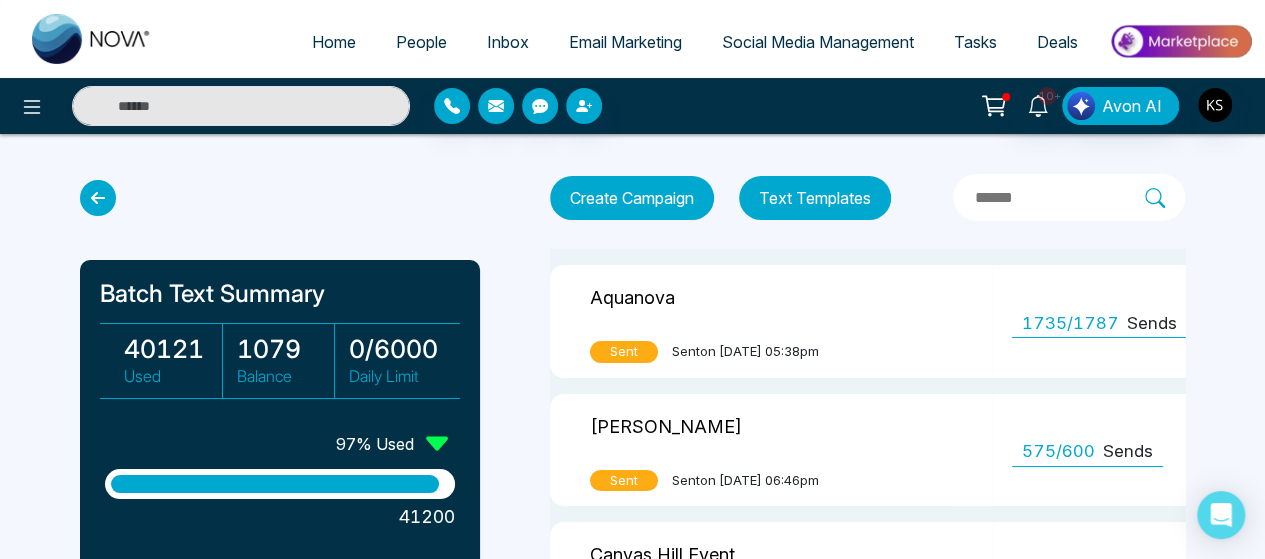 click on "Text Templates" at bounding box center (815, 198) 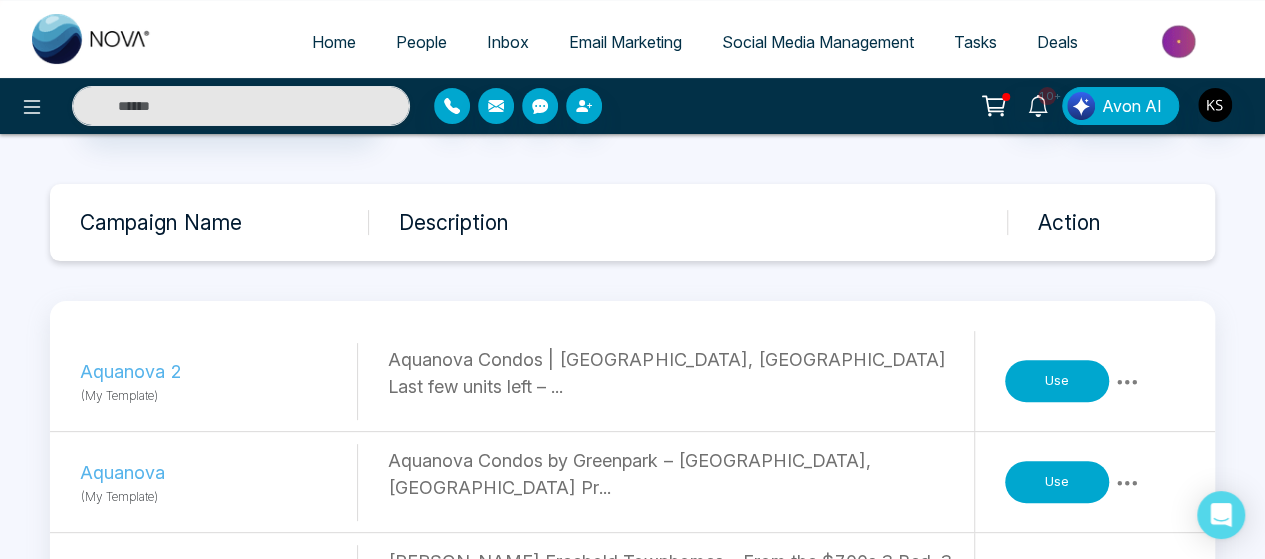 scroll, scrollTop: 122, scrollLeft: 0, axis: vertical 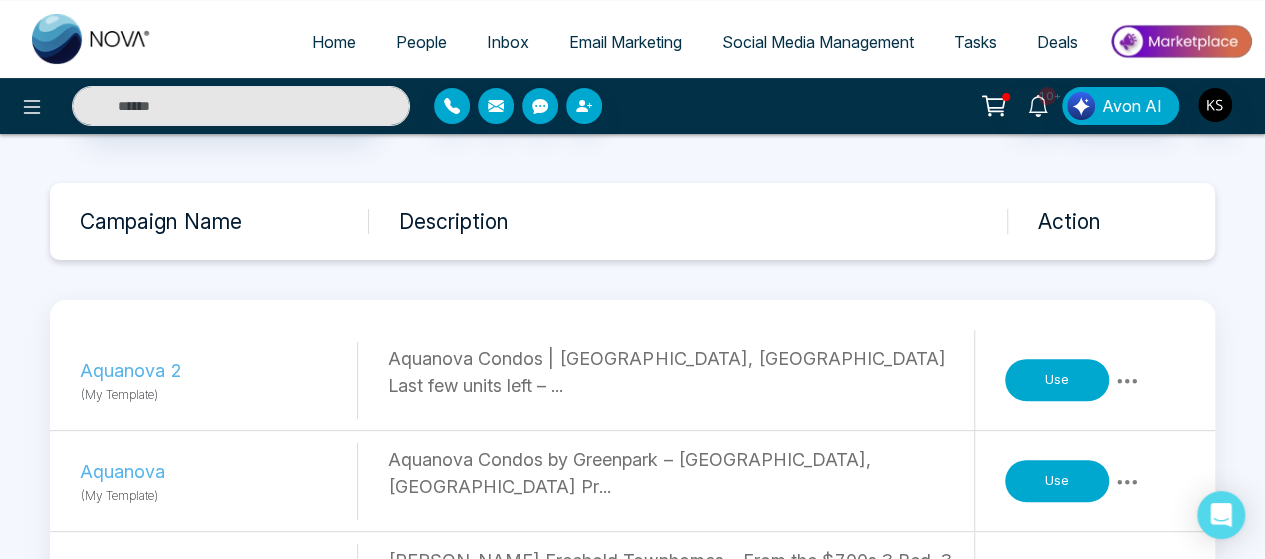 click at bounding box center [1127, 380] 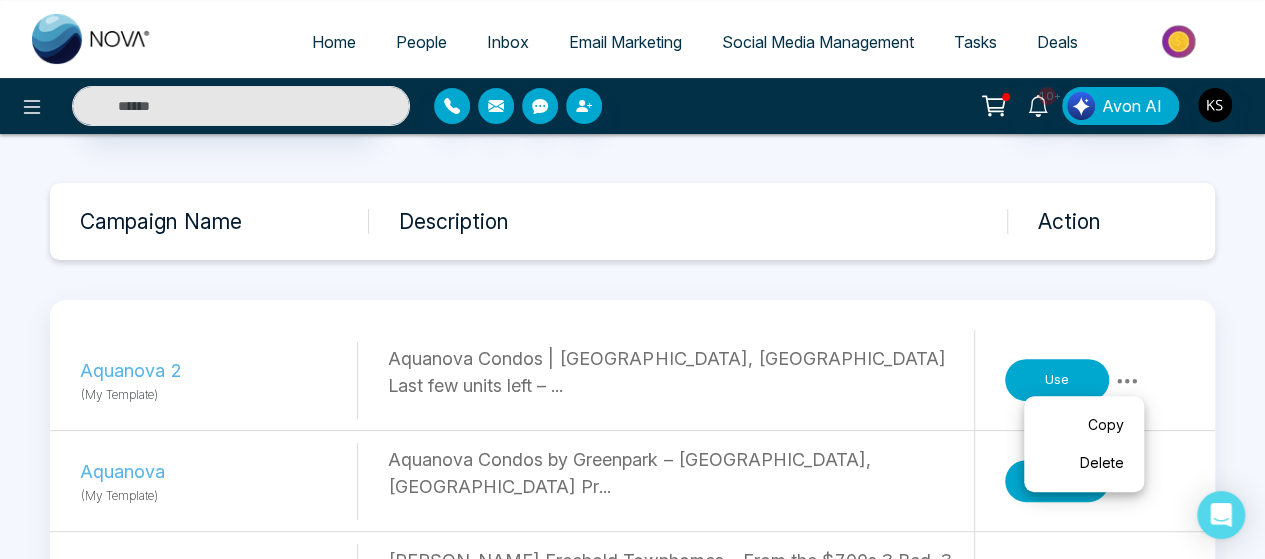 click on "Use" at bounding box center (1057, 380) 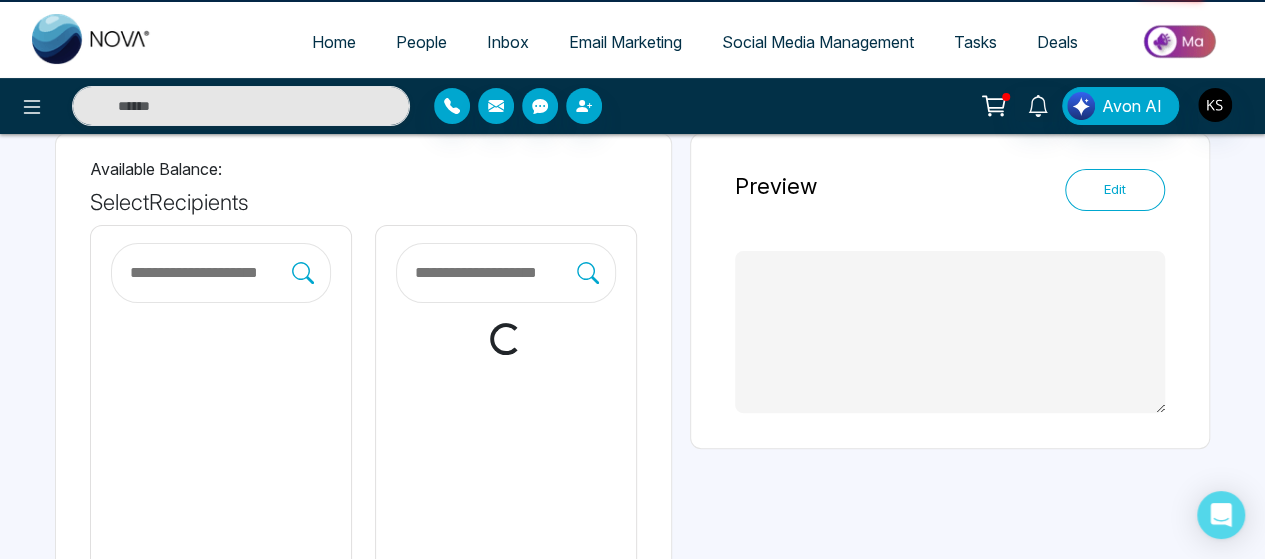 scroll, scrollTop: 0, scrollLeft: 0, axis: both 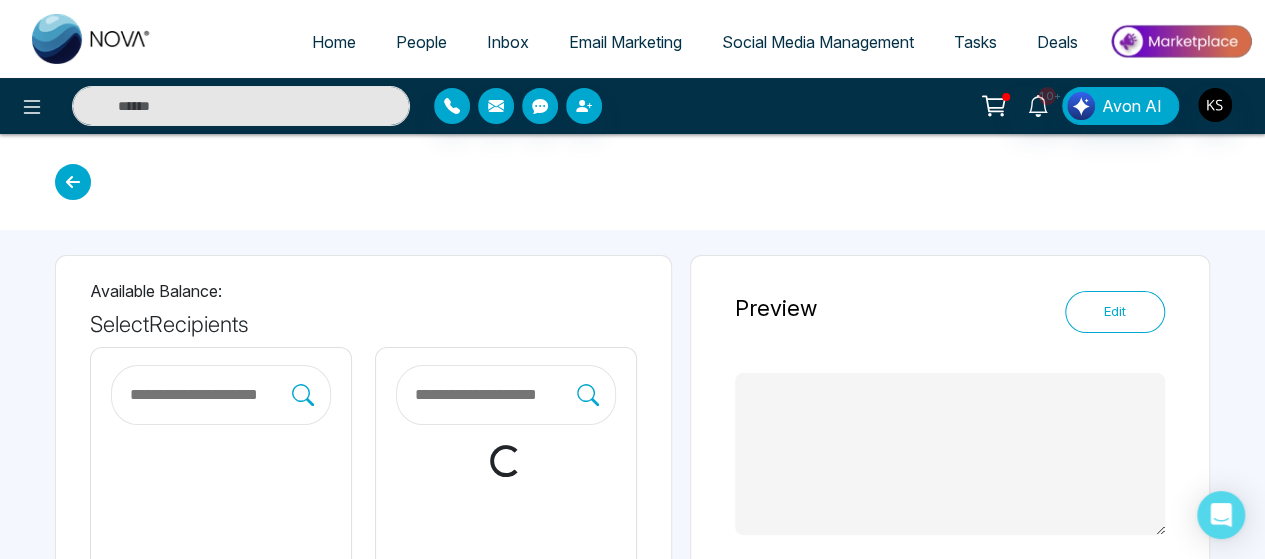 type on "**********" 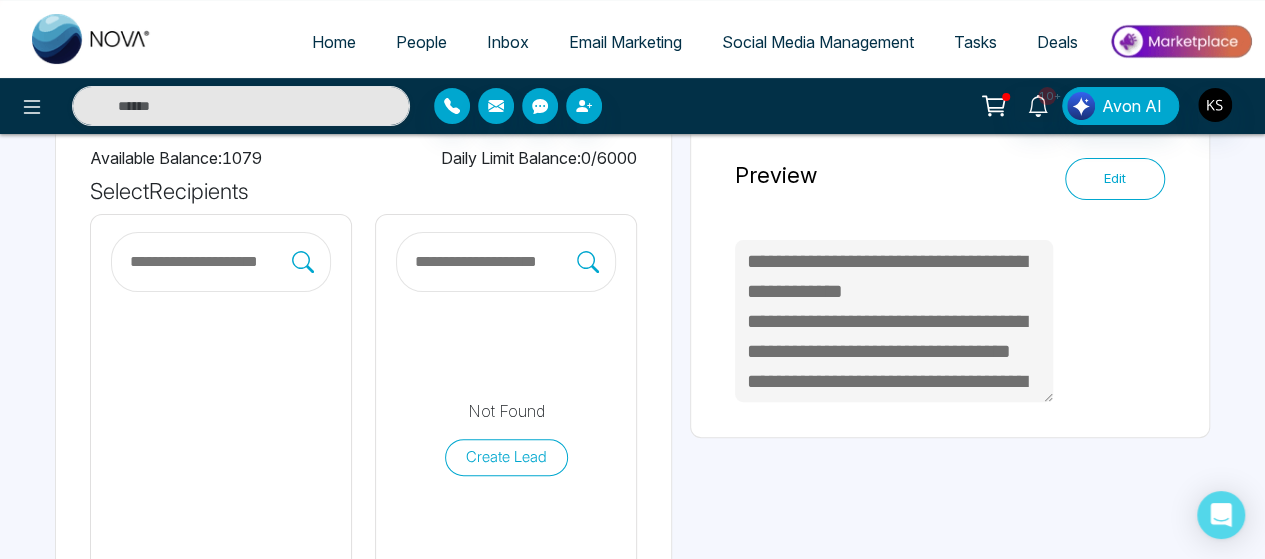 scroll, scrollTop: 132, scrollLeft: 0, axis: vertical 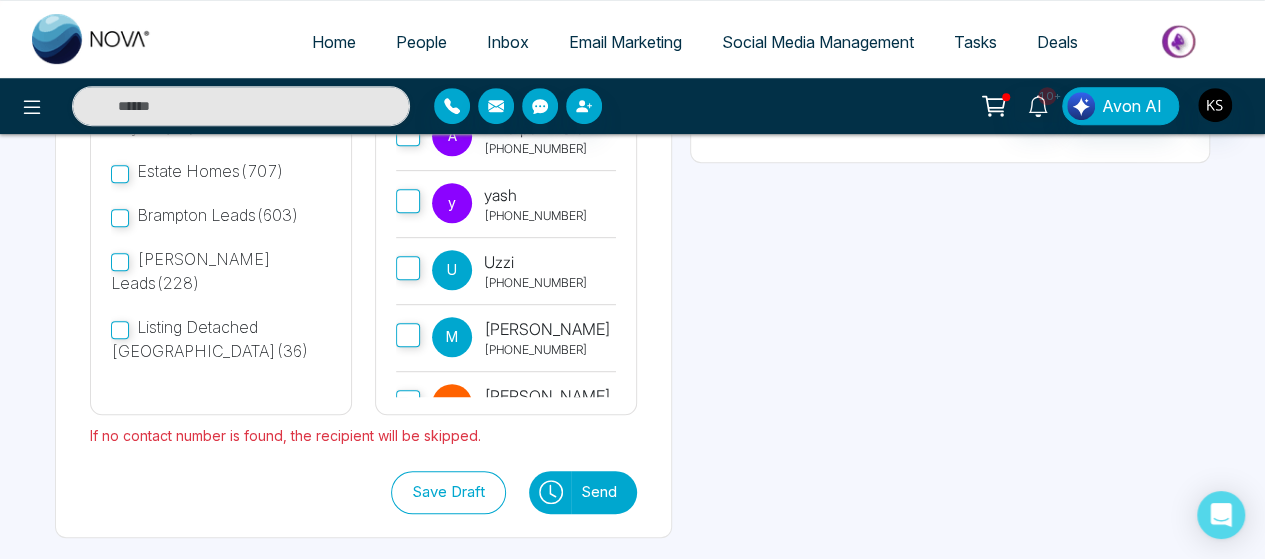 click on "Send" at bounding box center [604, 492] 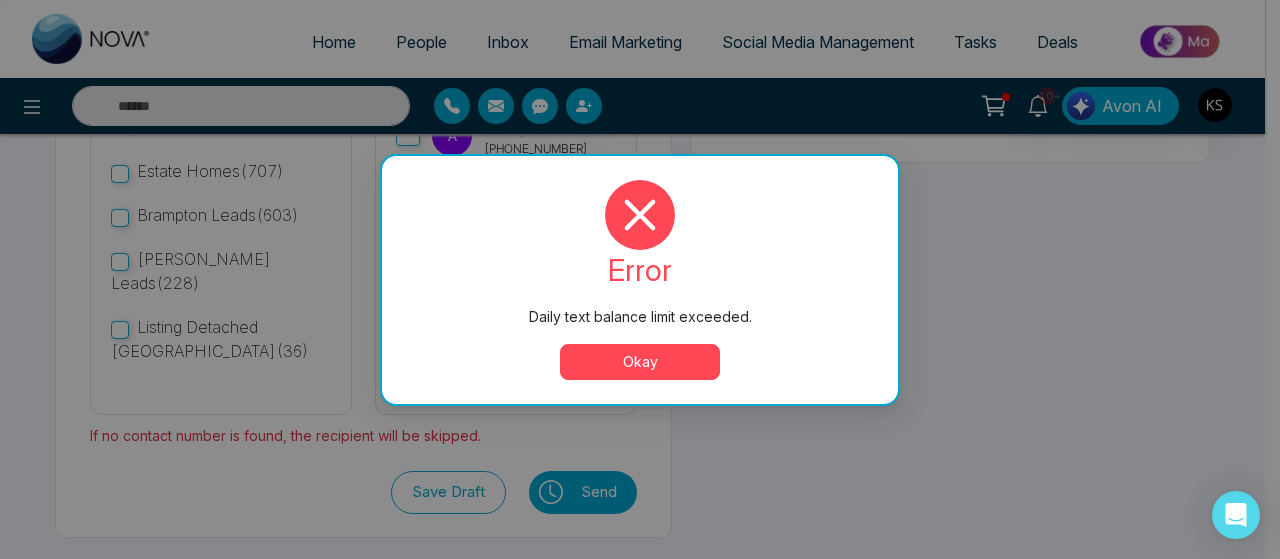 click on "Okay" at bounding box center [640, 362] 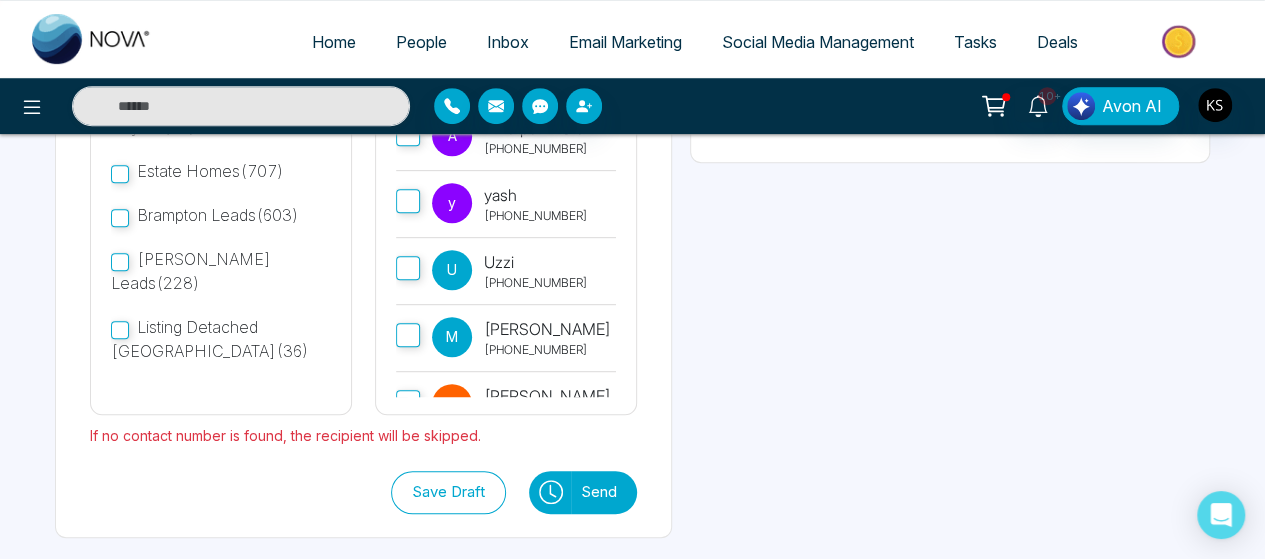 scroll, scrollTop: 244, scrollLeft: 0, axis: vertical 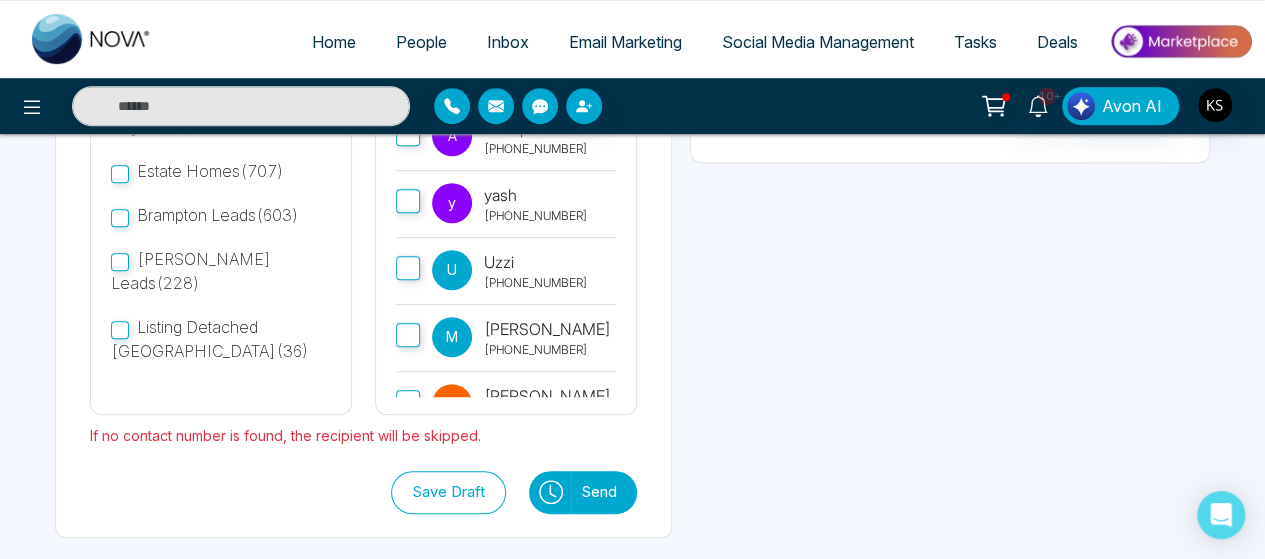 click on "Send" at bounding box center [604, 492] 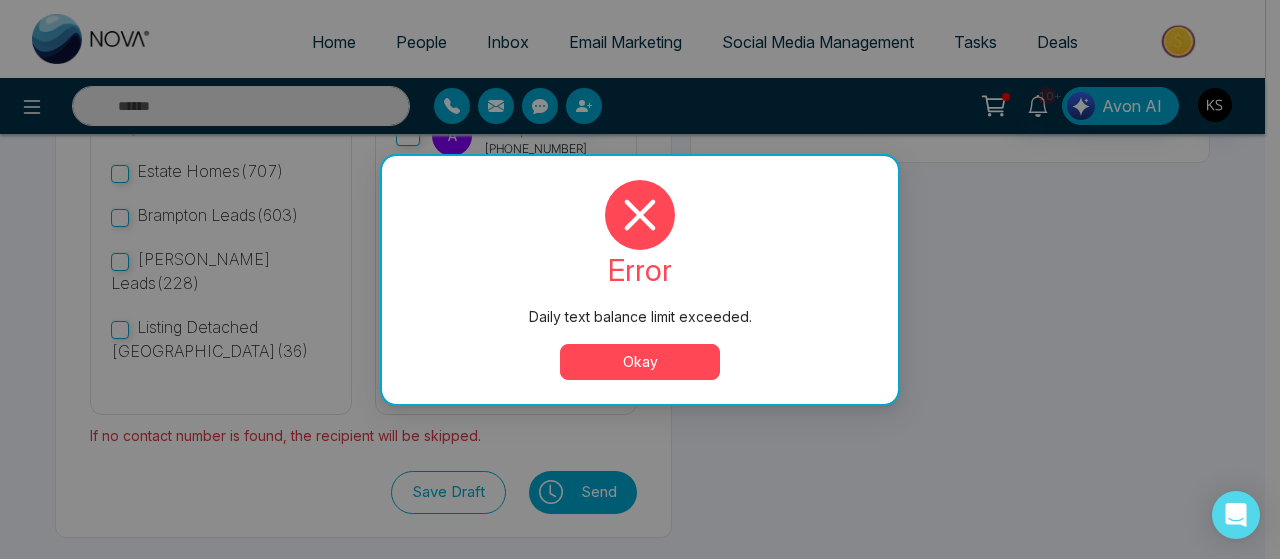 click on "Okay" at bounding box center [640, 362] 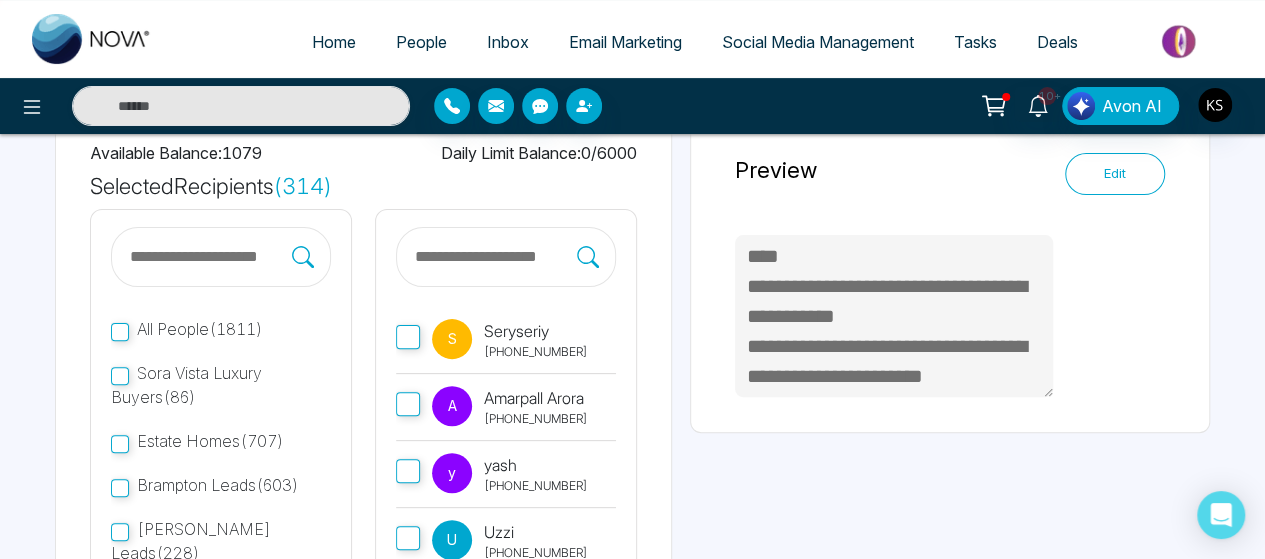 scroll, scrollTop: 0, scrollLeft: 0, axis: both 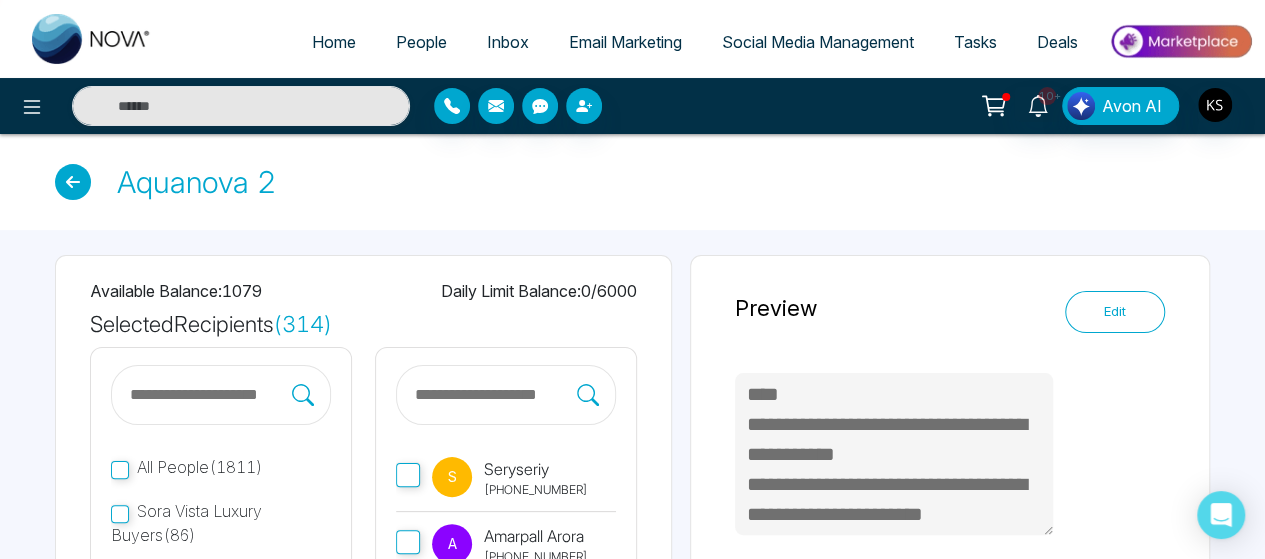 click on "Aquanova 2" at bounding box center [632, 182] 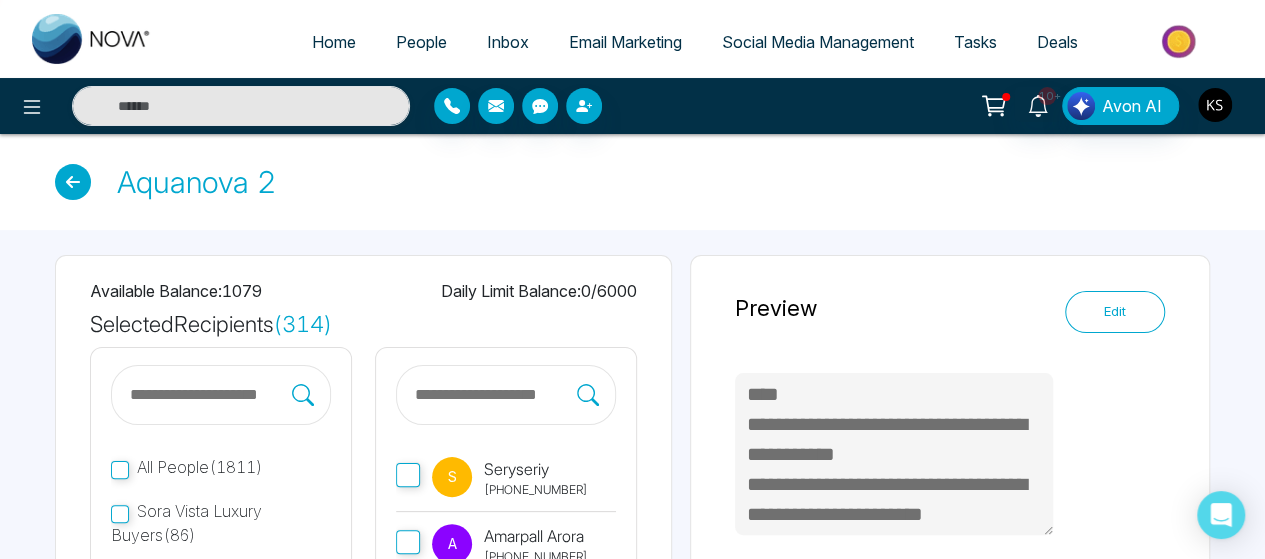 click at bounding box center [1215, 105] 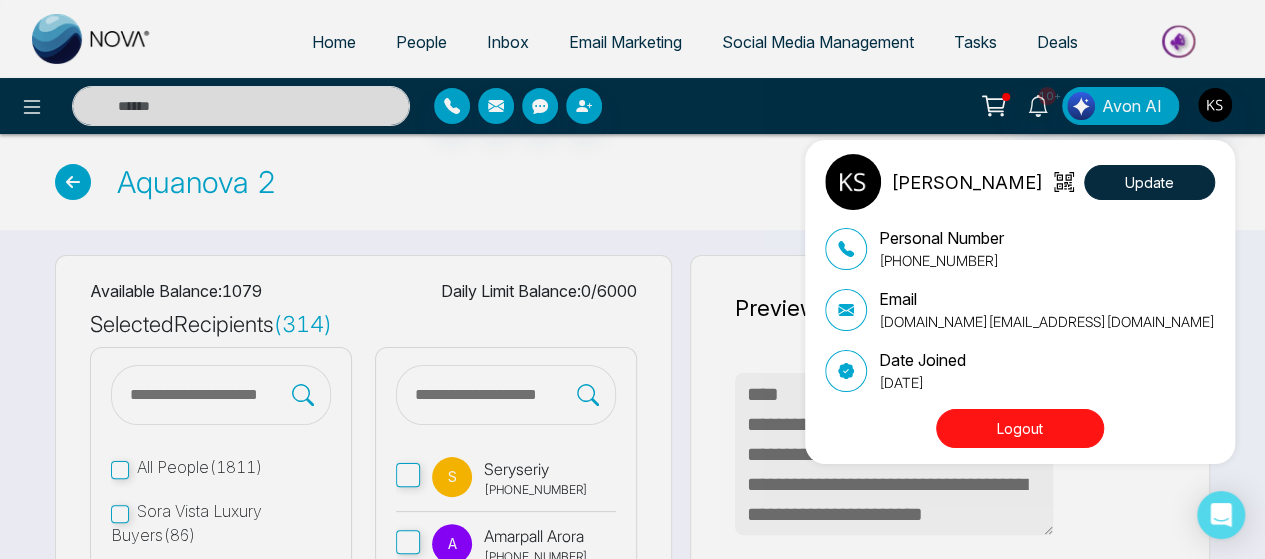 click on "[PERSON_NAME] Update Personal Number [PHONE_NUMBER] Email [DOMAIN_NAME][EMAIL_ADDRESS][DOMAIN_NAME] Date Joined [DATE] Logout" at bounding box center [632, 279] 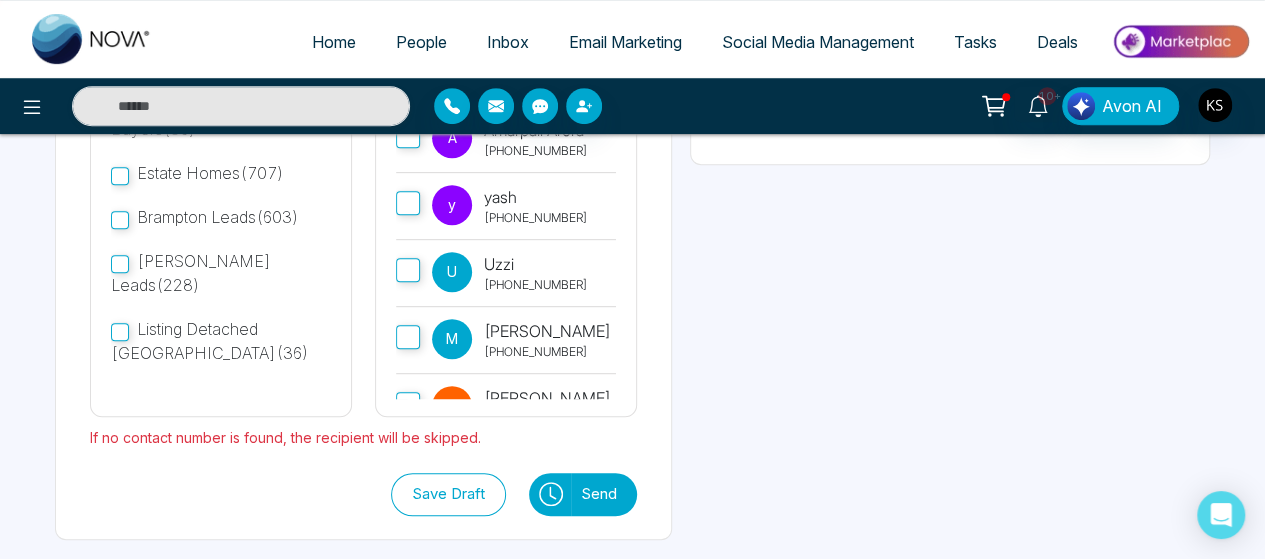 scroll, scrollTop: 408, scrollLeft: 0, axis: vertical 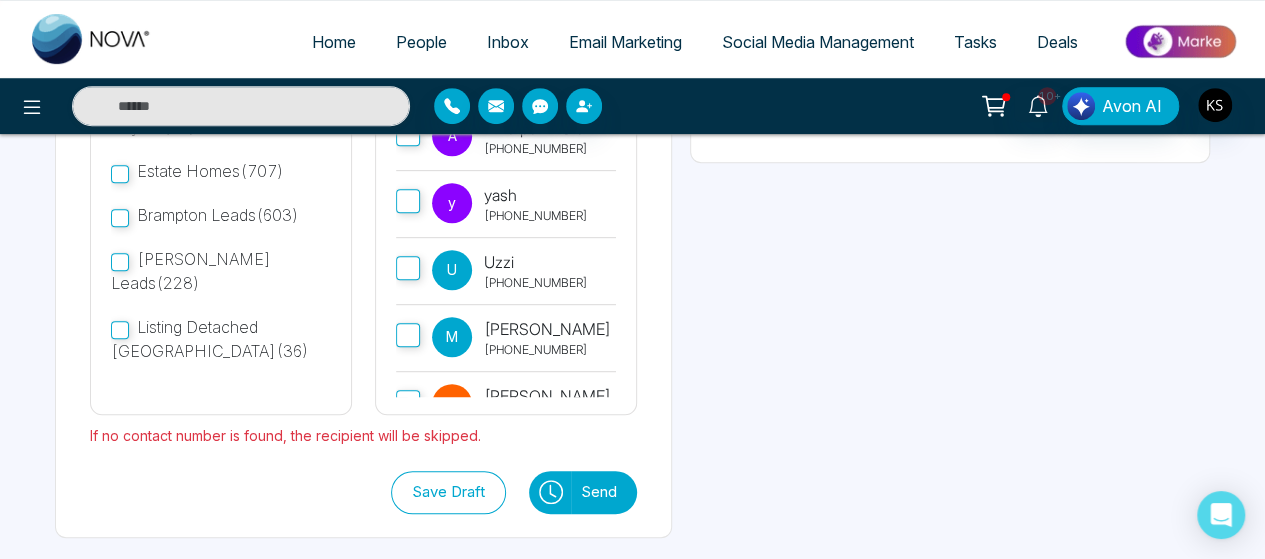 click on "Send" at bounding box center [604, 492] 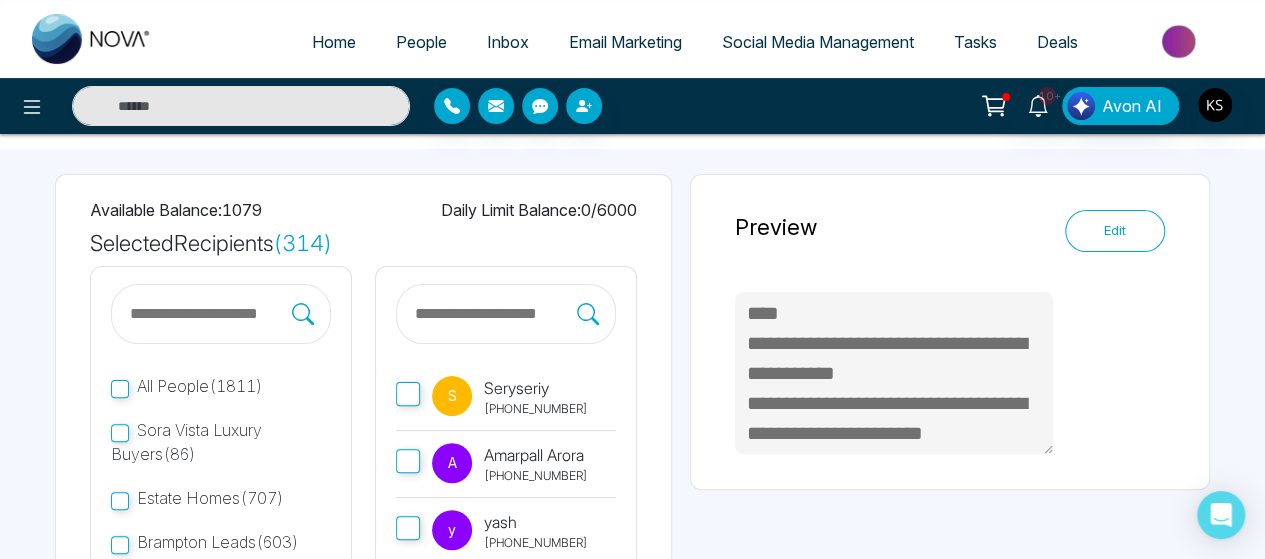scroll, scrollTop: 0, scrollLeft: 0, axis: both 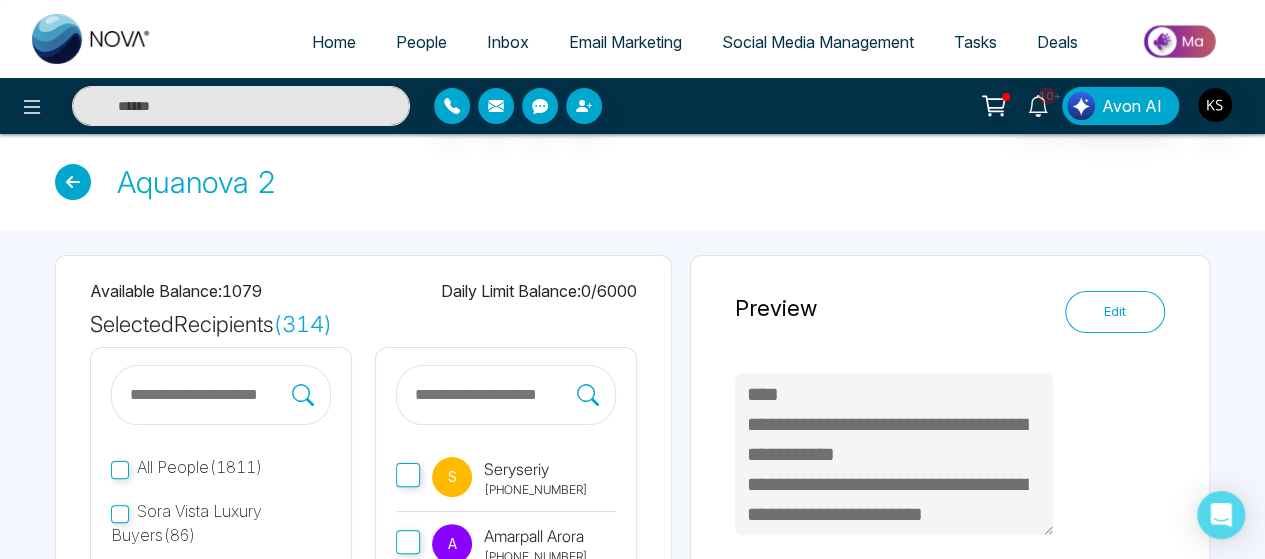 click on "Home" at bounding box center (334, 42) 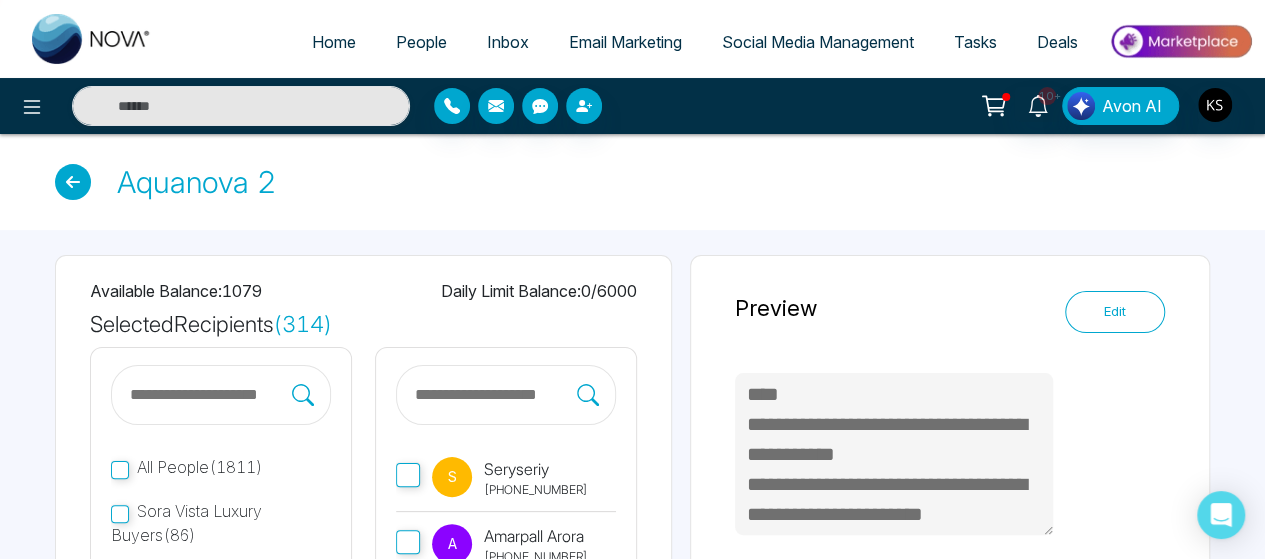 select on "*" 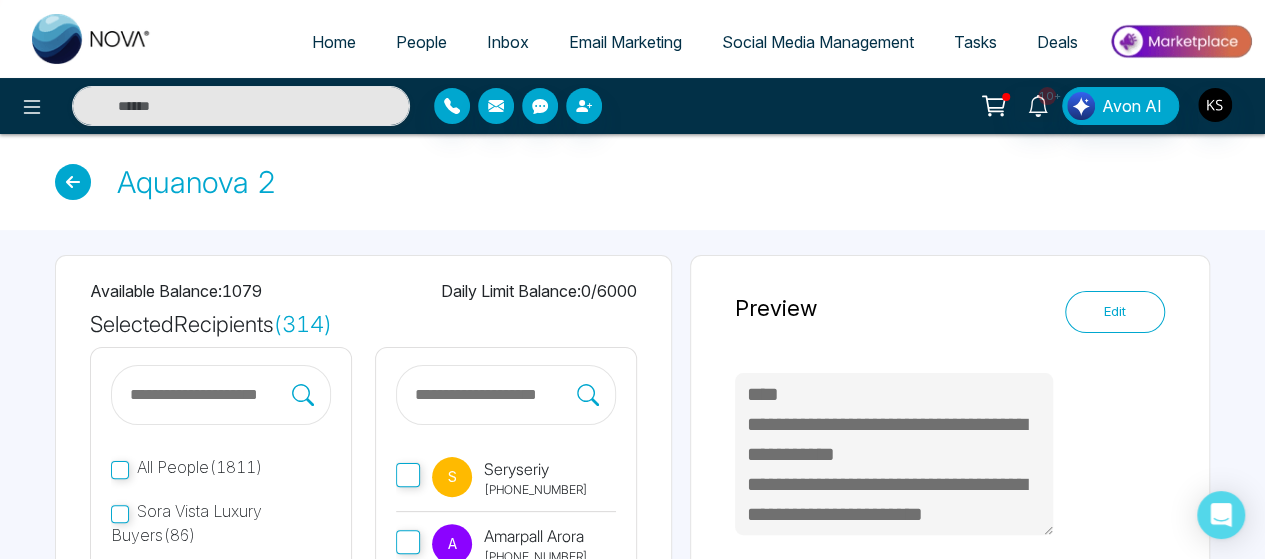 select on "*" 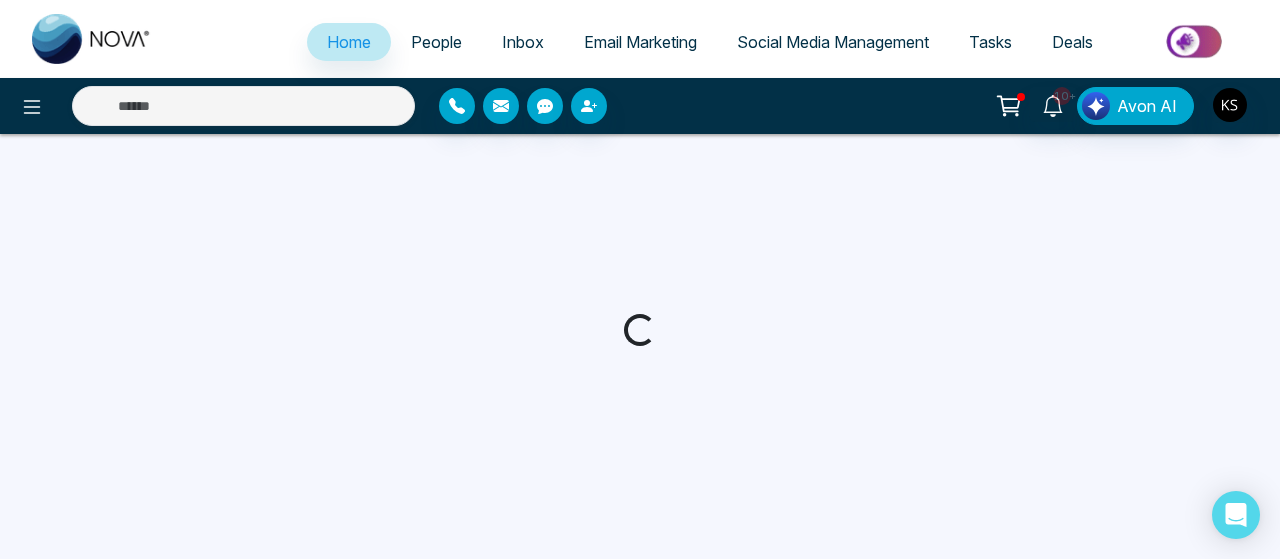select on "*" 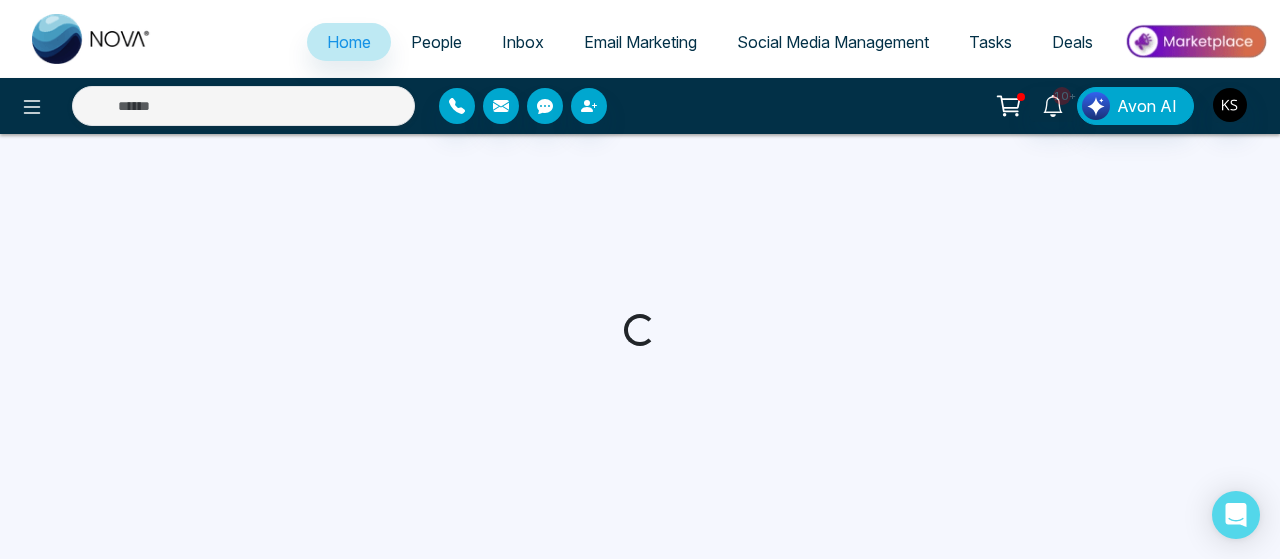 select on "*" 